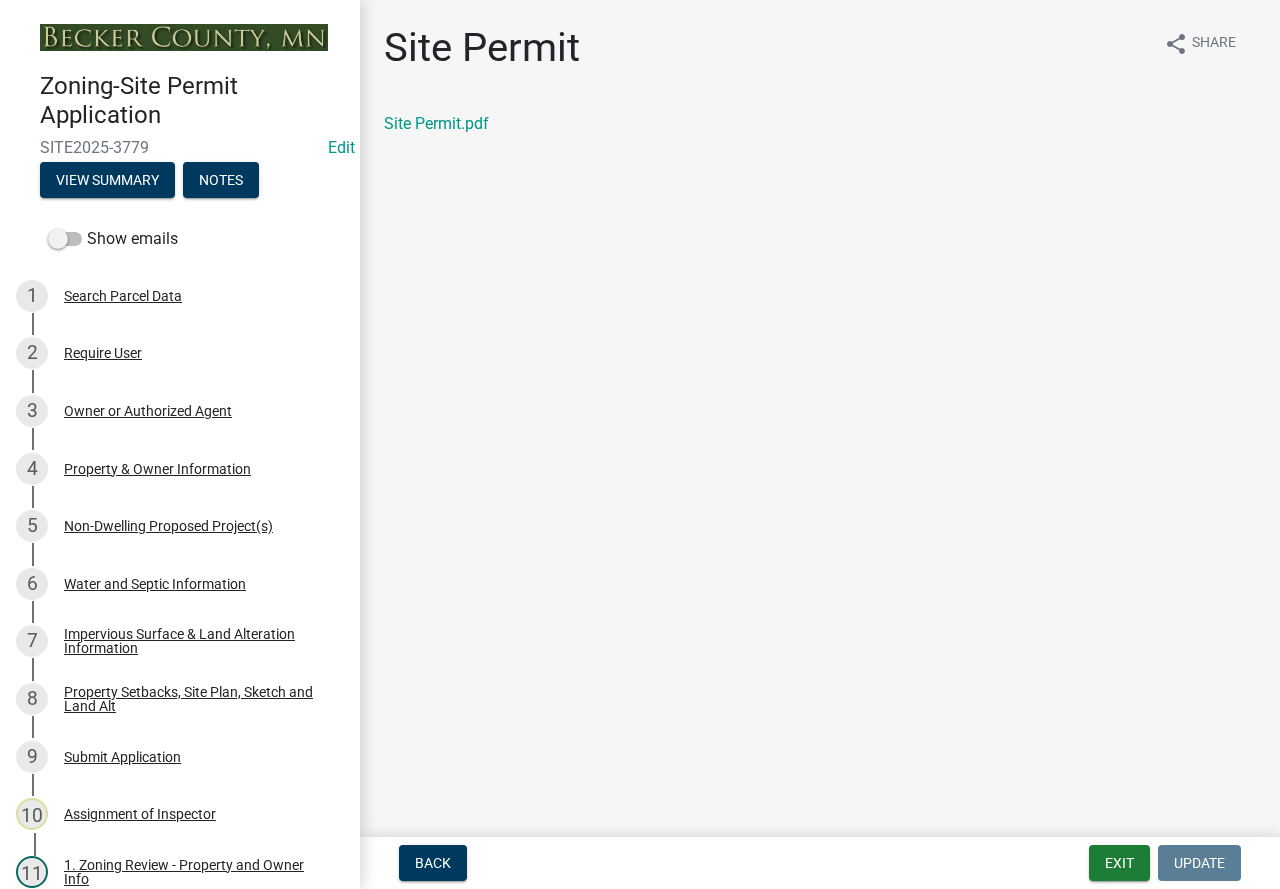 scroll, scrollTop: 0, scrollLeft: 0, axis: both 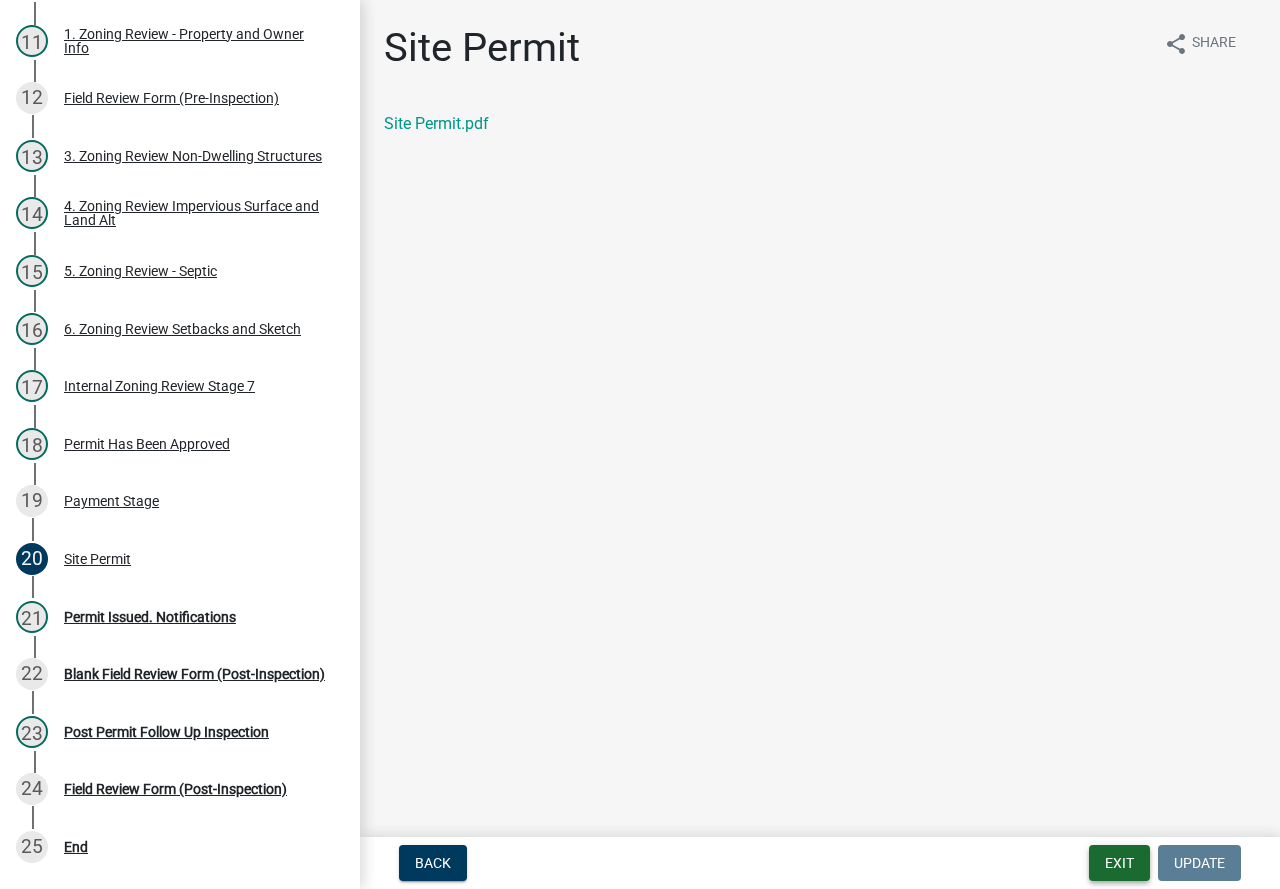 click on "Exit" at bounding box center [1119, 863] 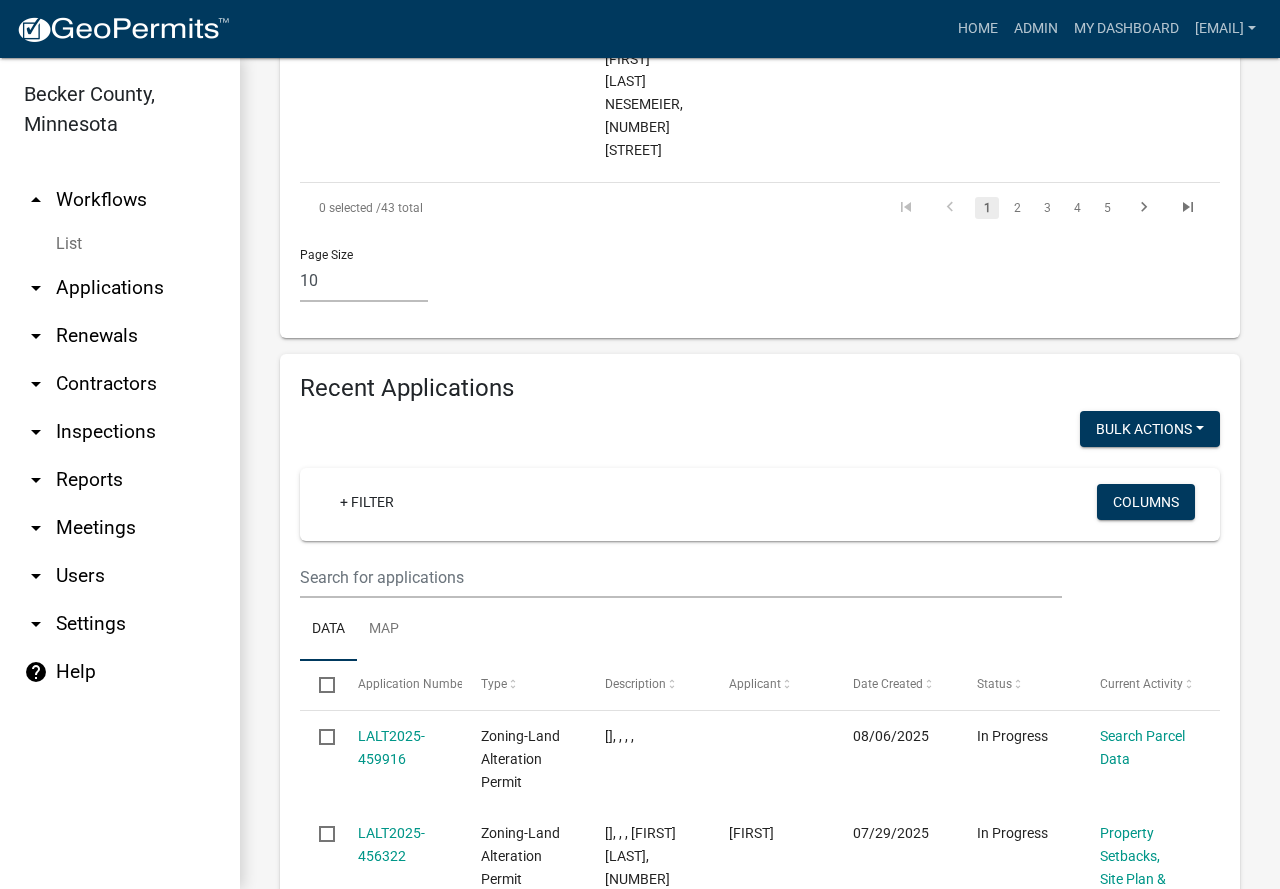 scroll, scrollTop: 3200, scrollLeft: 0, axis: vertical 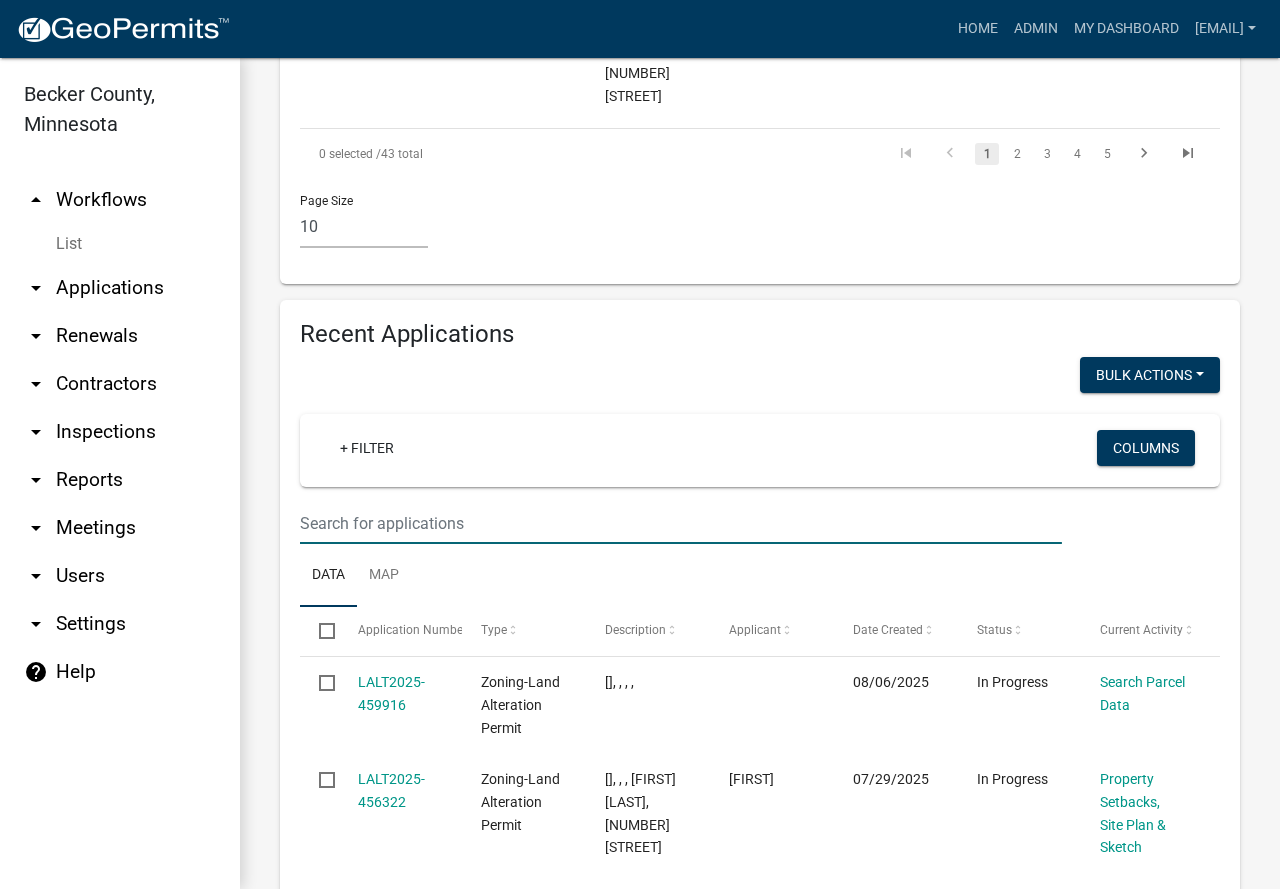 click at bounding box center [681, -2552] 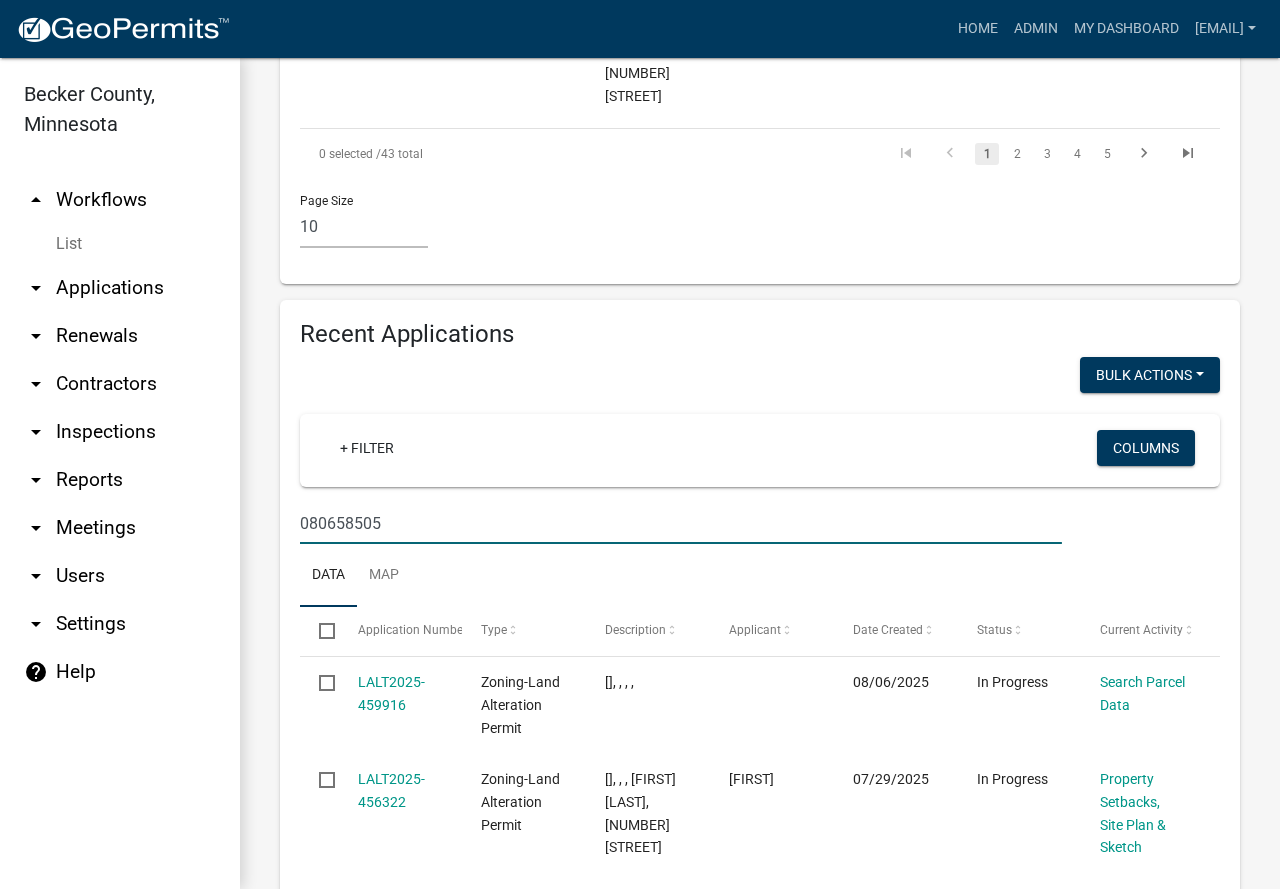 type on "080658505" 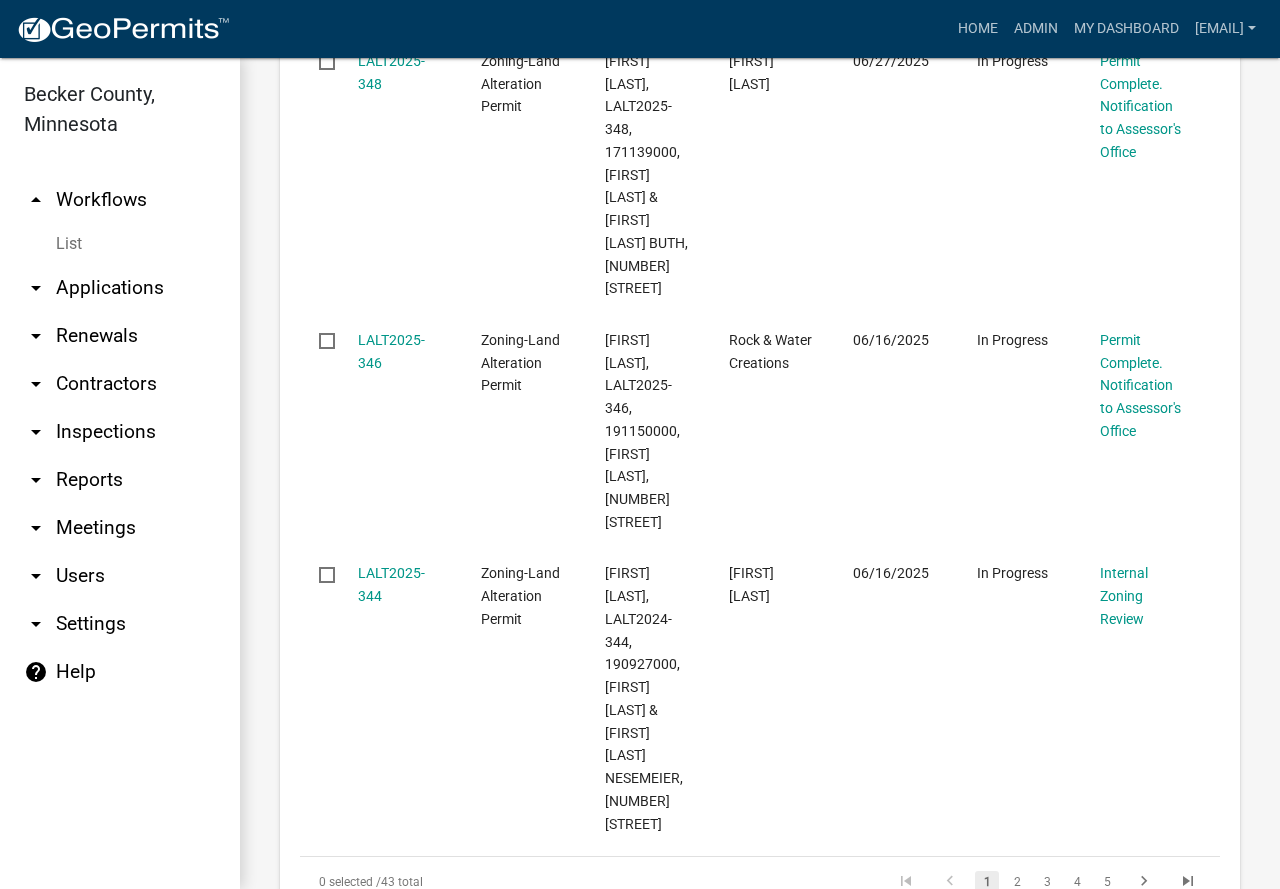 scroll, scrollTop: 1974, scrollLeft: 0, axis: vertical 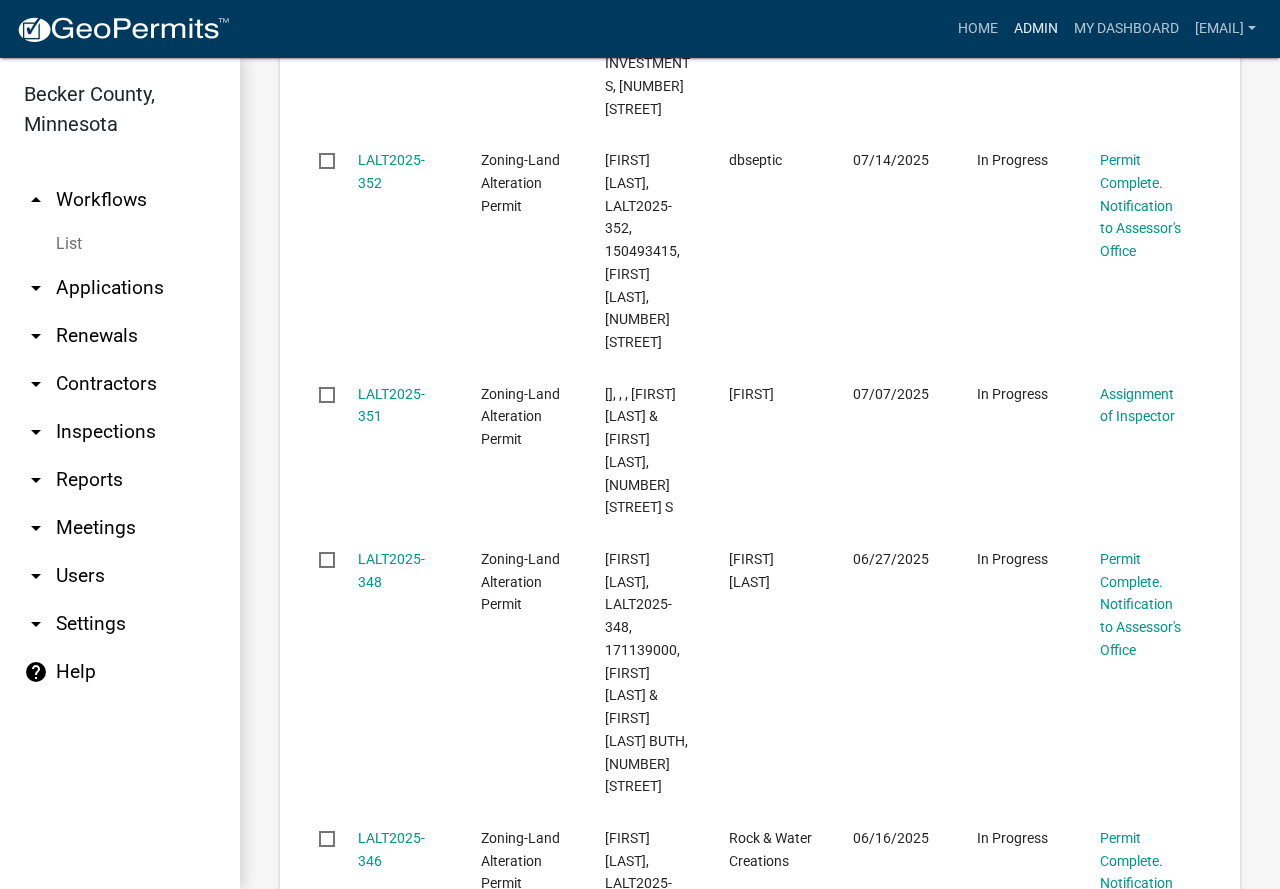 click on "Admin" at bounding box center [1036, 29] 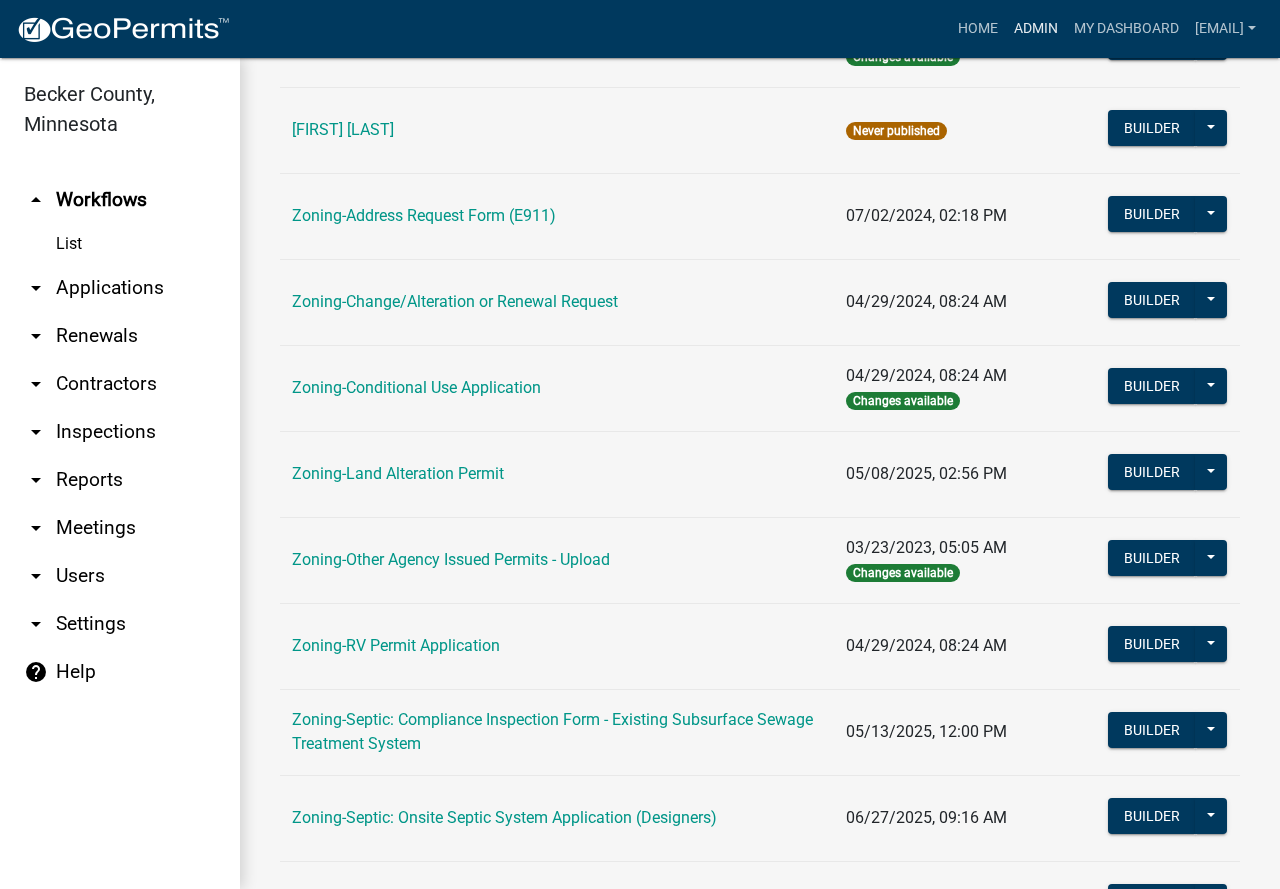 scroll, scrollTop: 600, scrollLeft: 0, axis: vertical 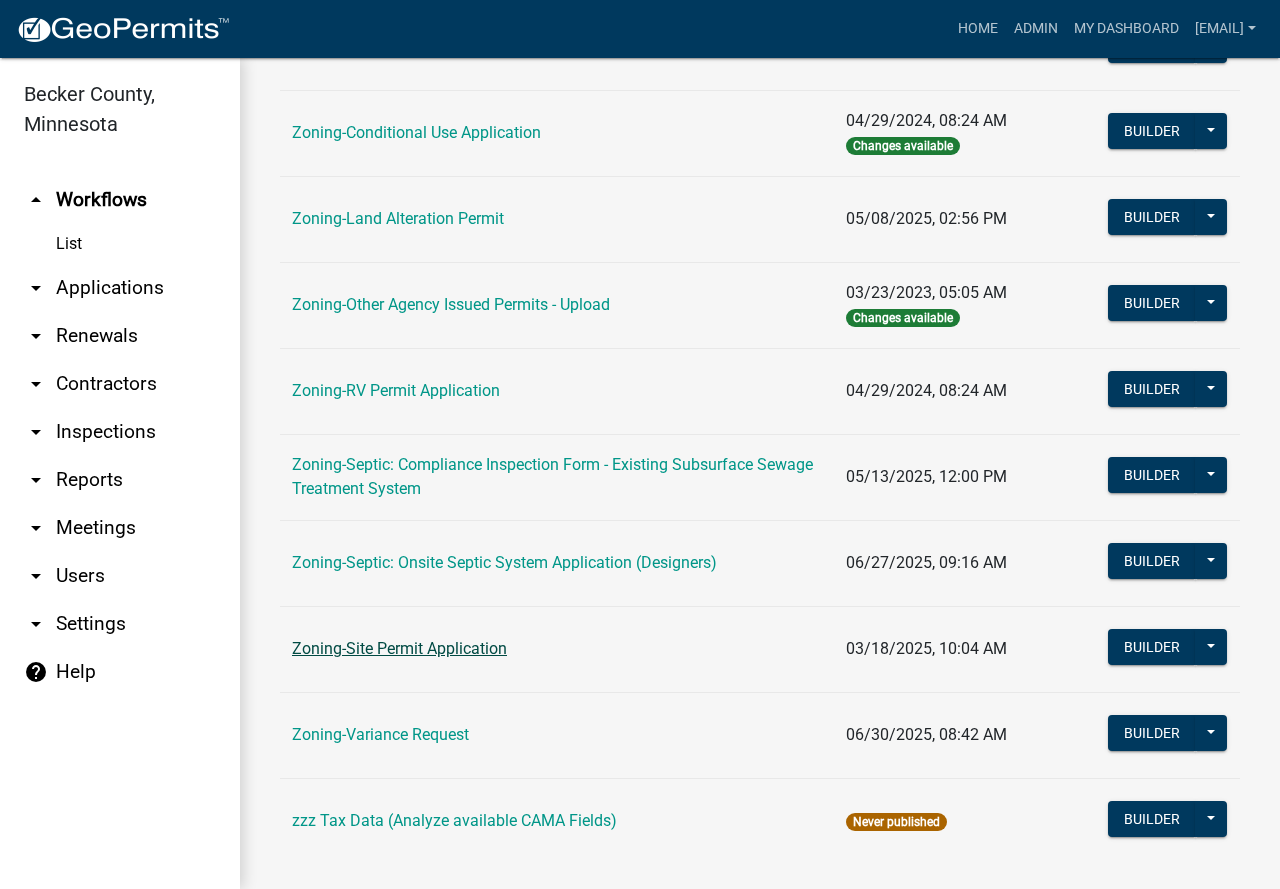 click on "Zoning-Site Permit Application" at bounding box center (399, 648) 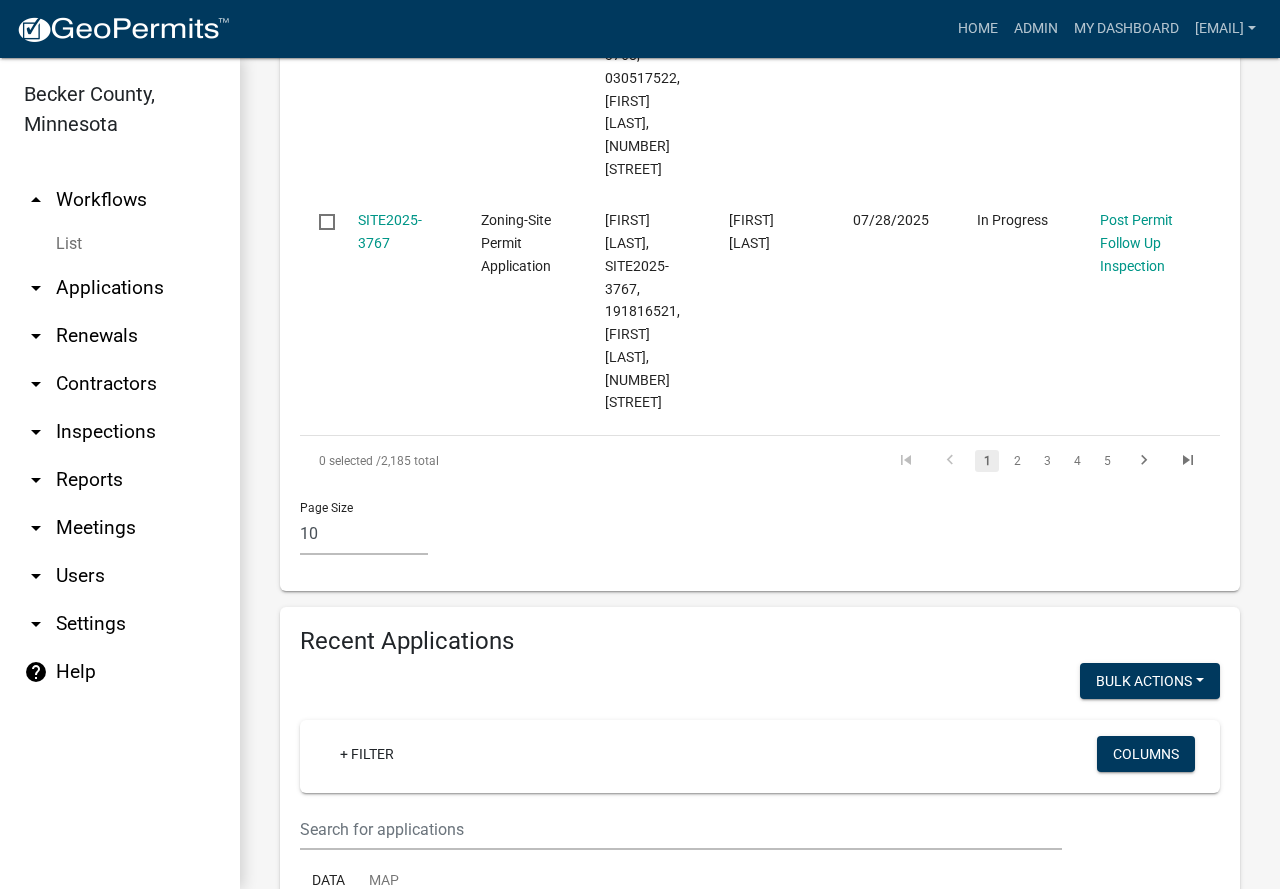 scroll, scrollTop: 2700, scrollLeft: 0, axis: vertical 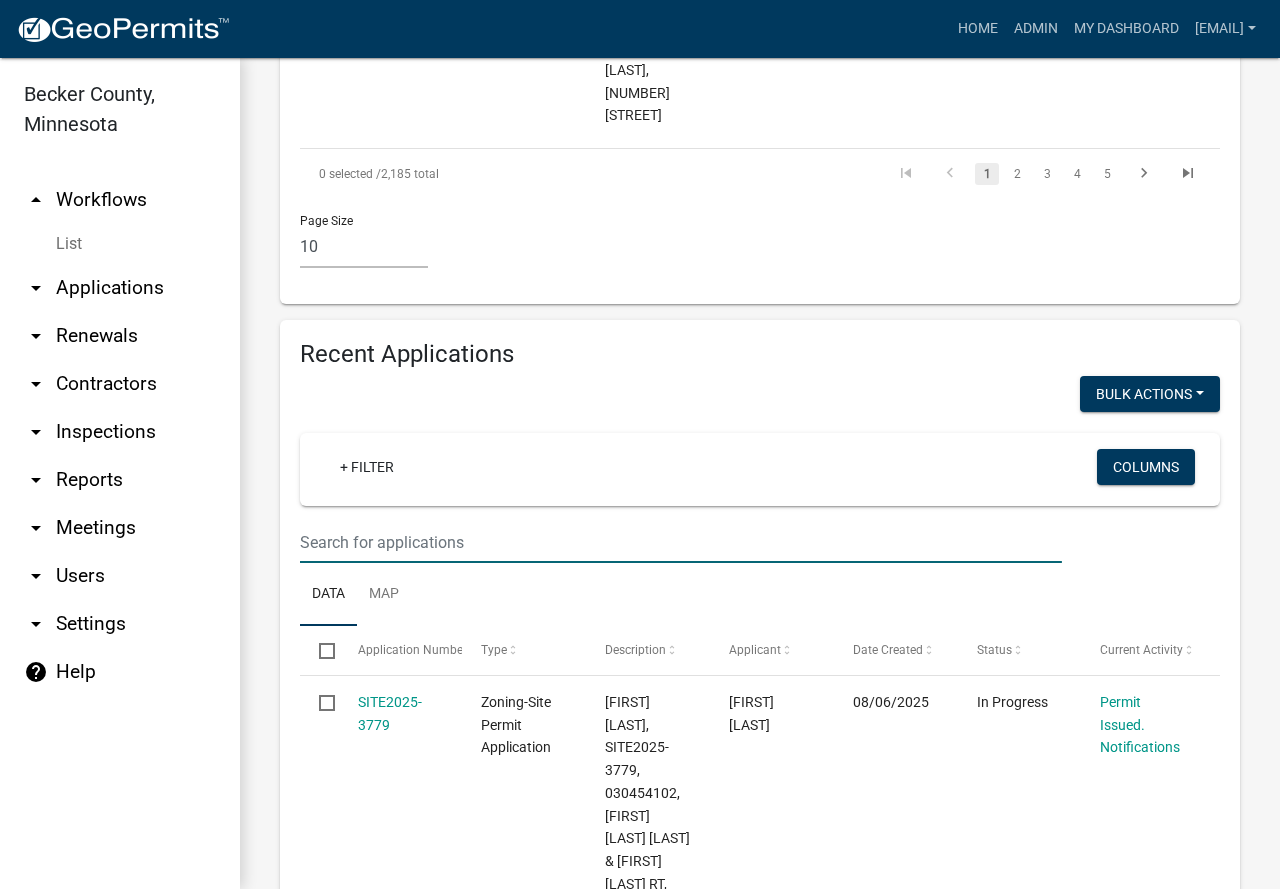 click at bounding box center (681, 542) 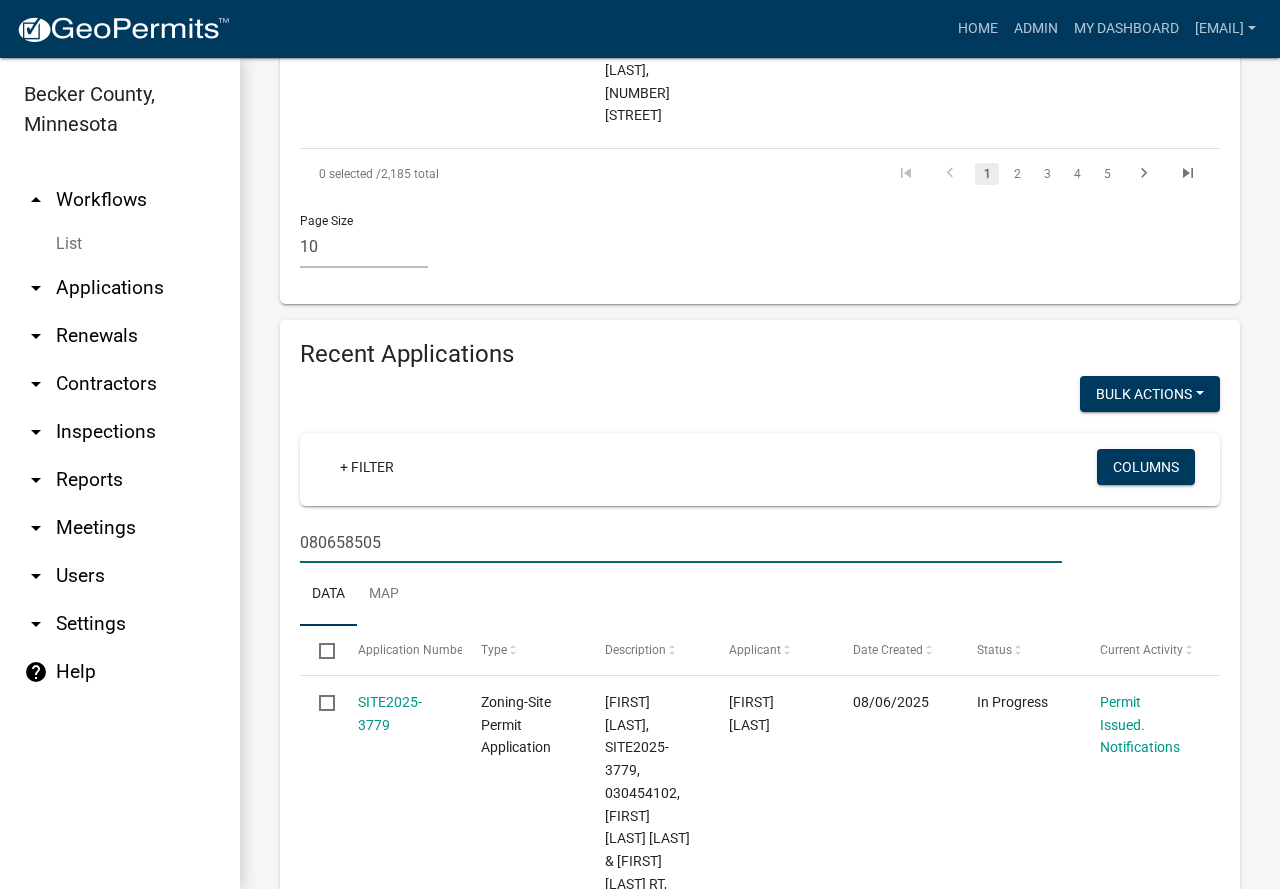 type on "080658505" 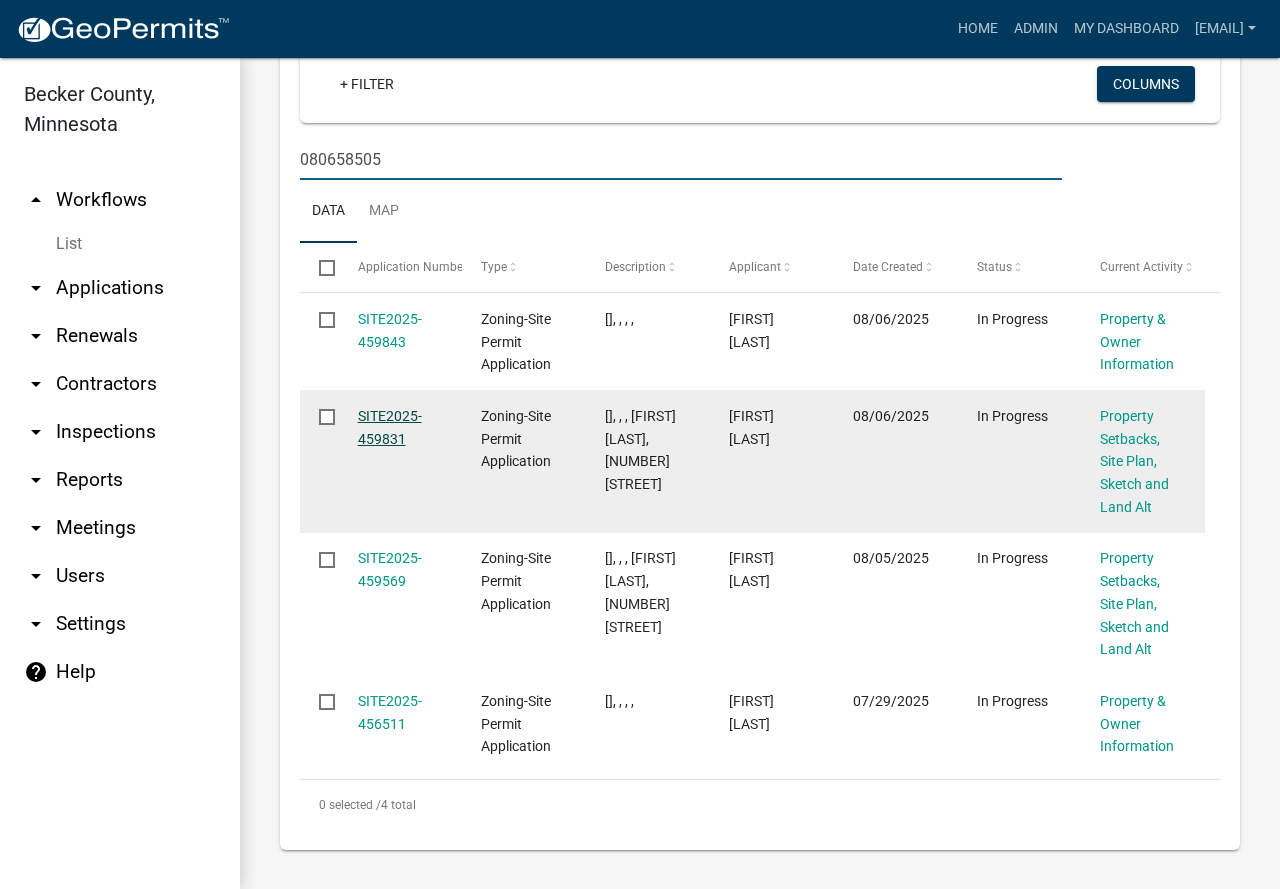 scroll, scrollTop: 3174, scrollLeft: 0, axis: vertical 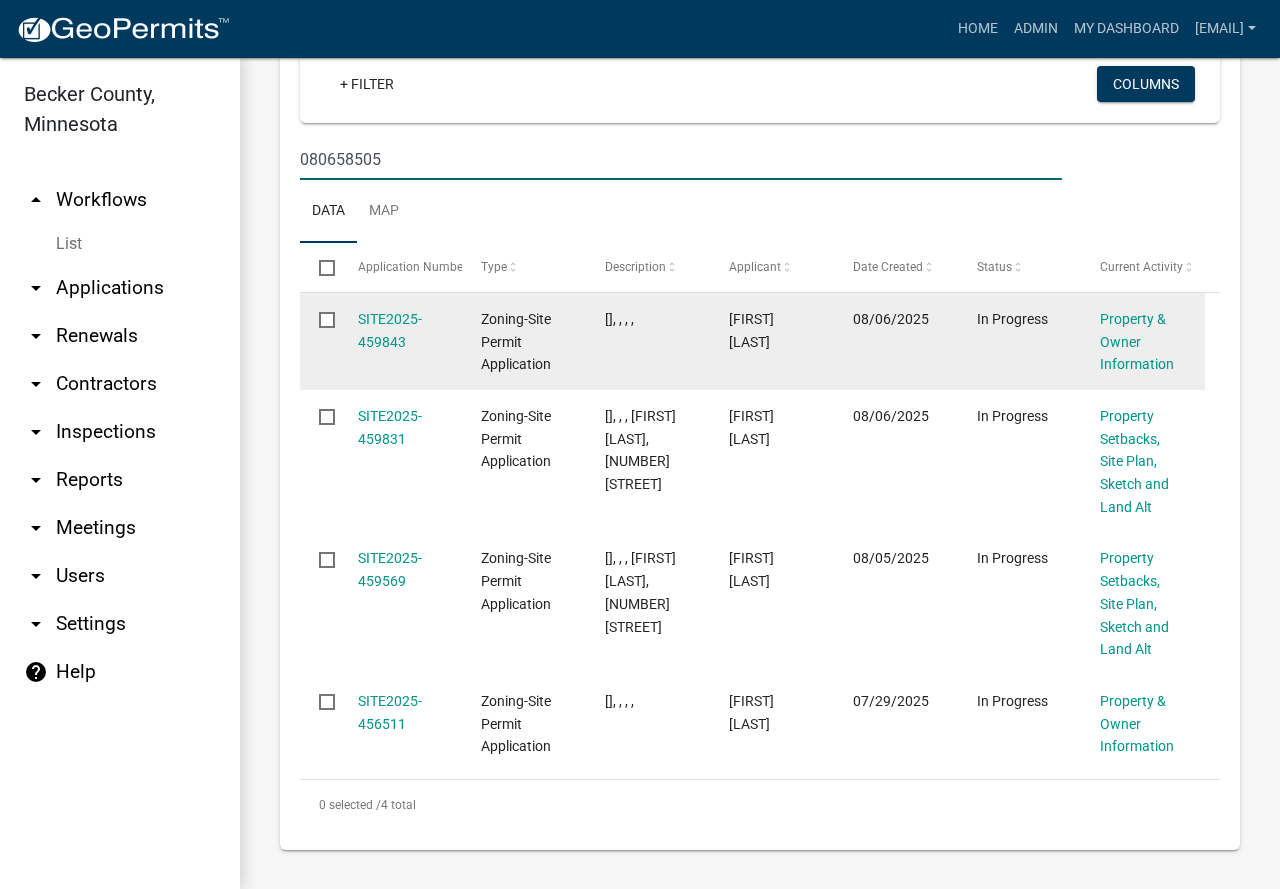 click 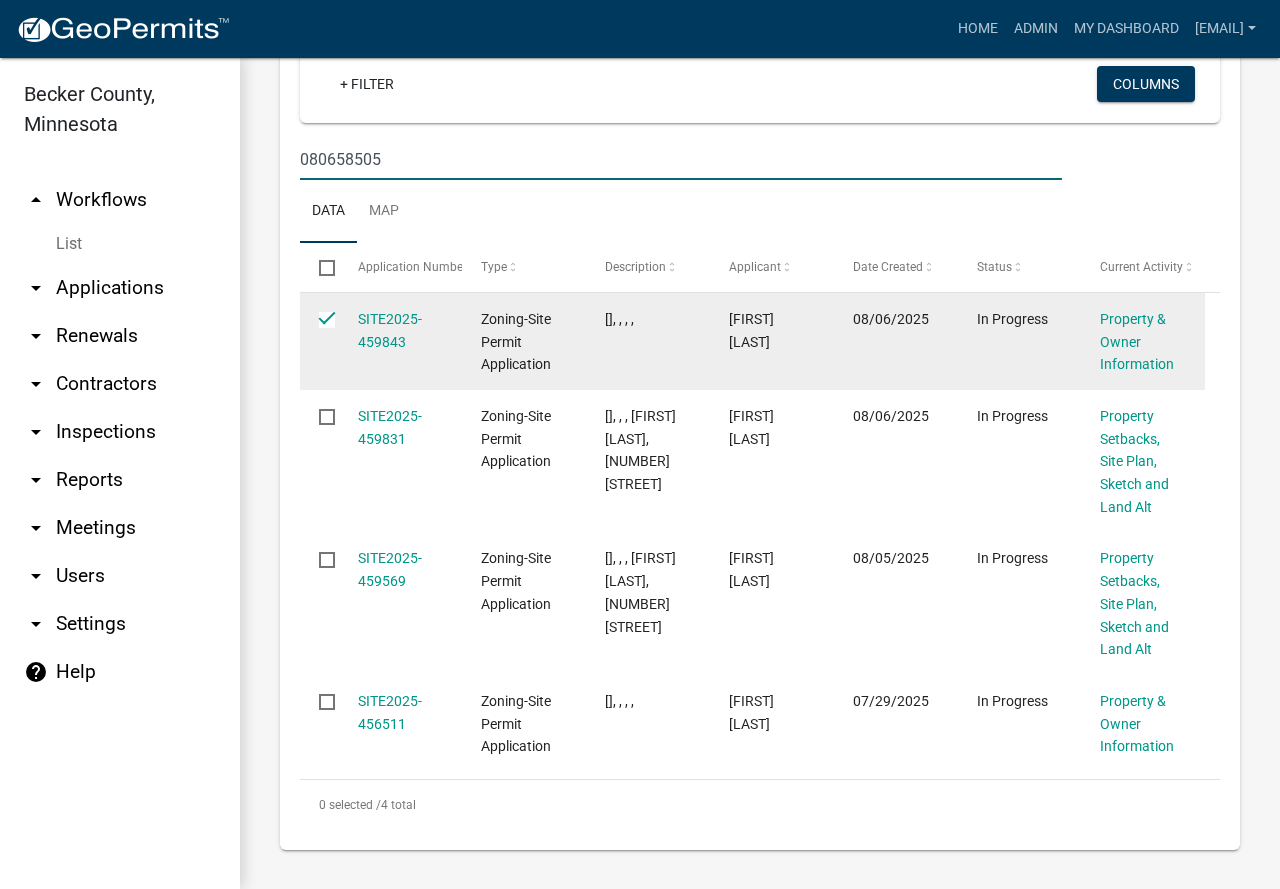 checkbox on "true" 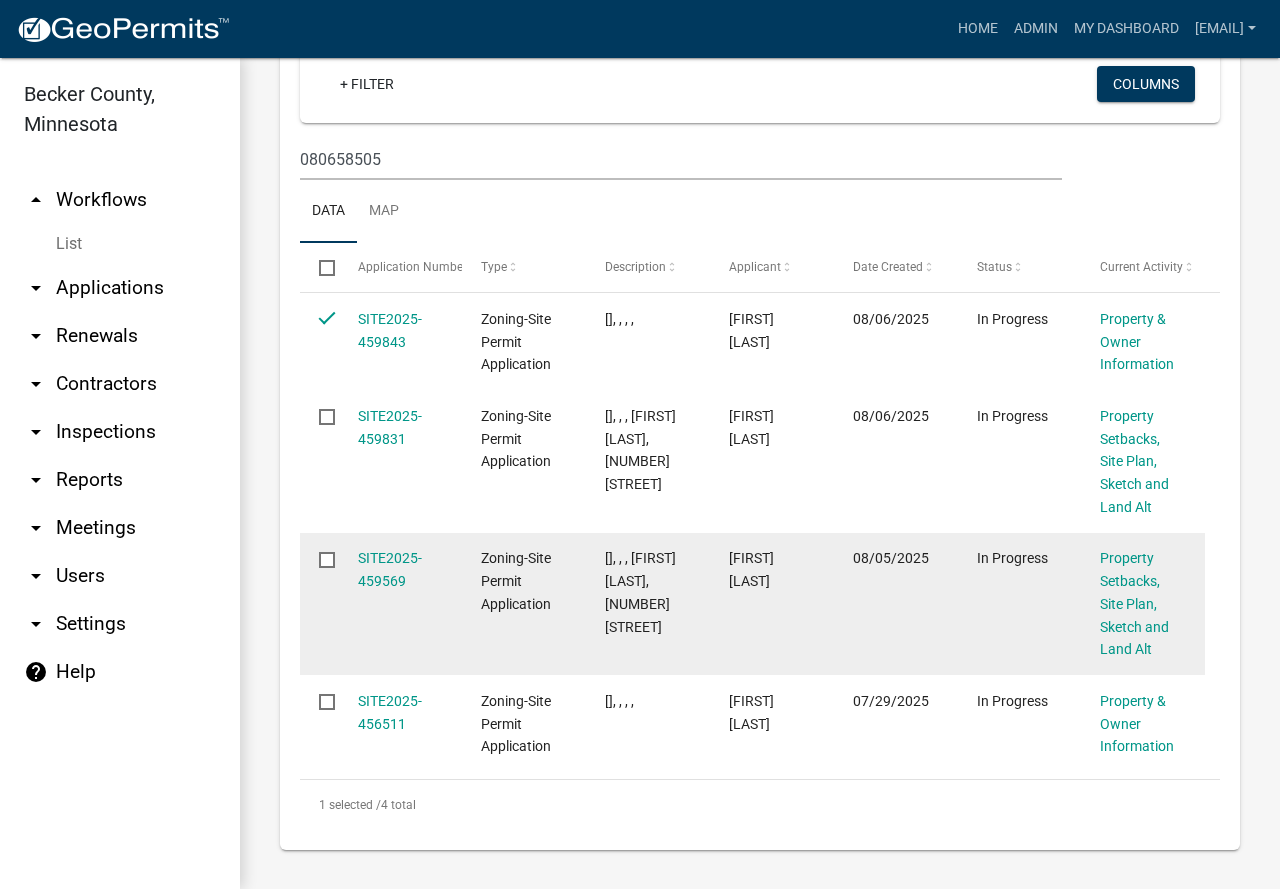 click 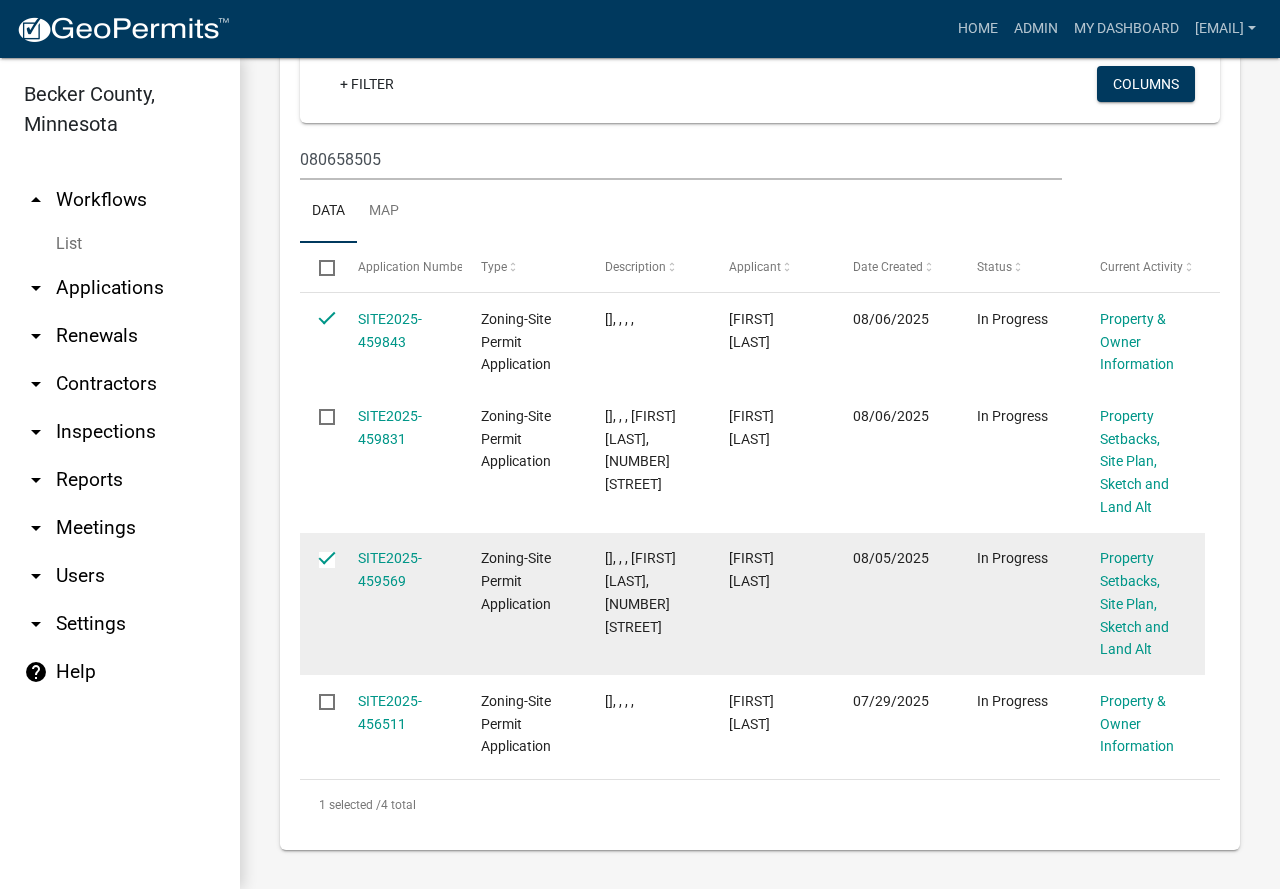 checkbox on "true" 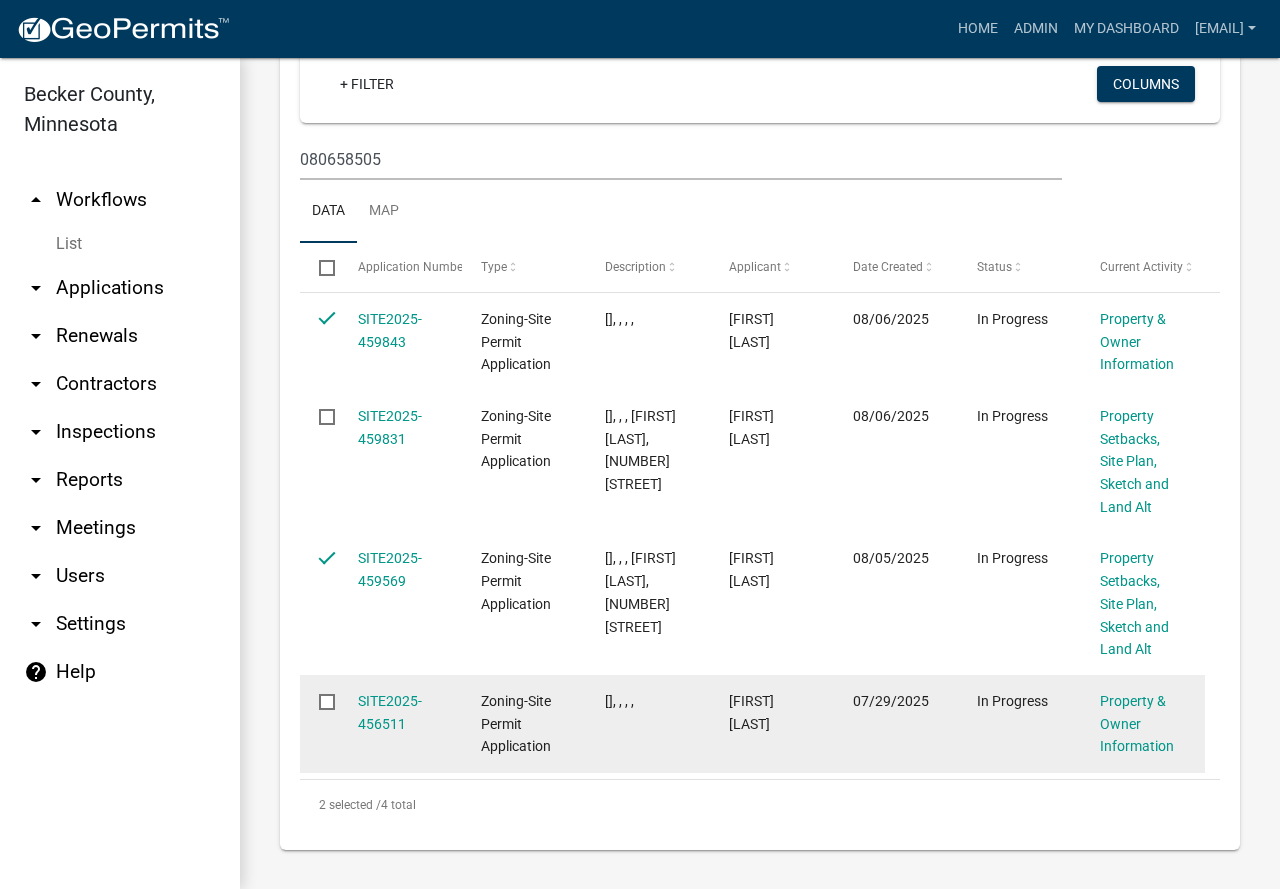 click 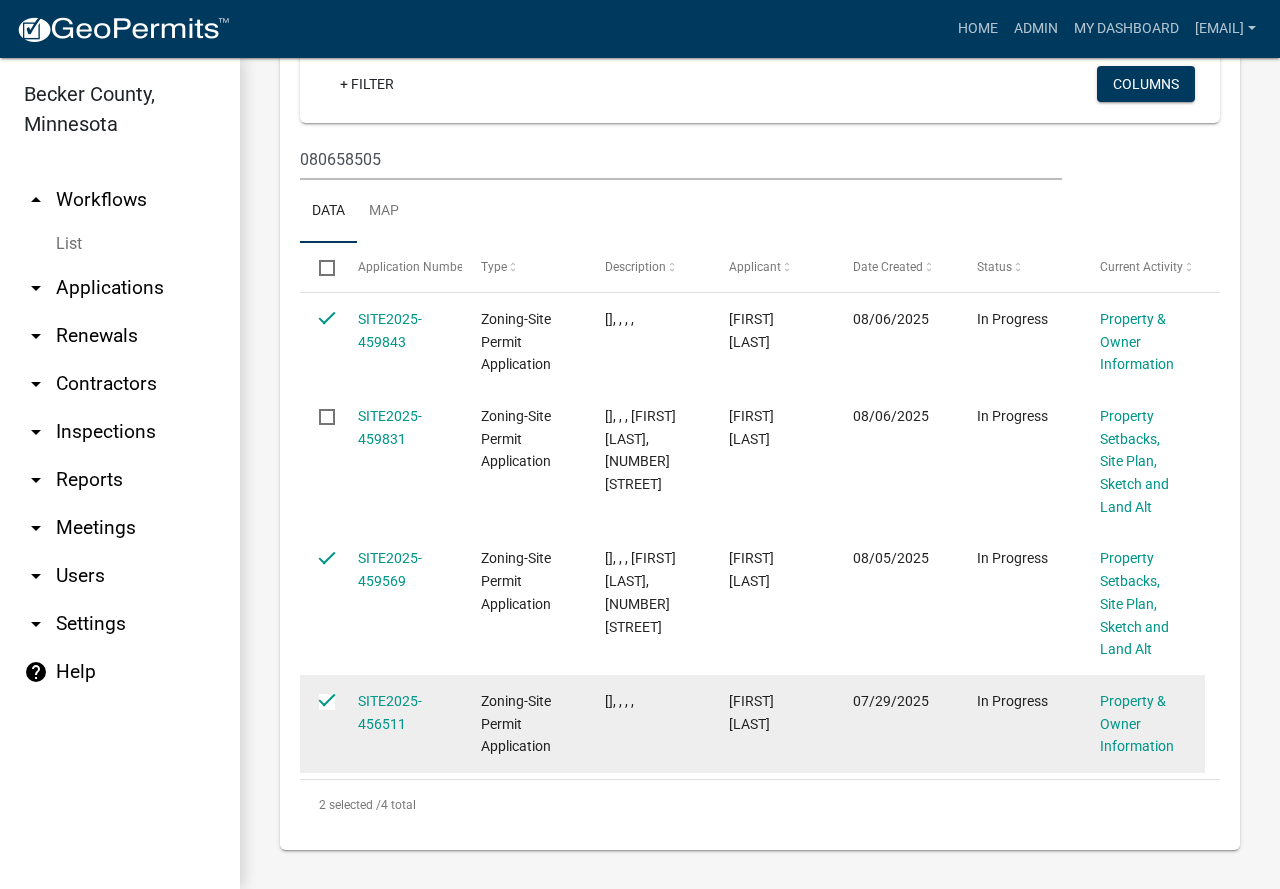 checkbox on "true" 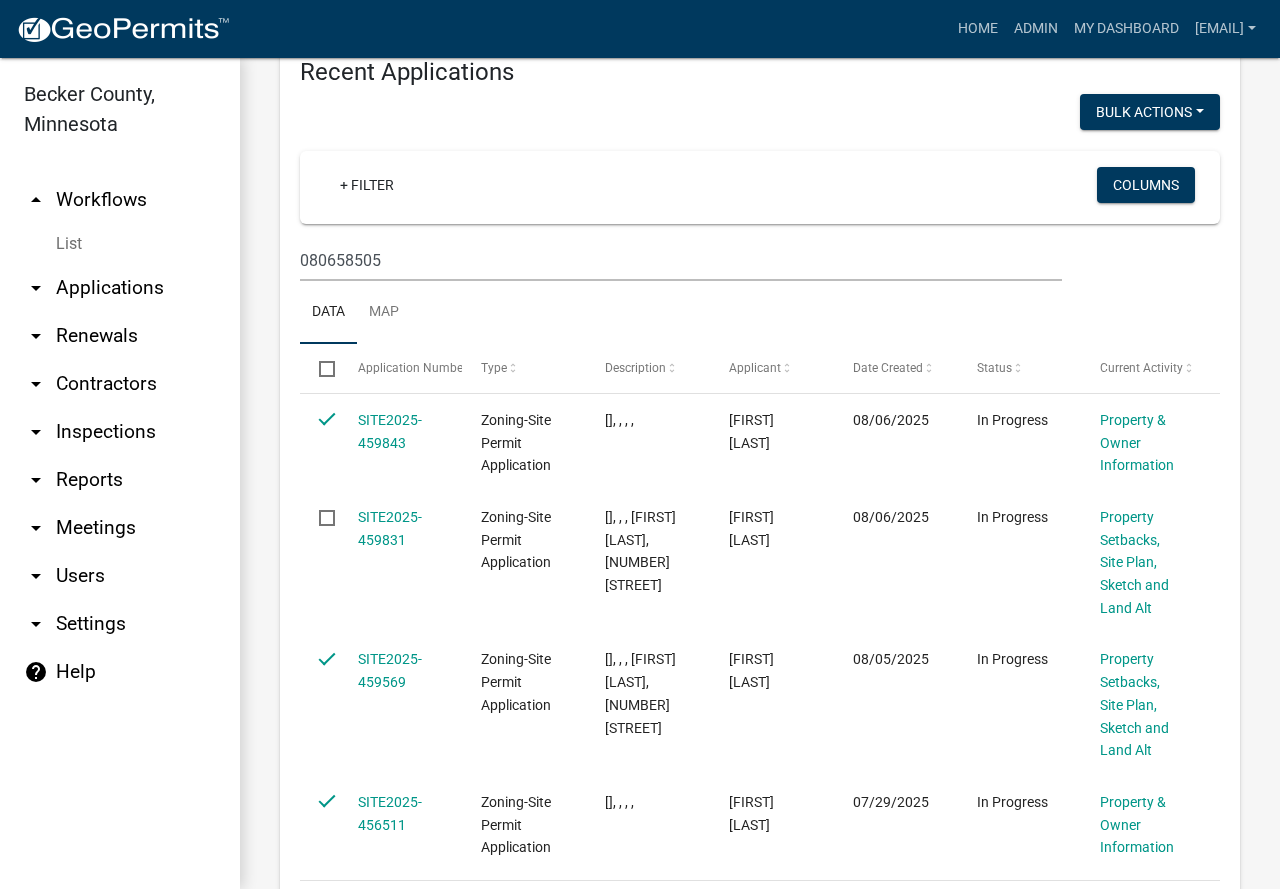 scroll, scrollTop: 2974, scrollLeft: 0, axis: vertical 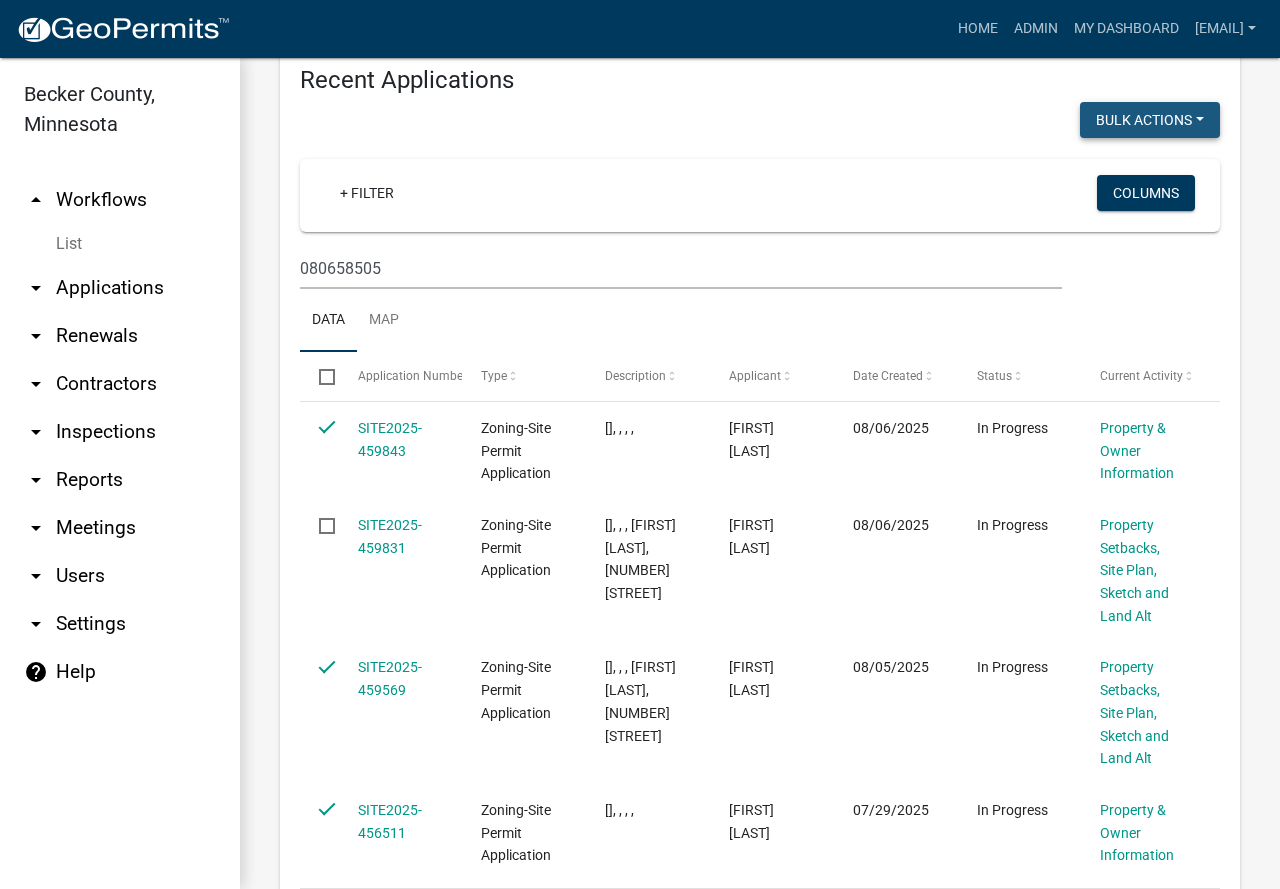 click on "Bulk Actions" at bounding box center [1150, -2522] 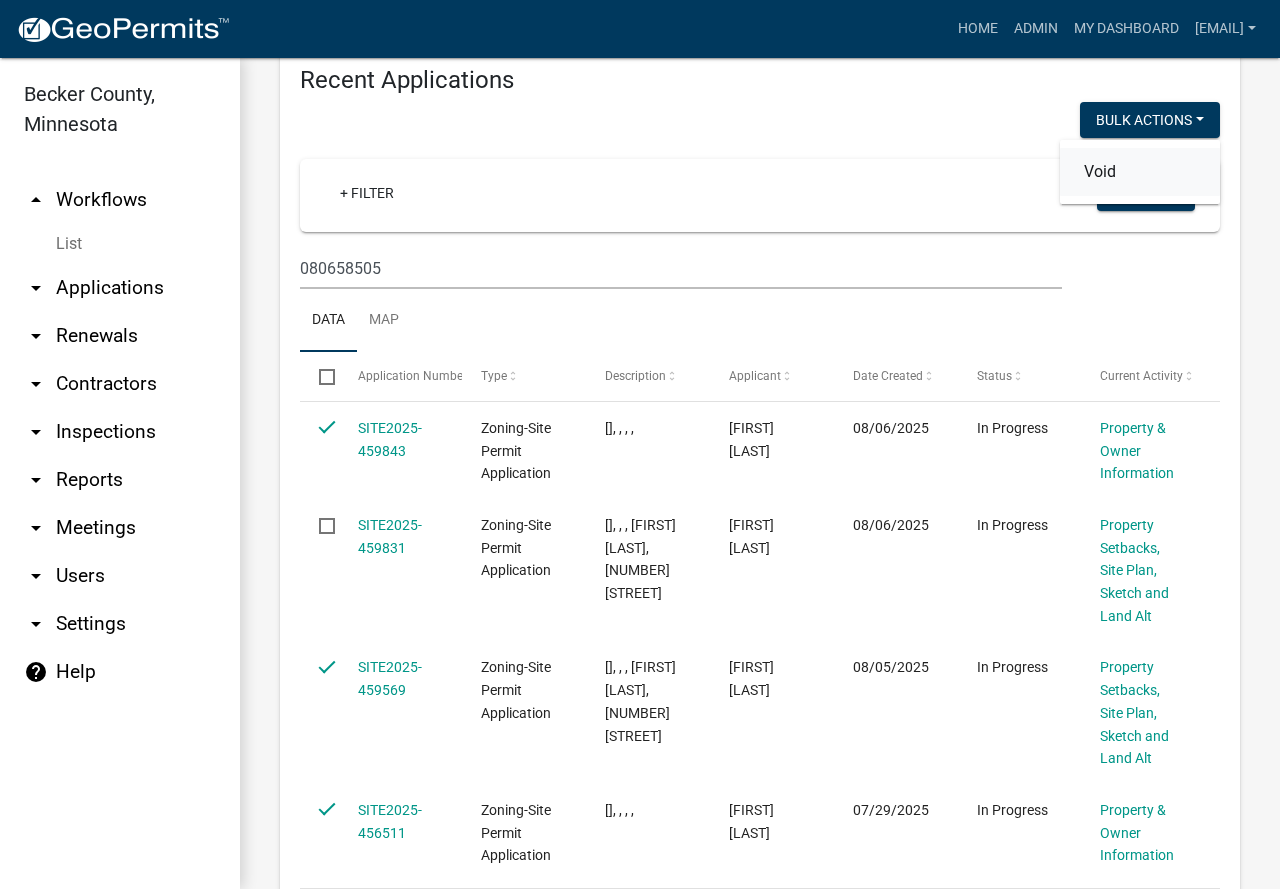 click on "Void" 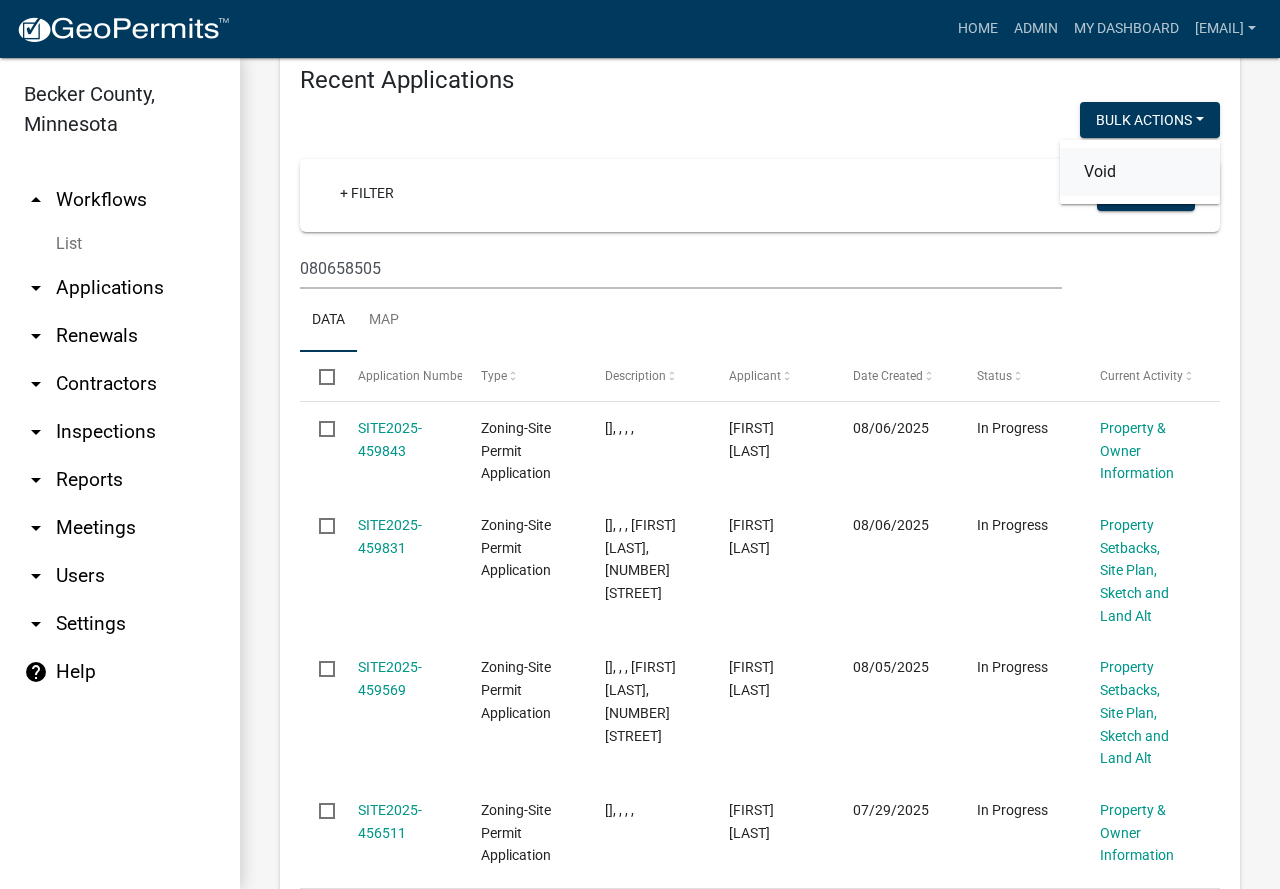 checkbox on "false" 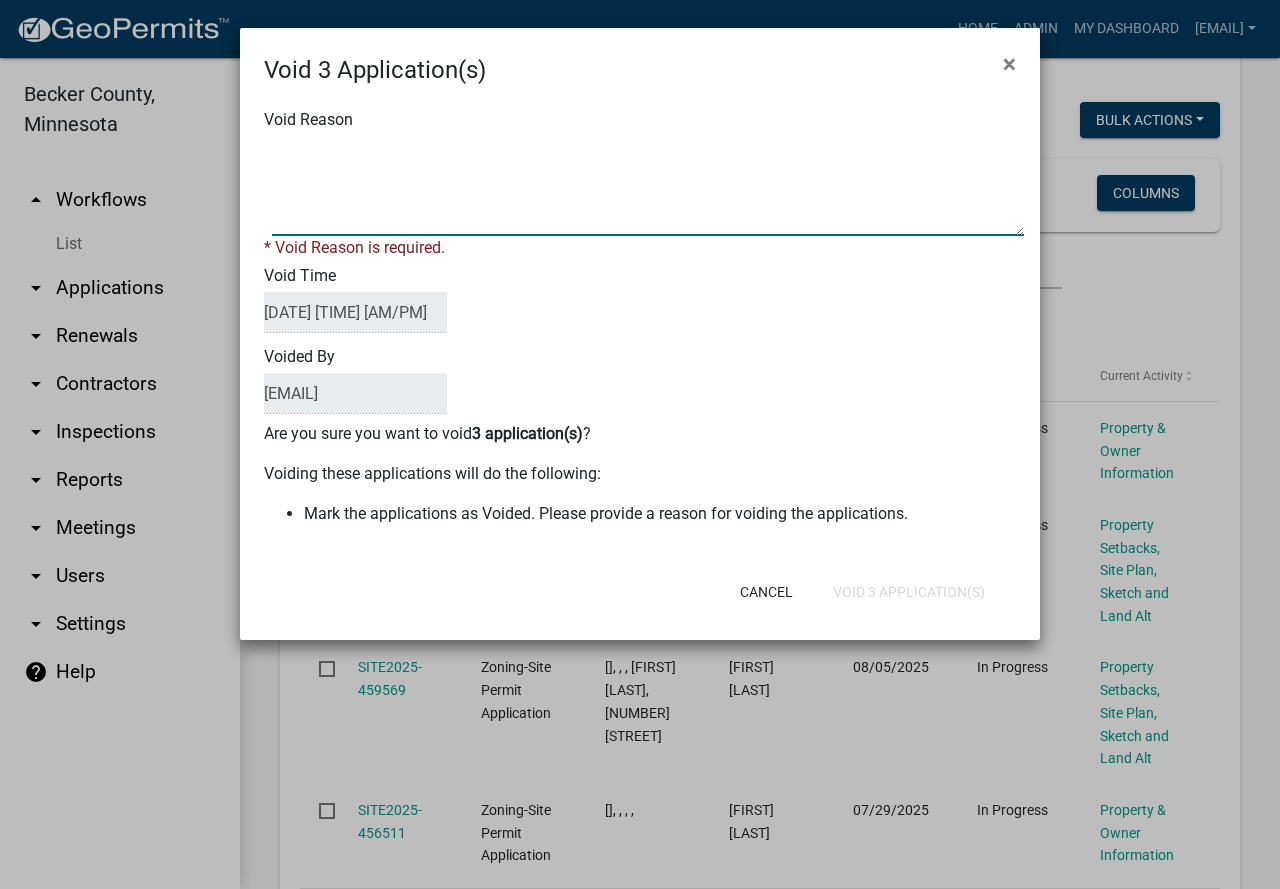 click on "Void Reason" at bounding box center (648, 186) 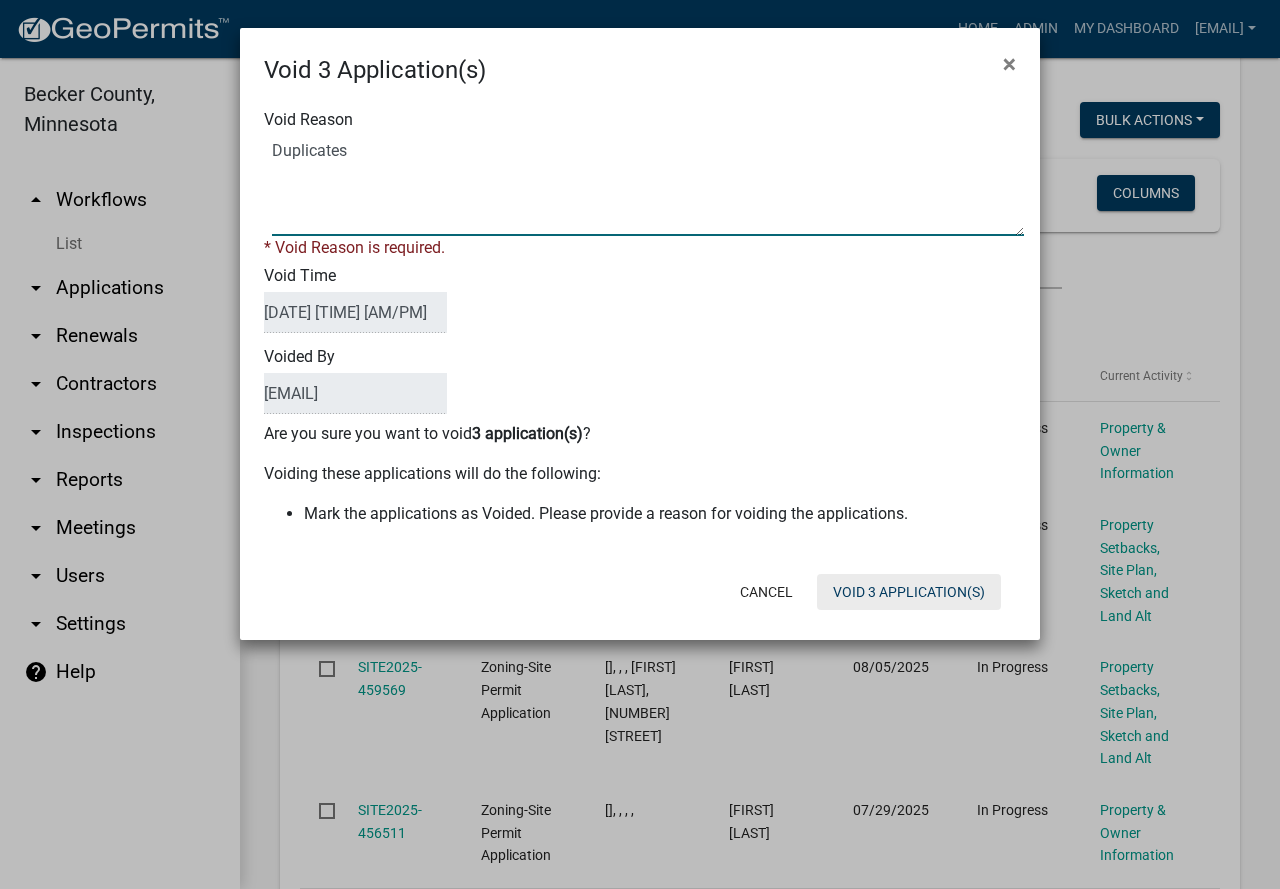 type on "Duplicates" 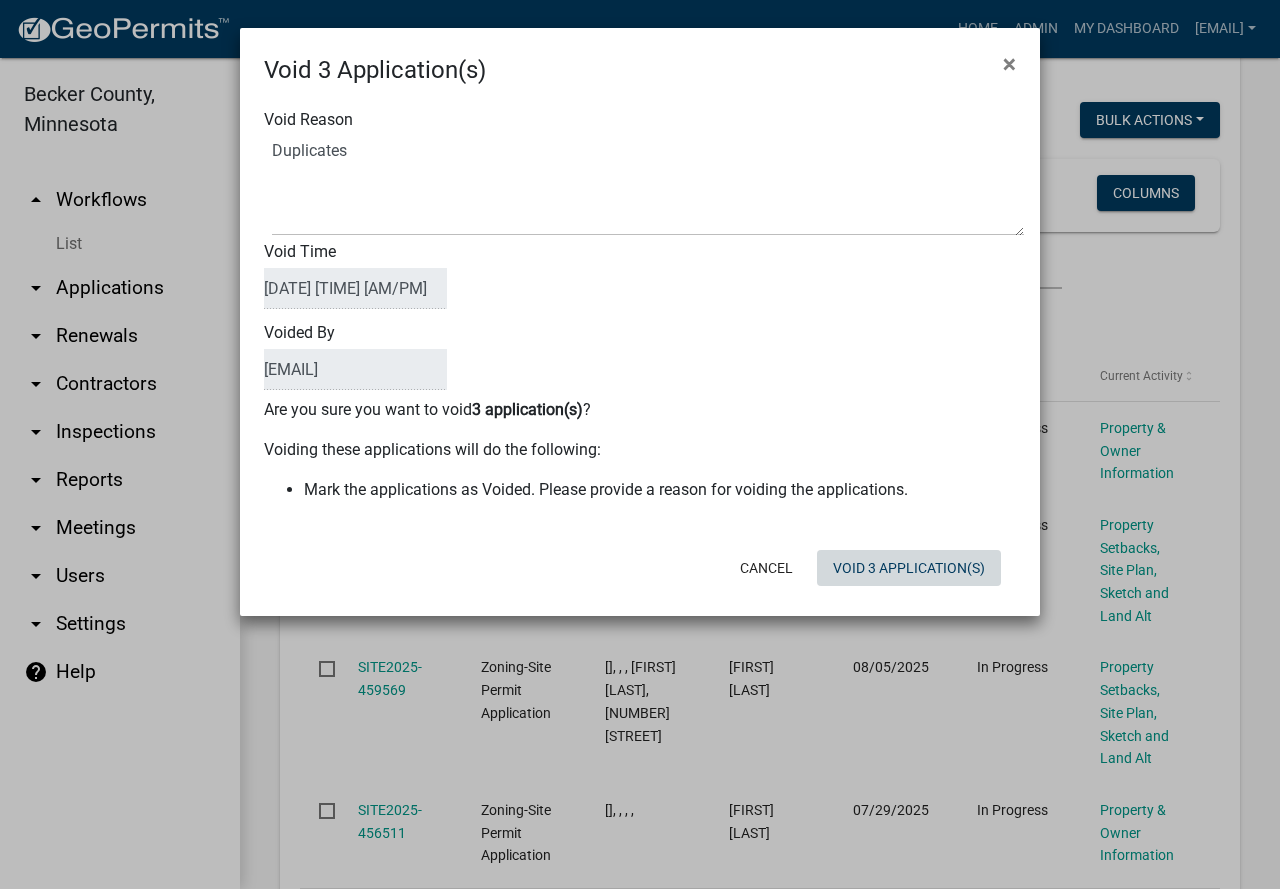 click on "Void 3 Application(s)" 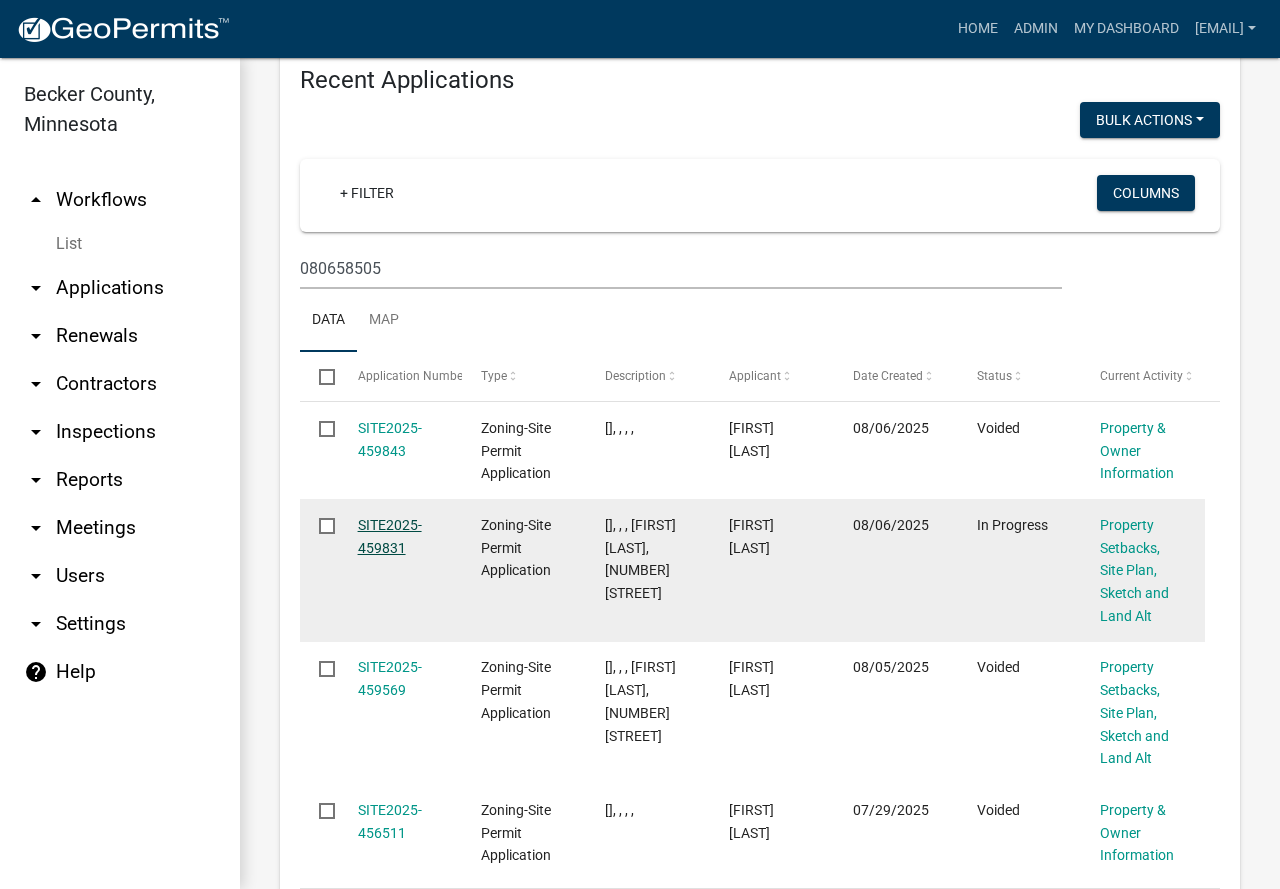 click on "SITE2025-459831" 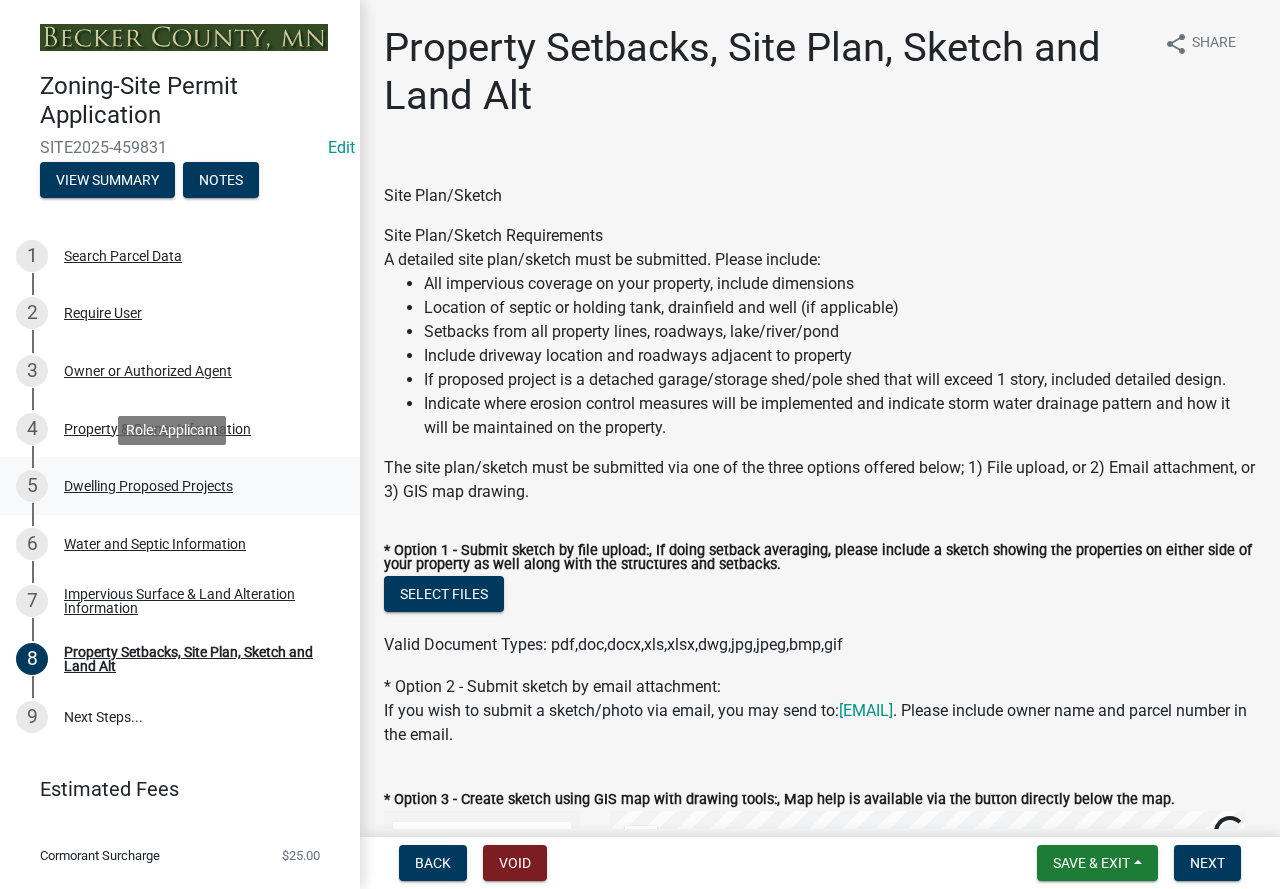 click on "Dwelling Proposed Projects" at bounding box center [148, 486] 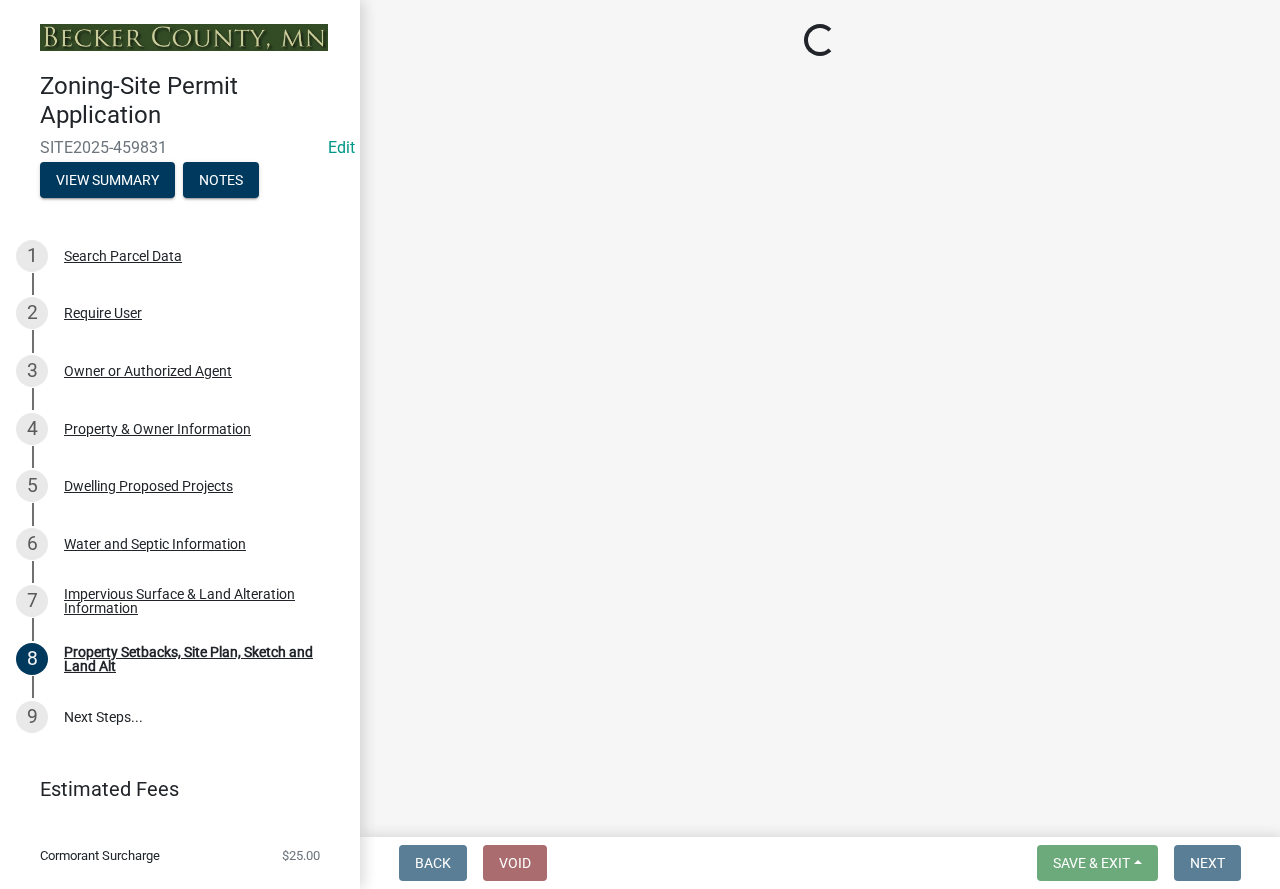 select on "5b8abcc6-67f7-49fb-8f25-c295ccc2b339" 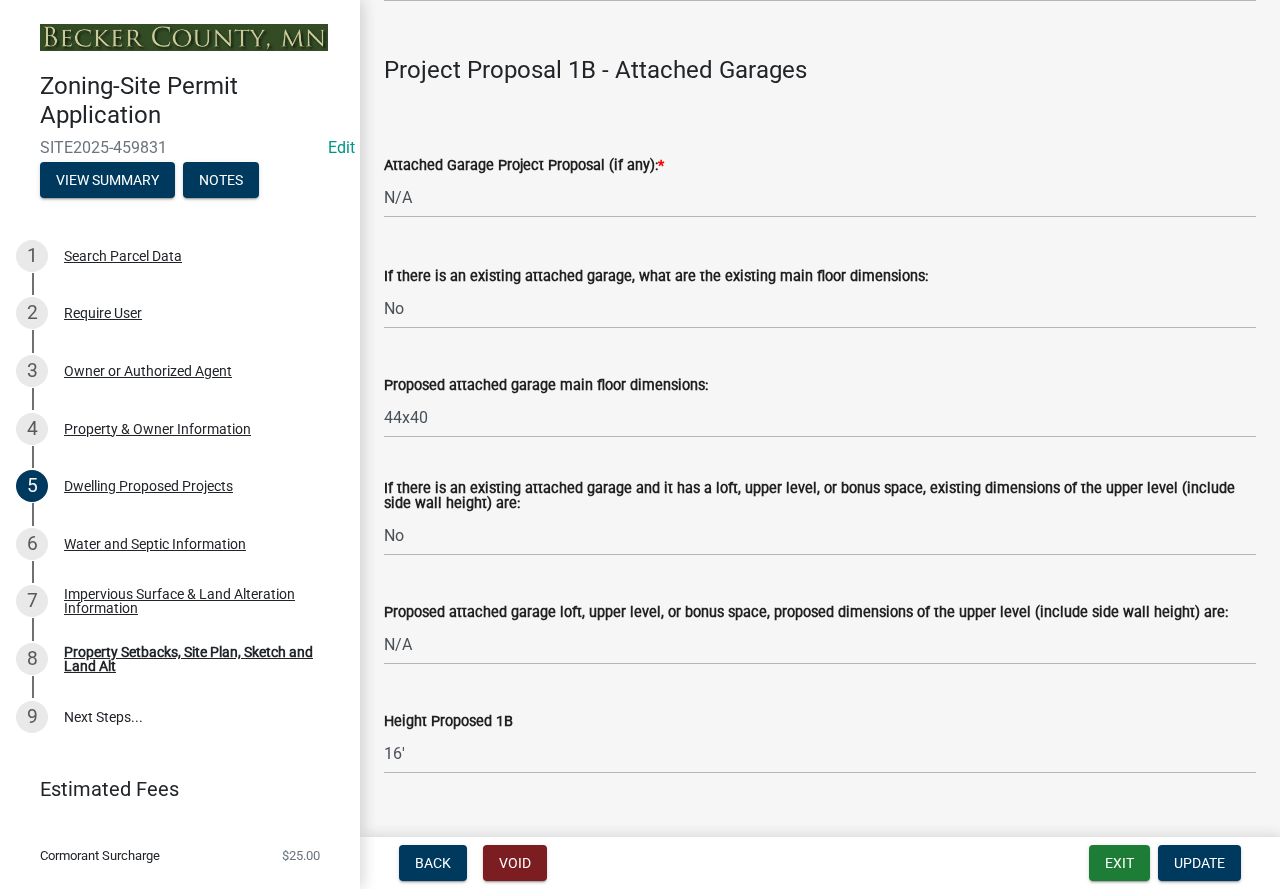 scroll, scrollTop: 2400, scrollLeft: 0, axis: vertical 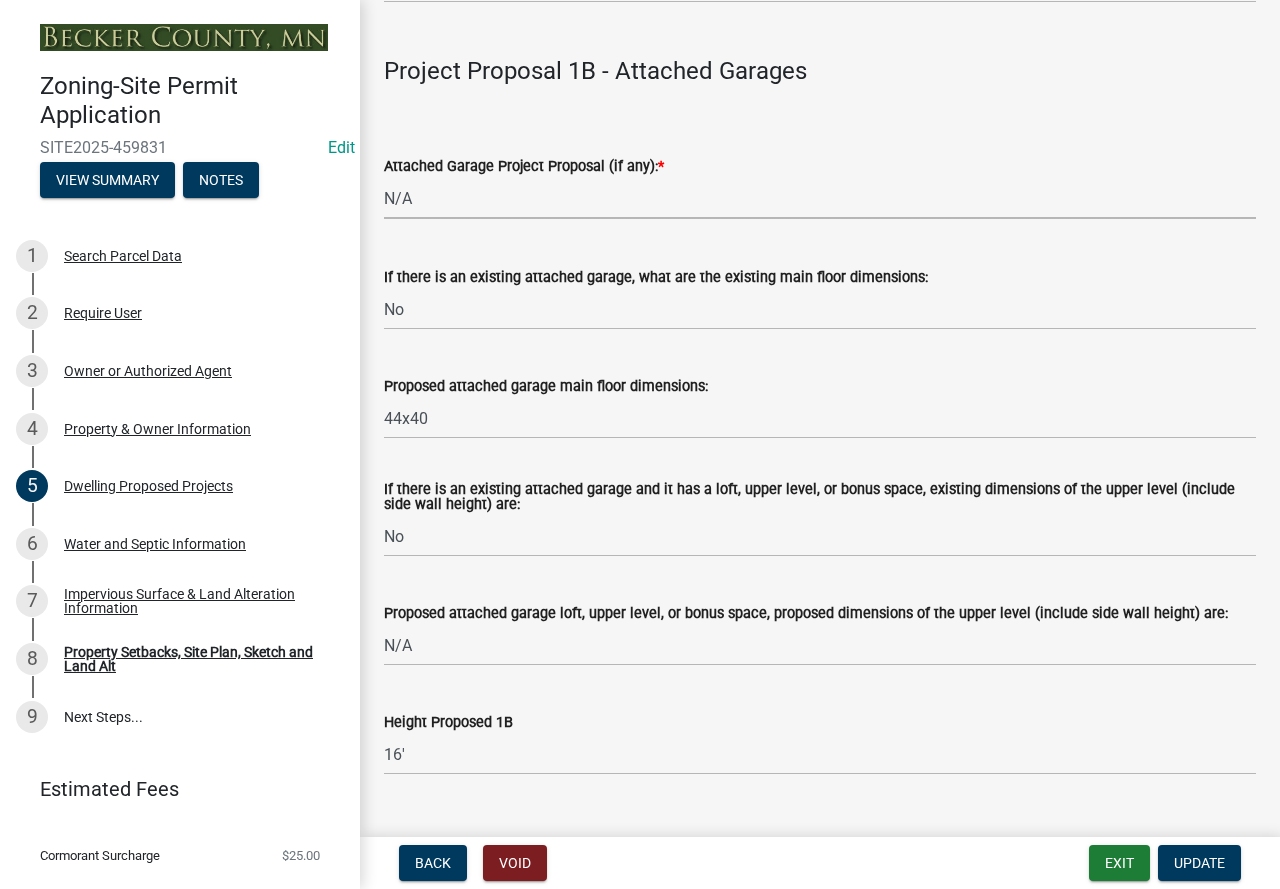 click on "Select Item...   N/A   New Attached Garage   Addition to Attached Garage" at bounding box center (820, 198) 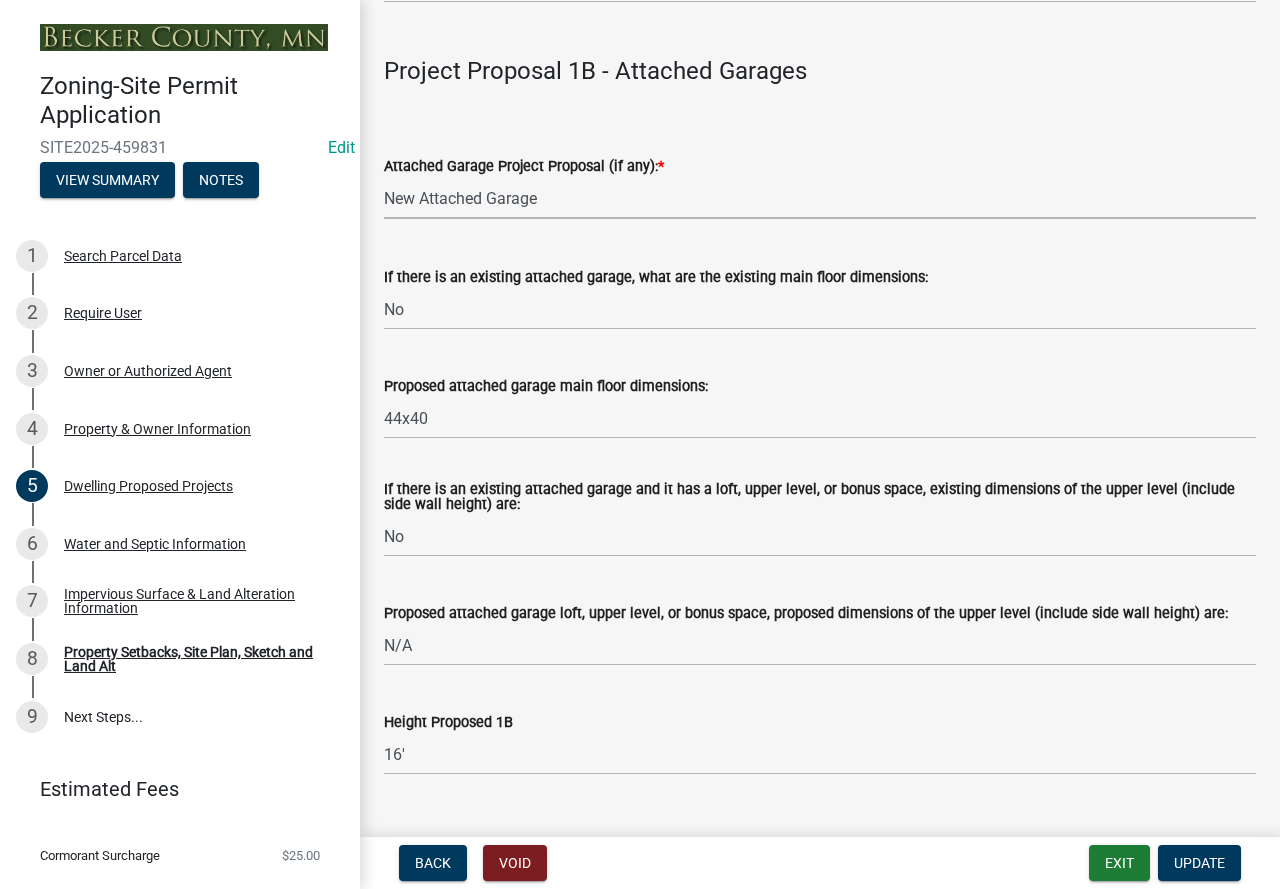 click on "Select Item...   N/A   New Attached Garage   Addition to Attached Garage" at bounding box center [820, 198] 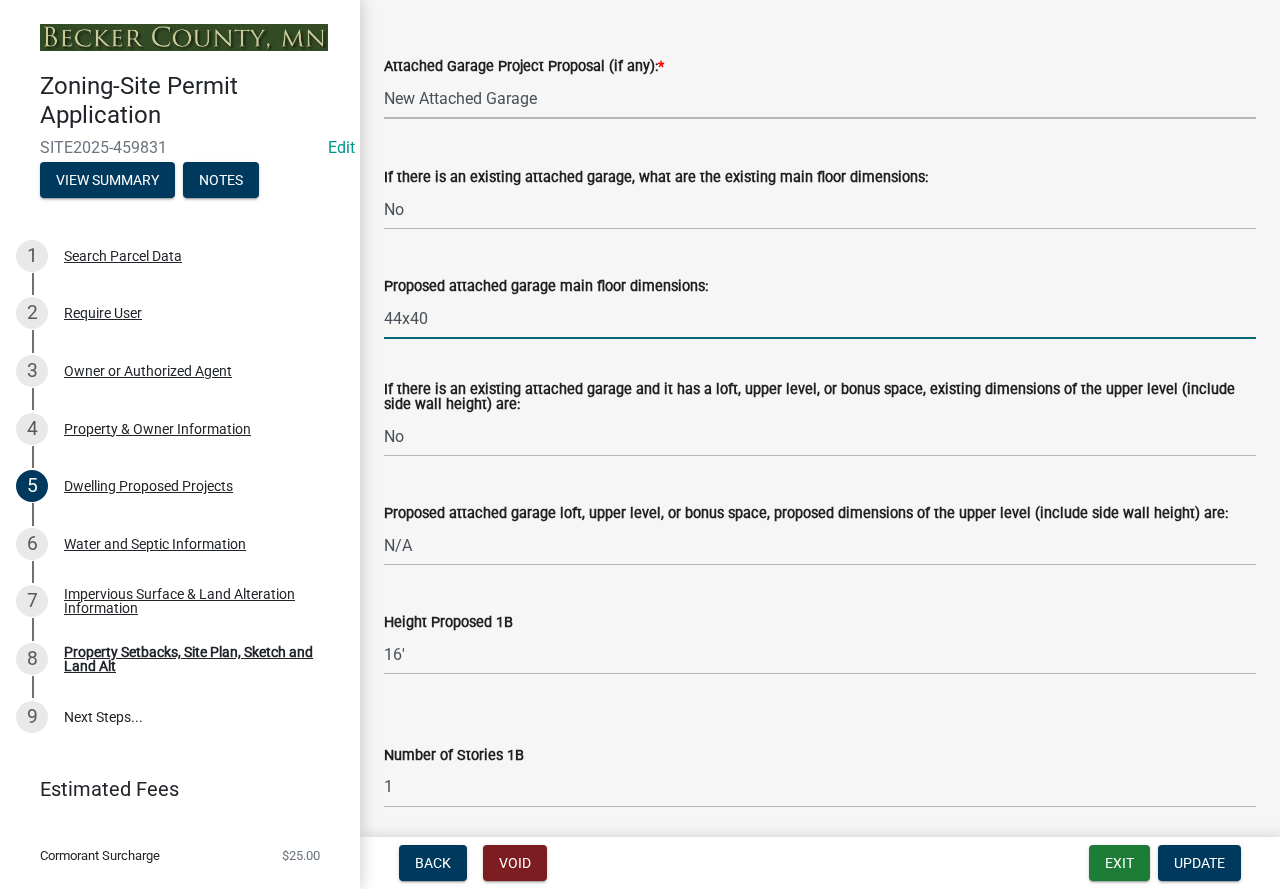 click on "44x40" at bounding box center [820, 318] 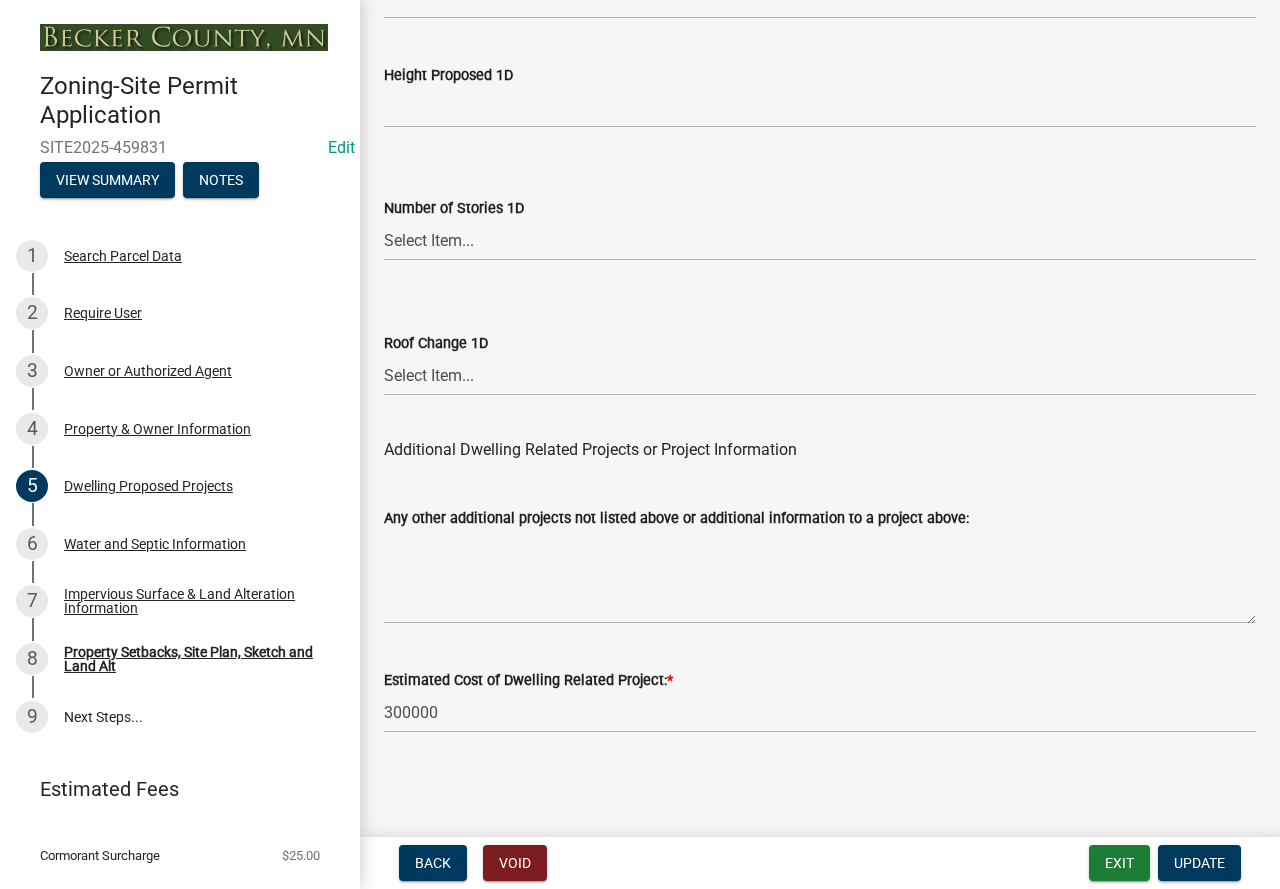 scroll, scrollTop: 5109, scrollLeft: 0, axis: vertical 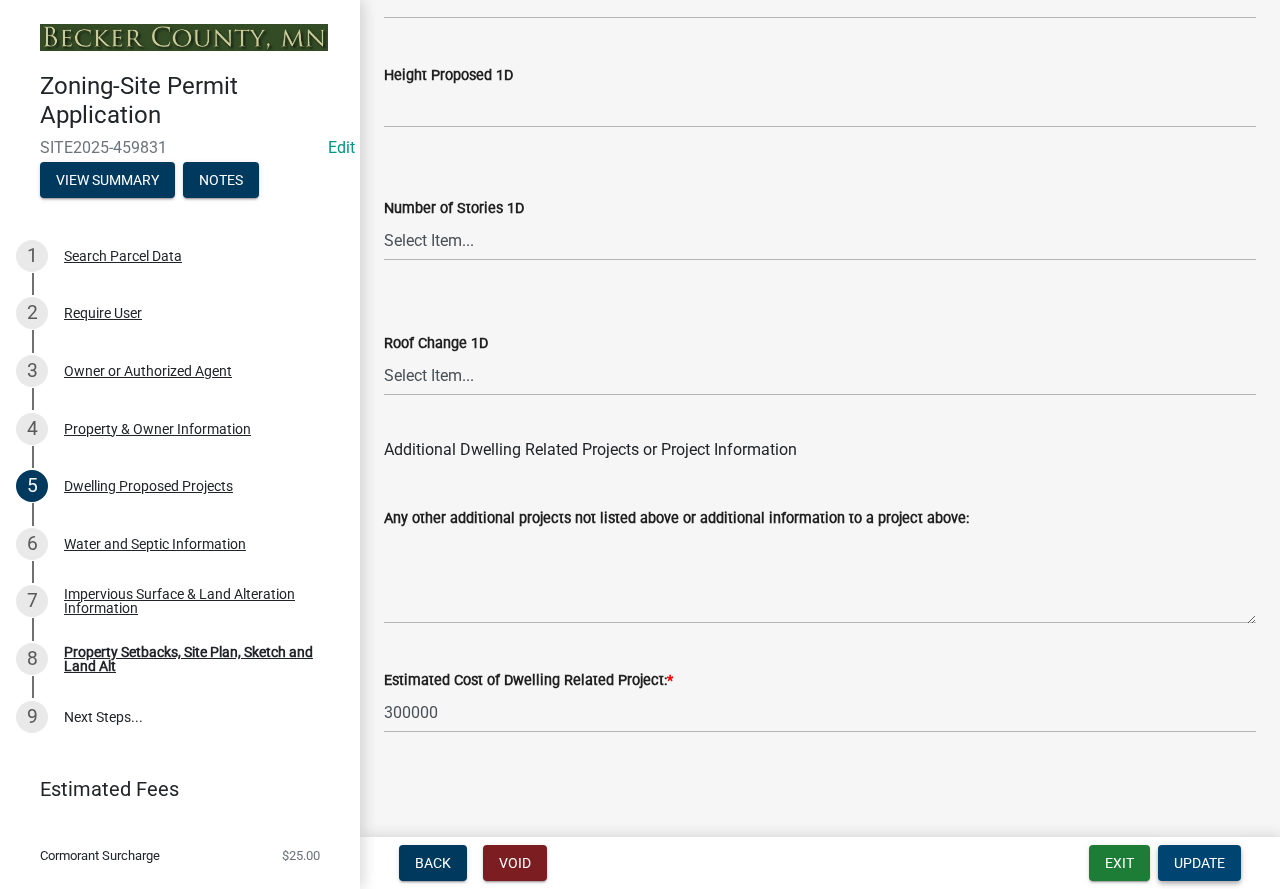 type on "48x40" 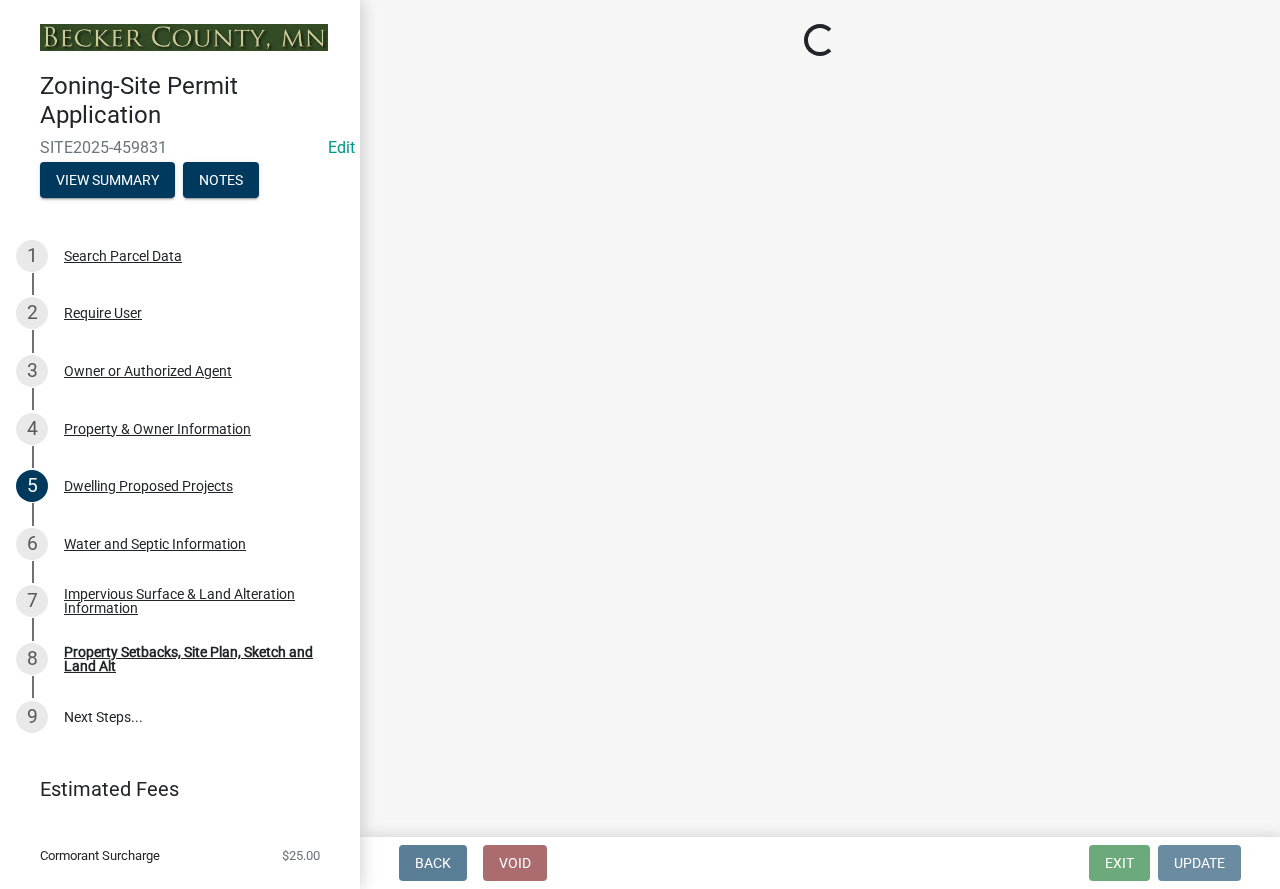 scroll, scrollTop: 0, scrollLeft: 0, axis: both 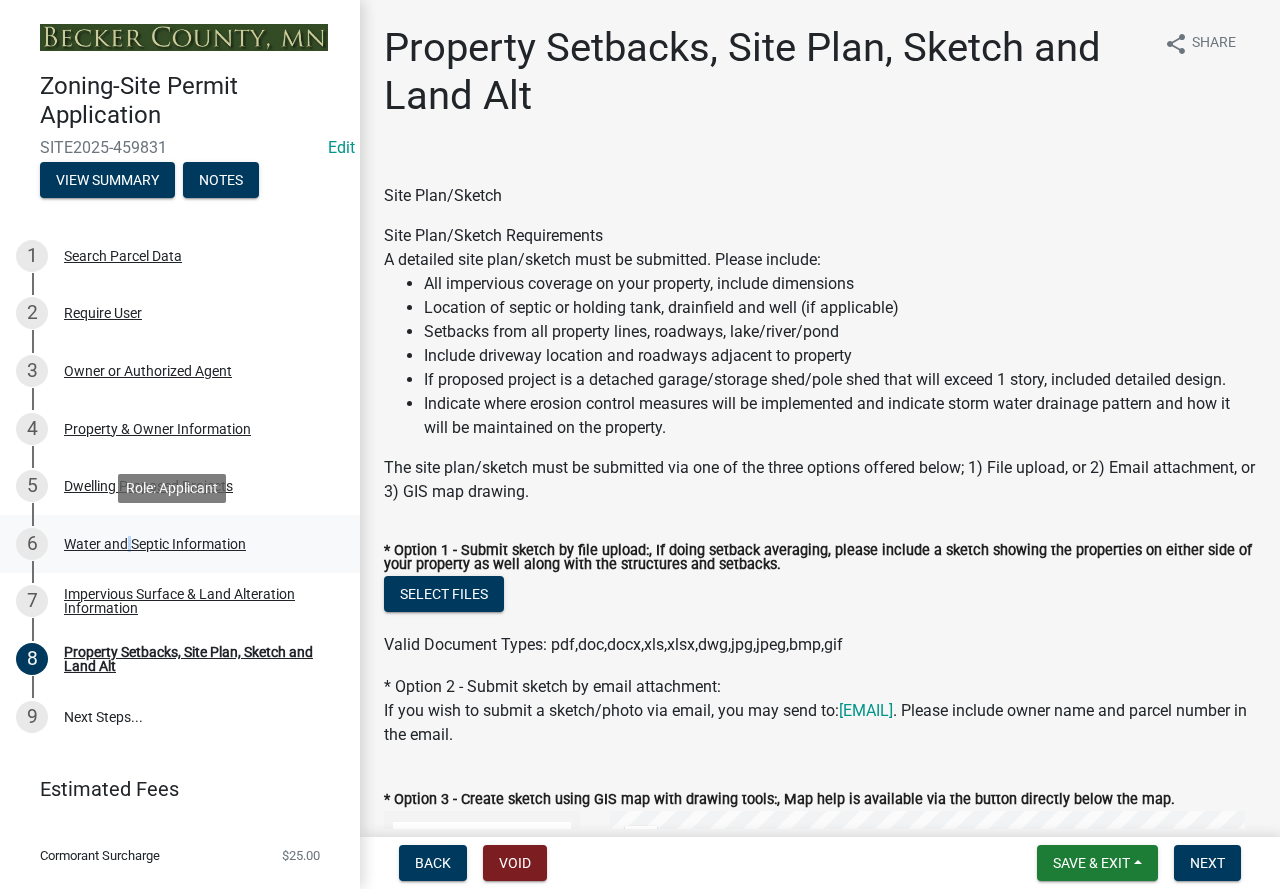 click on "Water and Septic Information" at bounding box center [155, 544] 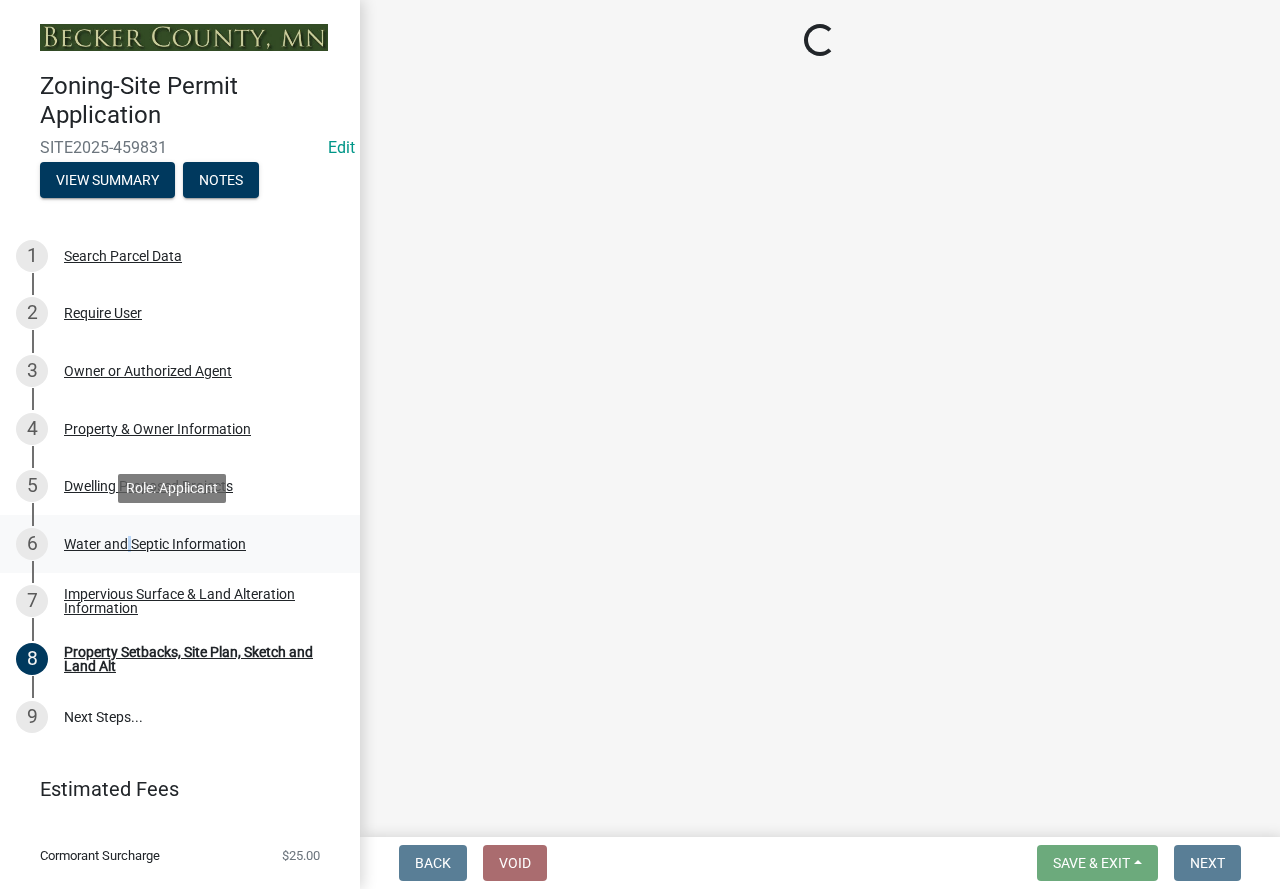 select on "295c6ba3-00c2-4229-aea3-8b4be6316de8" 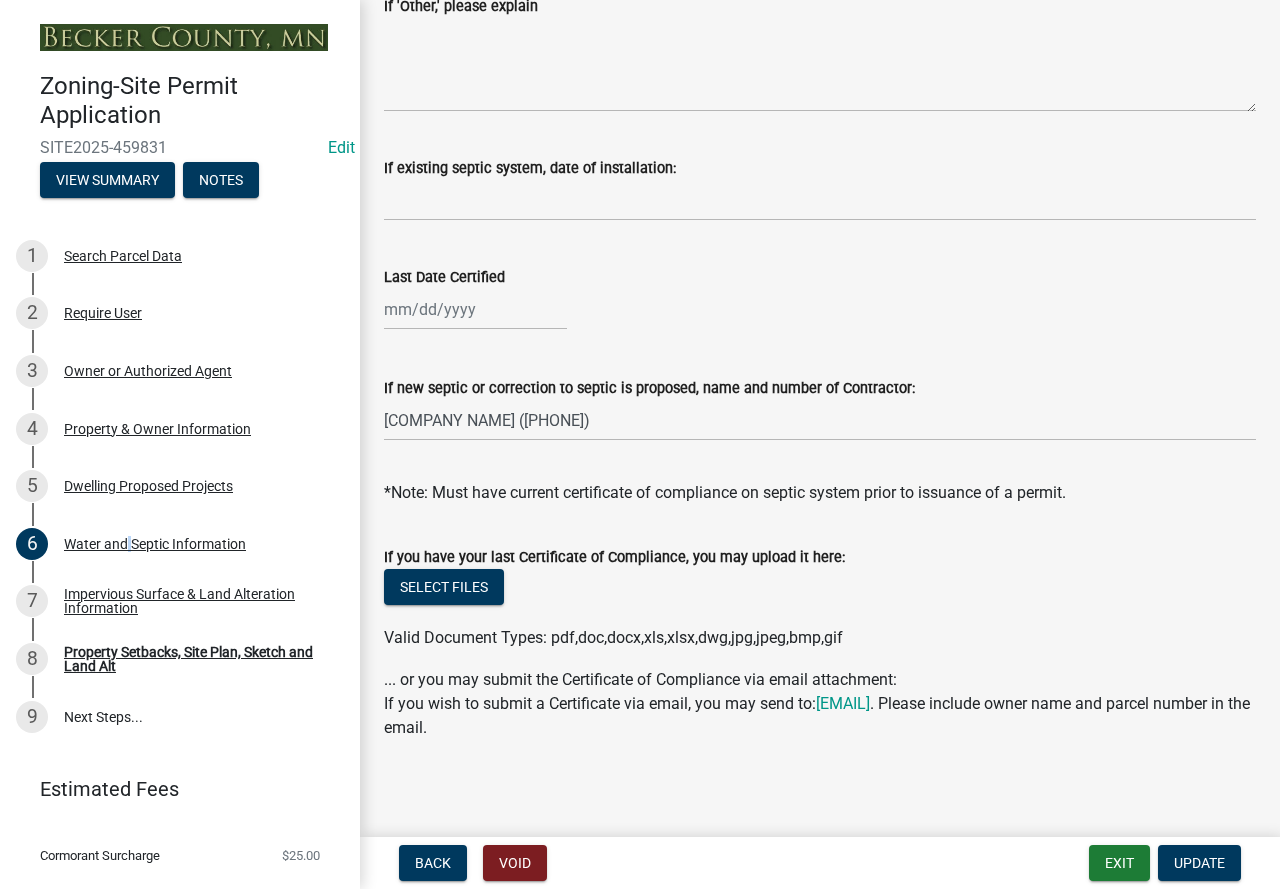 scroll, scrollTop: 626, scrollLeft: 0, axis: vertical 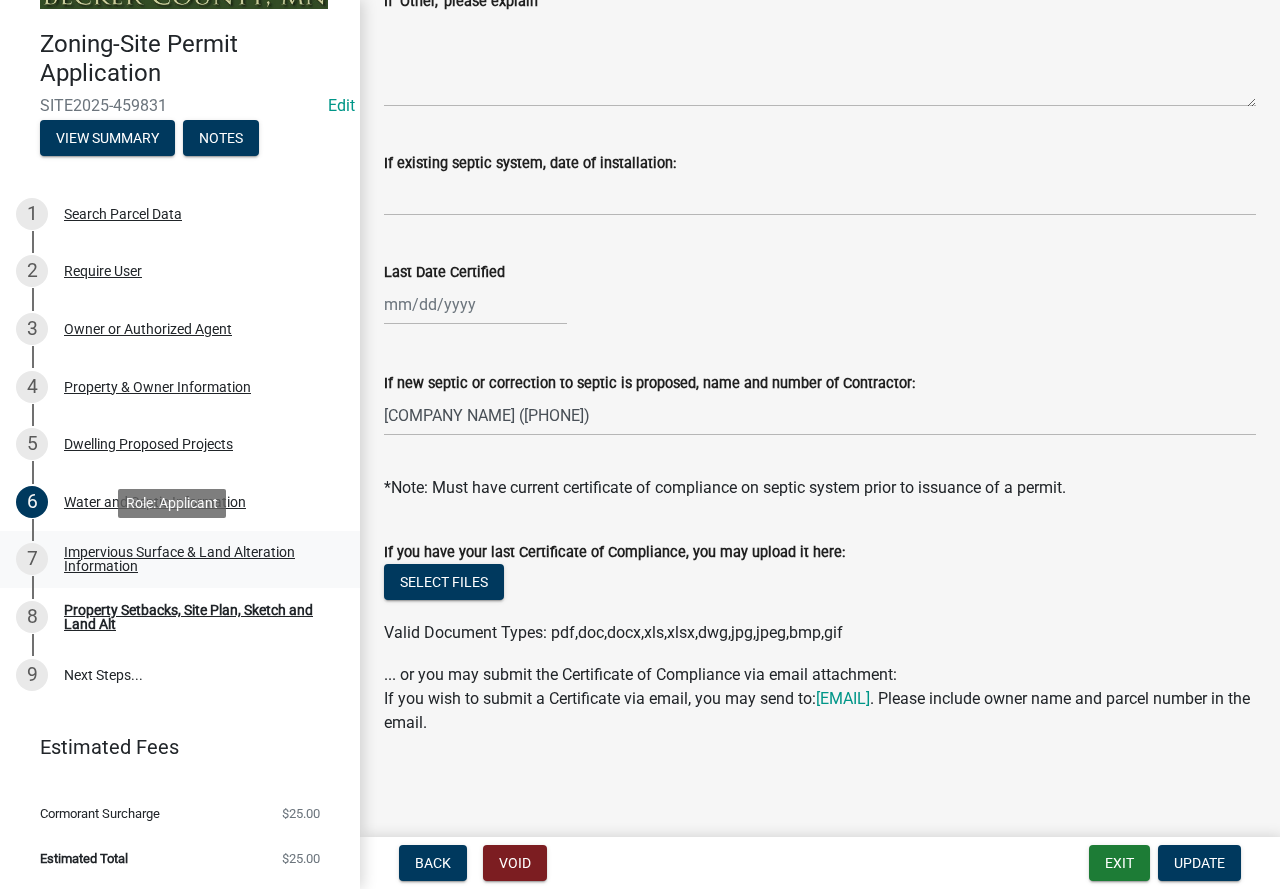 click on "Impervious Surface & Land Alteration Information" at bounding box center (196, 559) 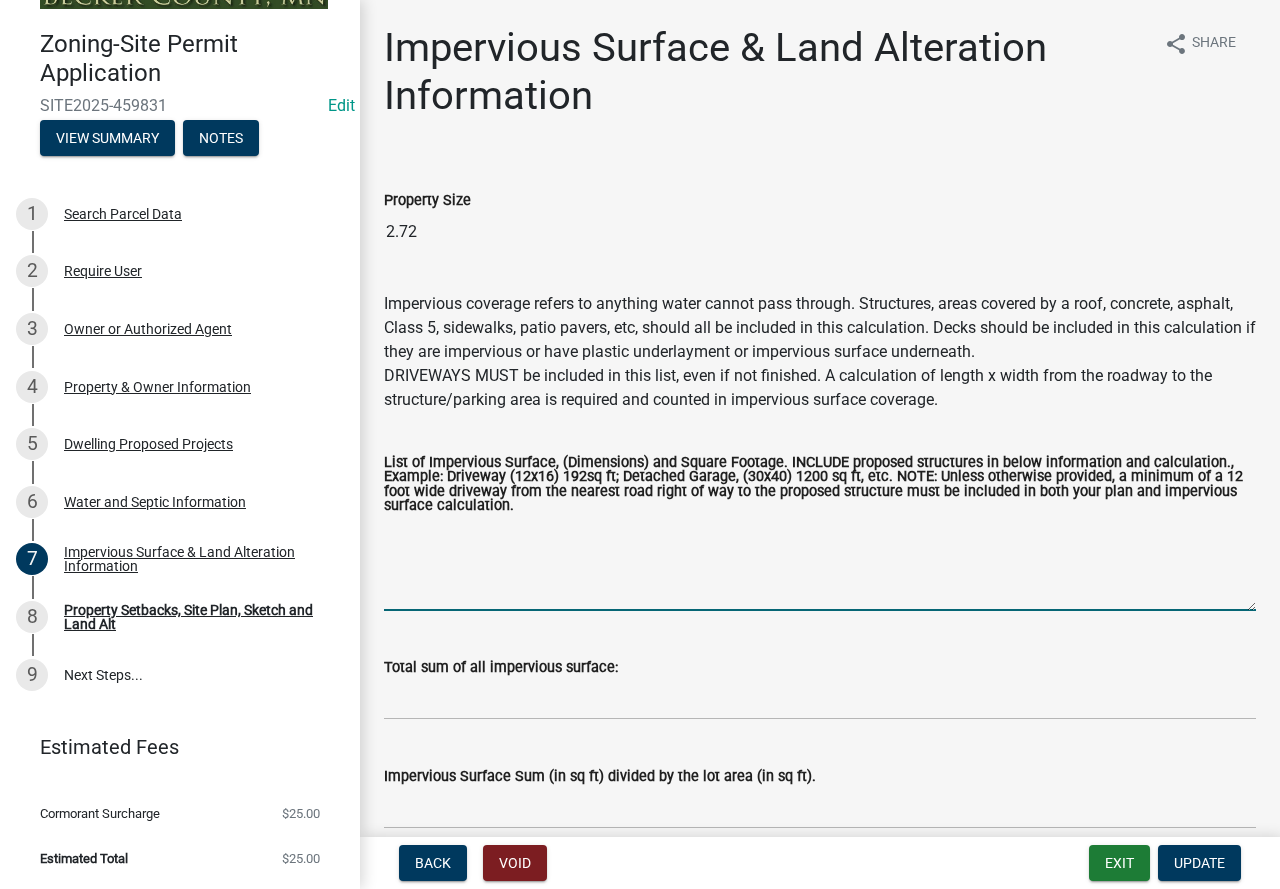 click on "List of Impervious Surface, (Dimensions) and Square Footage.  INCLUDE proposed structures in below information and calculation., Example: Driveway (12x16) 192sq ft; Detached Garage, (30x40) 1200 sq ft, etc.
NOTE: Unless otherwise provided, a minimum of a 12 foot wide driveway from the nearest road right of way to the proposed structure must be included in both your plan and impervious surface calculation." at bounding box center (820, 564) 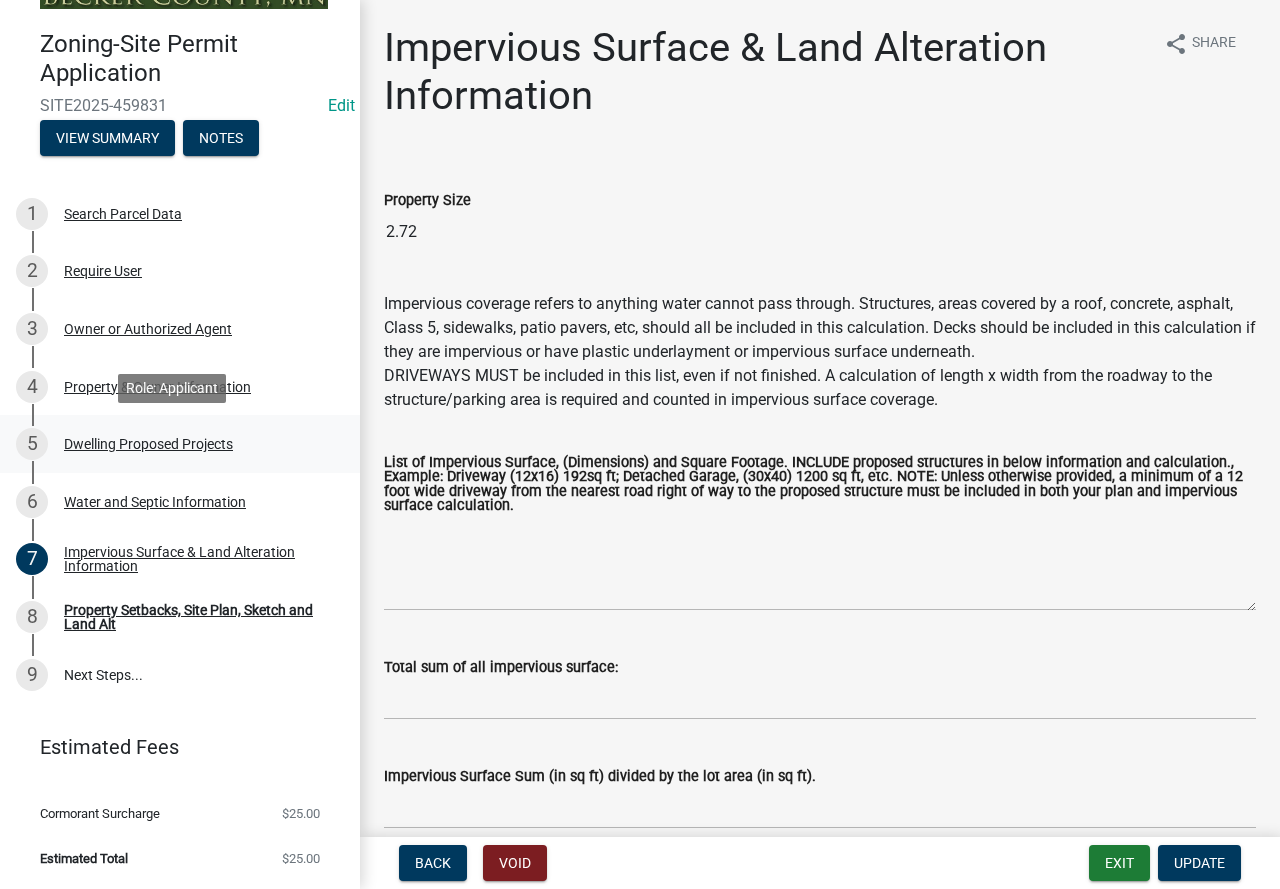 click on "Dwelling Proposed Projects" at bounding box center (148, 444) 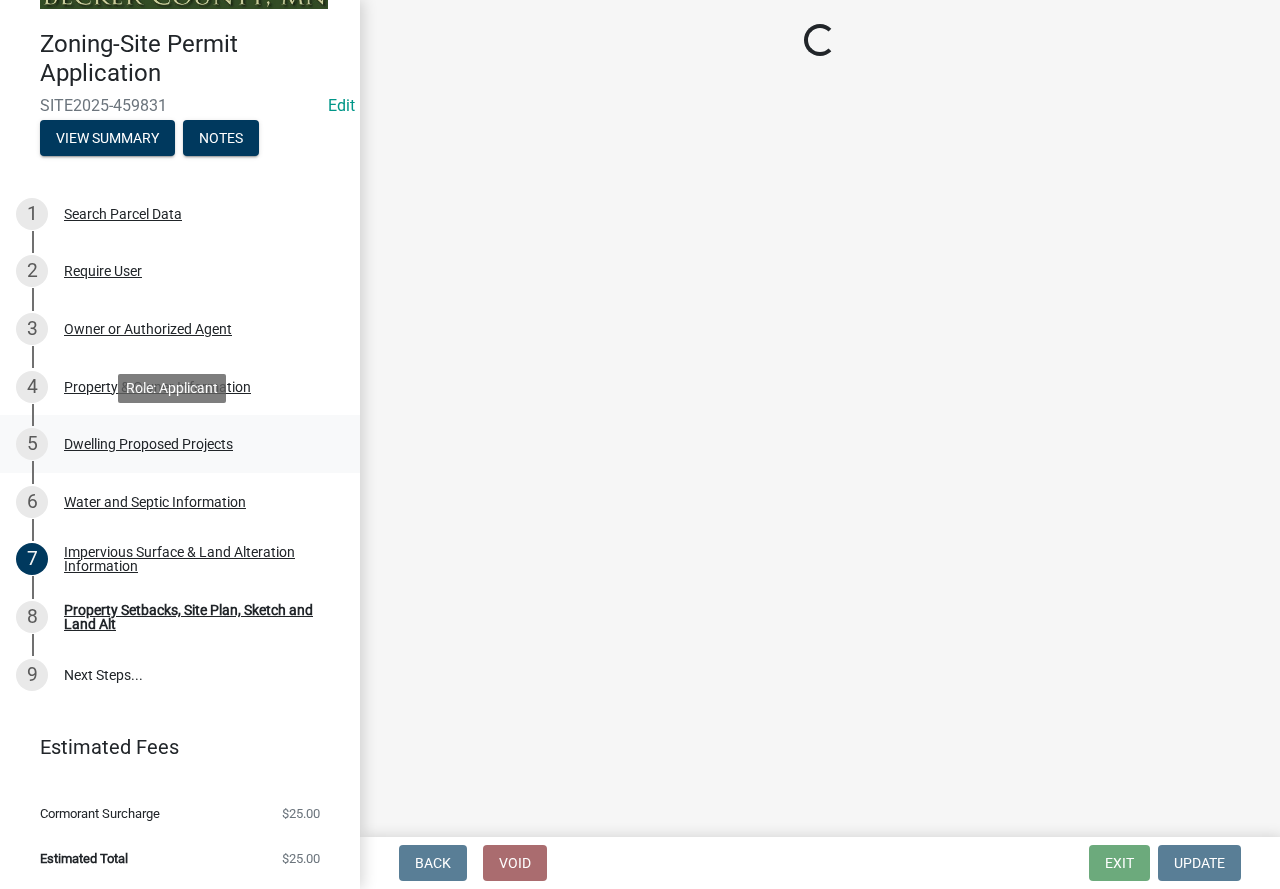 select on "5b8abcc6-67f7-49fb-8f25-c295ccc2b339" 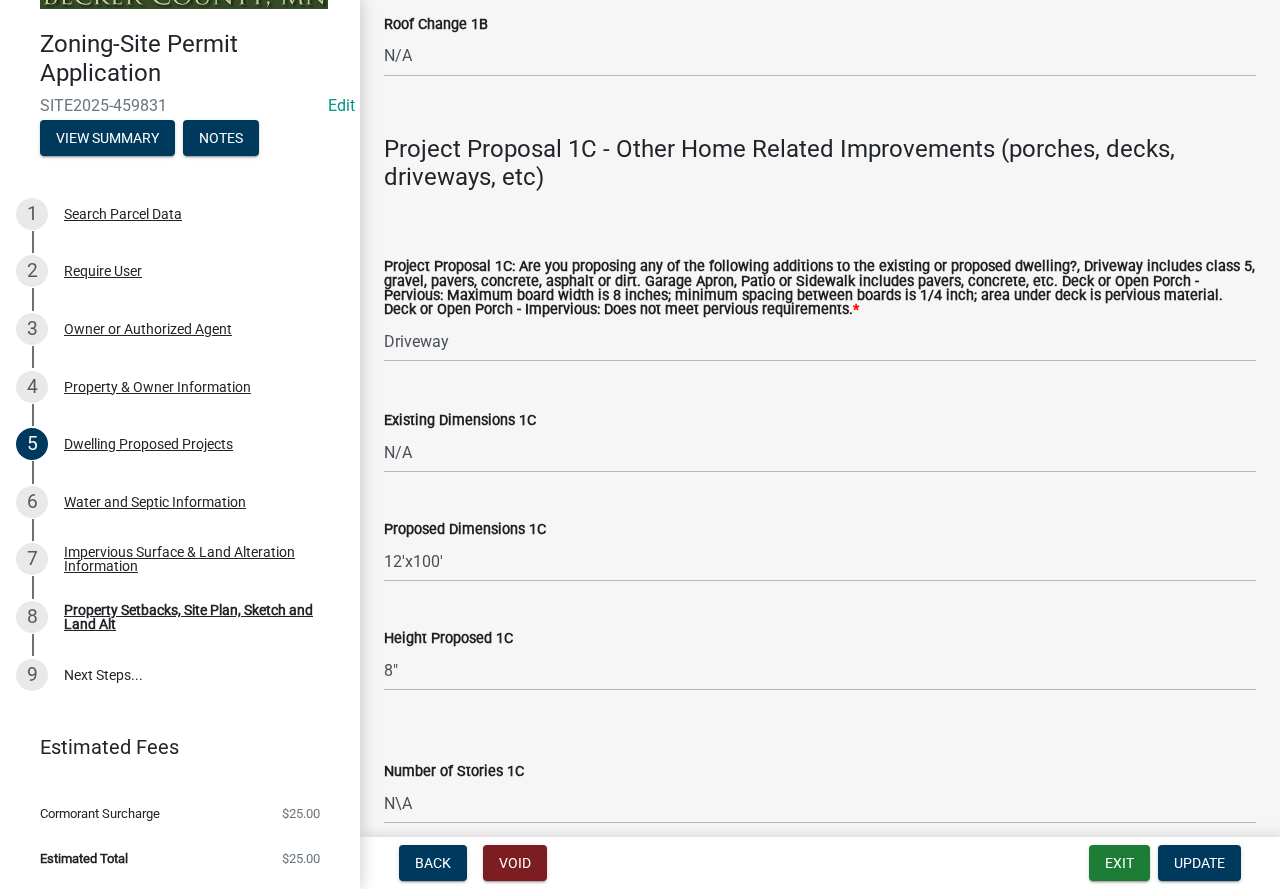 scroll, scrollTop: 3600, scrollLeft: 0, axis: vertical 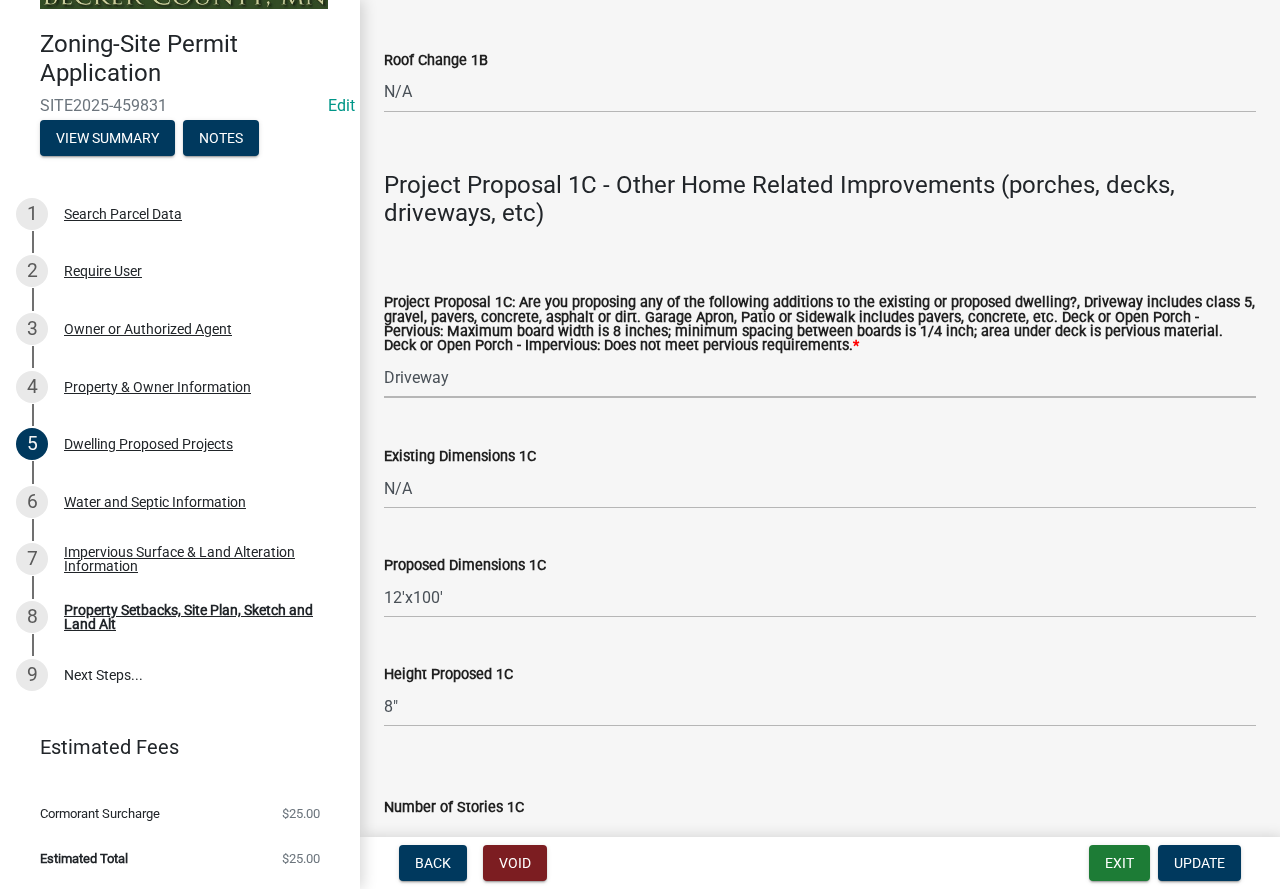 click on "Select Item...   N/A   Driveway   Garage Apron   Home Patio   Sidewalk   Deck - Pervious   Deck- Impervious   Open Porch - Pervious   Open Porch - Impervious   Screened Deck   Screened Porch   Sunroom   3 Season Porch   Other" at bounding box center [820, 377] 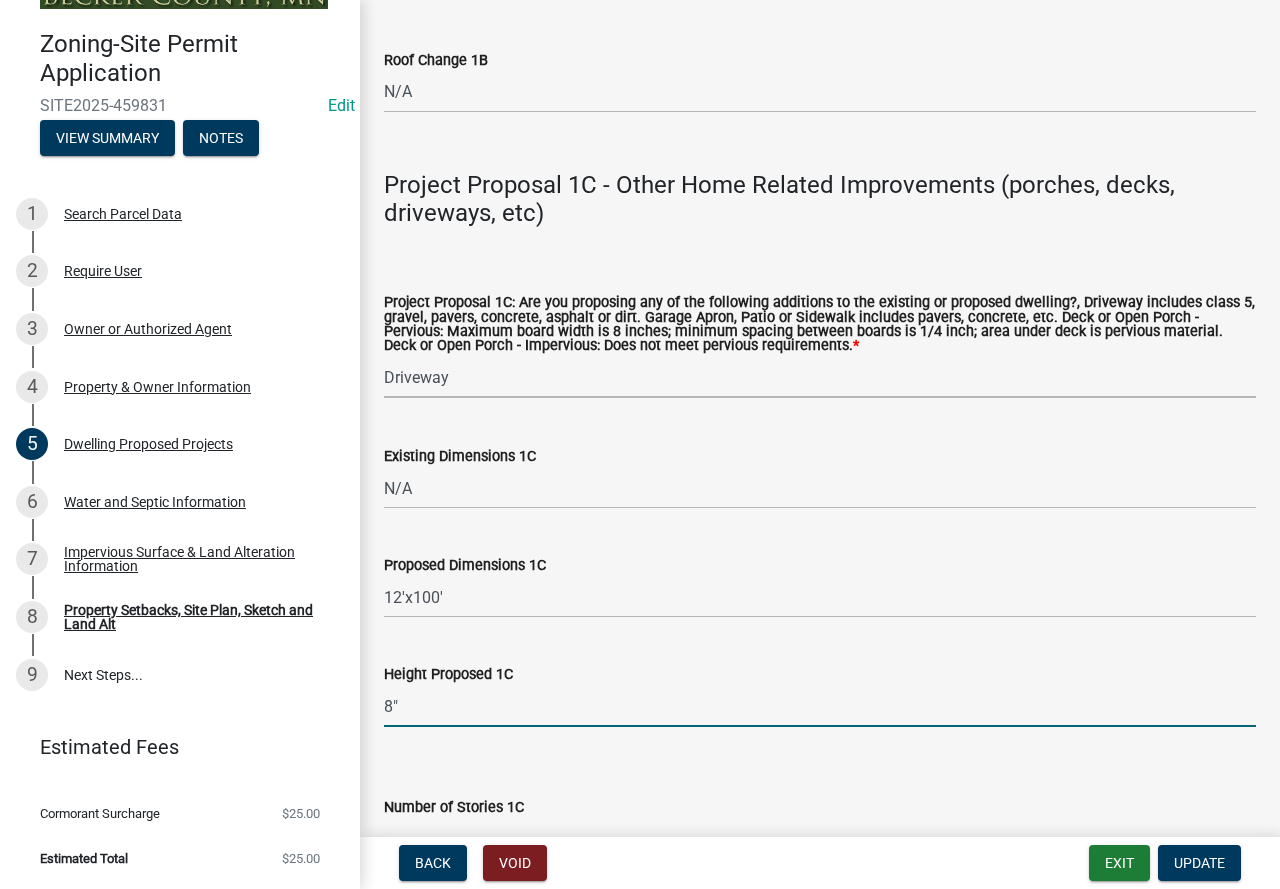 click on "8"" at bounding box center (820, 706) 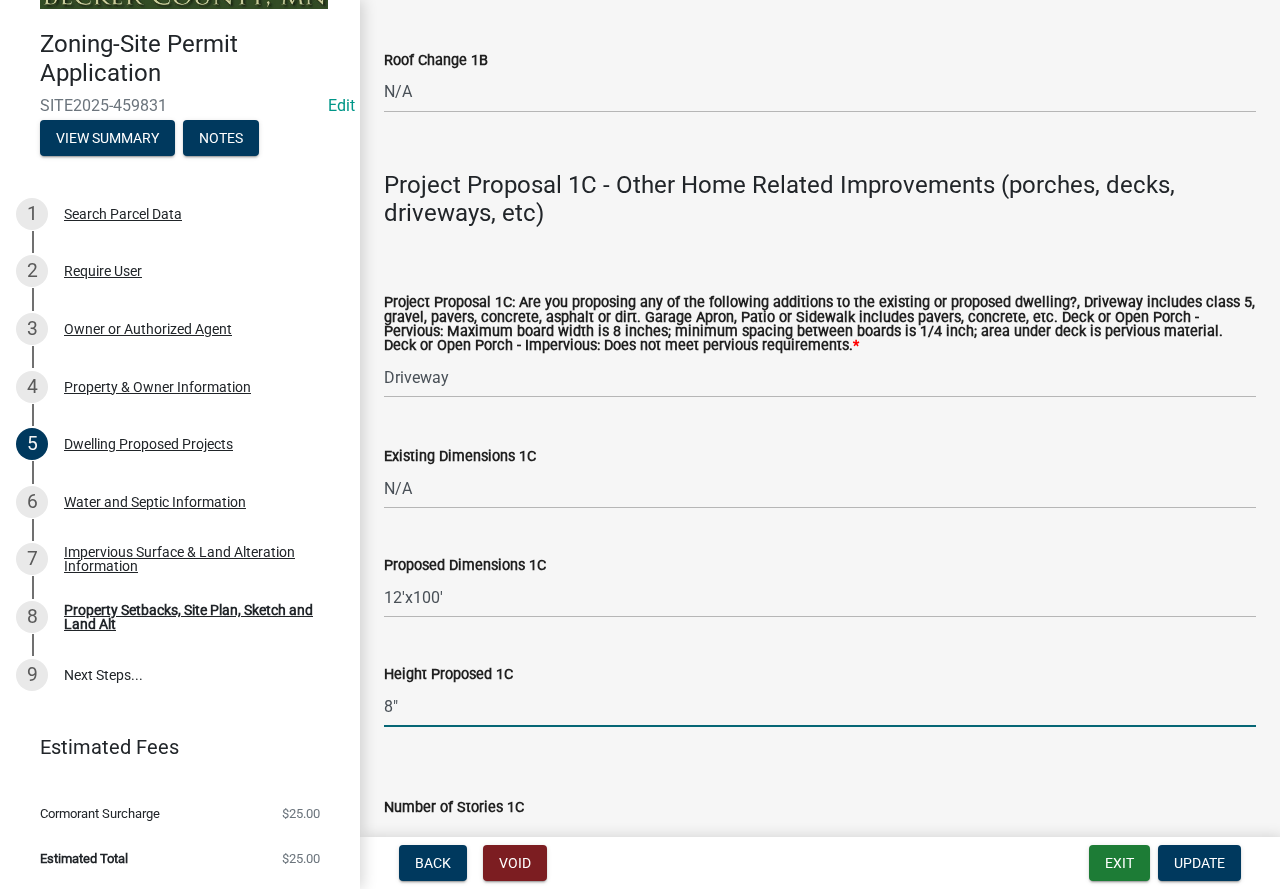 type on "8" 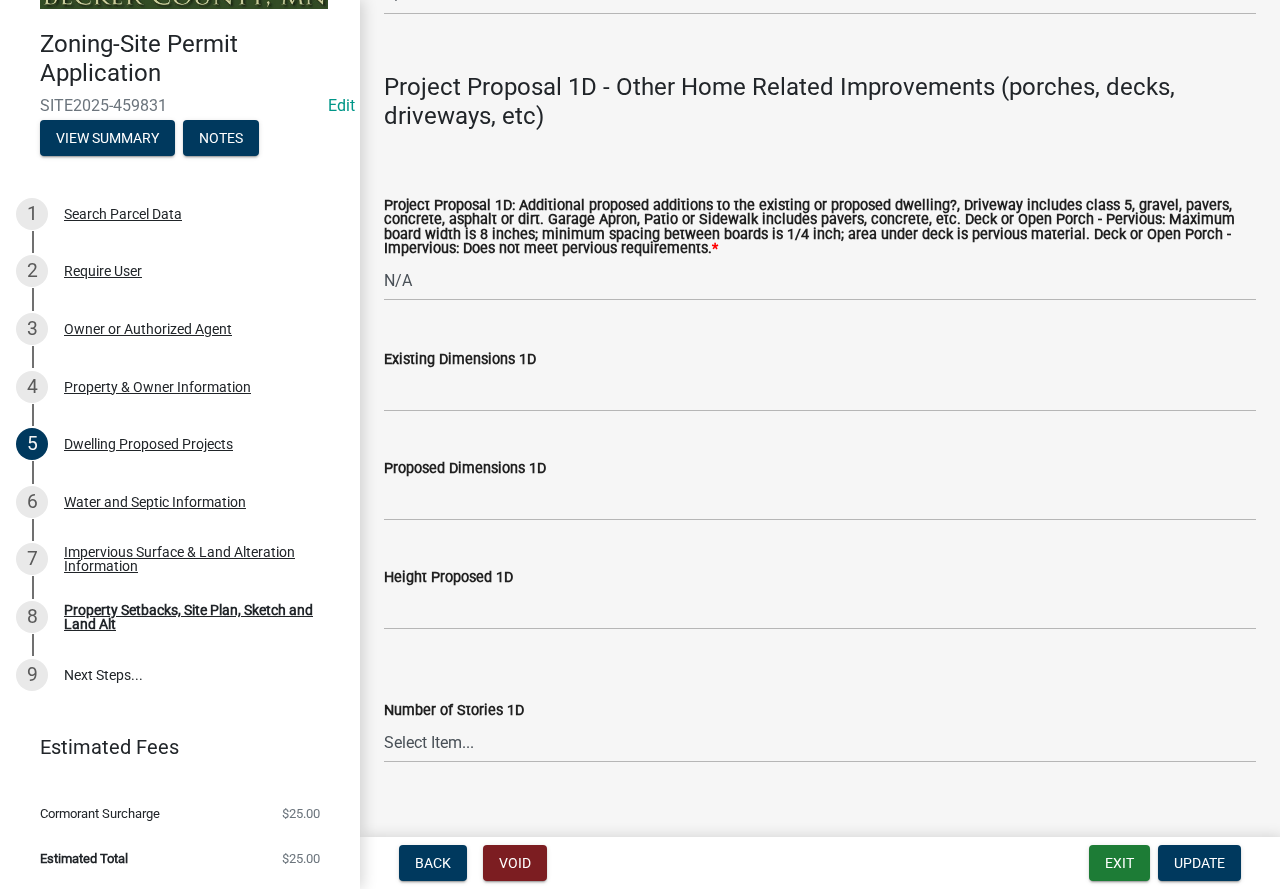 scroll, scrollTop: 4700, scrollLeft: 0, axis: vertical 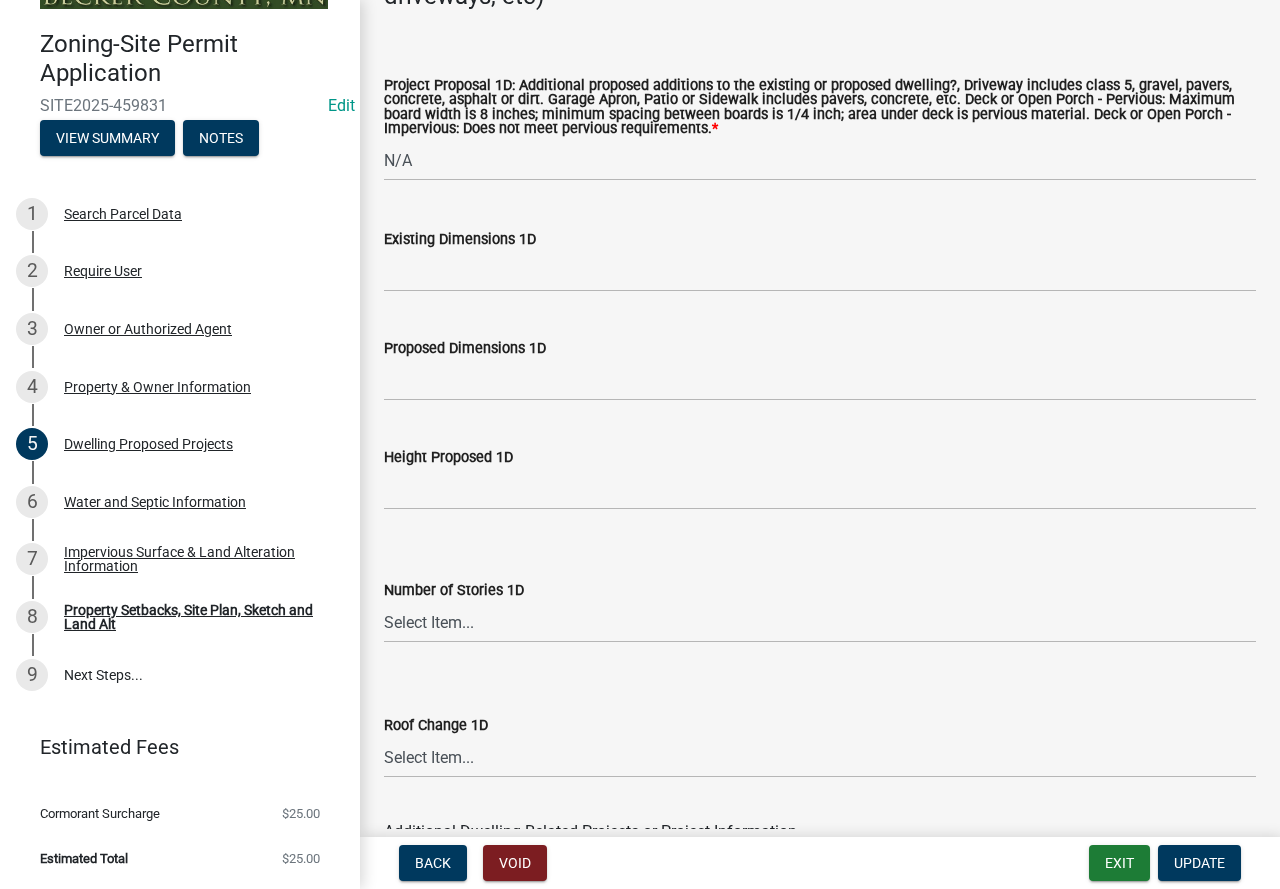 type 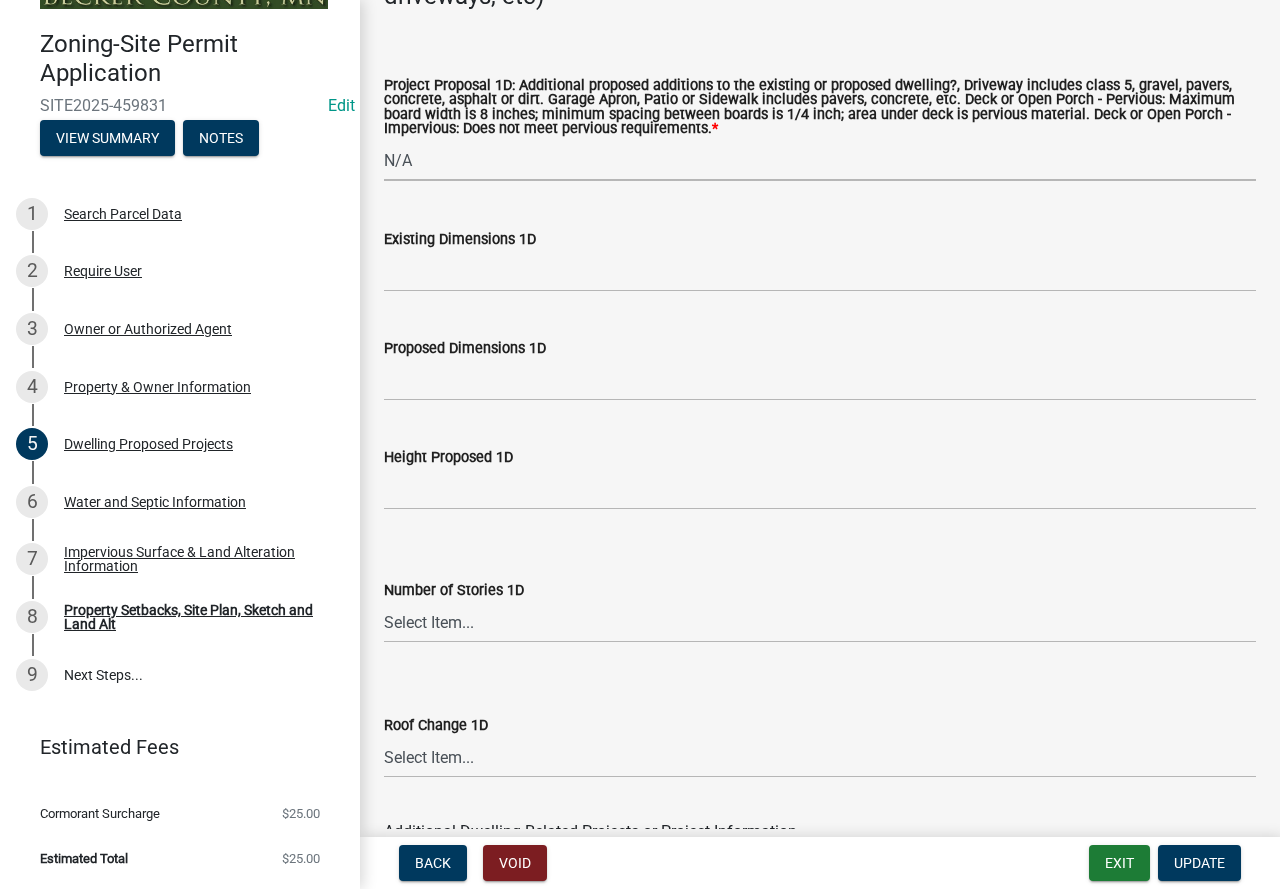 click on "Select Item...   N/A   Driveway   Garage Apron   Home Patio   Sidewalk   Deck - Pervious   Deck - Impervious   Open Porch - Pervious   Open Porch - Impervious   Screened Deck   Screened Porch   Sunroom   3 Season Porch   Other" at bounding box center [820, 160] 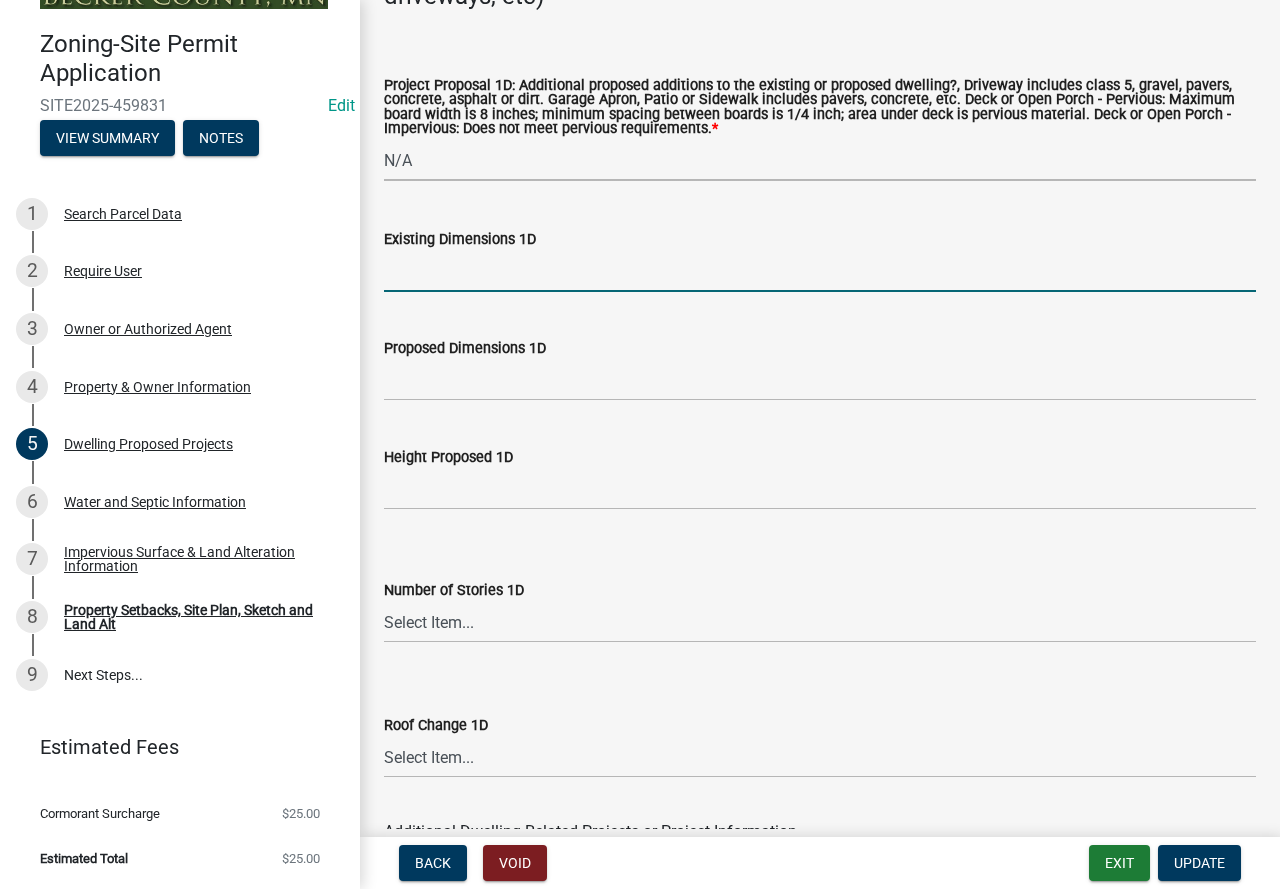 click on "Existing Dimensions 1D" at bounding box center [820, 271] 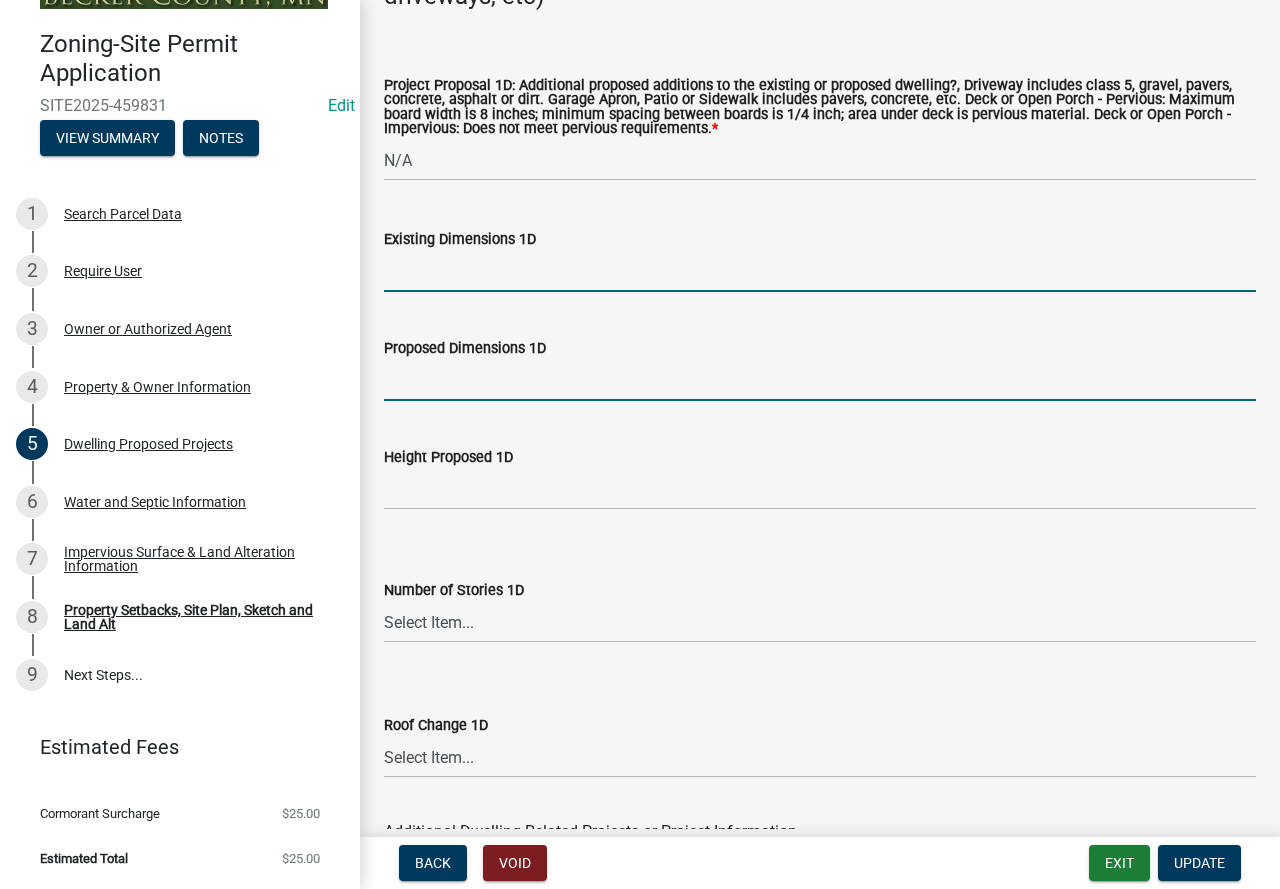 click on "Proposed Dimensions 1D" at bounding box center (820, 380) 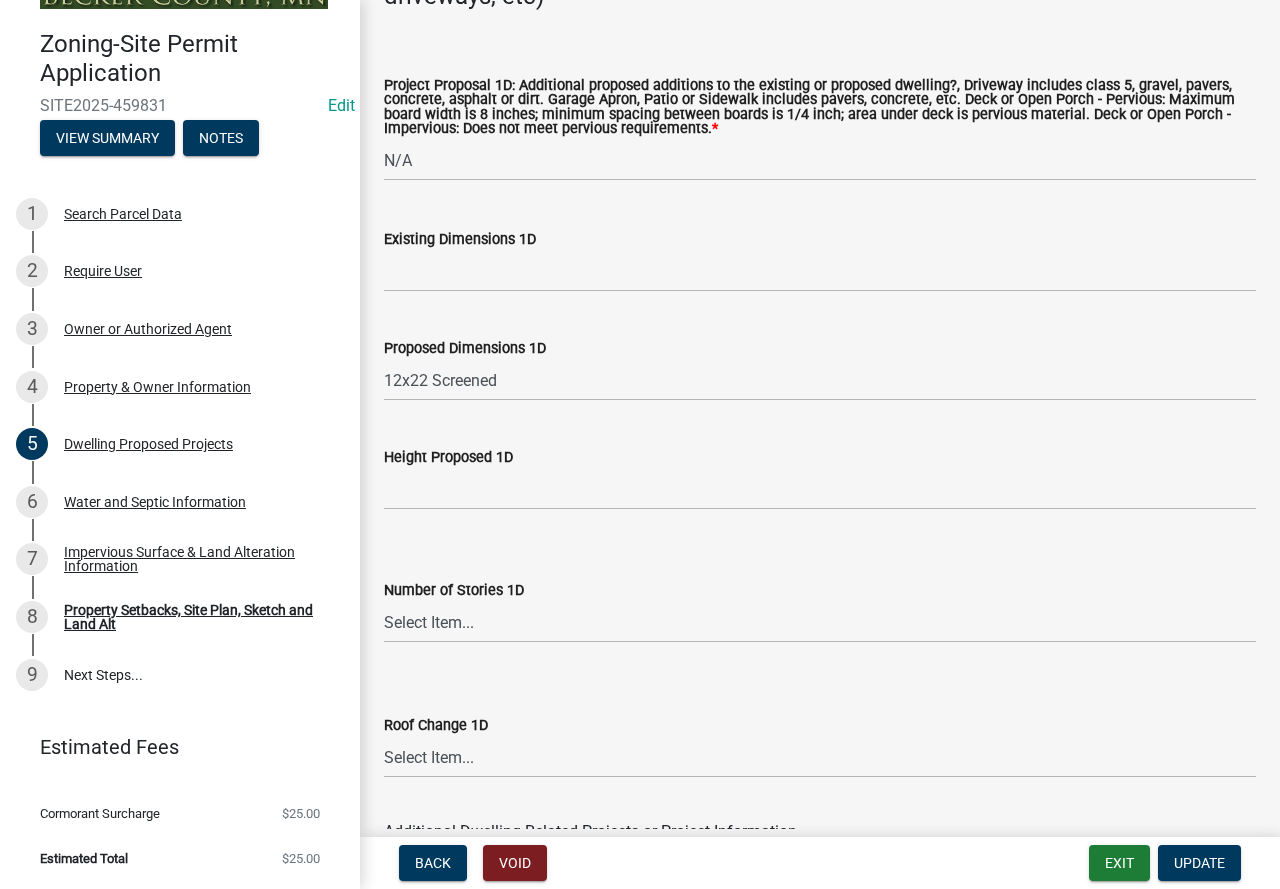 scroll, scrollTop: 42, scrollLeft: 0, axis: vertical 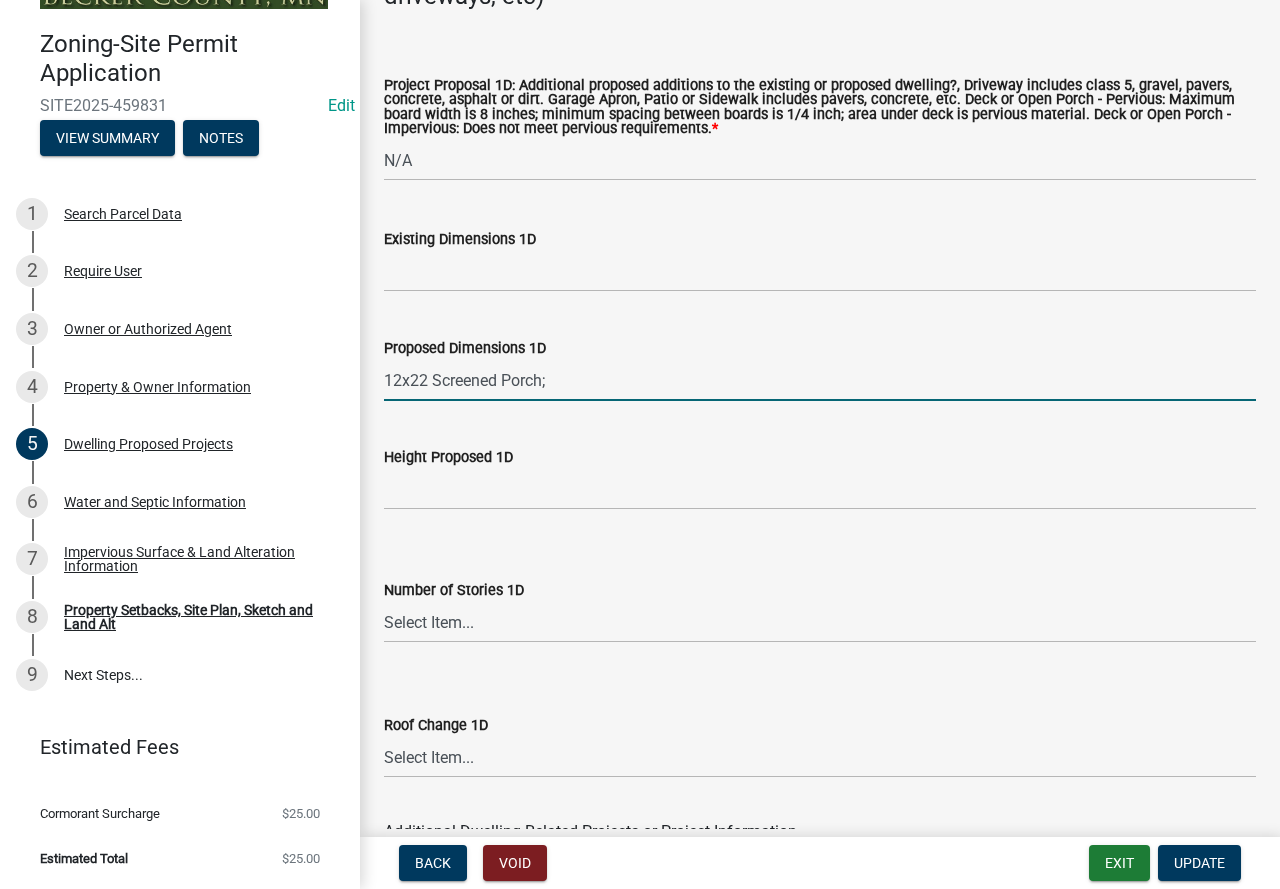 type on "12x22 Screened Porch;" 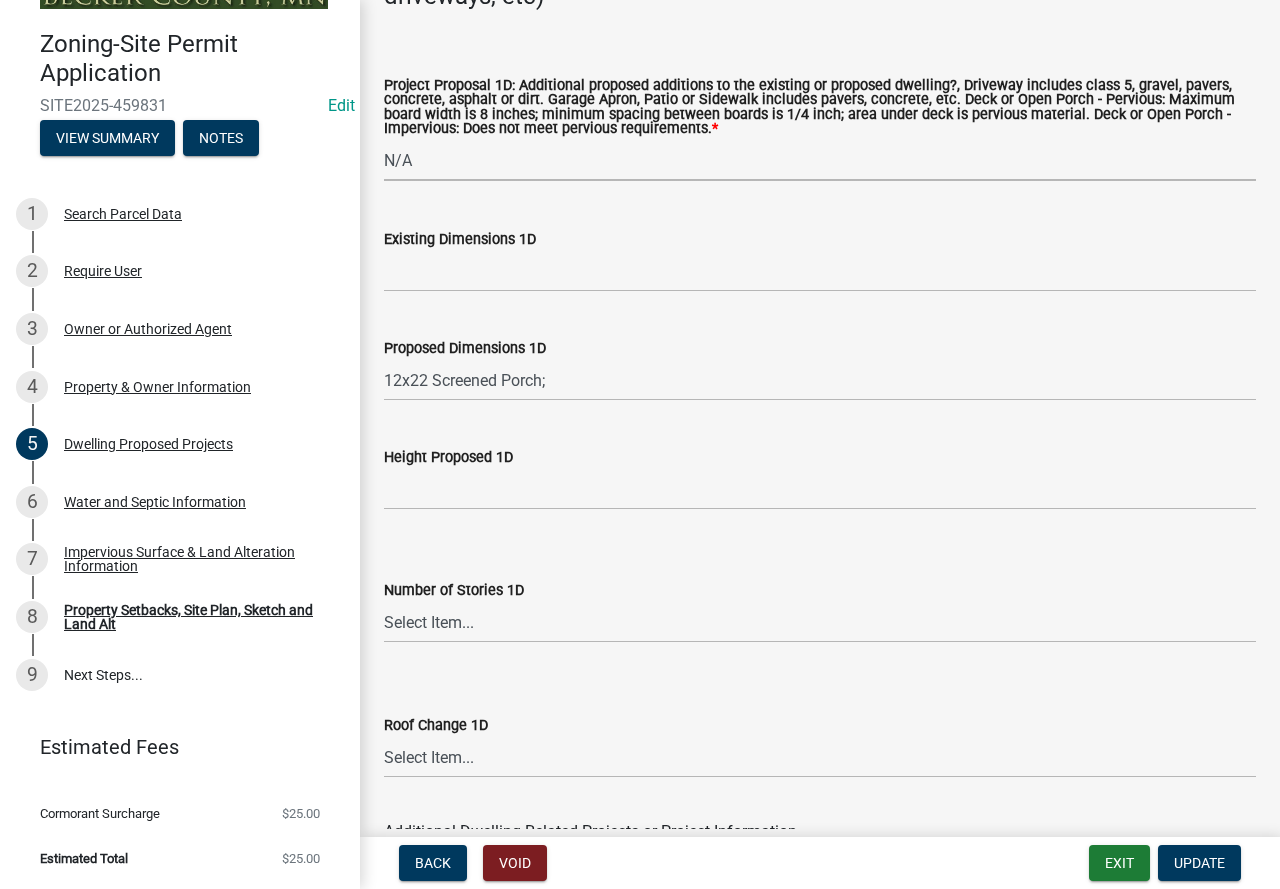 click on "Select Item...   N/A   Driveway   Garage Apron   Home Patio   Sidewalk   Deck - Pervious   Deck - Impervious   Open Porch - Pervious   Open Porch - Impervious   Screened Deck   Screened Porch   Sunroom   3 Season Porch   Other" at bounding box center [820, 160] 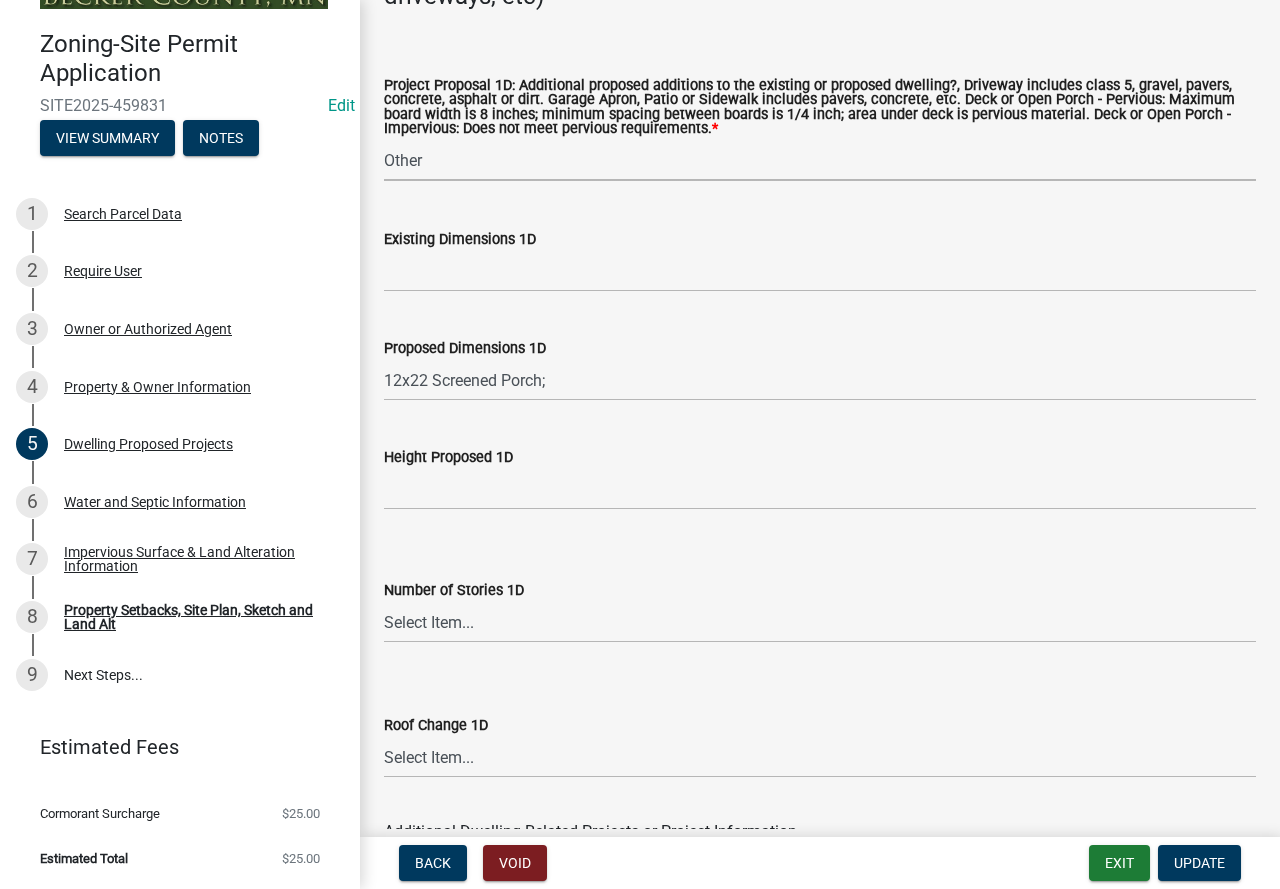 click on "Select Item...   N/A   Driveway   Garage Apron   Home Patio   Sidewalk   Deck - Pervious   Deck - Impervious   Open Porch - Pervious   Open Porch - Impervious   Screened Deck   Screened Porch   Sunroom   3 Season Porch   Other" at bounding box center (820, 160) 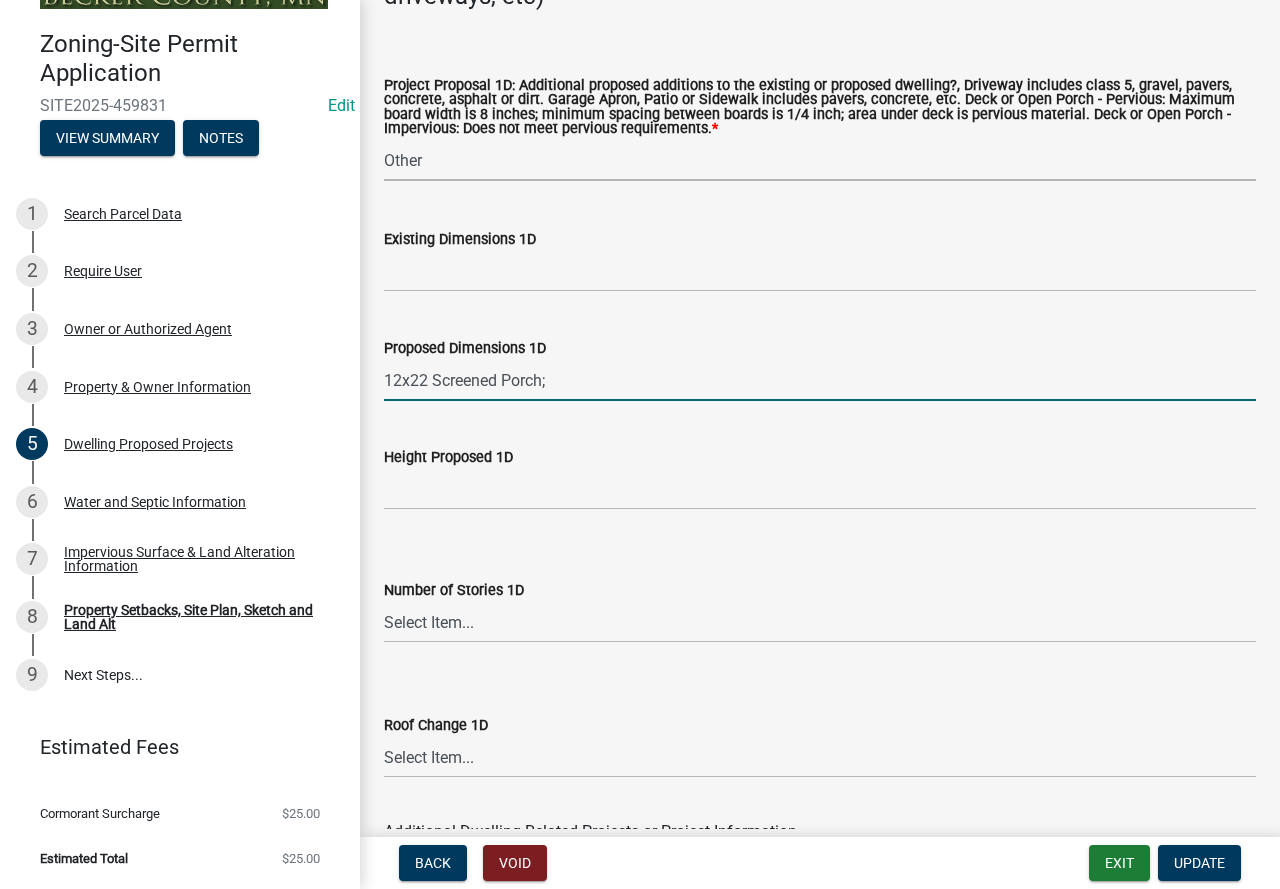 click on "12x22 Screened Porch;" at bounding box center (820, 380) 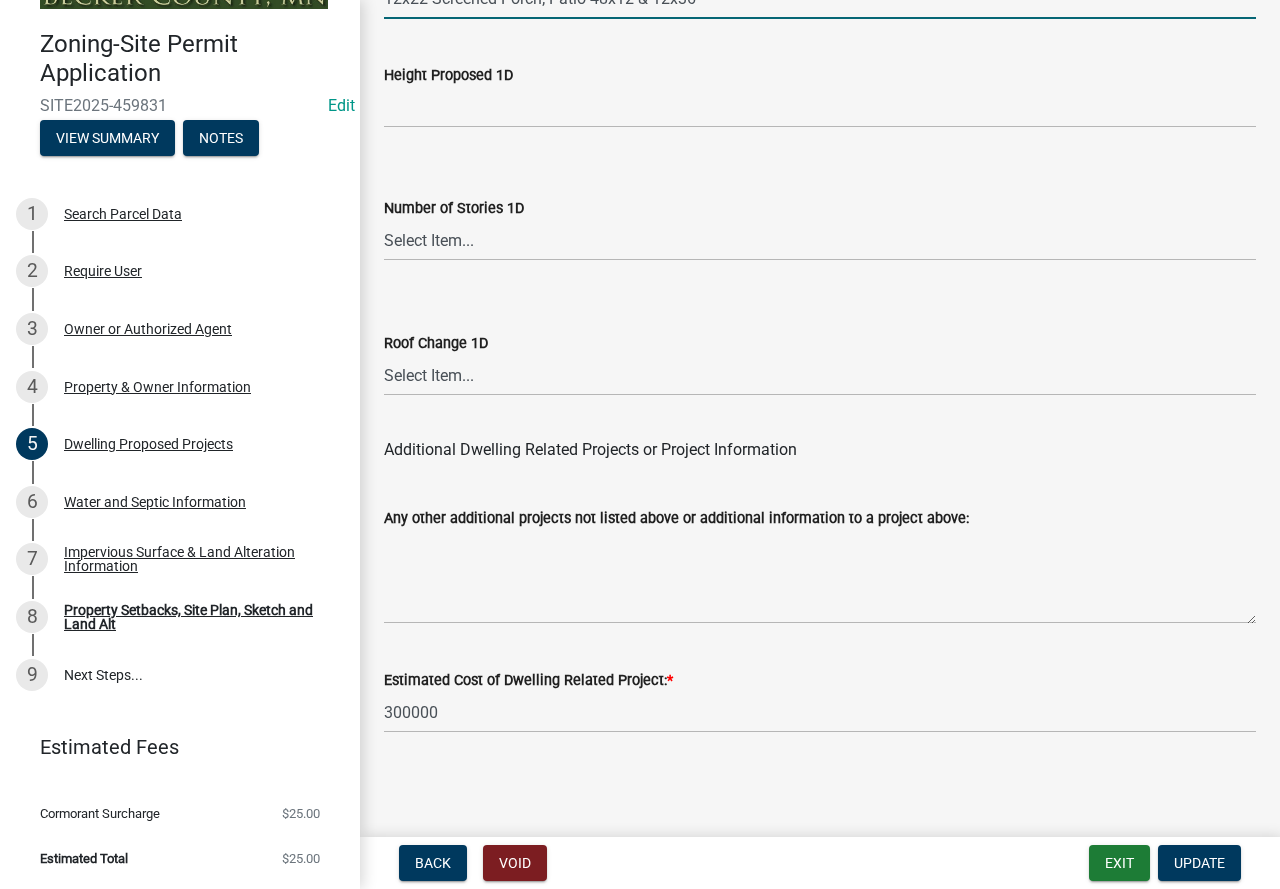 scroll, scrollTop: 5109, scrollLeft: 0, axis: vertical 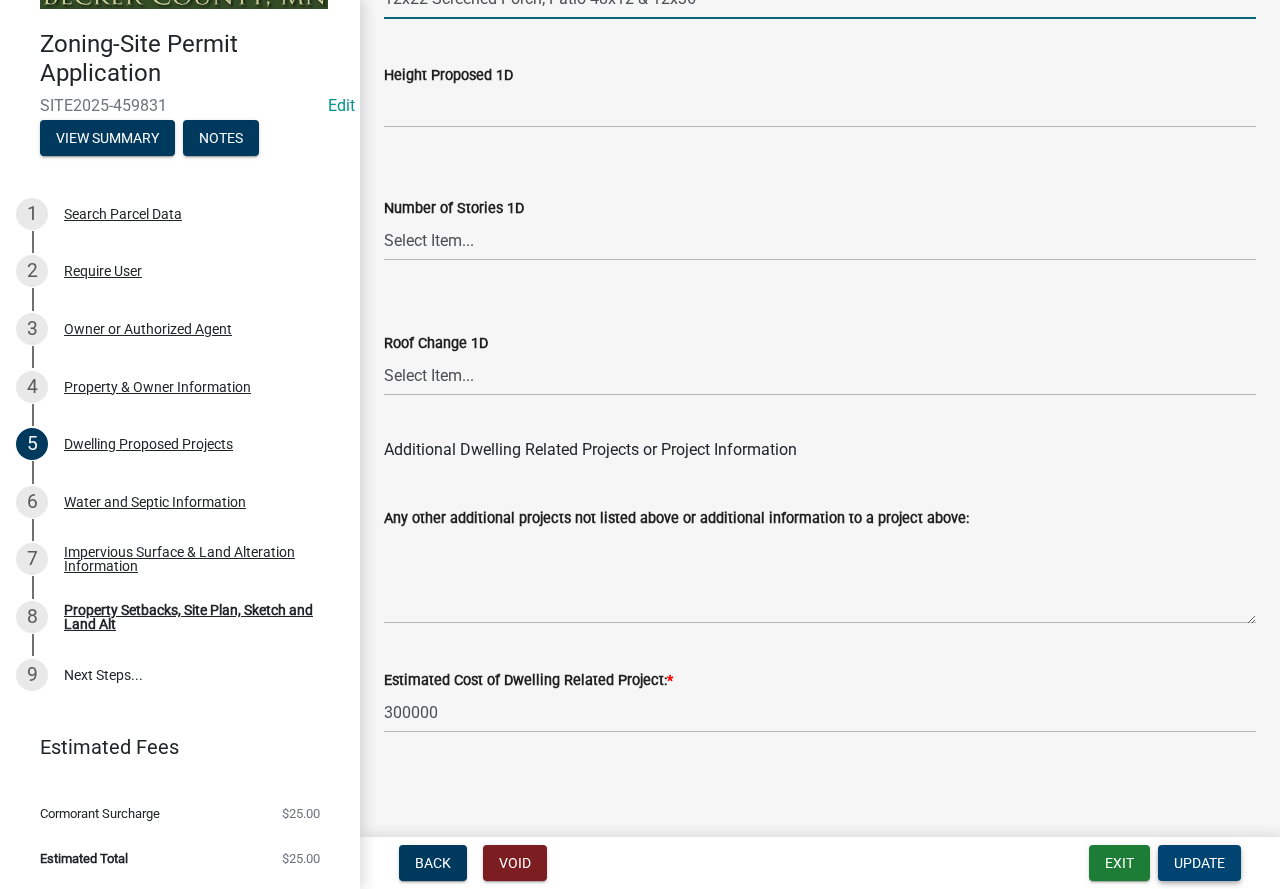 type on "12x22 Screened Porch; Patio 48x12 & 12x36" 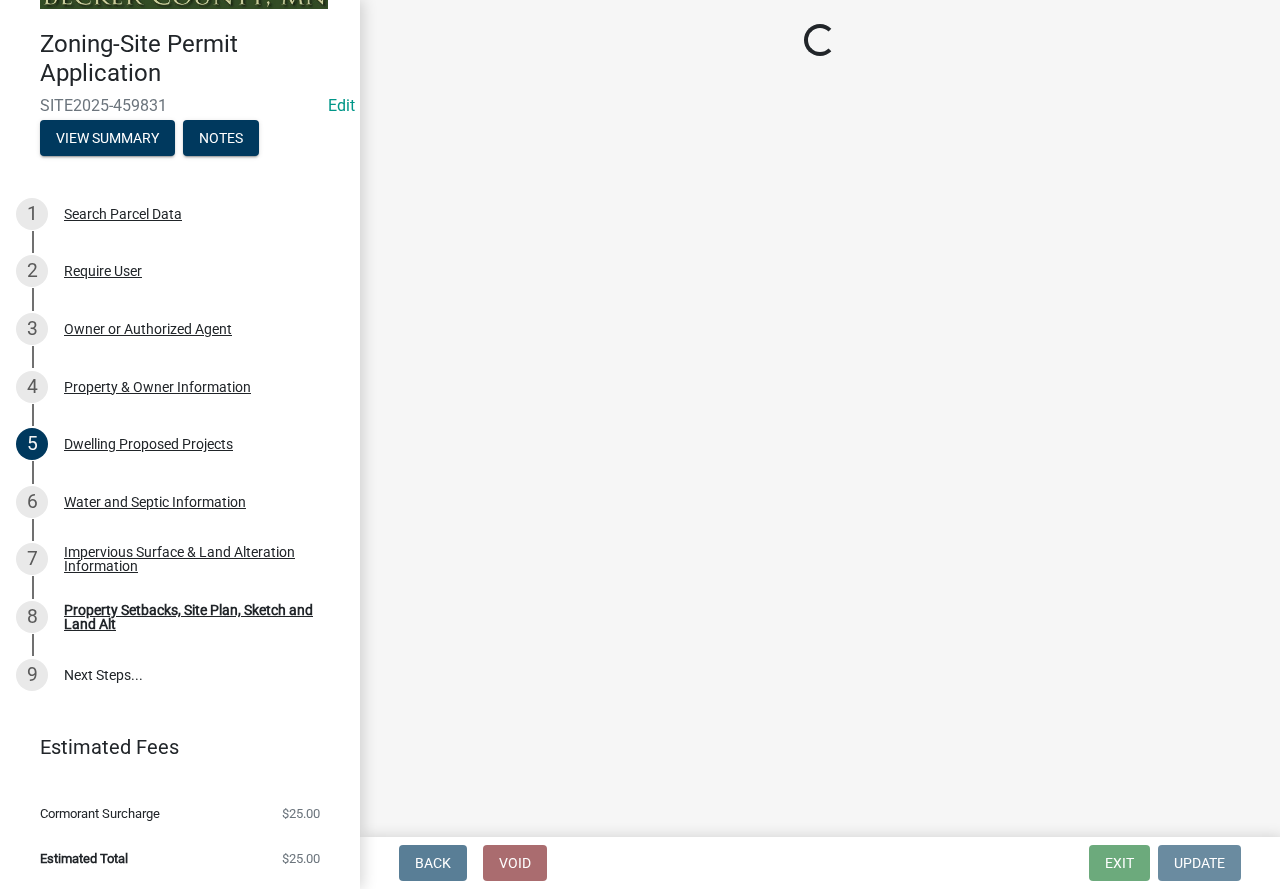 scroll, scrollTop: 0, scrollLeft: 0, axis: both 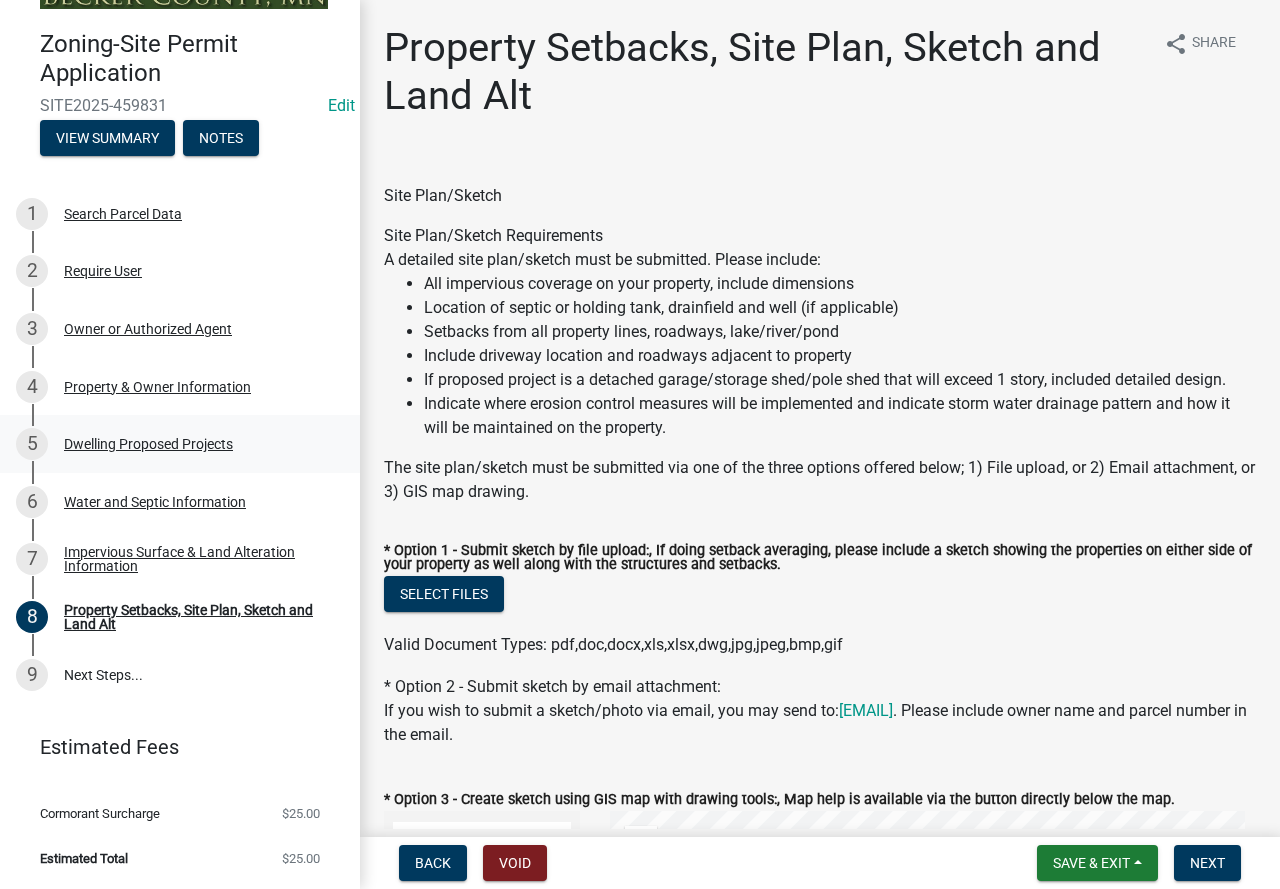 click on "Dwelling Proposed Projects" at bounding box center [148, 444] 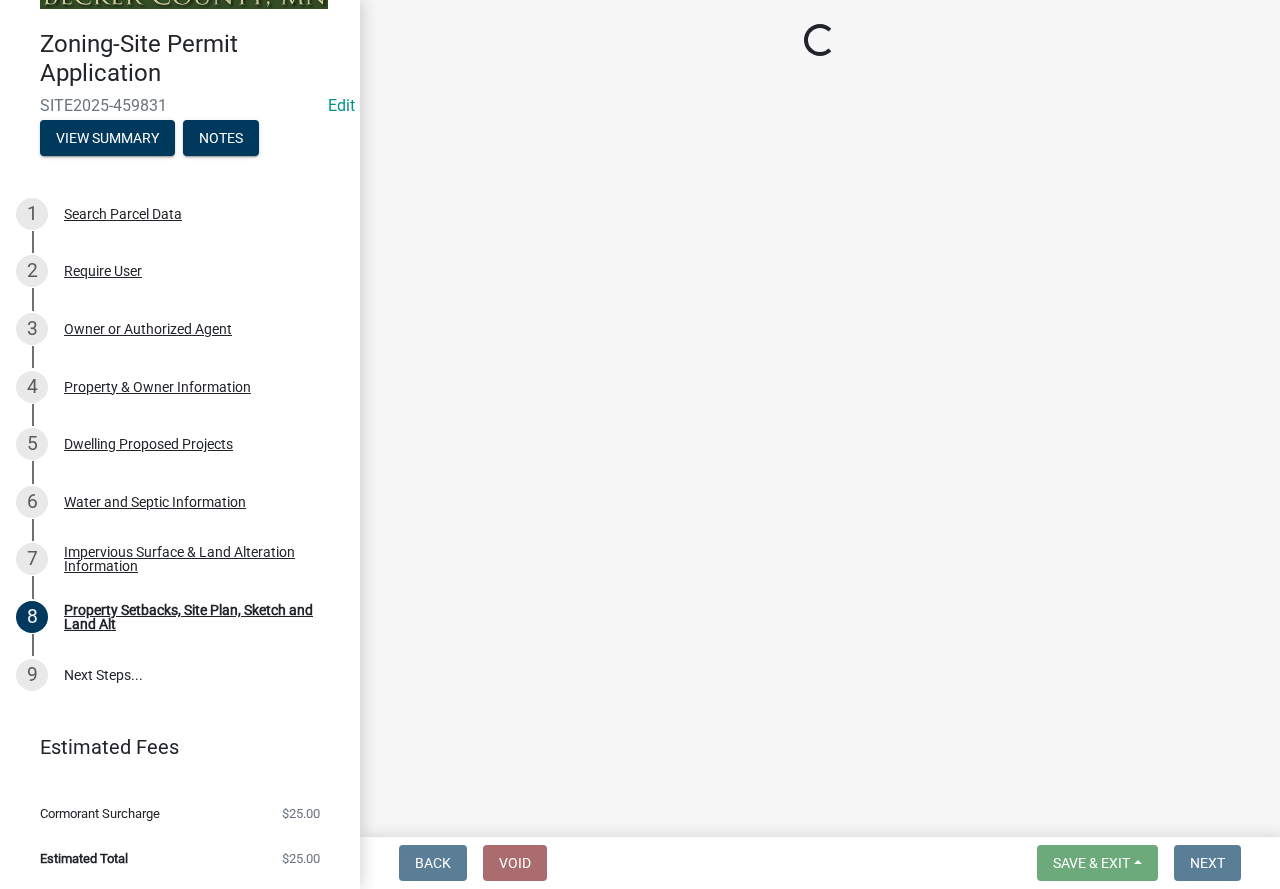 select on "5b8abcc6-67f7-49fb-8f25-c295ccc2b339" 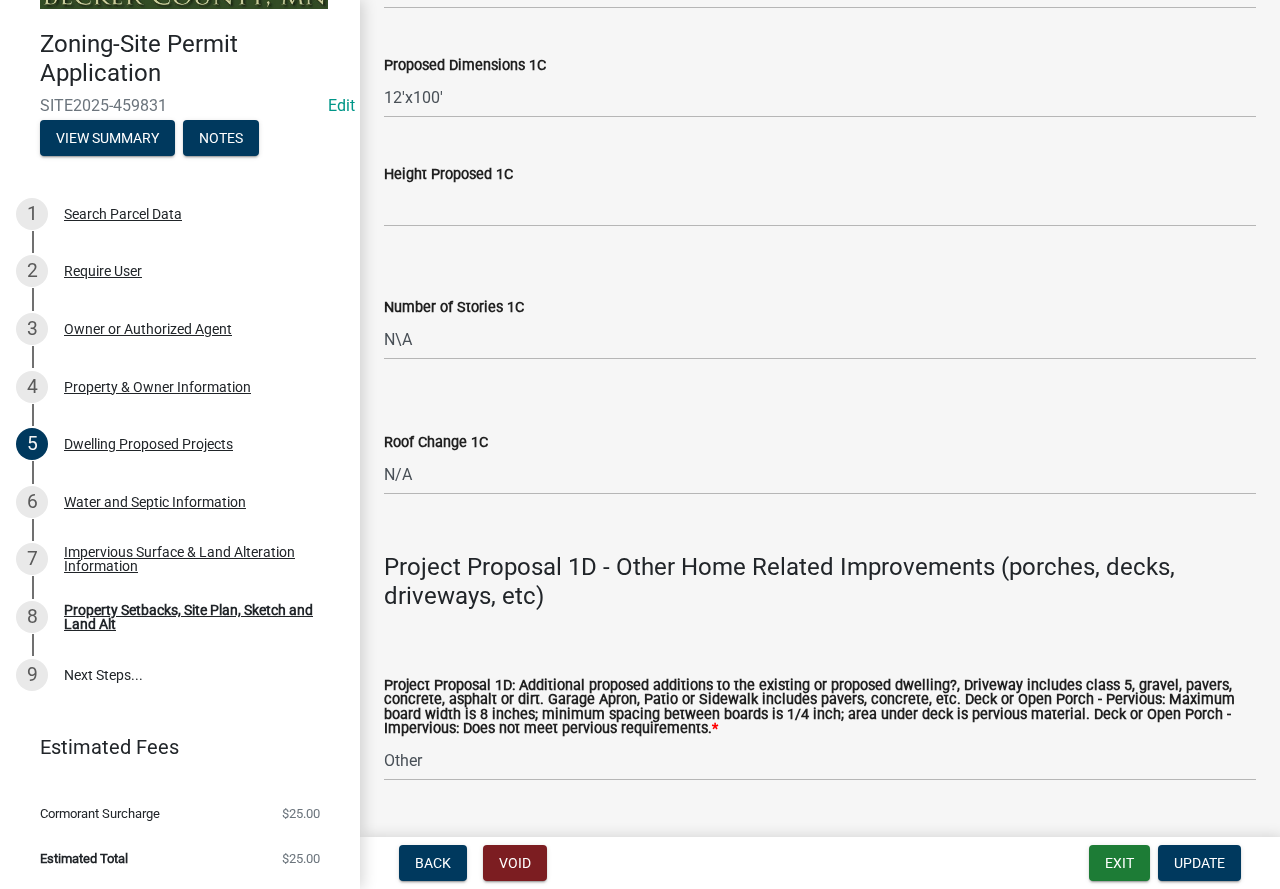 scroll, scrollTop: 4700, scrollLeft: 0, axis: vertical 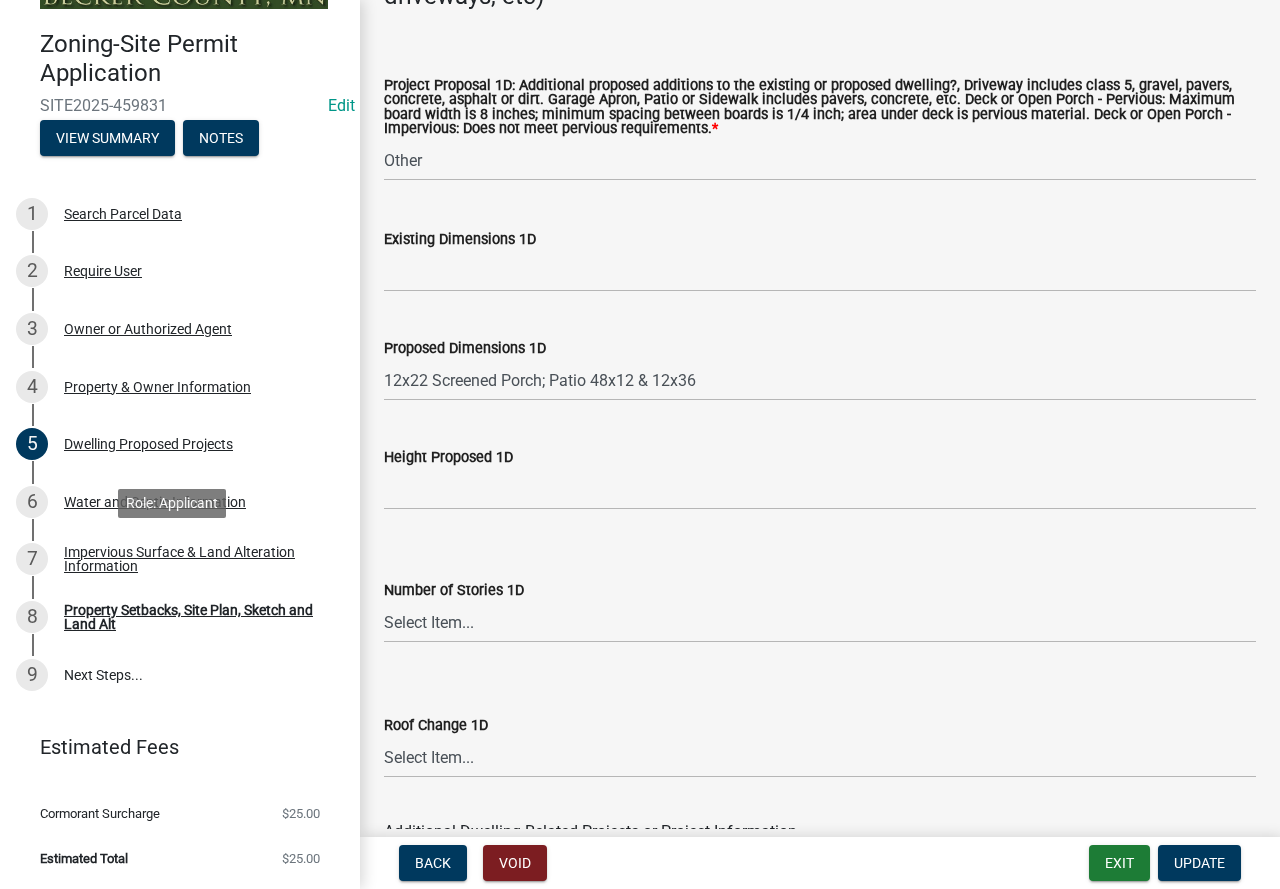 drag, startPoint x: 192, startPoint y: 551, endPoint x: 175, endPoint y: 497, distance: 56.61272 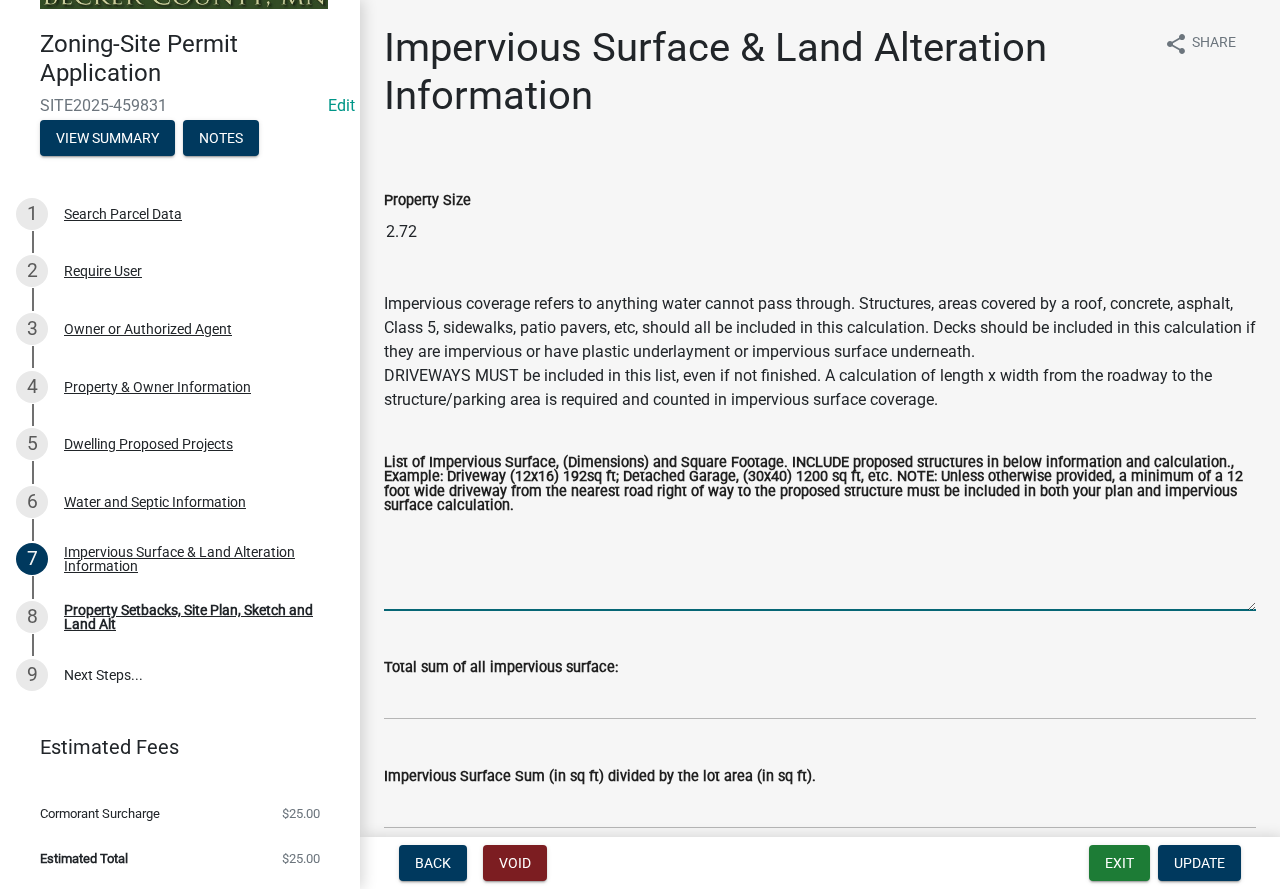 click on "List of Impervious Surface, (Dimensions) and Square Footage.  INCLUDE proposed structures in below information and calculation., Example: Driveway (12x16) 192sq ft; Detached Garage, (30x40) 1200 sq ft, etc.
NOTE: Unless otherwise provided, a minimum of a 12 foot wide driveway from the nearest road right of way to the proposed structure must be included in both your plan and impervious surface calculation." at bounding box center (820, 564) 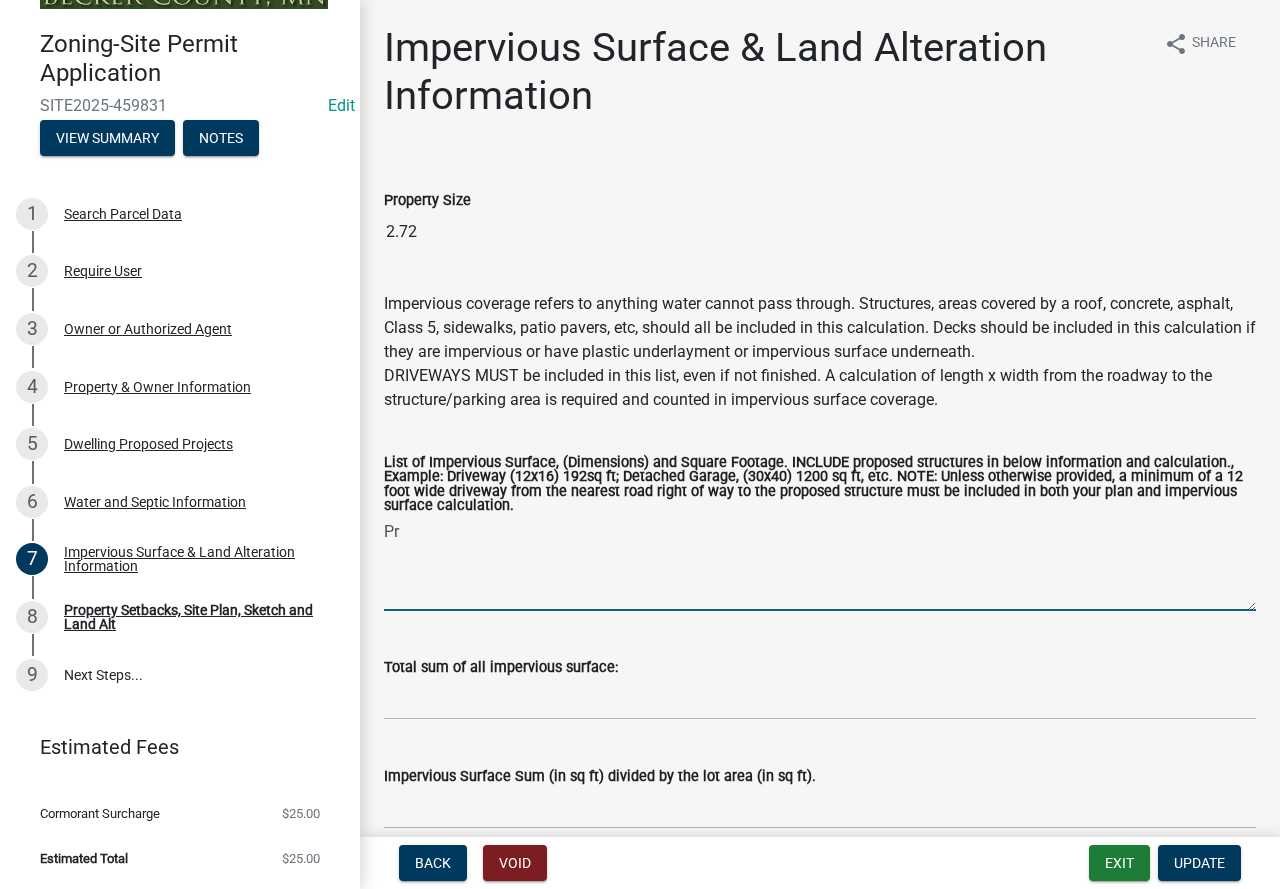 type on "P" 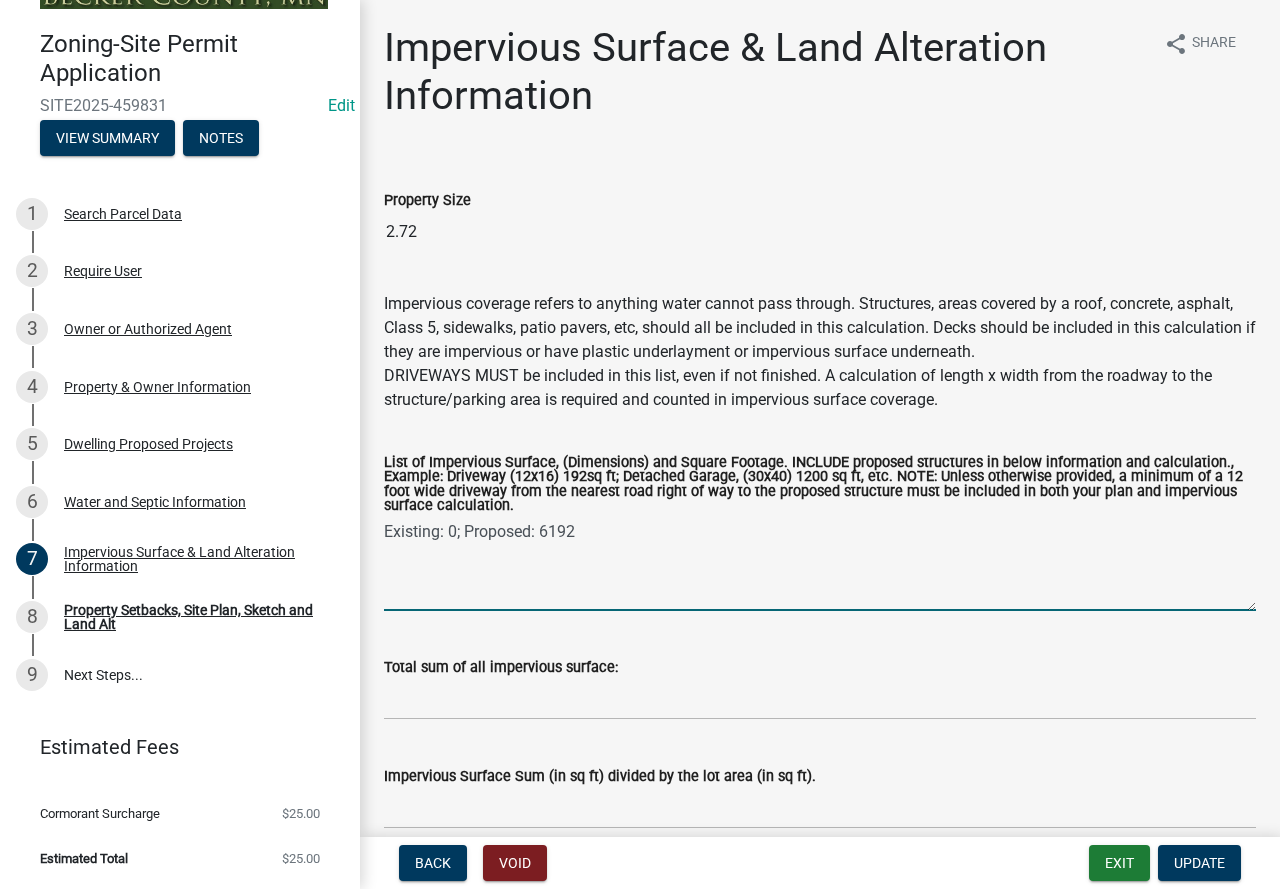type on "Existing: 0; Proposed: 6192" 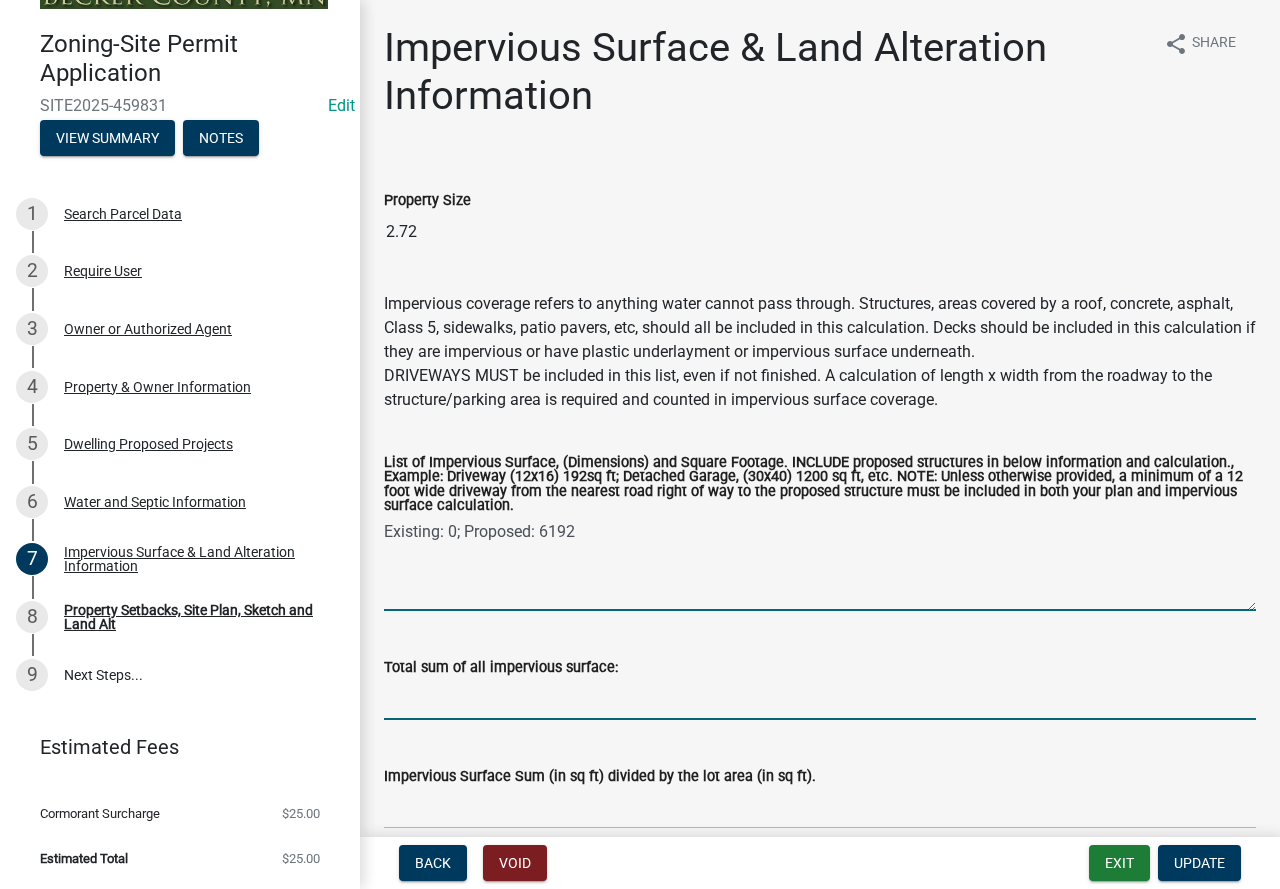 click on "Total sum of all impervious surface:" at bounding box center (820, 699) 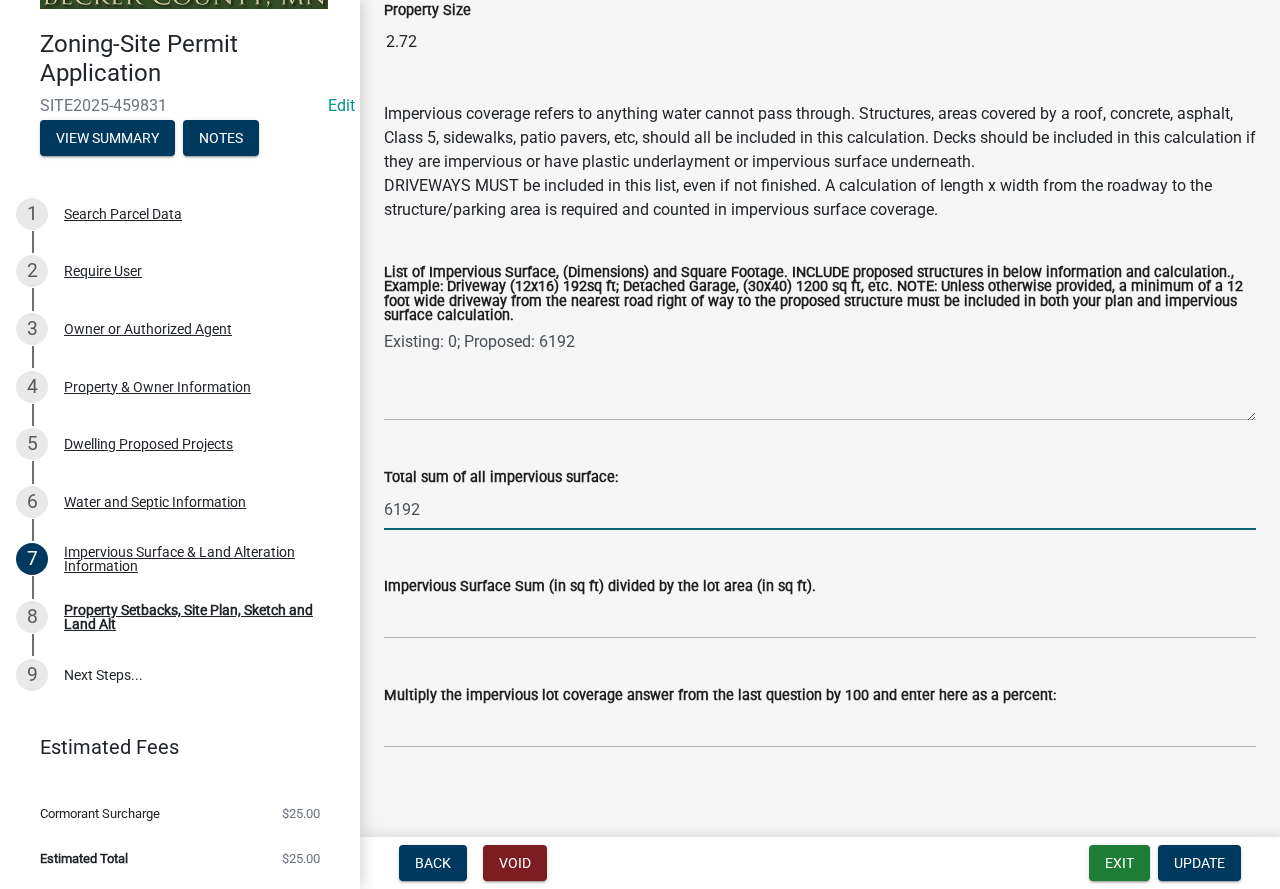 scroll, scrollTop: 204, scrollLeft: 0, axis: vertical 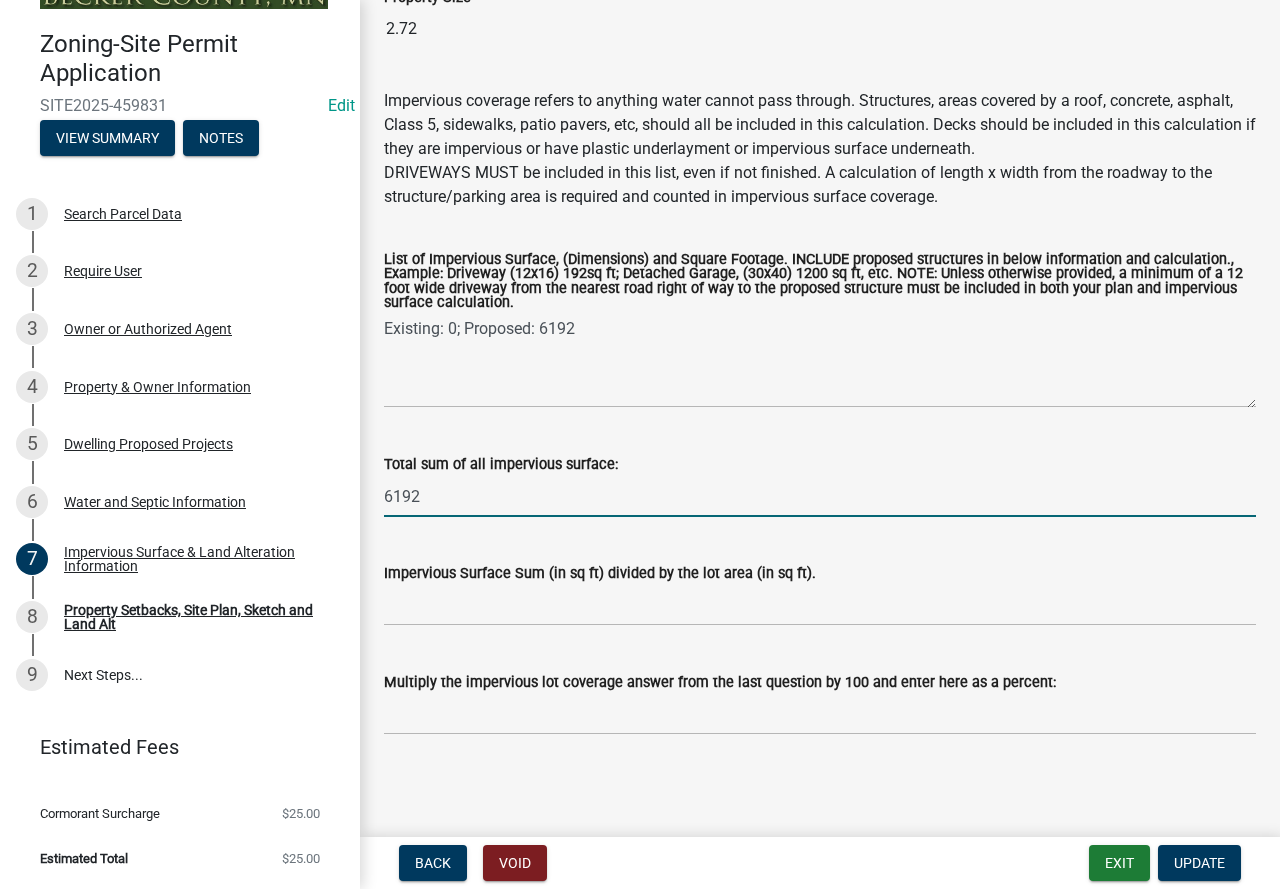 type on "6192" 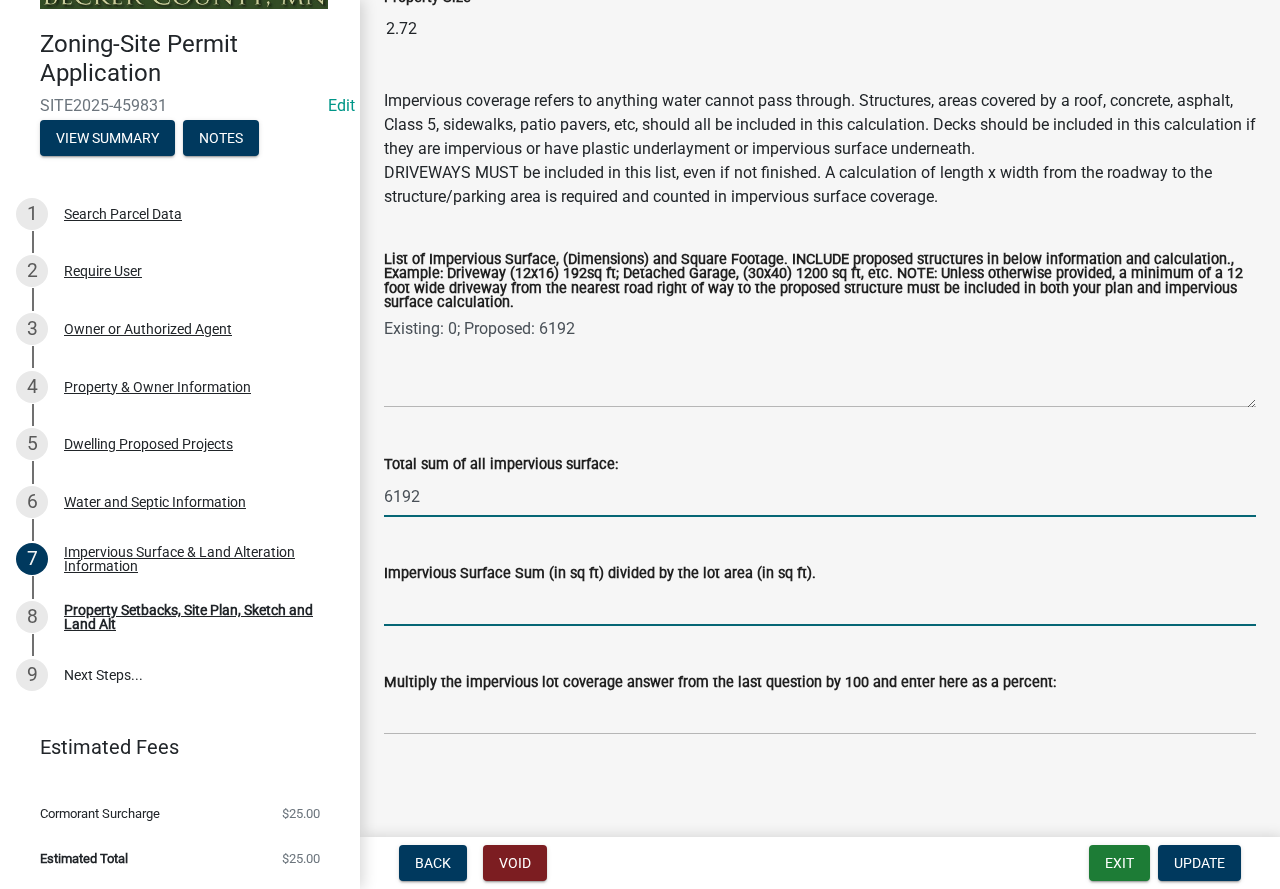 click on "Impervious Surface Sum (in sq ft) divided by the lot area (in sq ft)." at bounding box center [820, 605] 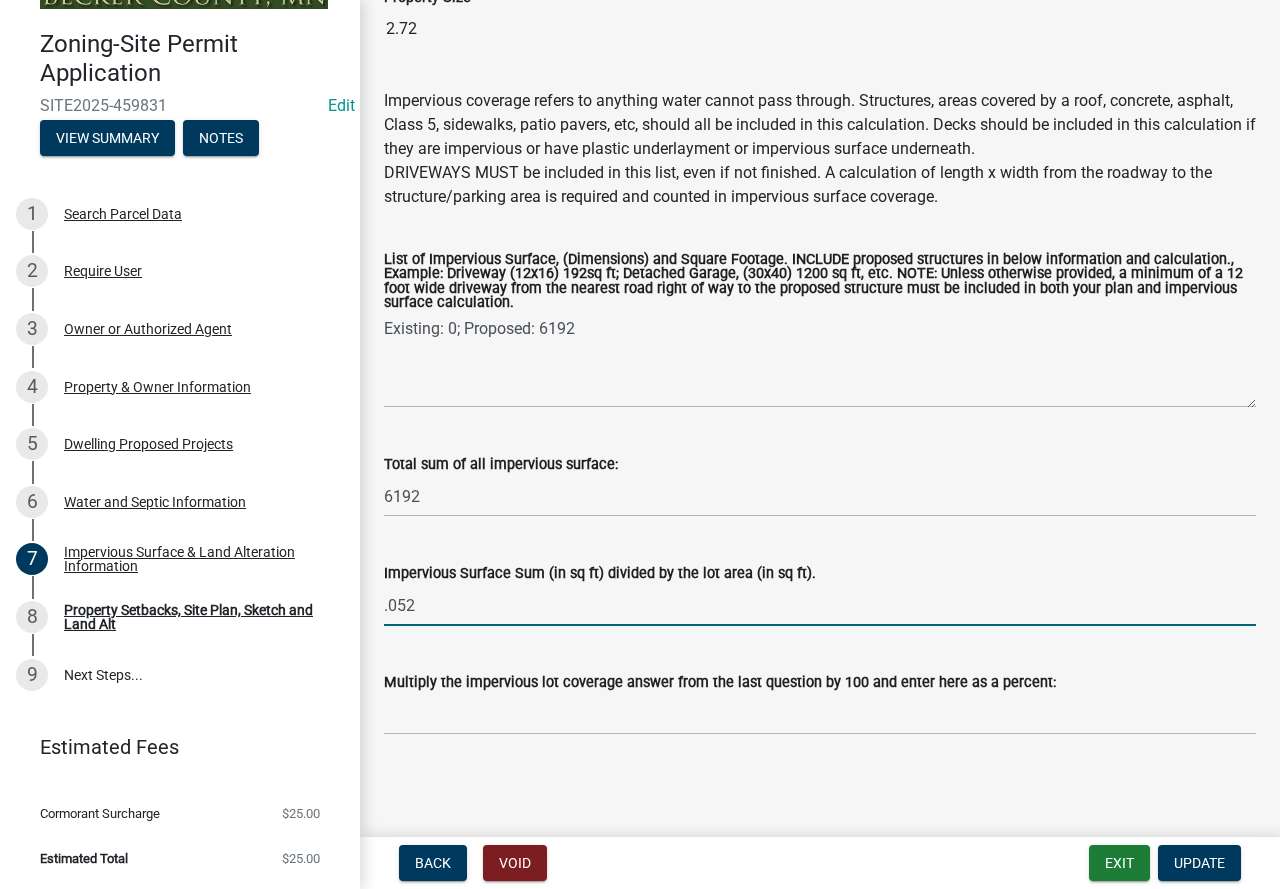 type on ".052" 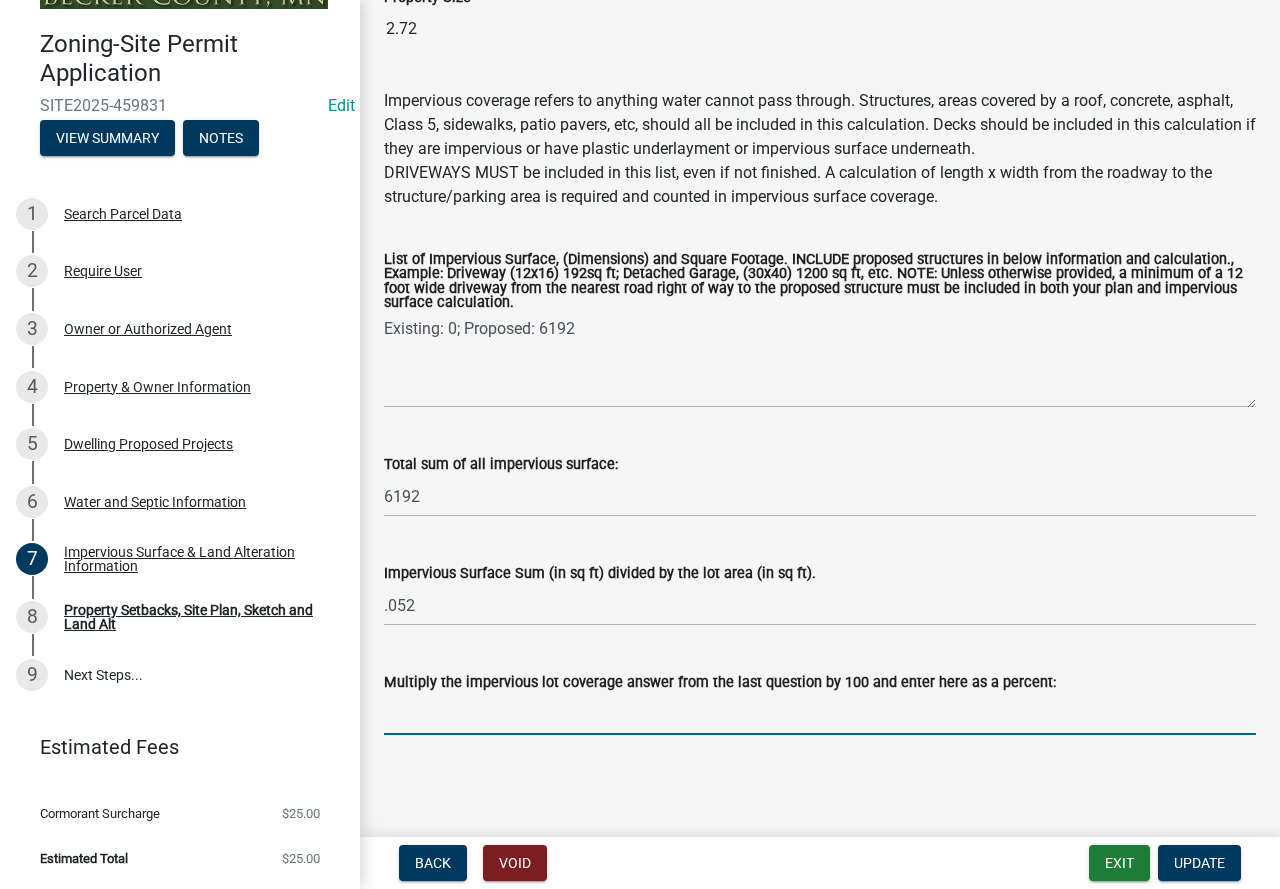 drag, startPoint x: 463, startPoint y: 721, endPoint x: 448, endPoint y: 730, distance: 17.492855 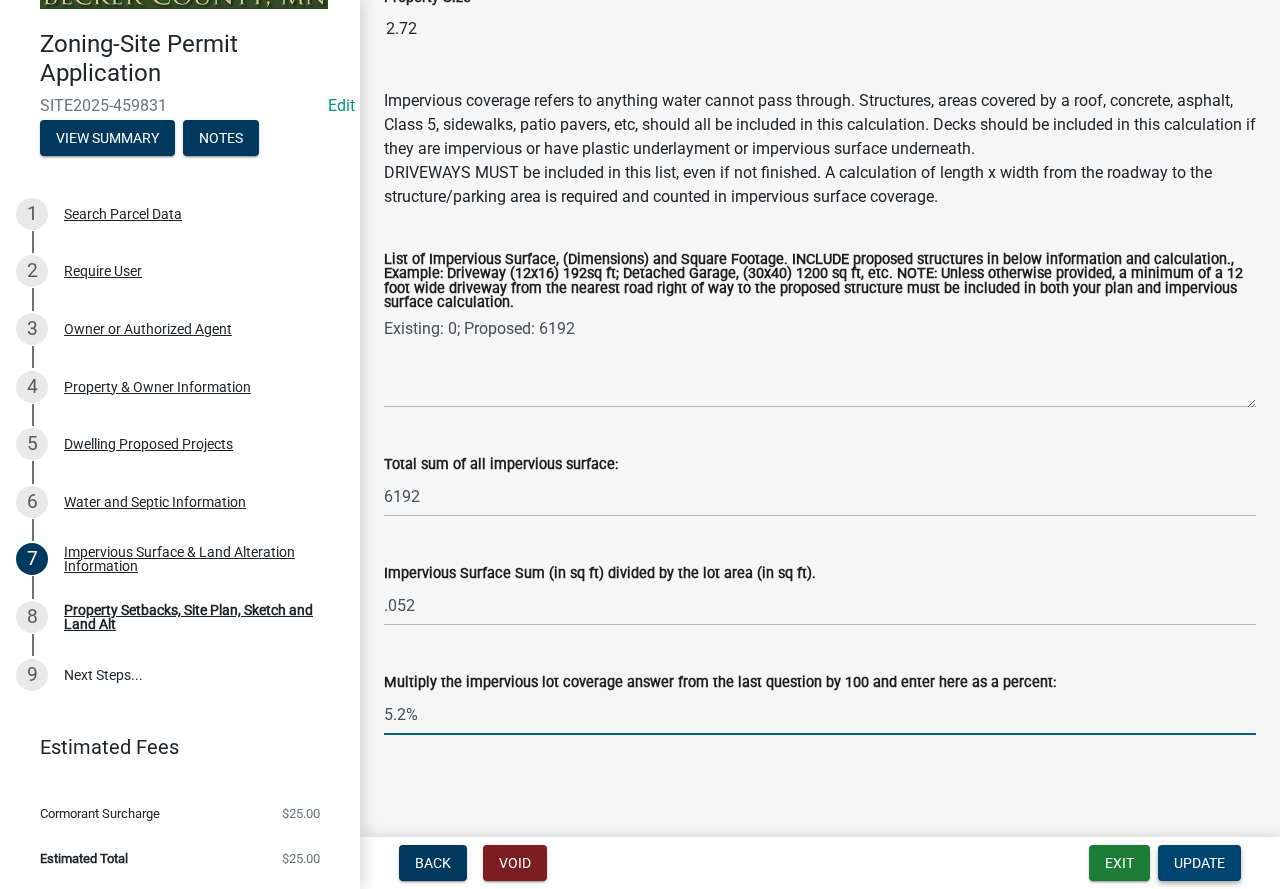 type on "5.2%" 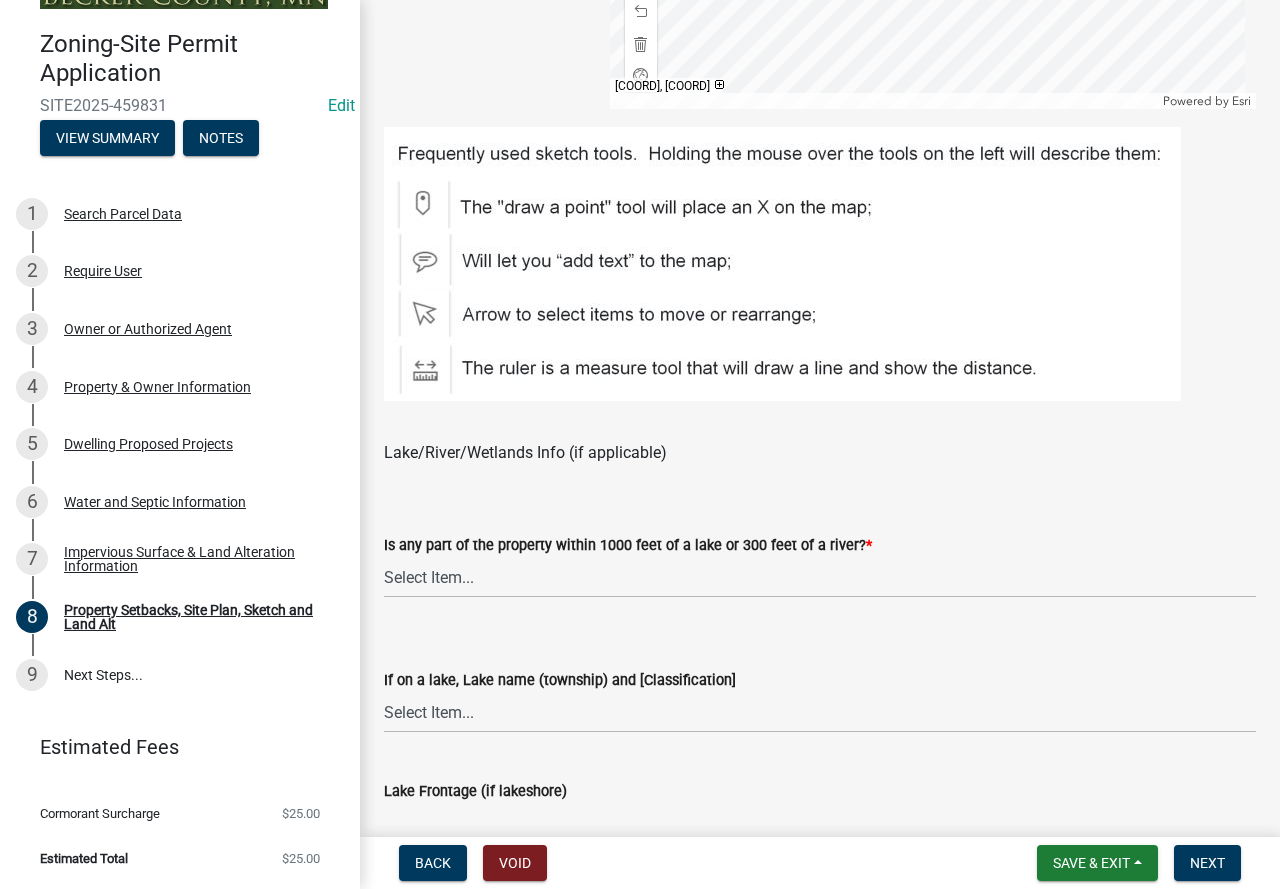 scroll, scrollTop: 1200, scrollLeft: 0, axis: vertical 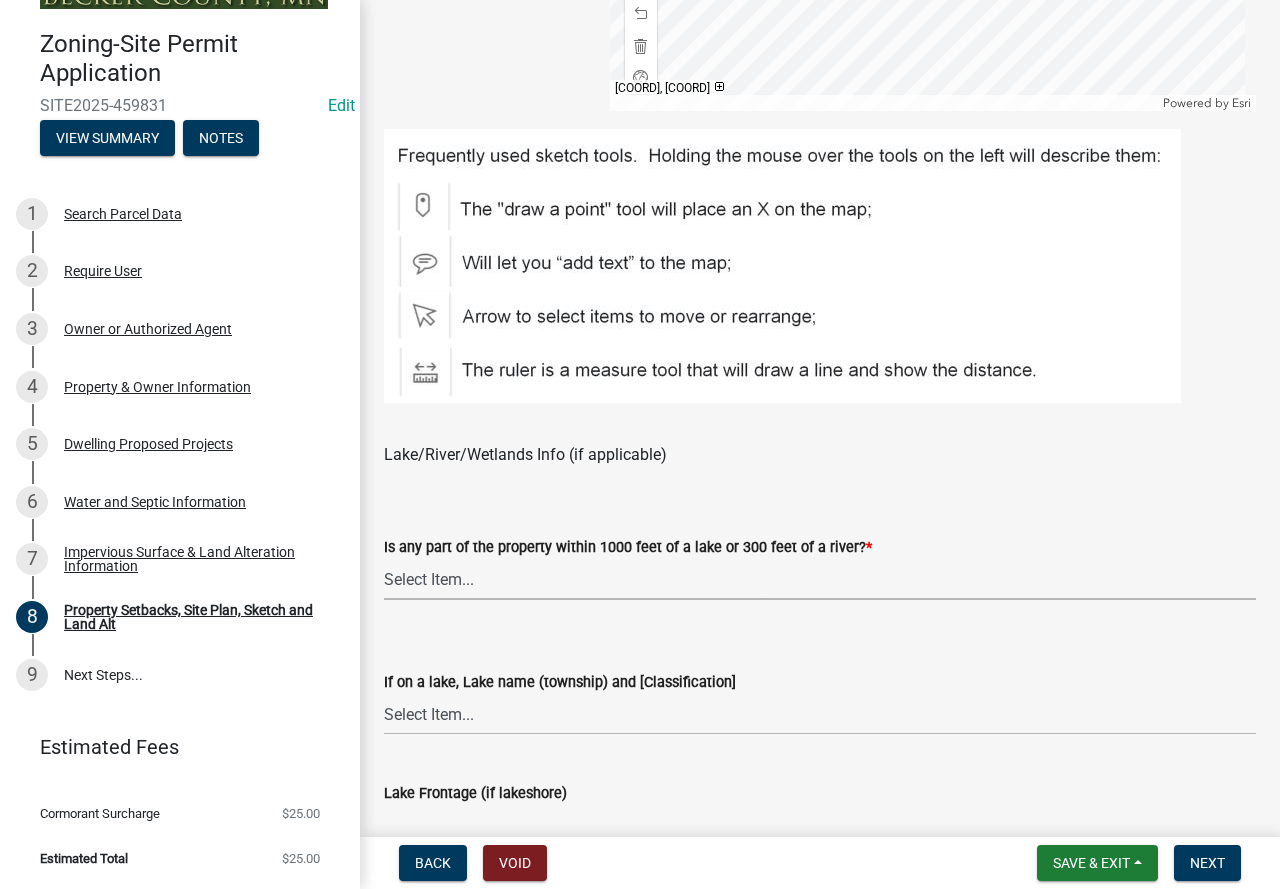 click on "Select Item...   Shoreland-Riparian (Property is bordering a lake, river or stream)   Shoreland-Non-Riparian (Property is within 1000 ft of a lake, stream or river but does not border the water)   Non-Shoreland (Property is more than 1000 ft from a lake and more than 300 ft from a river or stream)" at bounding box center (820, 579) 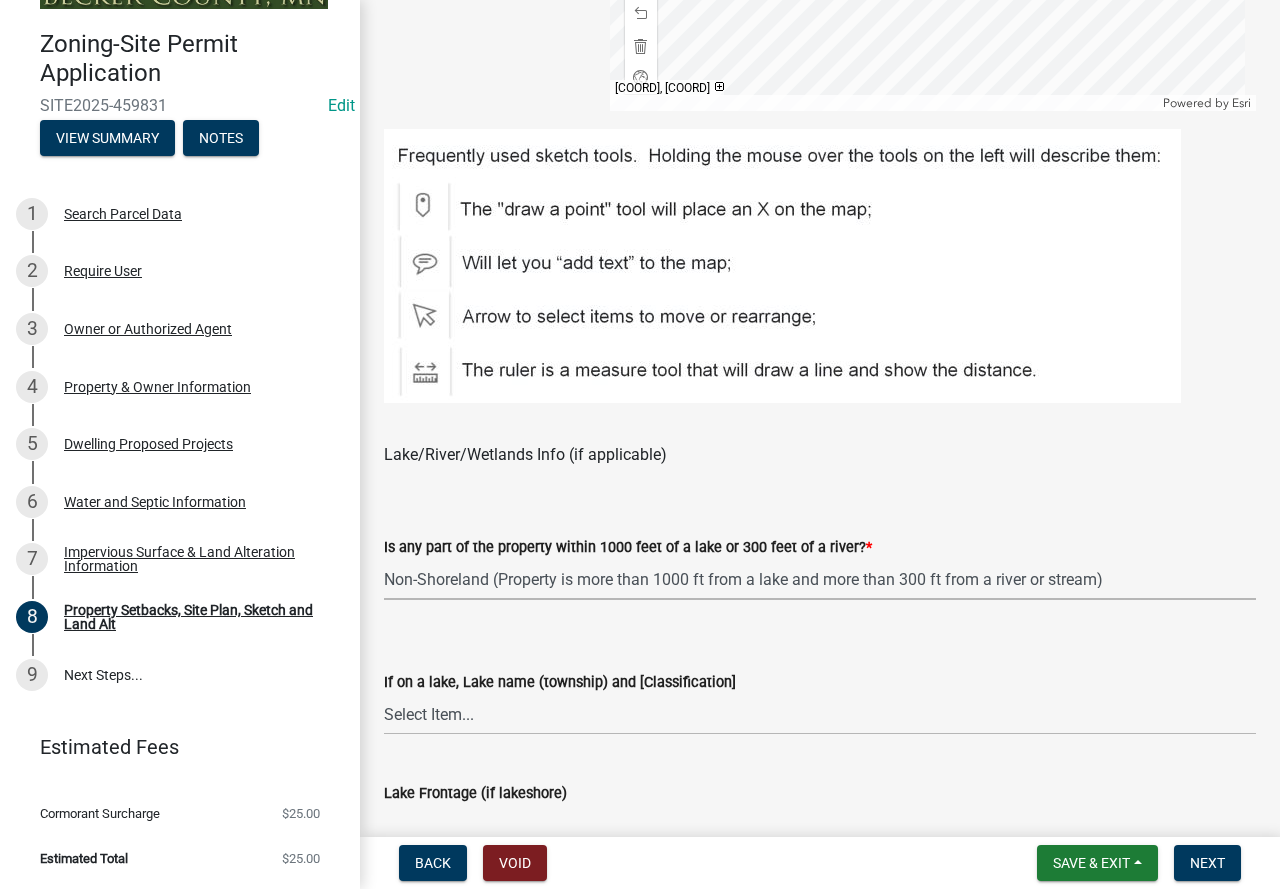 click on "Select Item...   Shoreland-Riparian (Property is bordering a lake, river or stream)   Shoreland-Non-Riparian (Property is within 1000 ft of a lake, stream or river but does not border the water)   Non-Shoreland (Property is more than 1000 ft from a lake and more than 300 ft from a river or stream)" at bounding box center (820, 579) 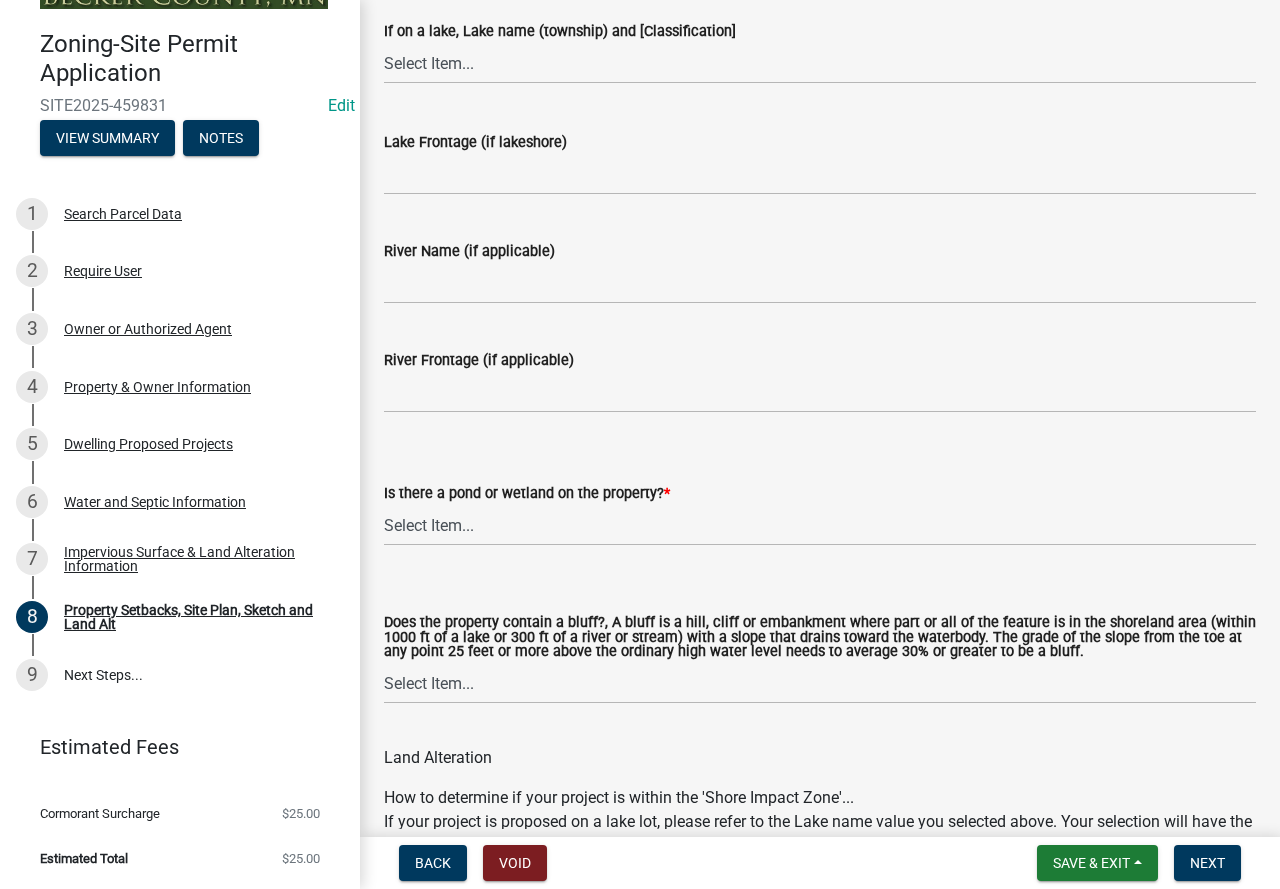 scroll, scrollTop: 2000, scrollLeft: 0, axis: vertical 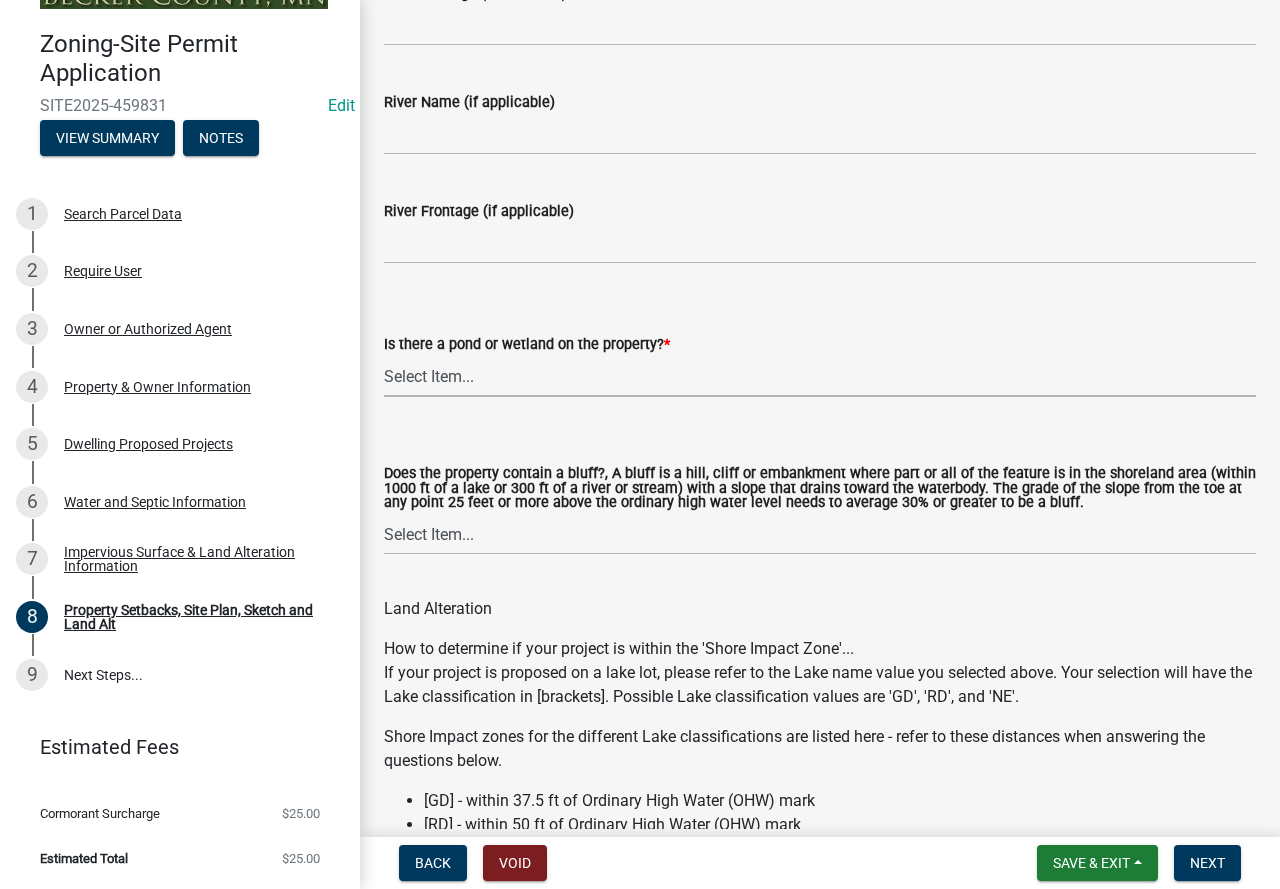 click on "Select Item...   Yes   No" at bounding box center [820, 376] 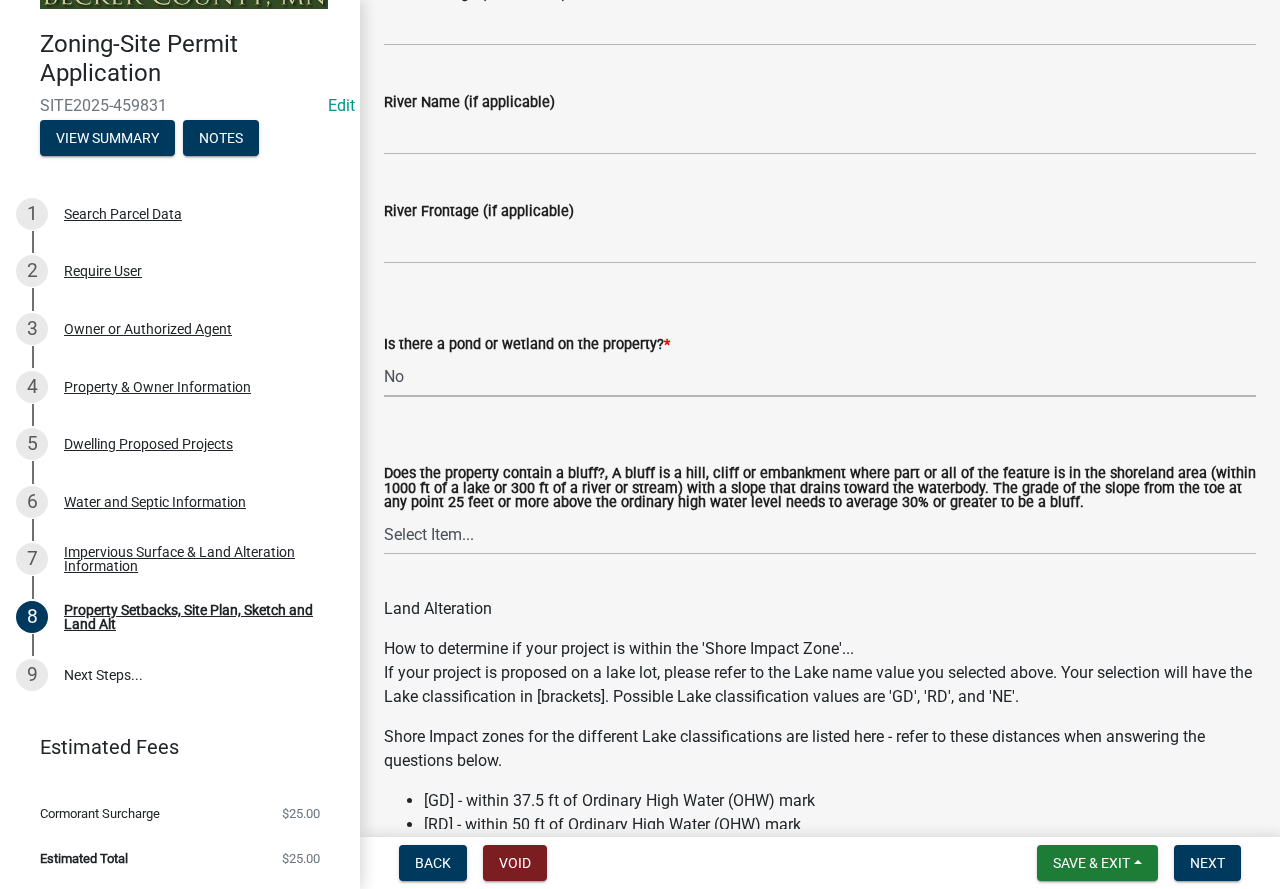 click on "Select Item...   Yes   No" at bounding box center [820, 376] 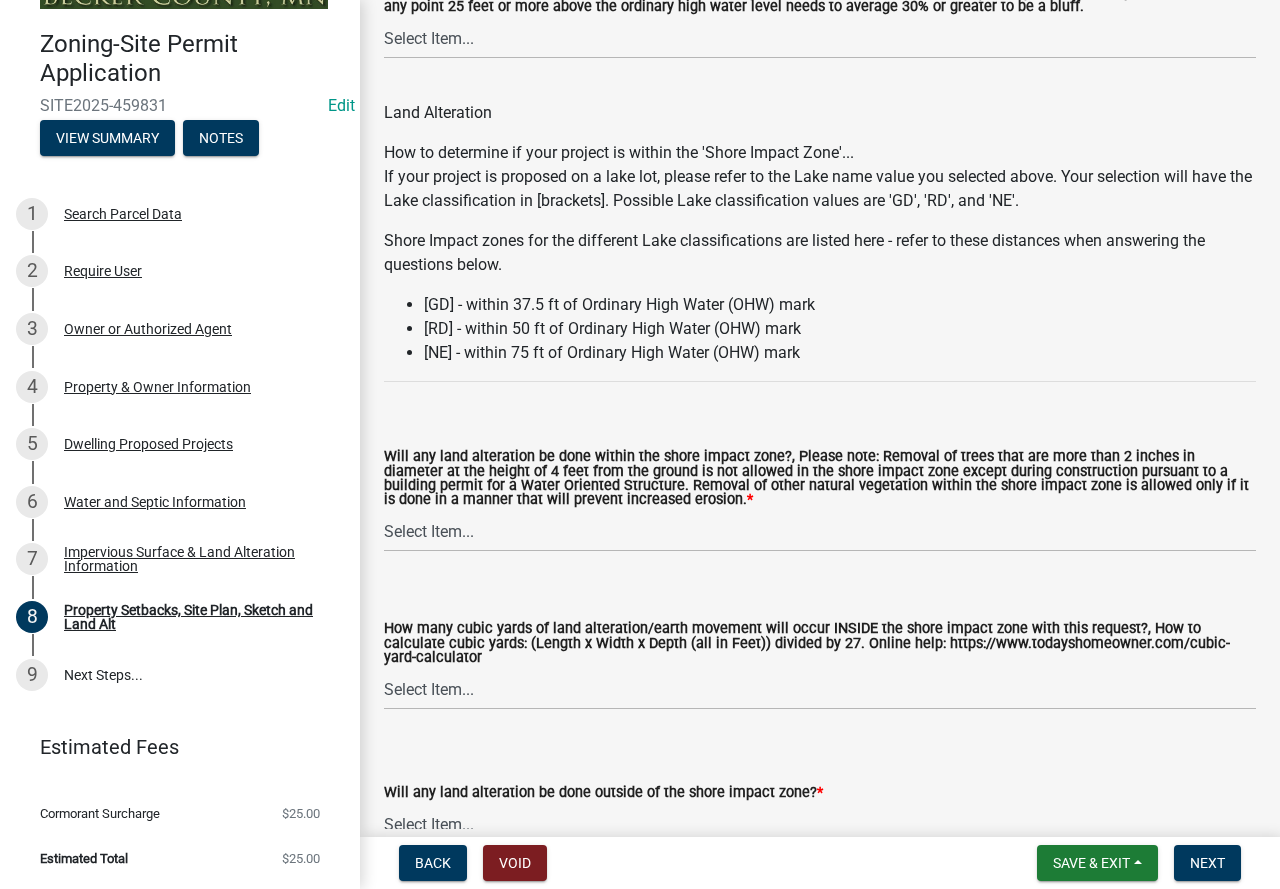 scroll, scrollTop: 2600, scrollLeft: 0, axis: vertical 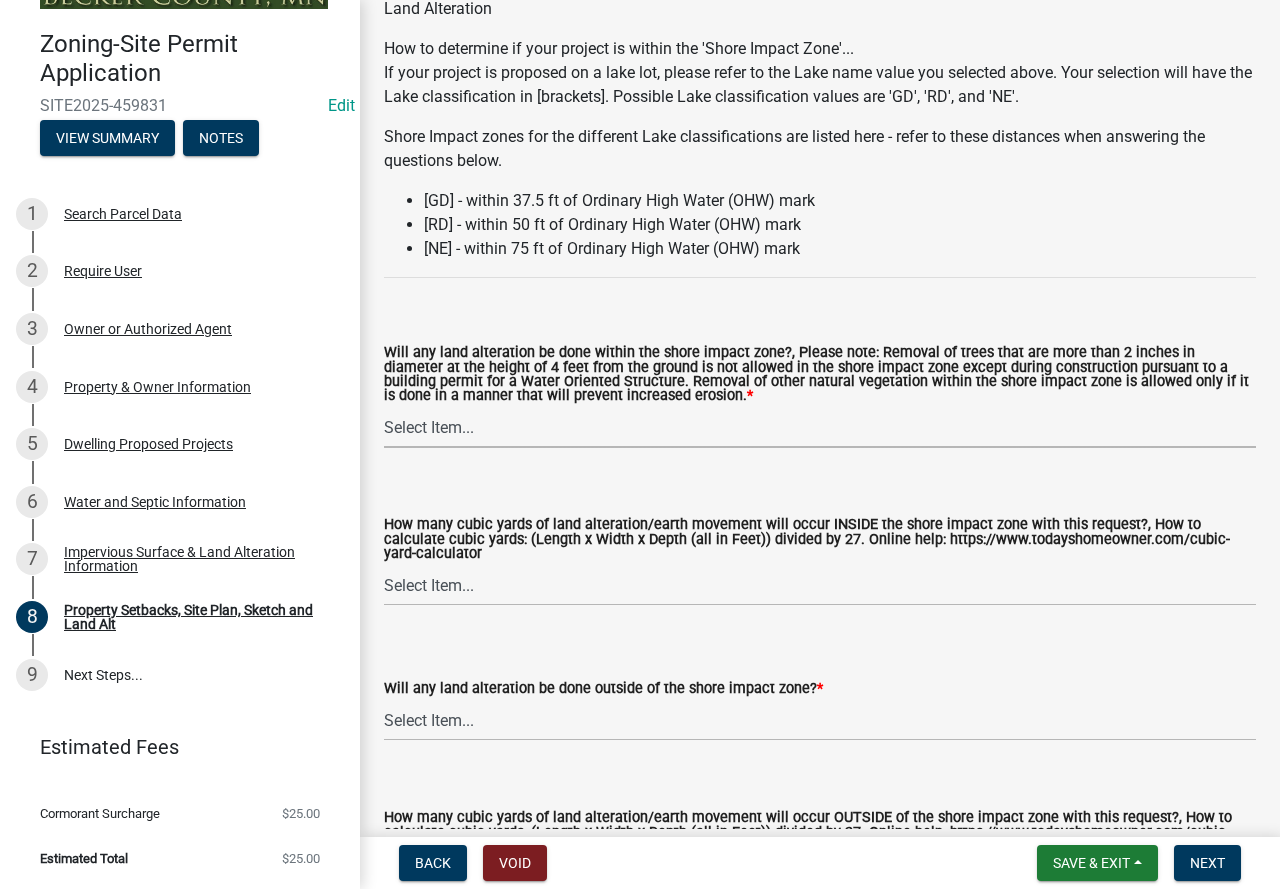 click on "Select Item...   Yes   No   N/A" at bounding box center (820, 427) 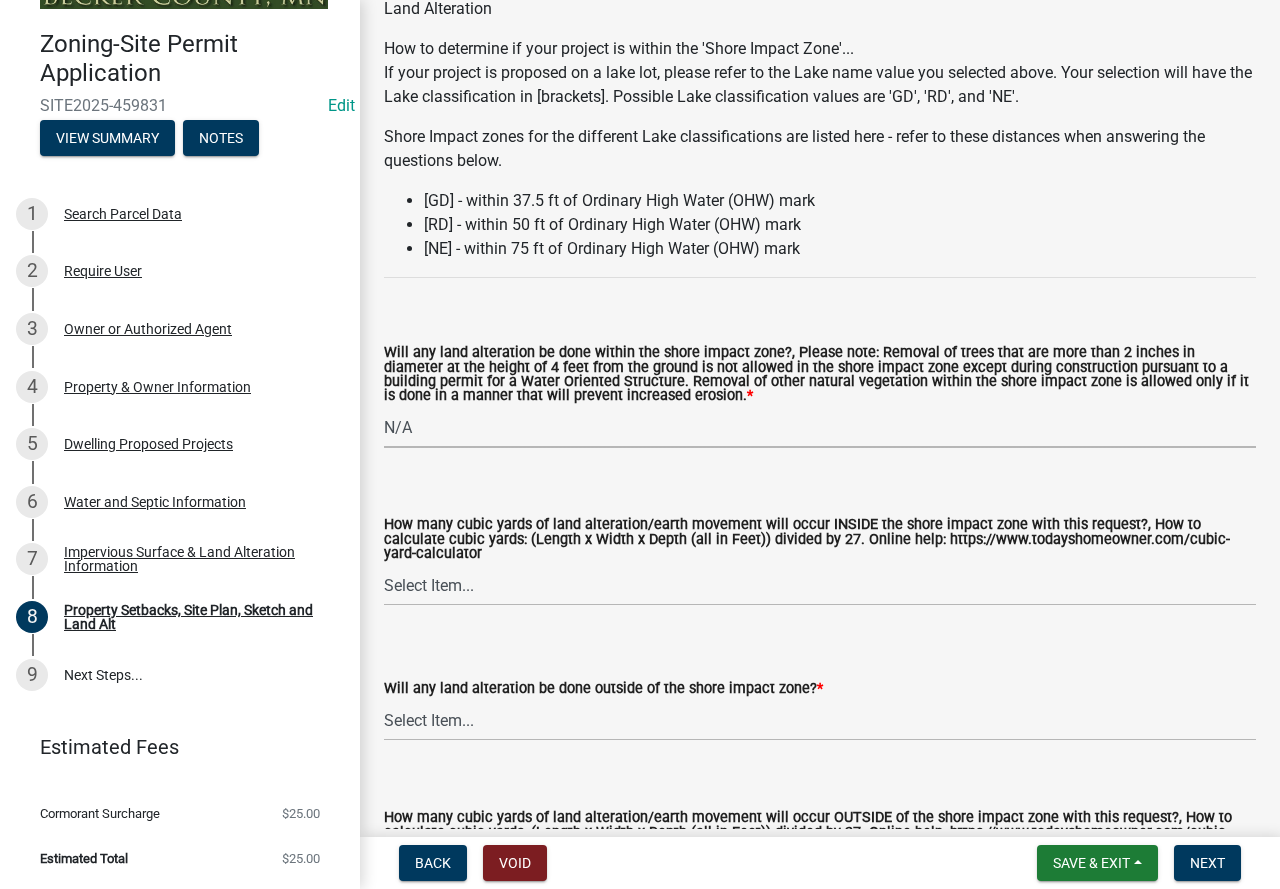 click on "Select Item...   Yes   No   N/A" at bounding box center [820, 427] 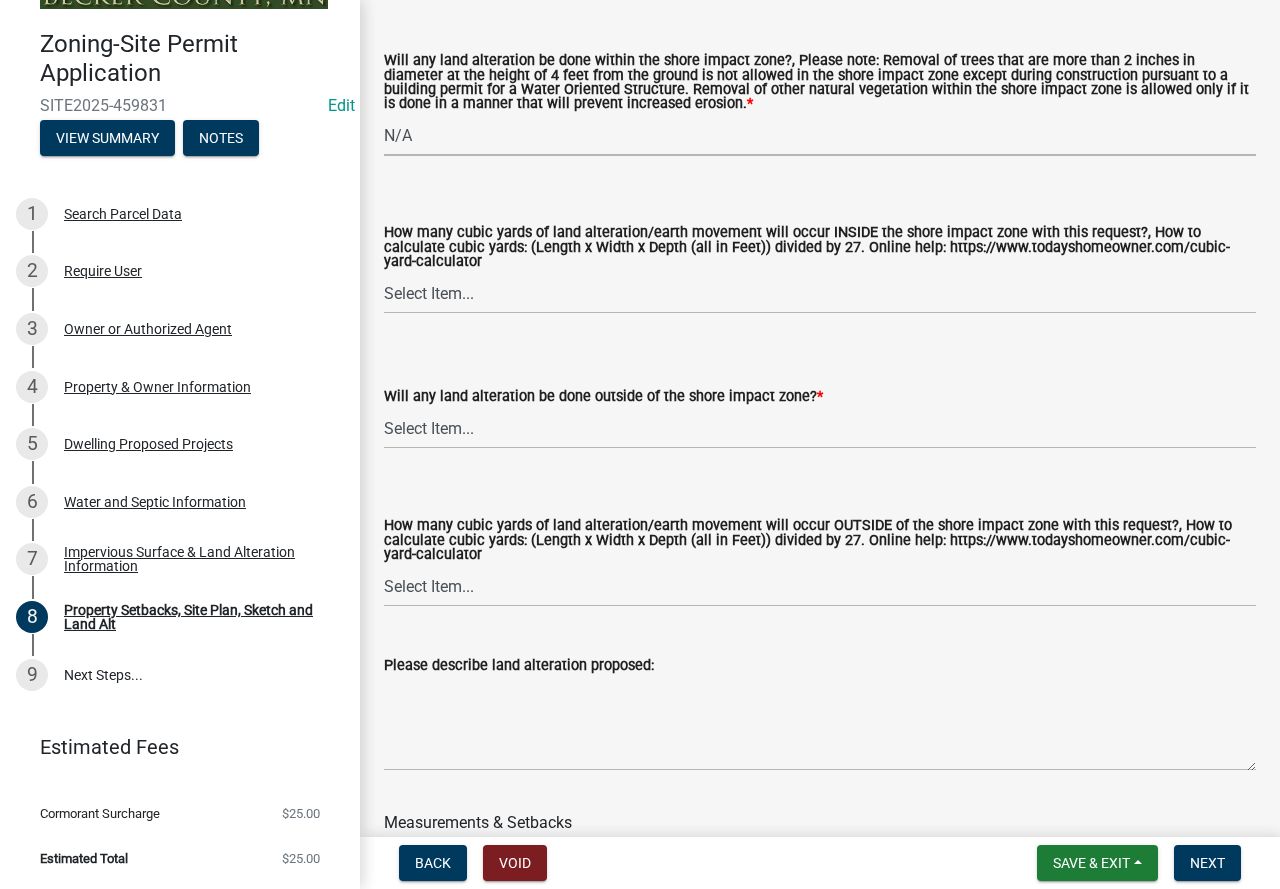scroll, scrollTop: 2900, scrollLeft: 0, axis: vertical 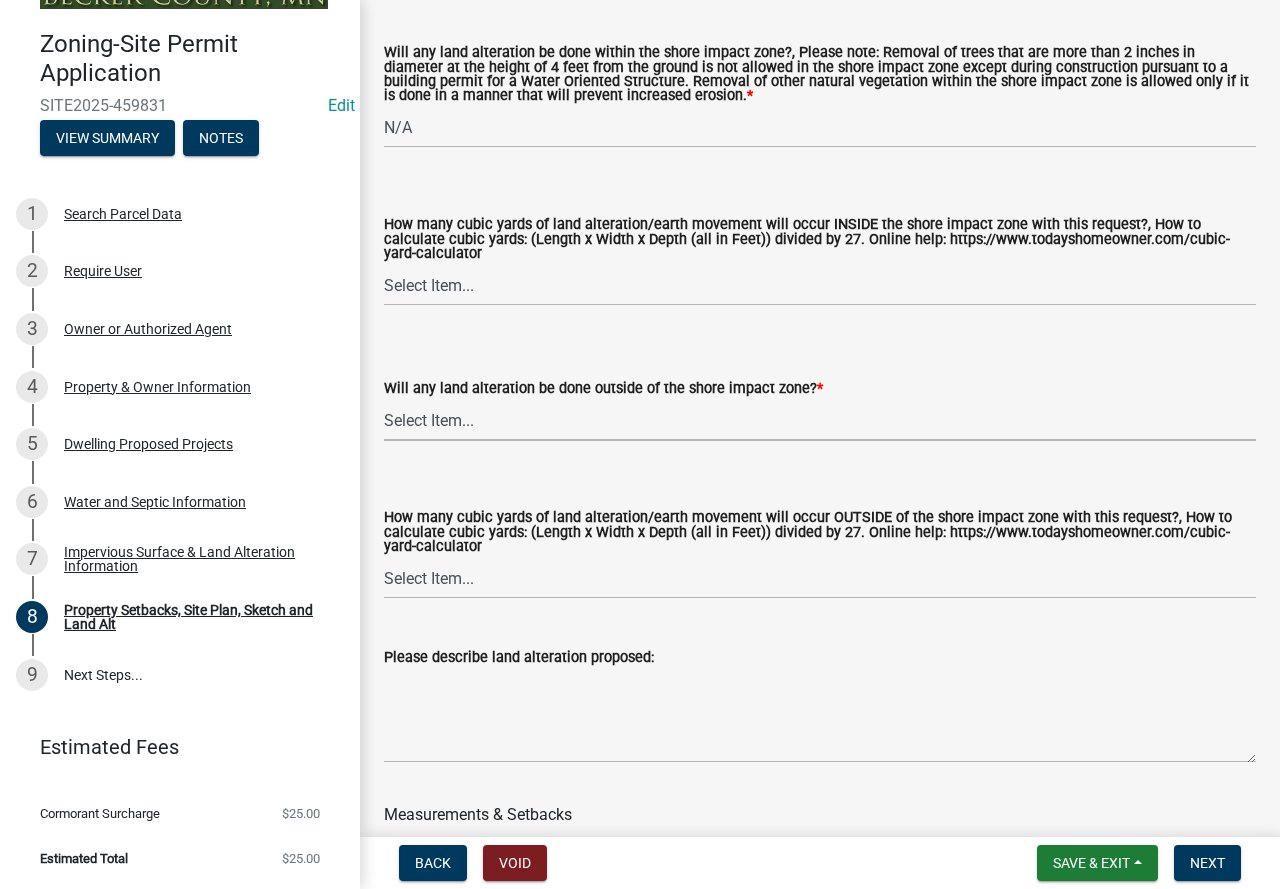 click on "Select Item...   Yes   No   N/A" at bounding box center [820, 420] 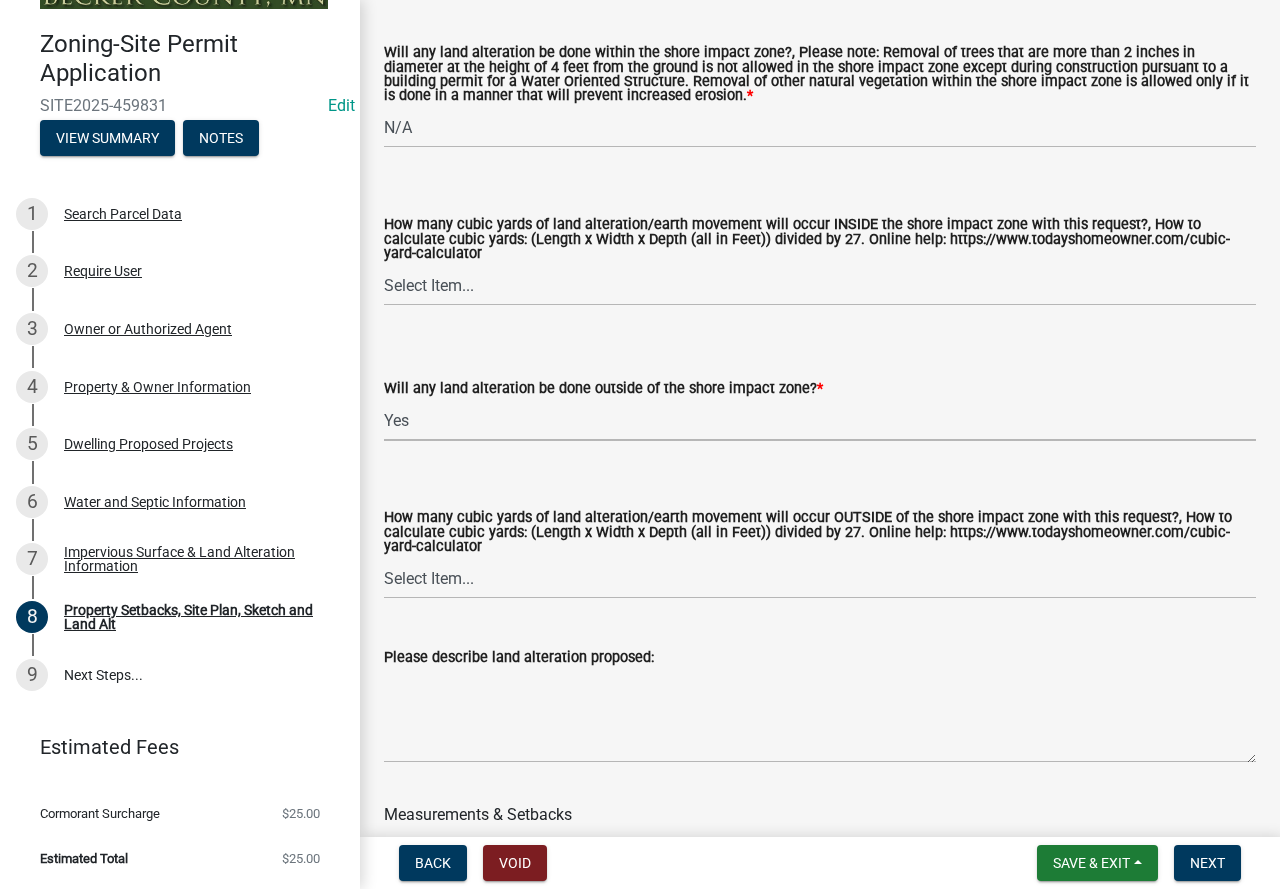 click on "Select Item...   Yes   No   N/A" at bounding box center (820, 420) 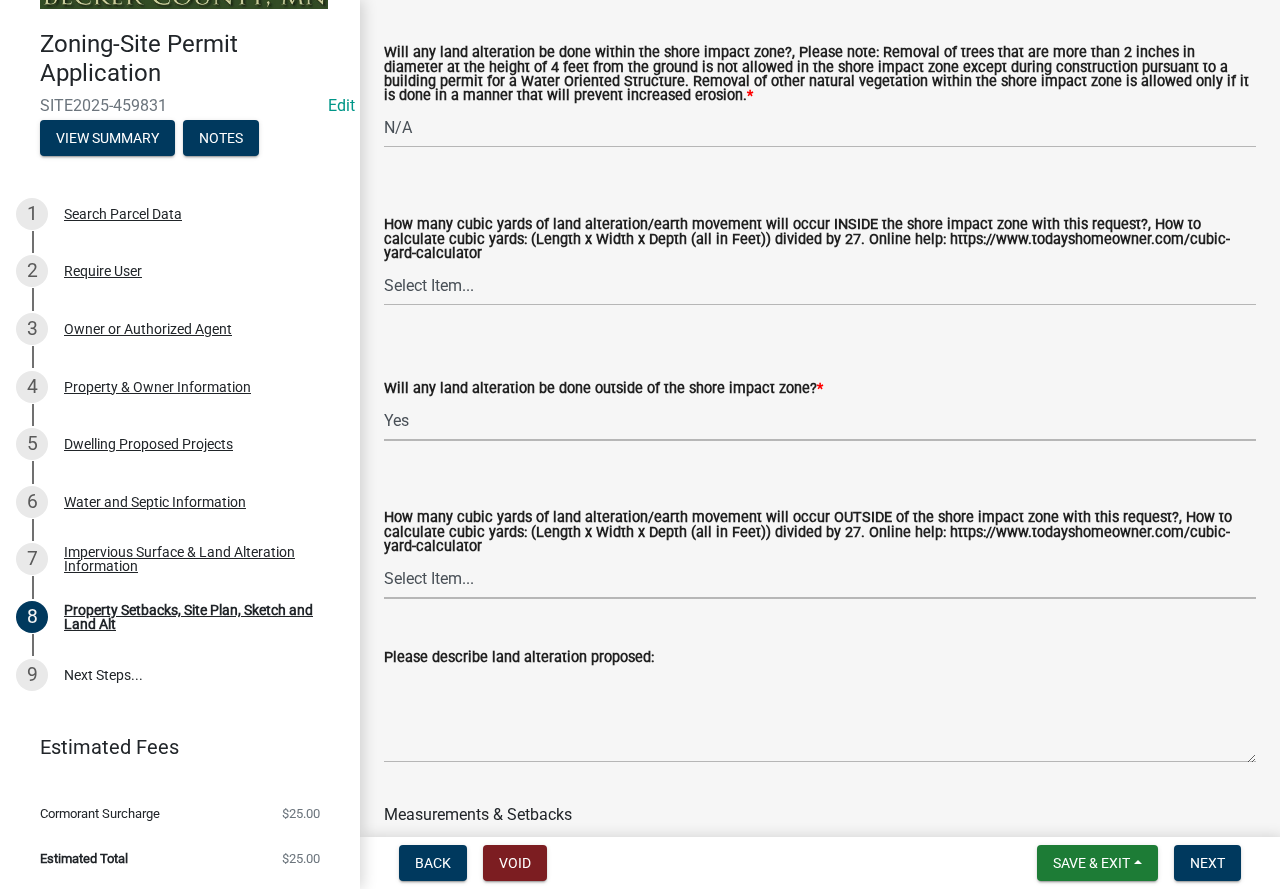 click on "Select Item...   None   10 Cubic Yards or less   11-50 Cubic Yards   Over 50 Cubic Yards" at bounding box center [820, 578] 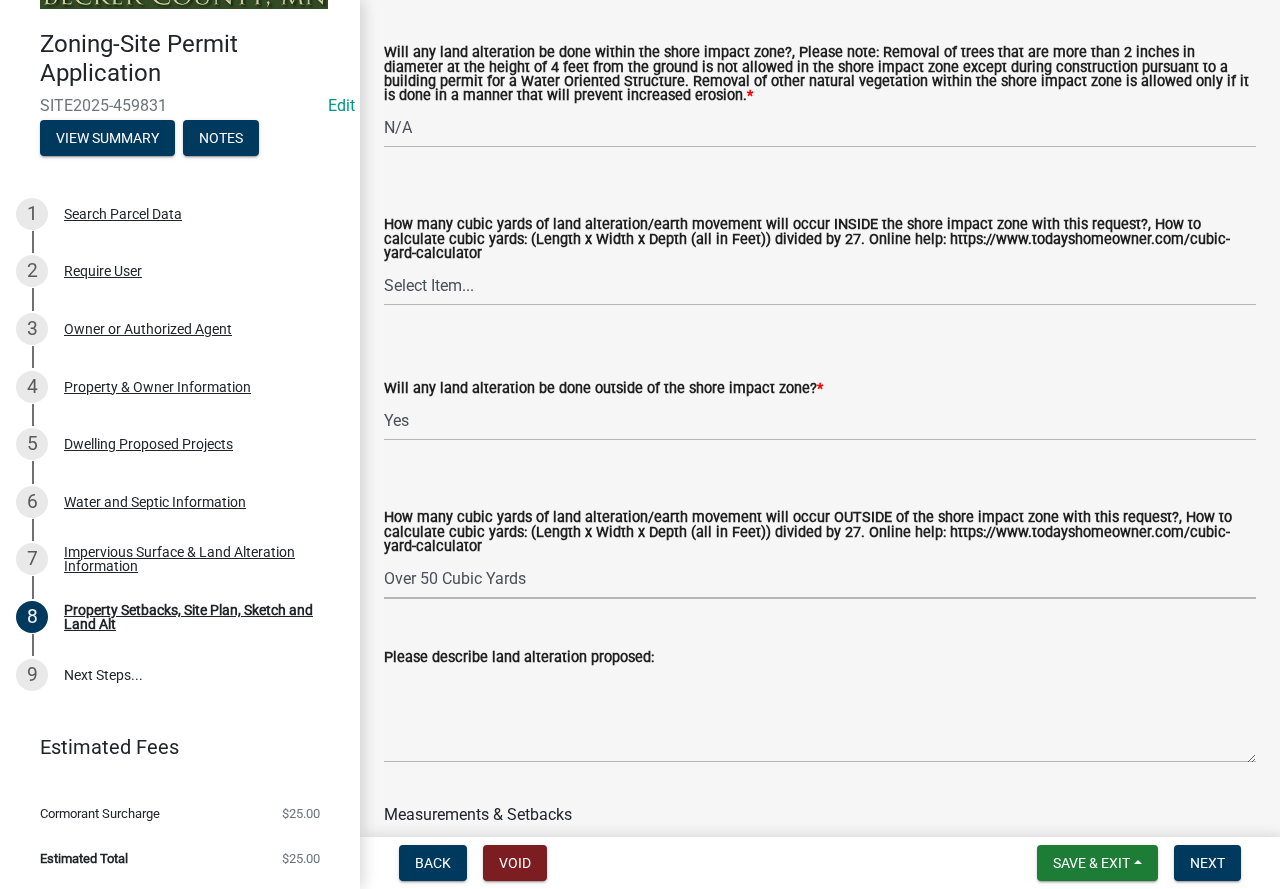click on "Select Item...   None   10 Cubic Yards or less   11-50 Cubic Yards   Over 50 Cubic Yards" at bounding box center (820, 578) 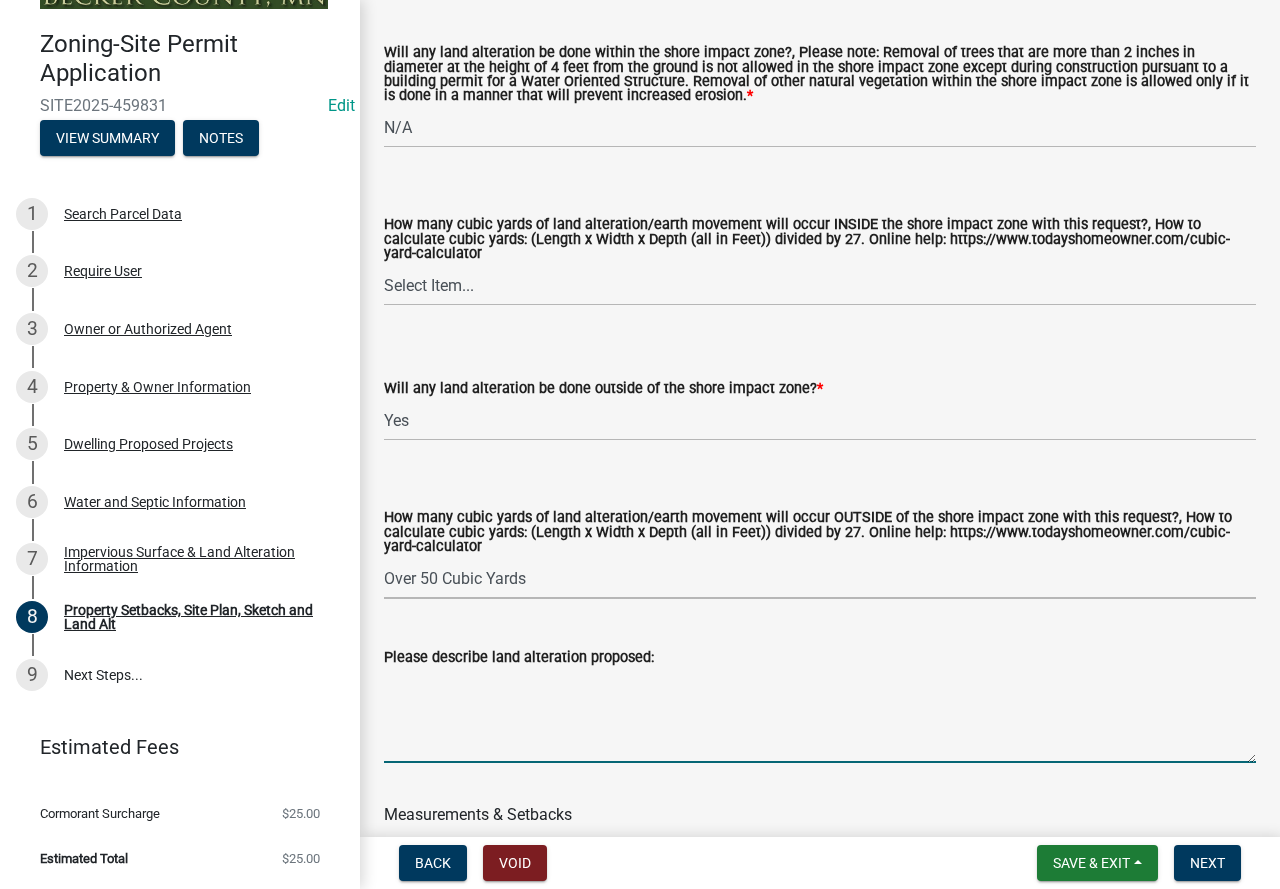 click on "Please describe land alteration proposed:" at bounding box center (820, 716) 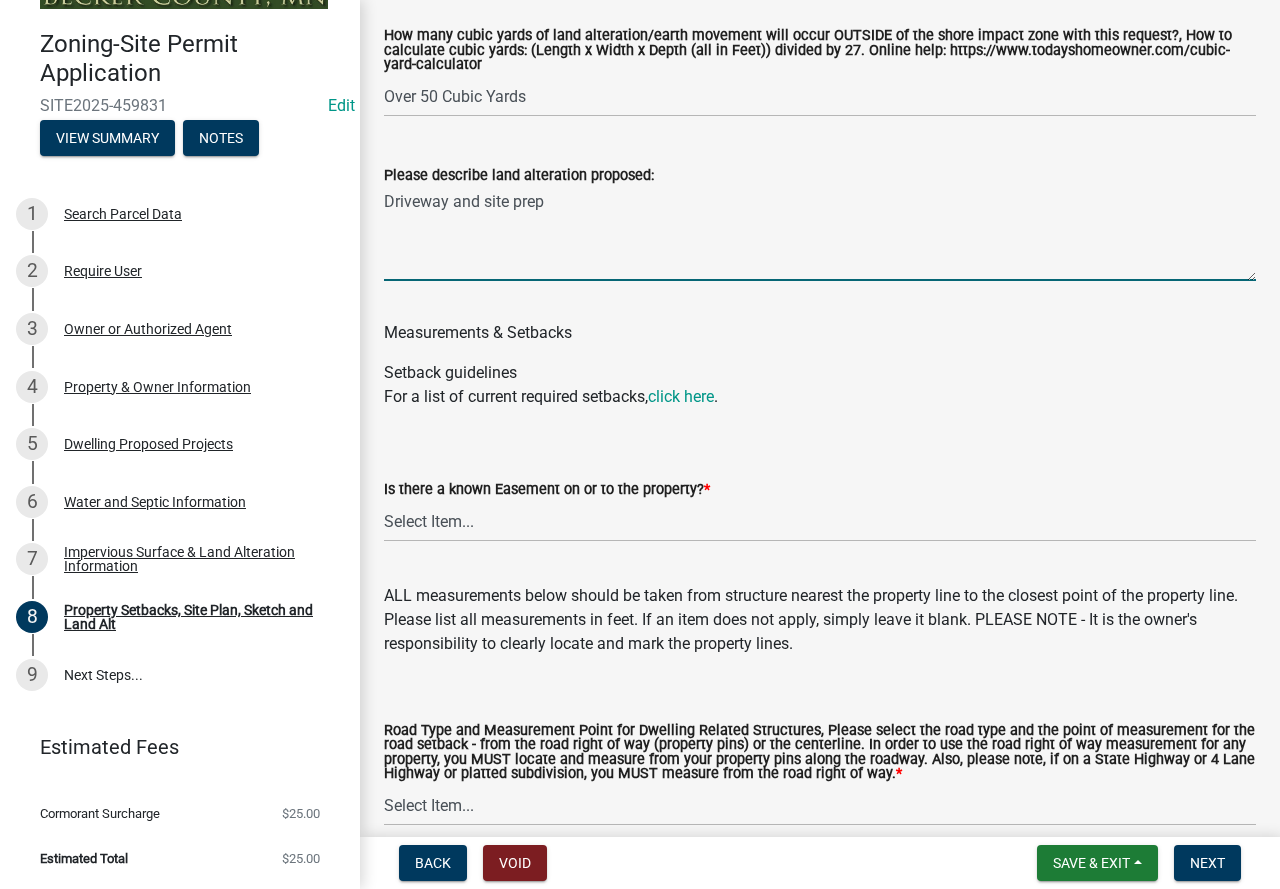 scroll, scrollTop: 3400, scrollLeft: 0, axis: vertical 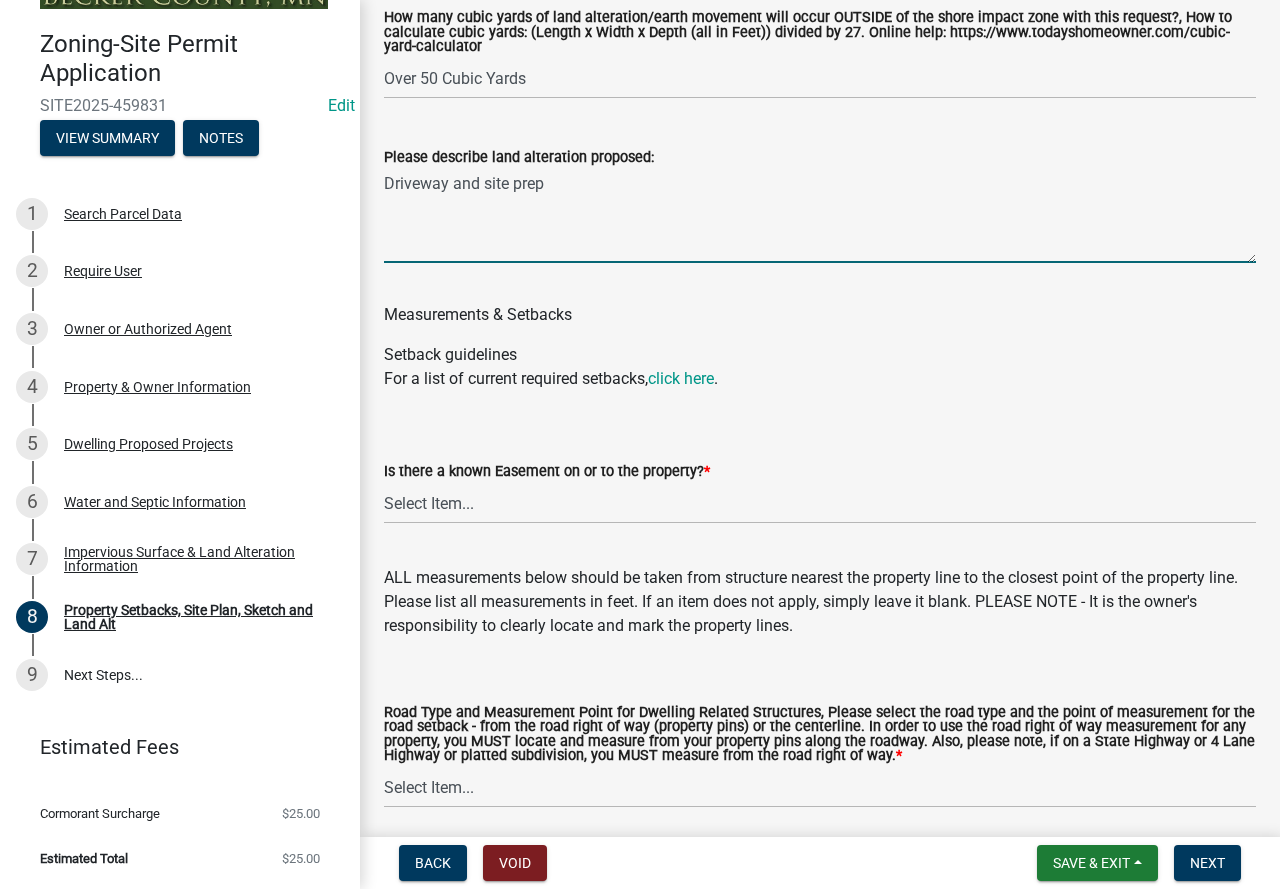 type on "Driveway and site prep" 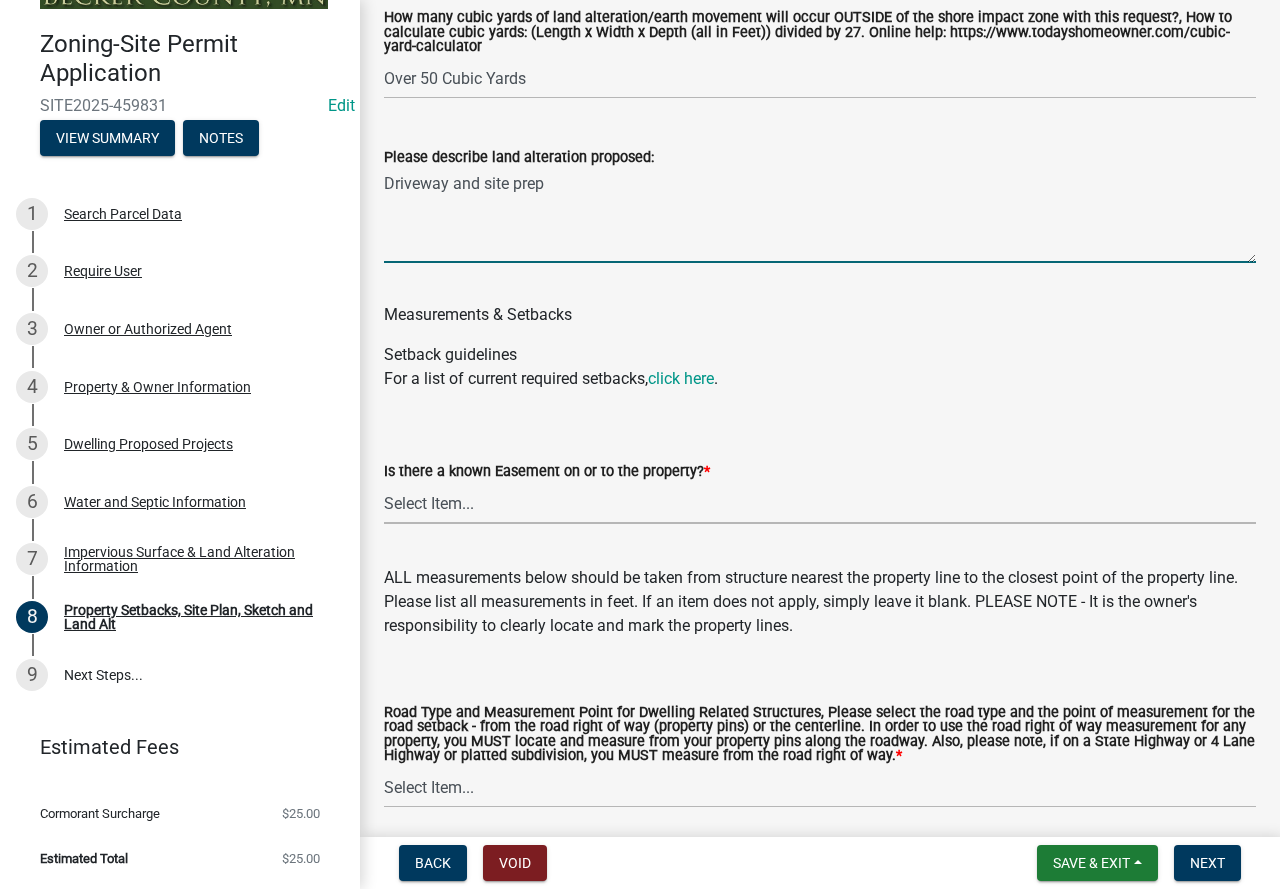 click on "Select Item...   Yes   No" at bounding box center [820, 503] 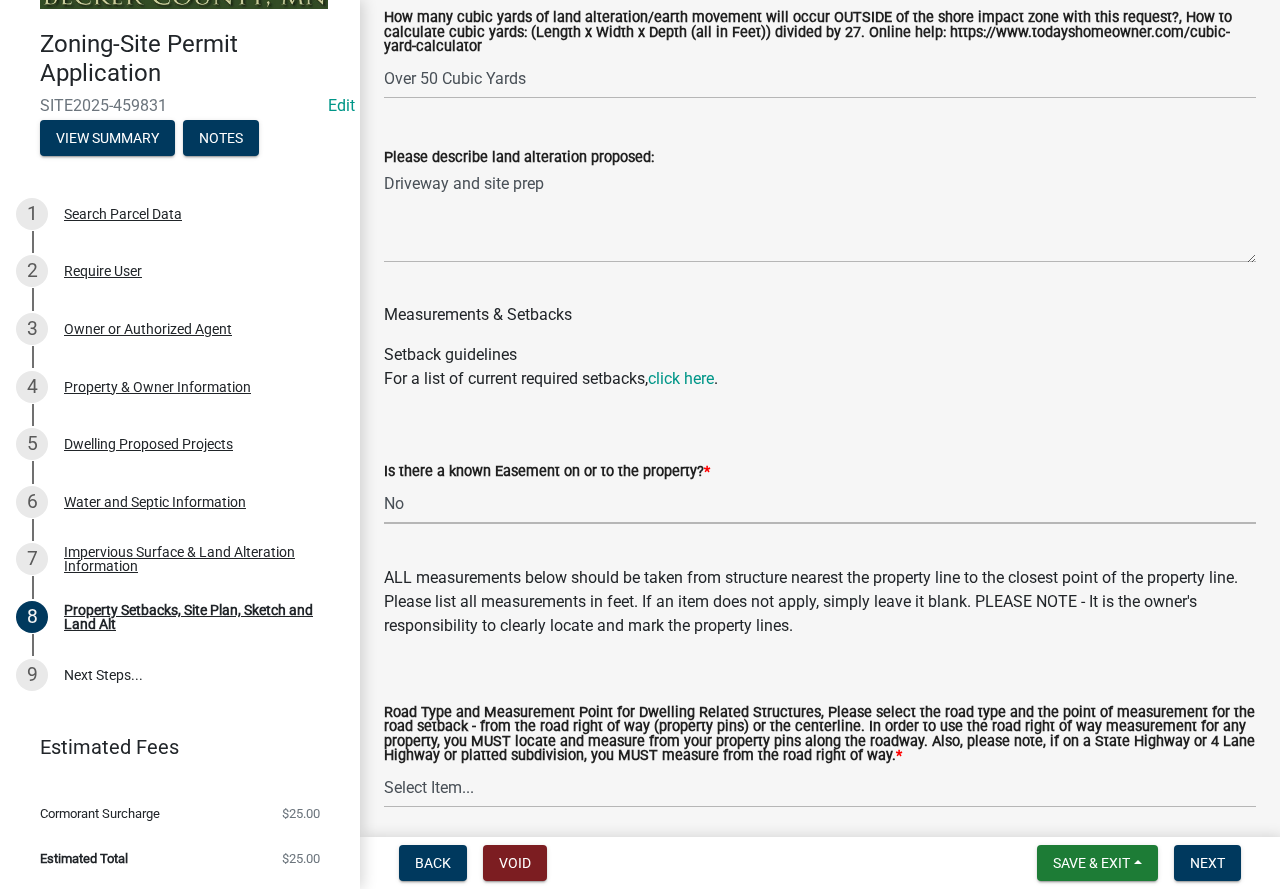click on "Select Item...   Yes   No" at bounding box center [820, 503] 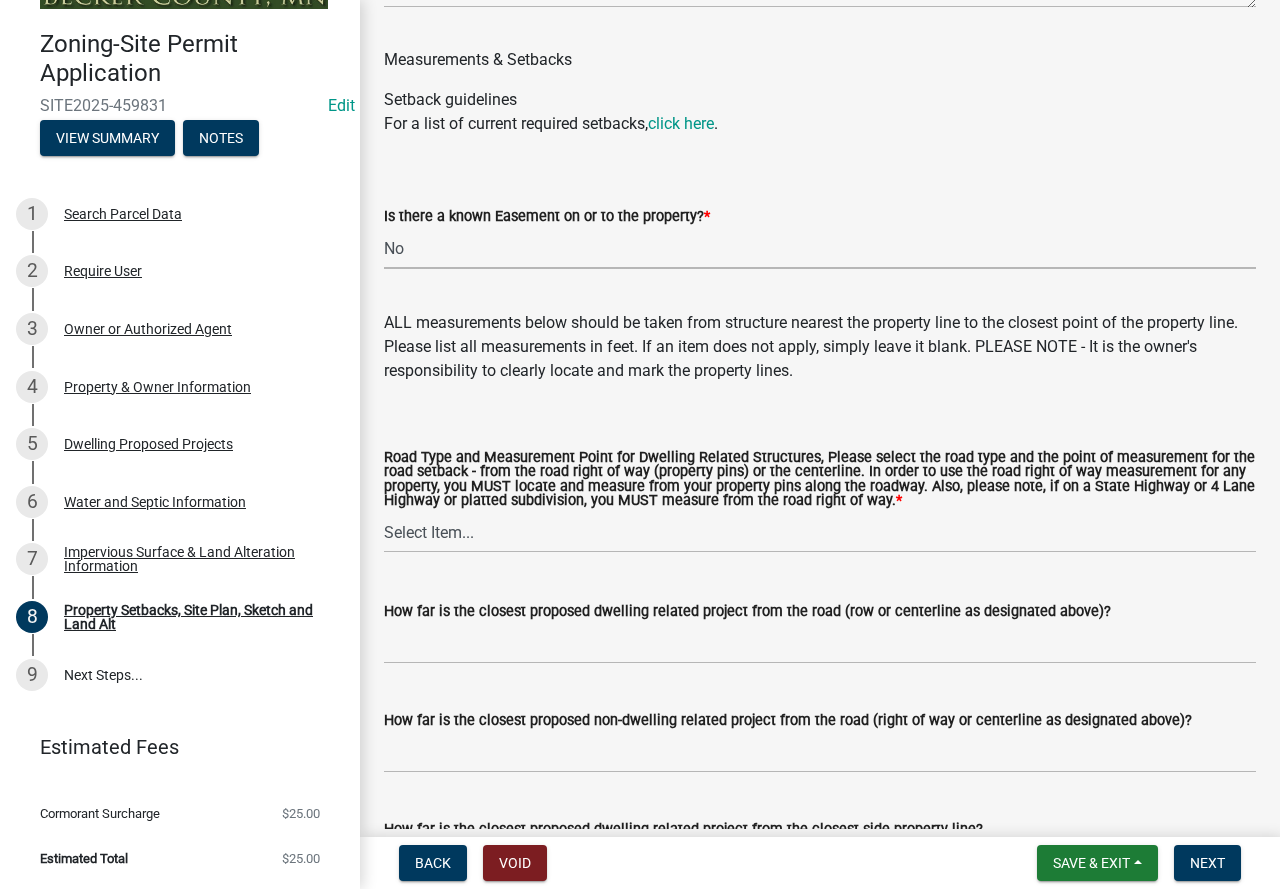 scroll, scrollTop: 3800, scrollLeft: 0, axis: vertical 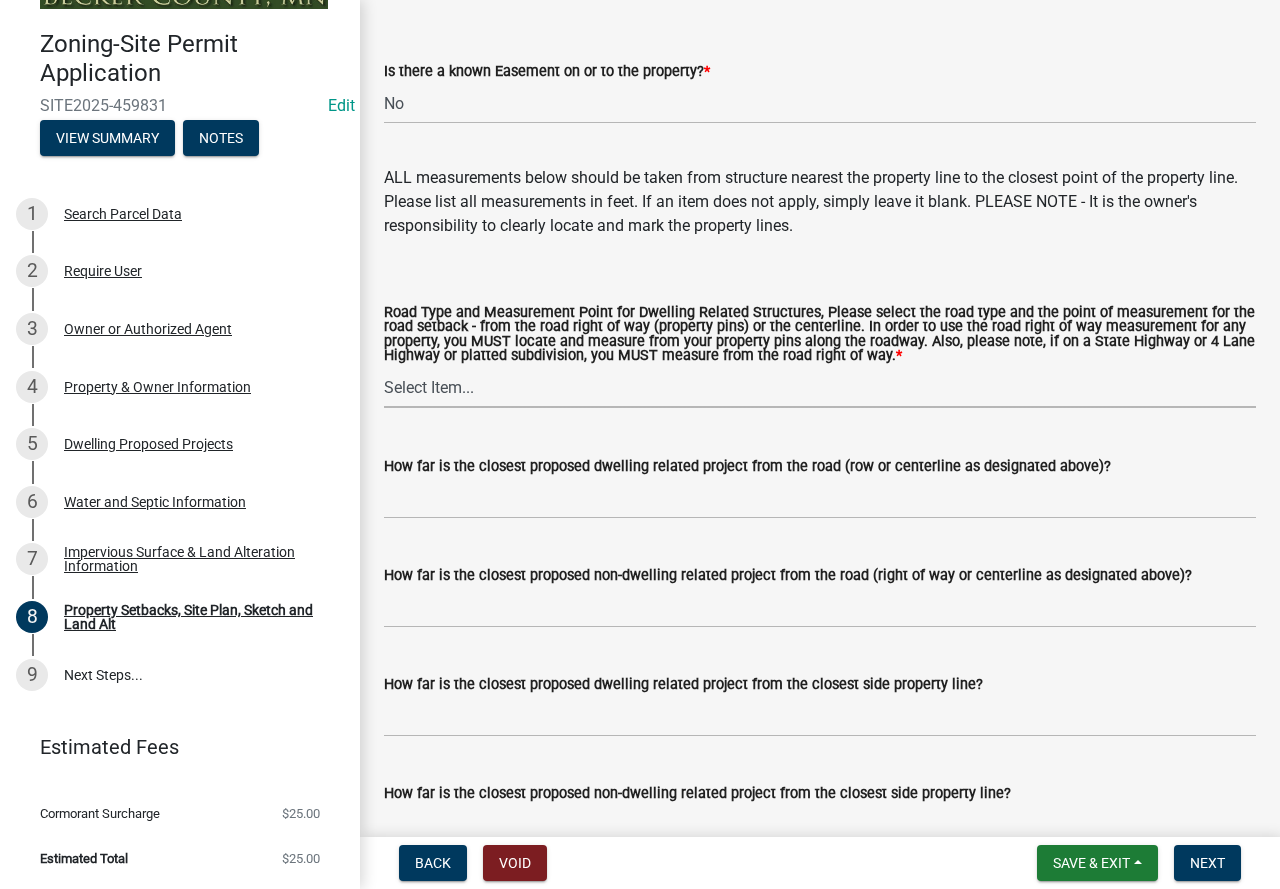 click on "Select Item...   Private Easement - Right of Way   Private Easement - Centerline   Public/Township Rd - Right of Way   Public/Township Rd - Centerline   County Rd - Right of Way   County Rd - Centerline   State Highway - Right of Way   4 Lane Highway - Right of Way" at bounding box center [820, 387] 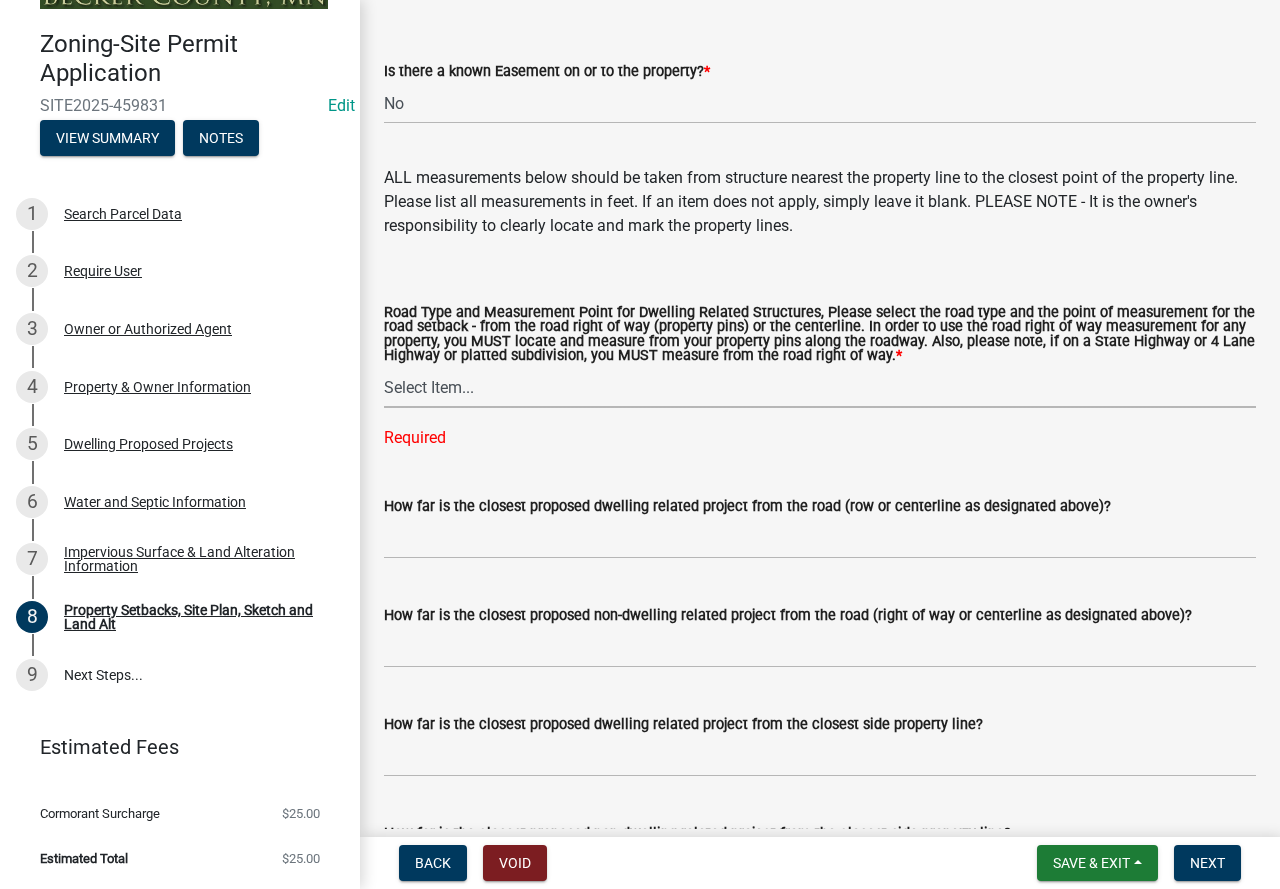click on "Select Item...   Private Easement - Right of Way   Private Easement - Centerline   Public/Township Rd - Right of Way   Public/Township Rd - Centerline   County Rd - Right of Way   County Rd - Centerline   State Highway - Right of Way   4 Lane Highway - Right of Way" at bounding box center [820, 387] 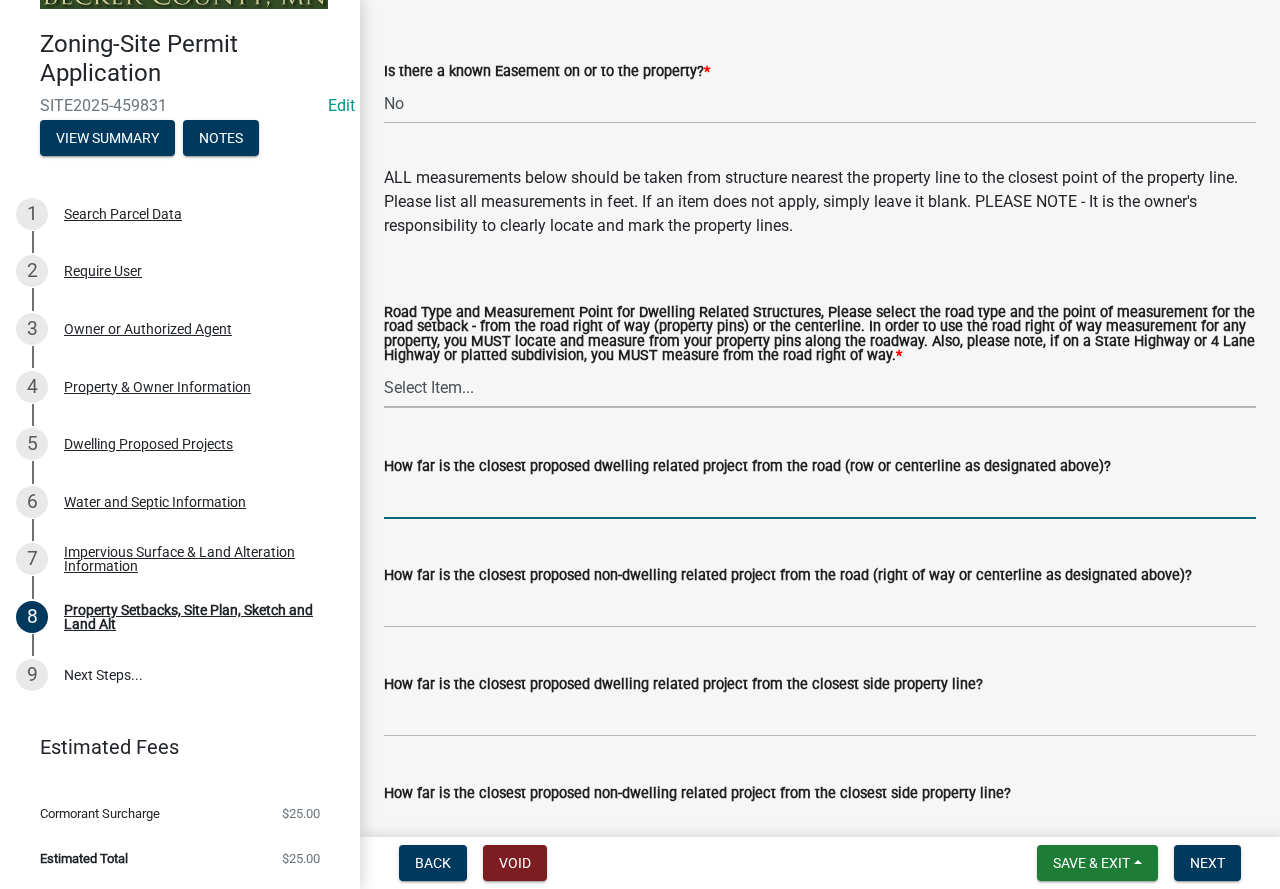 click on "How far is the closest proposed dwelling related project from the road (row or centerline as designated above)?" at bounding box center [820, 498] 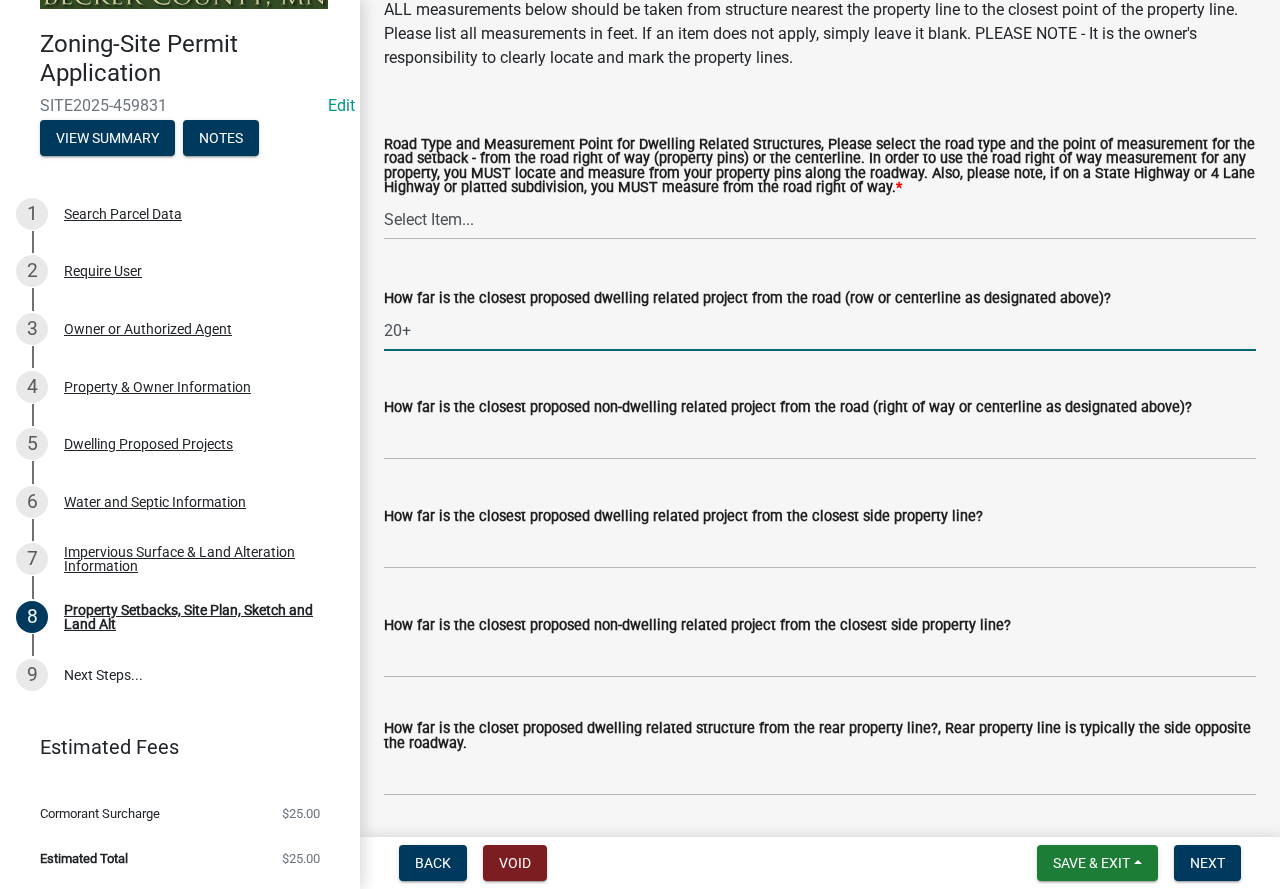 scroll, scrollTop: 4000, scrollLeft: 0, axis: vertical 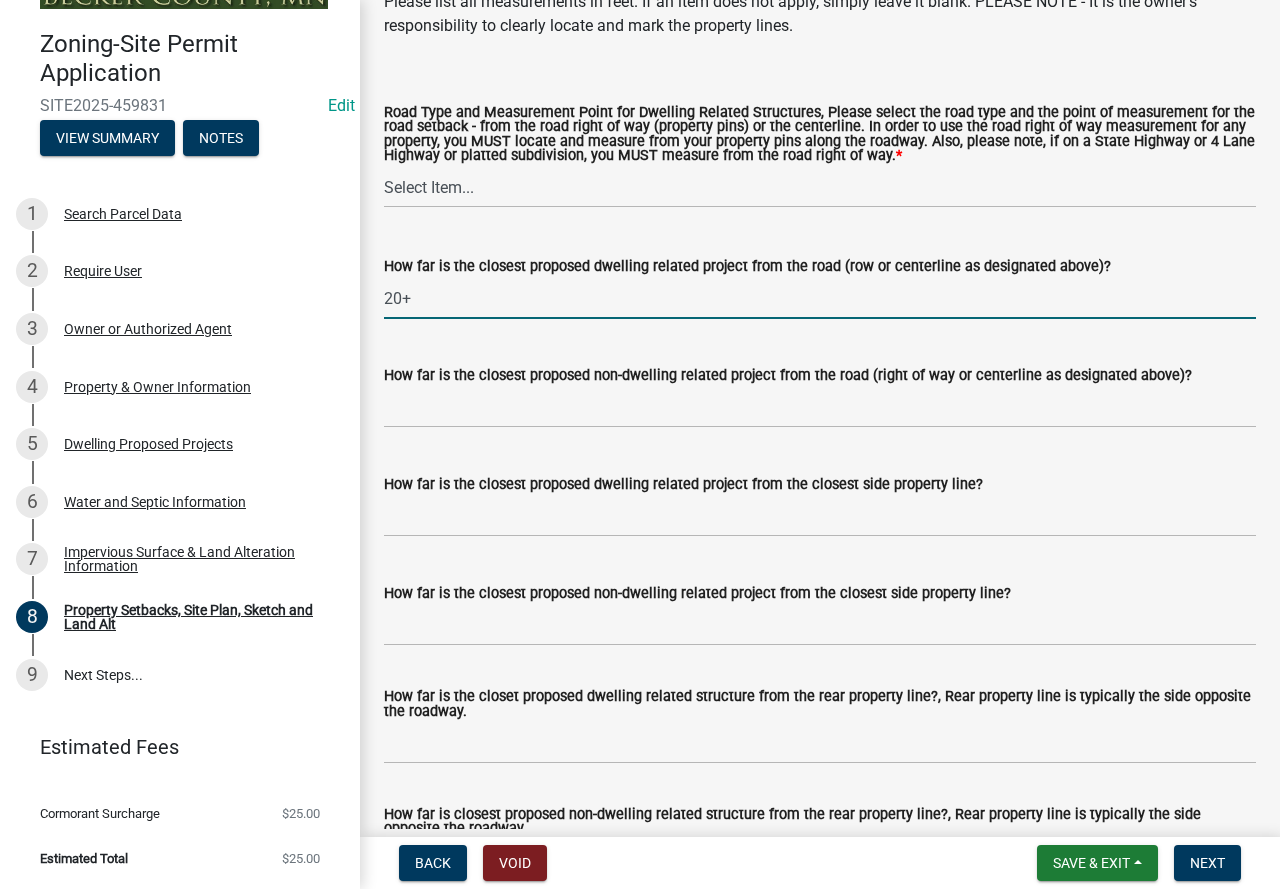 type on "20+" 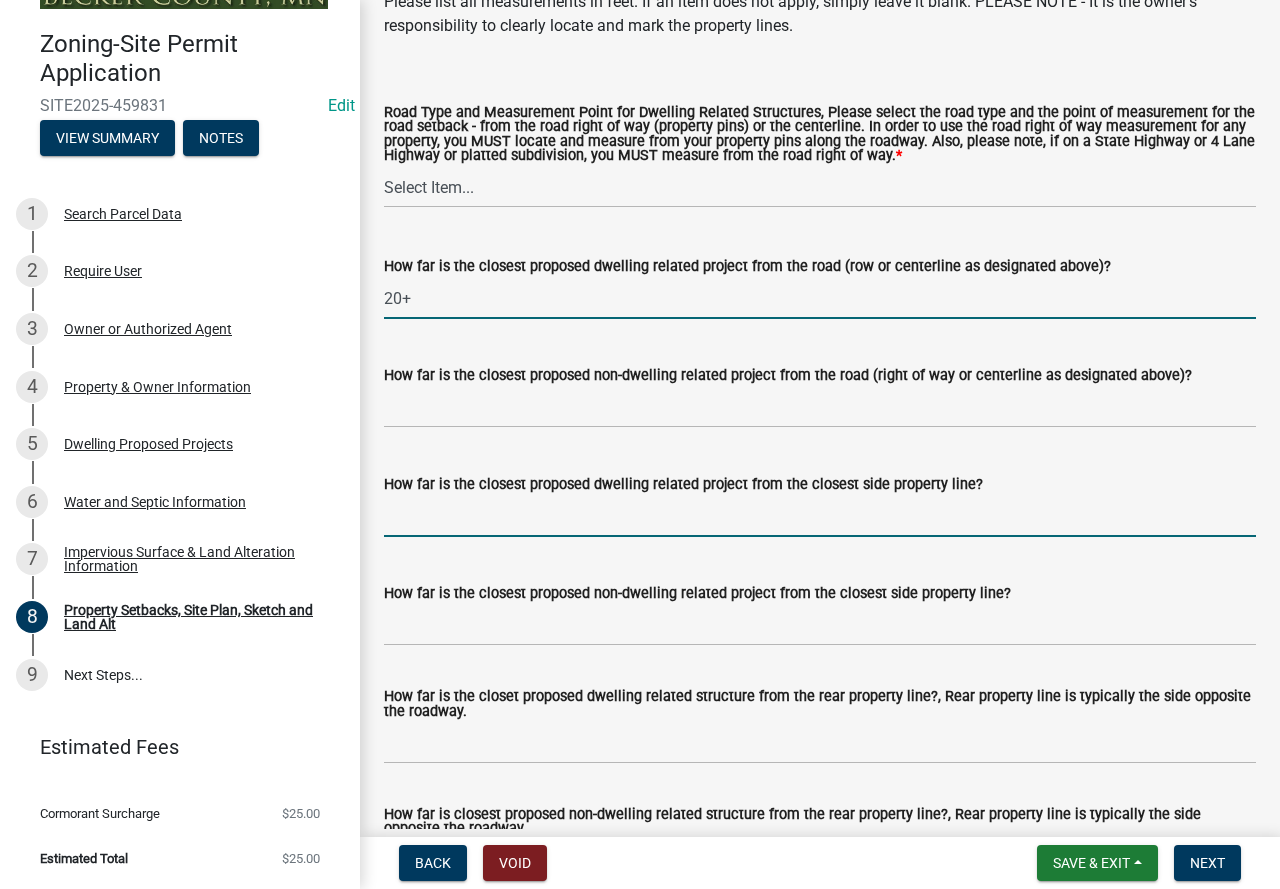 click on "How far is the closest proposed dwelling related project from the closest side property line?" at bounding box center [820, 516] 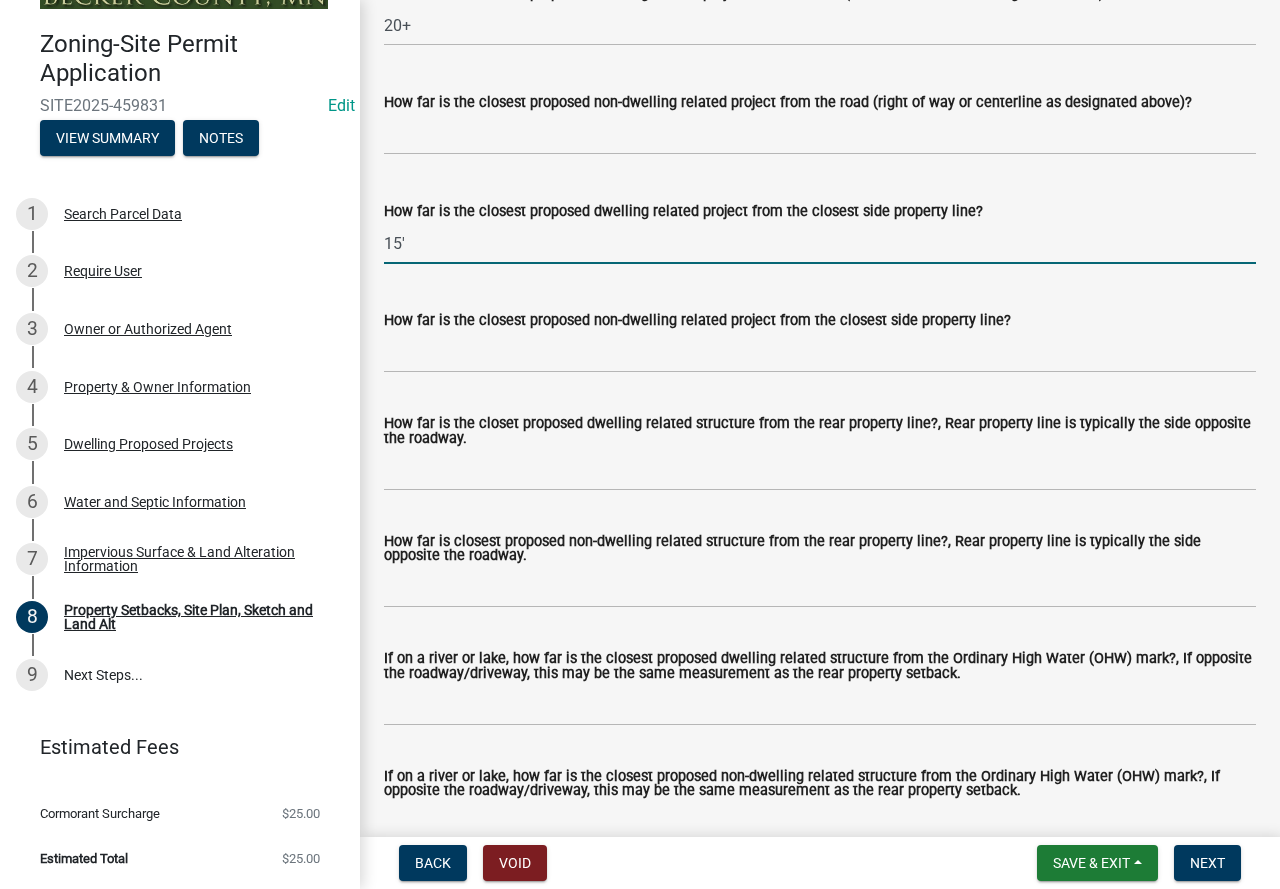 scroll, scrollTop: 4300, scrollLeft: 0, axis: vertical 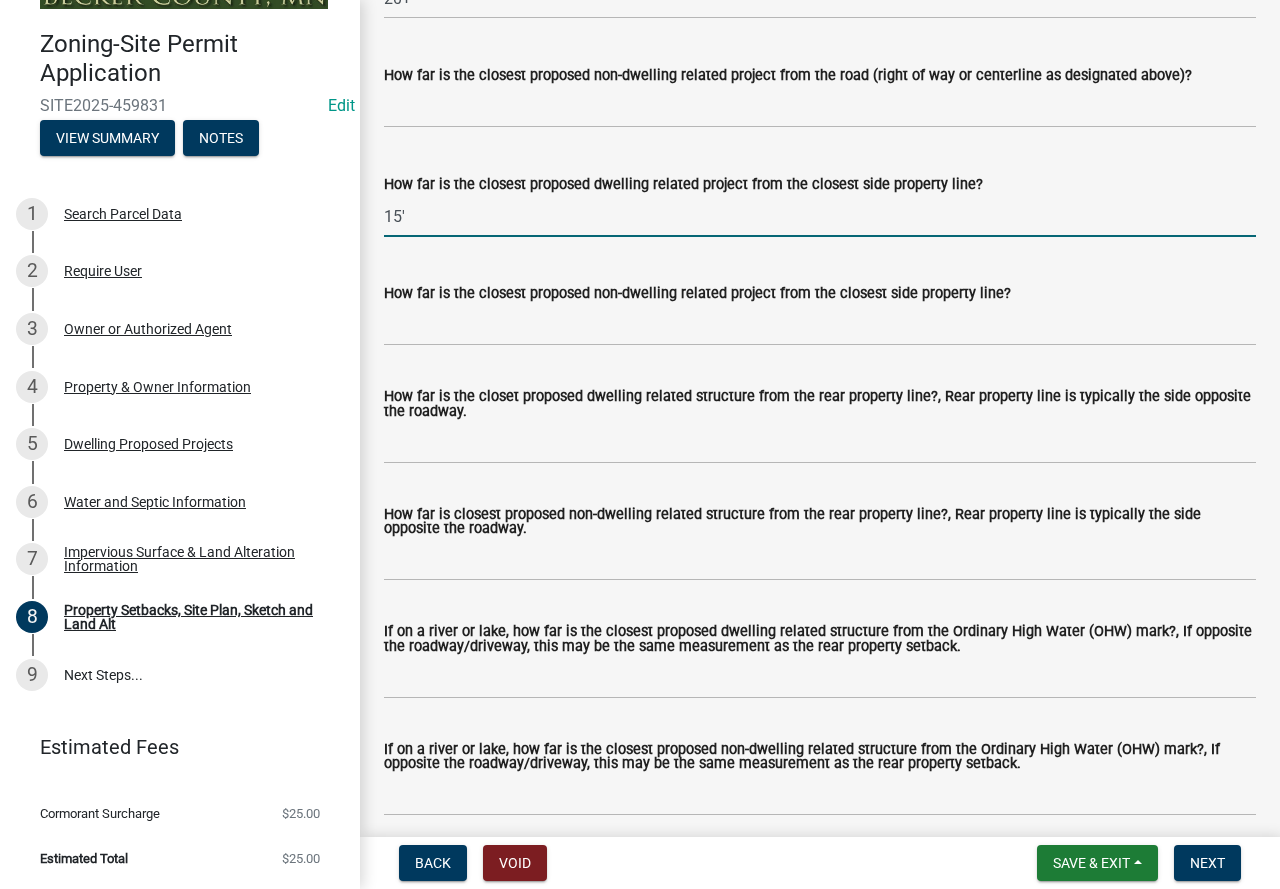 type on "15'" 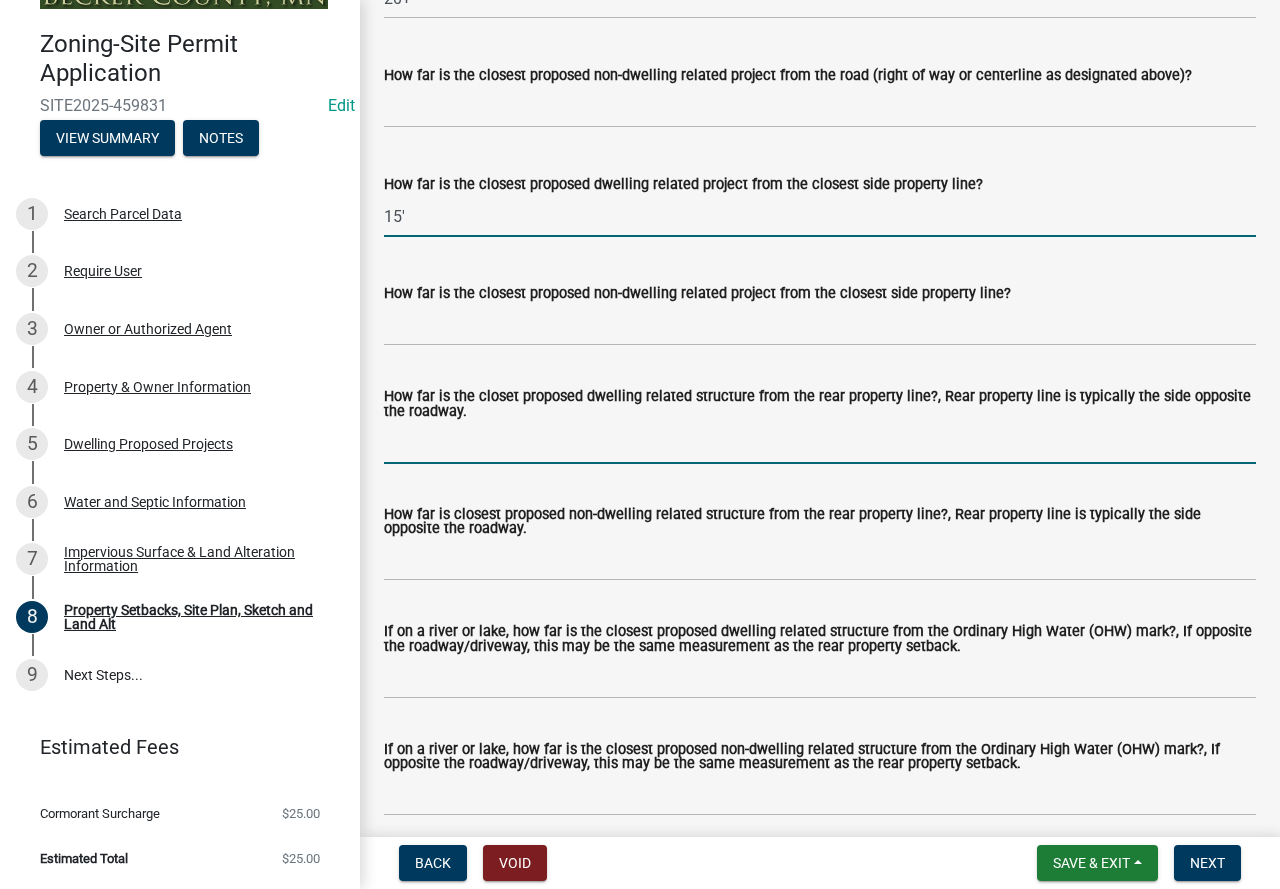 drag, startPoint x: 484, startPoint y: 435, endPoint x: 473, endPoint y: 417, distance: 21.095022 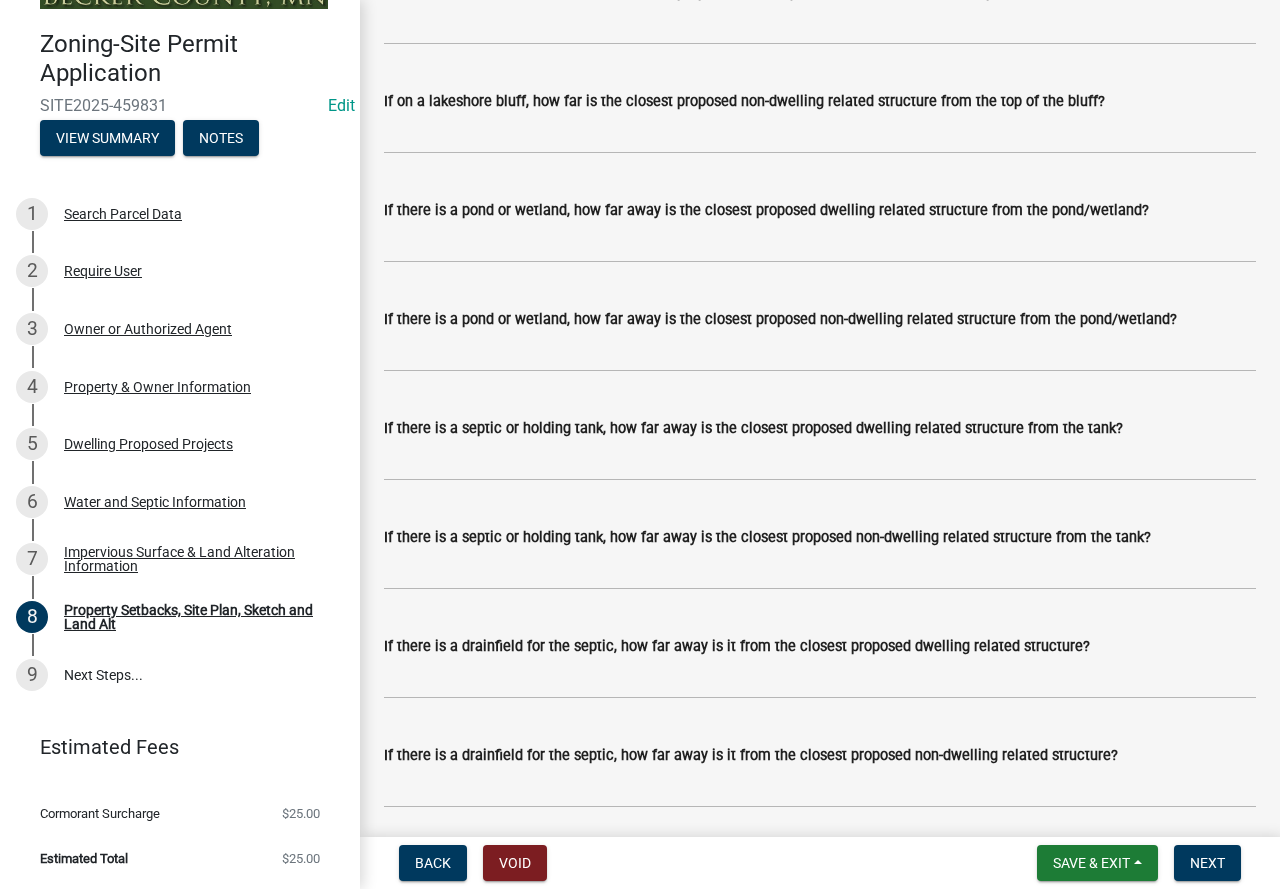 scroll, scrollTop: 5200, scrollLeft: 0, axis: vertical 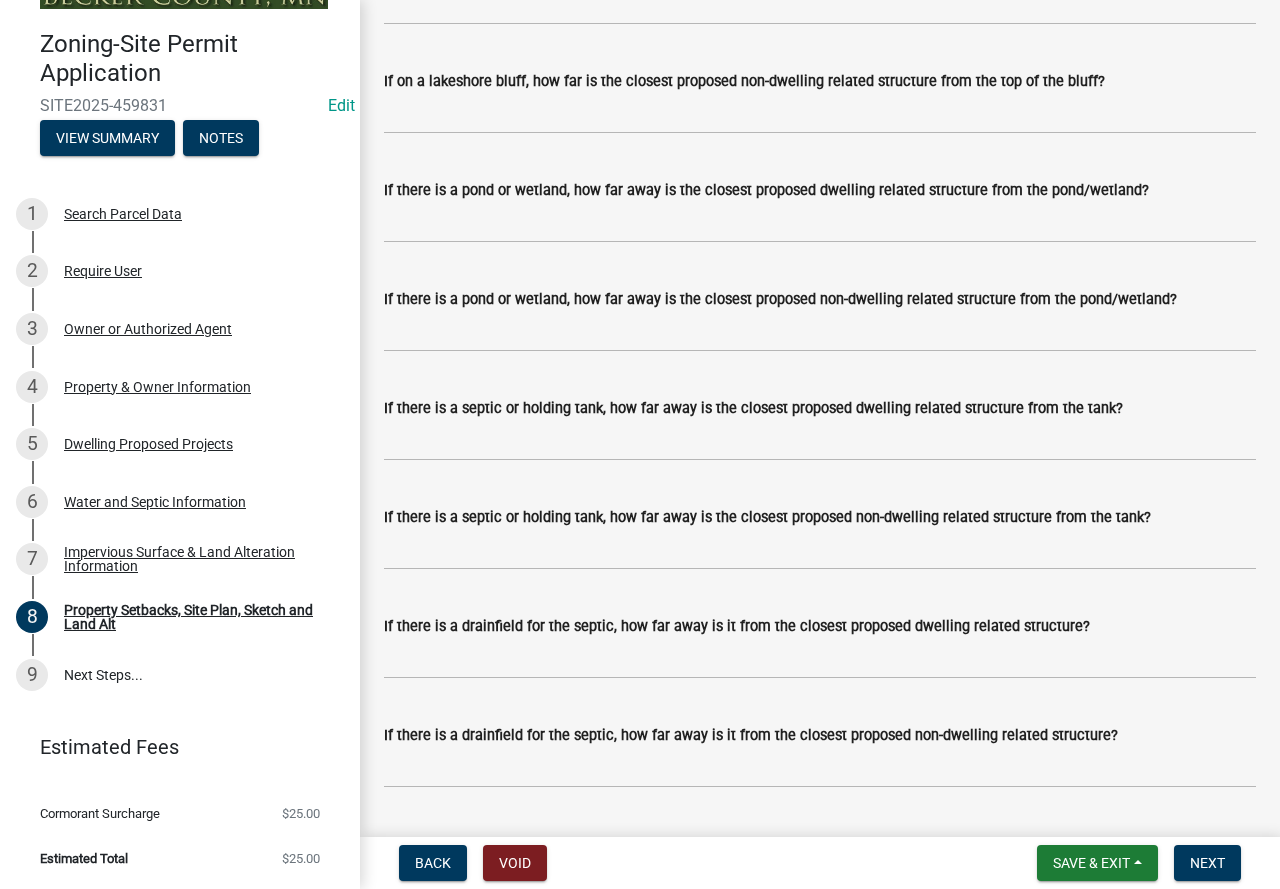 type on "40+" 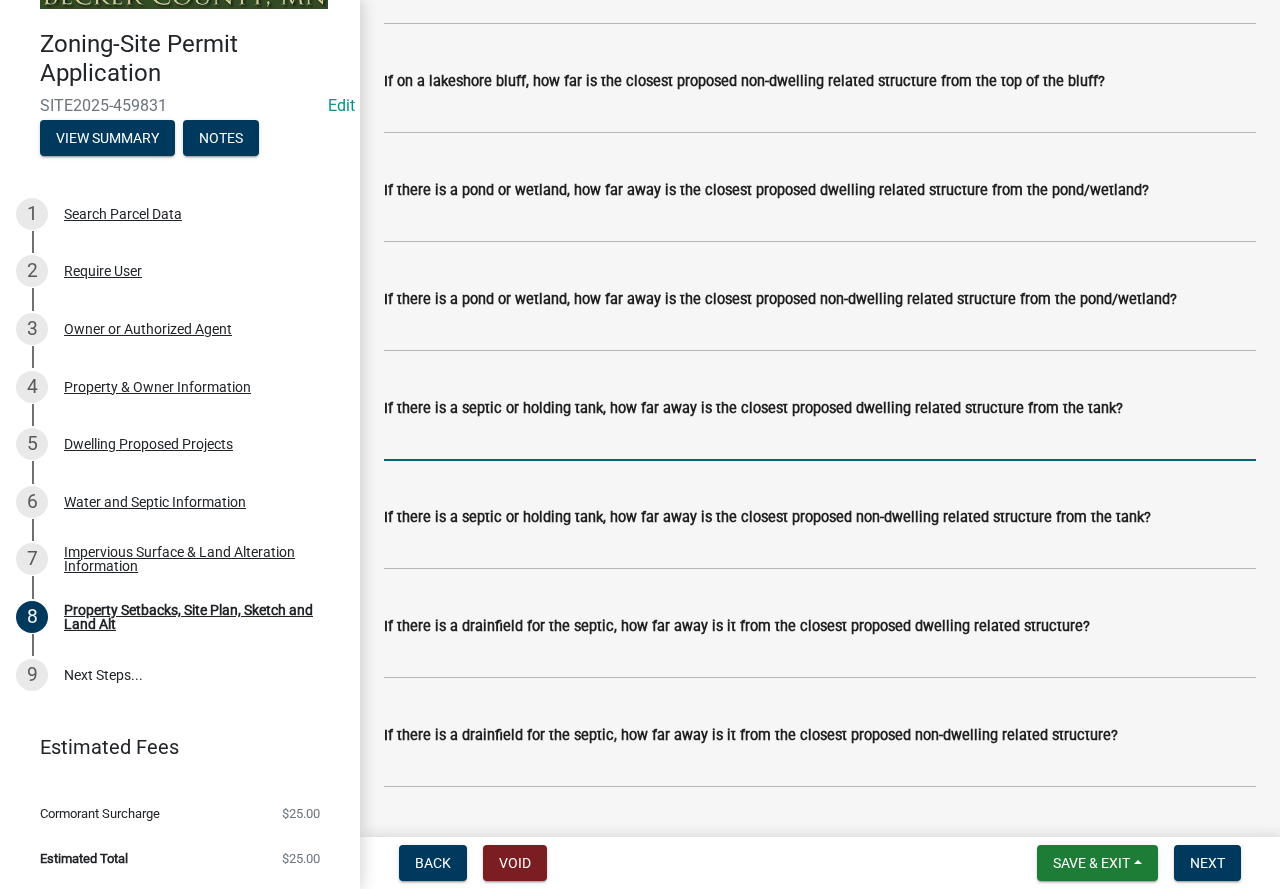 drag, startPoint x: 416, startPoint y: 440, endPoint x: 391, endPoint y: 446, distance: 25.70992 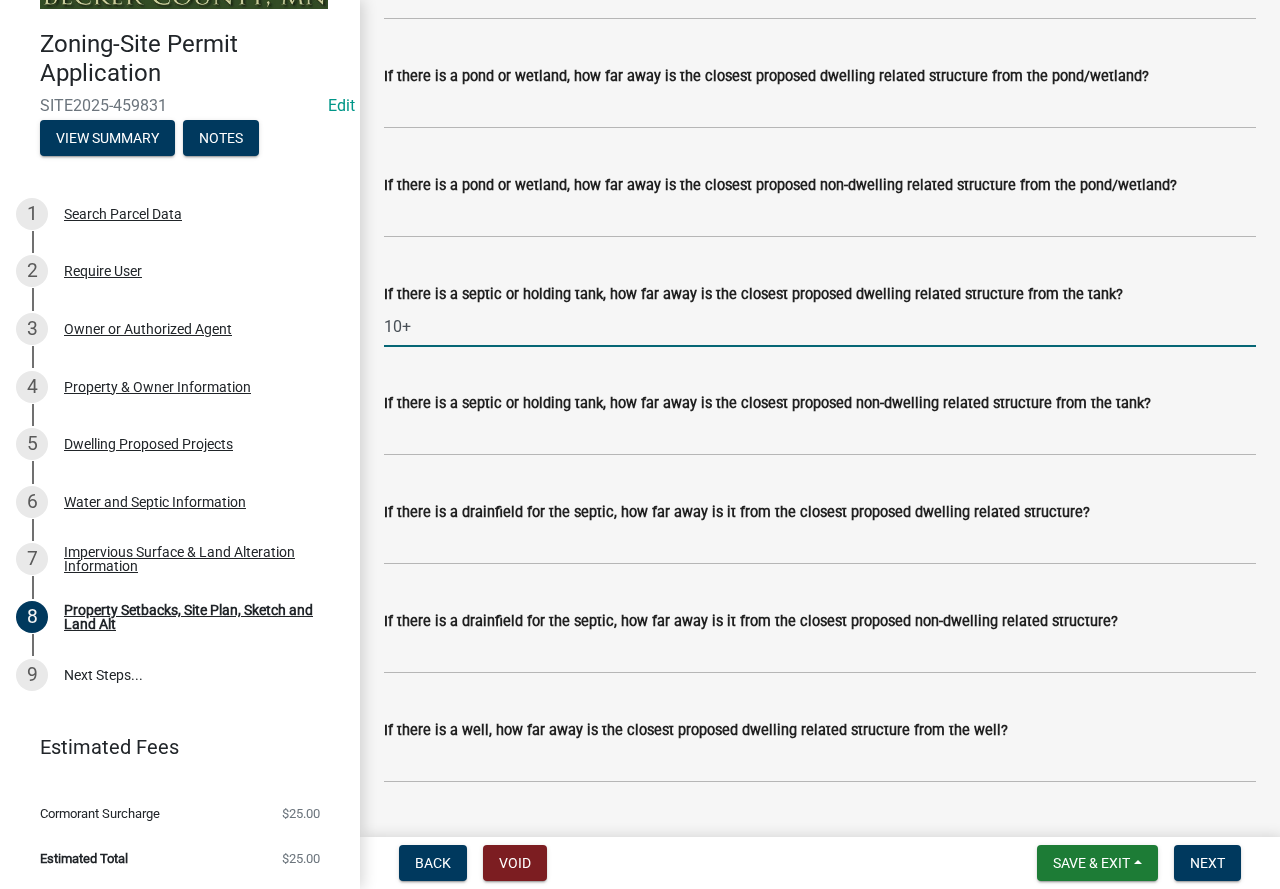 scroll, scrollTop: 5400, scrollLeft: 0, axis: vertical 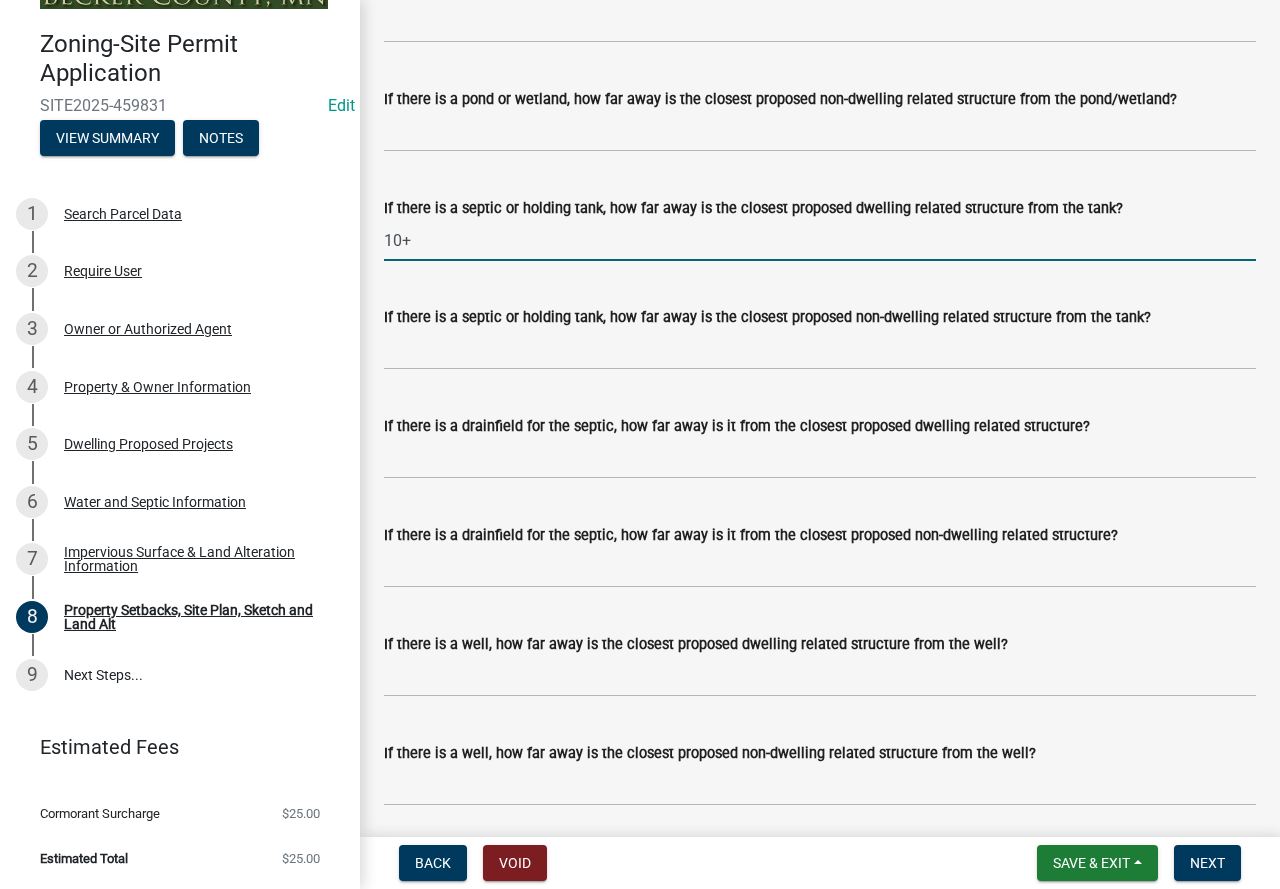 type on "10+" 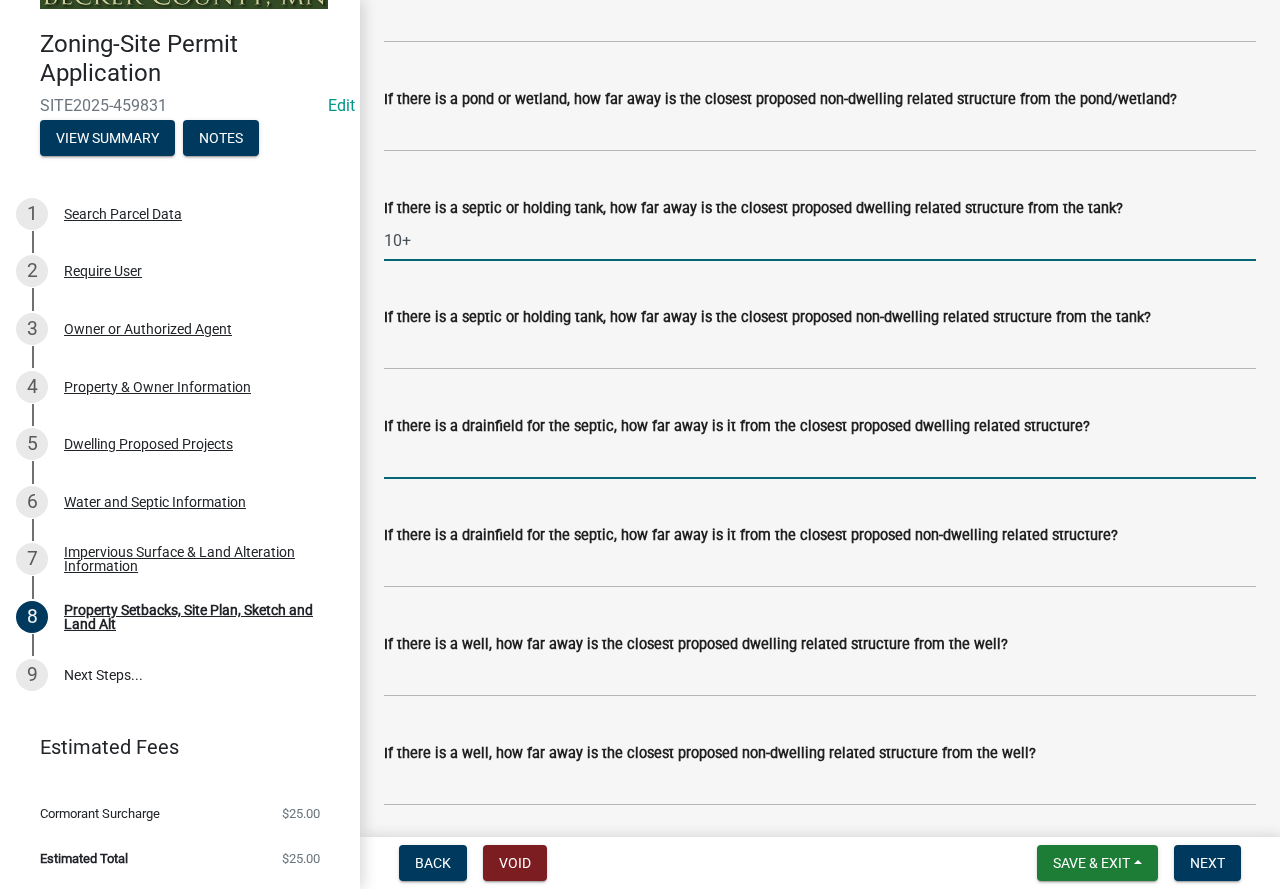 click on "If there is a drainfield for the septic, how far away is it from the closest proposed dwelling related structure?" at bounding box center (820, 458) 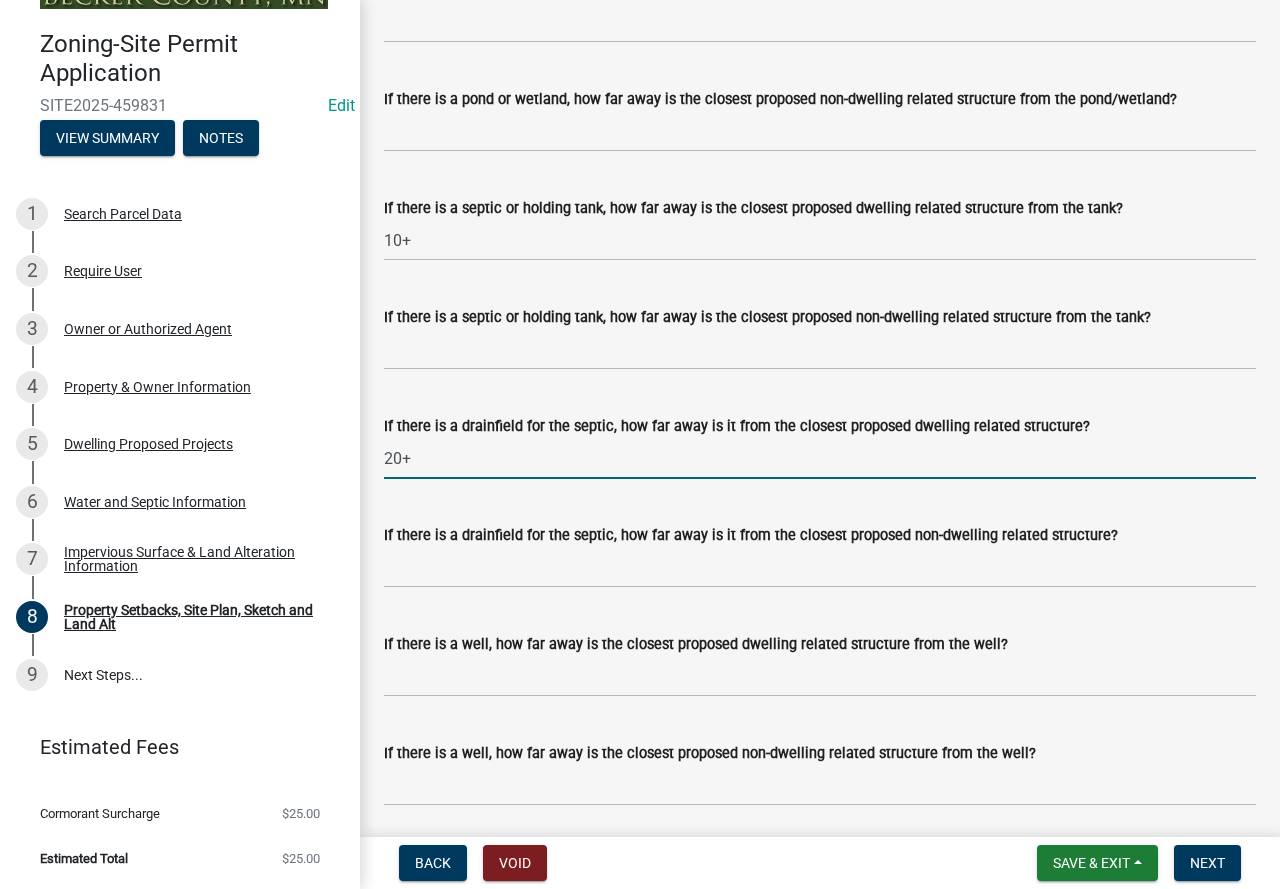 scroll, scrollTop: 5600, scrollLeft: 0, axis: vertical 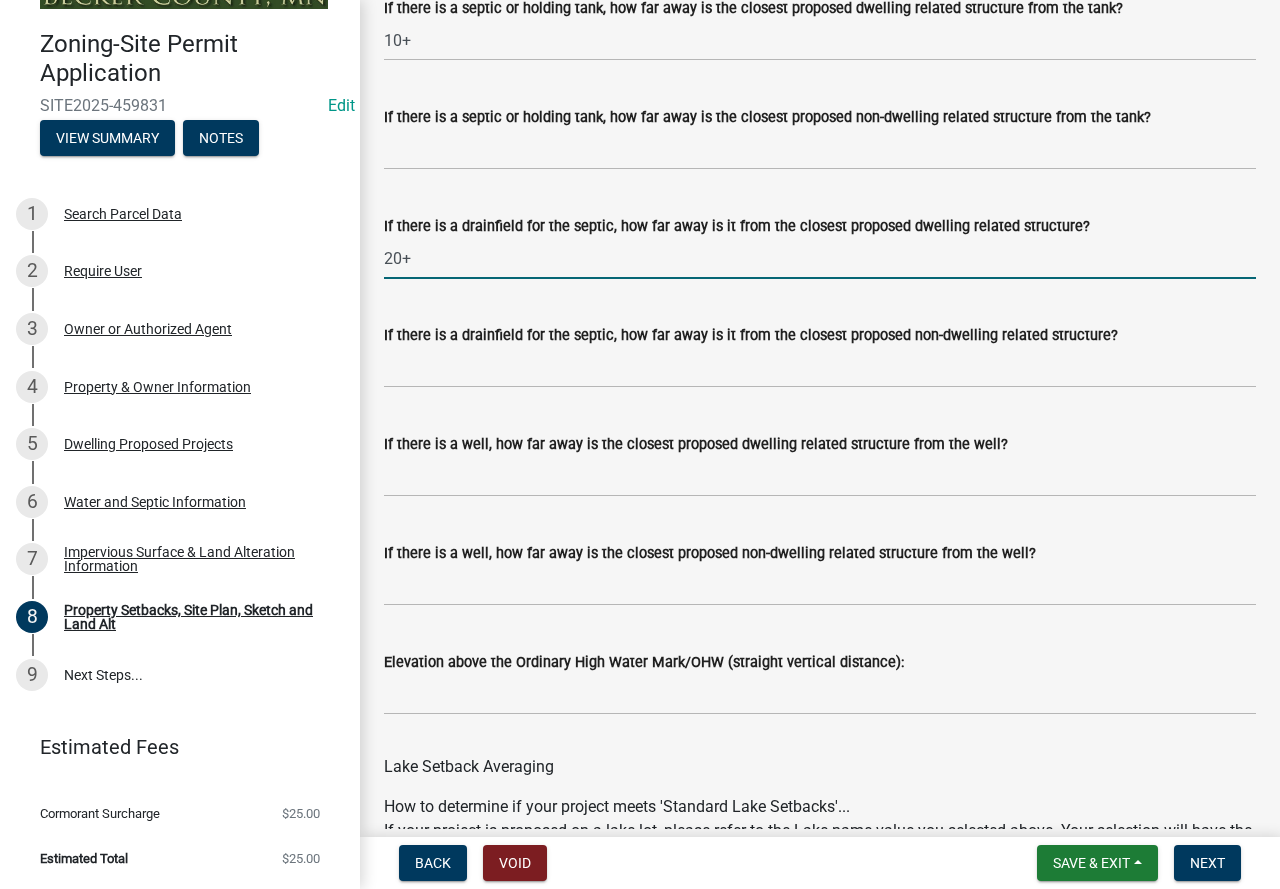 type on "20+" 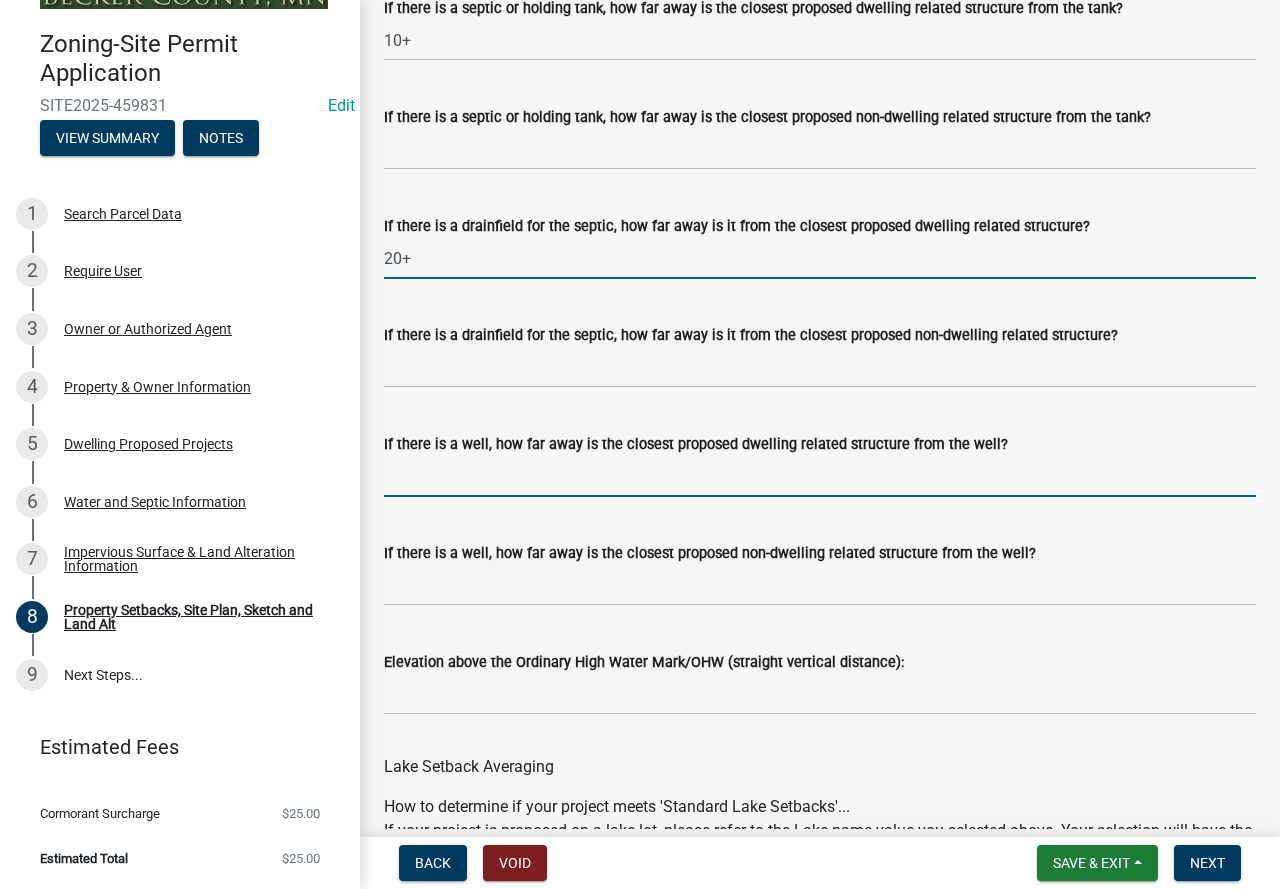drag, startPoint x: 392, startPoint y: 481, endPoint x: 373, endPoint y: 485, distance: 19.416489 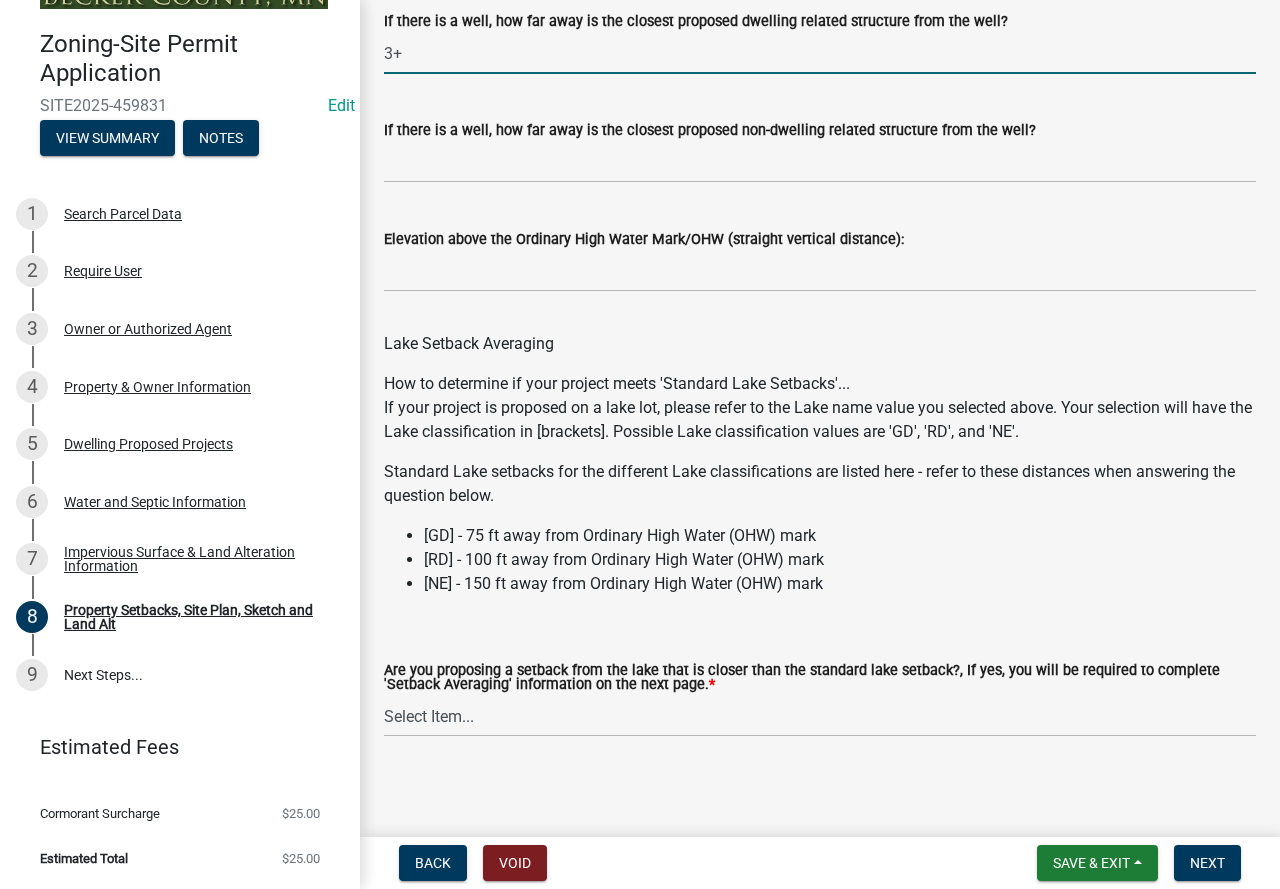 scroll, scrollTop: 6024, scrollLeft: 0, axis: vertical 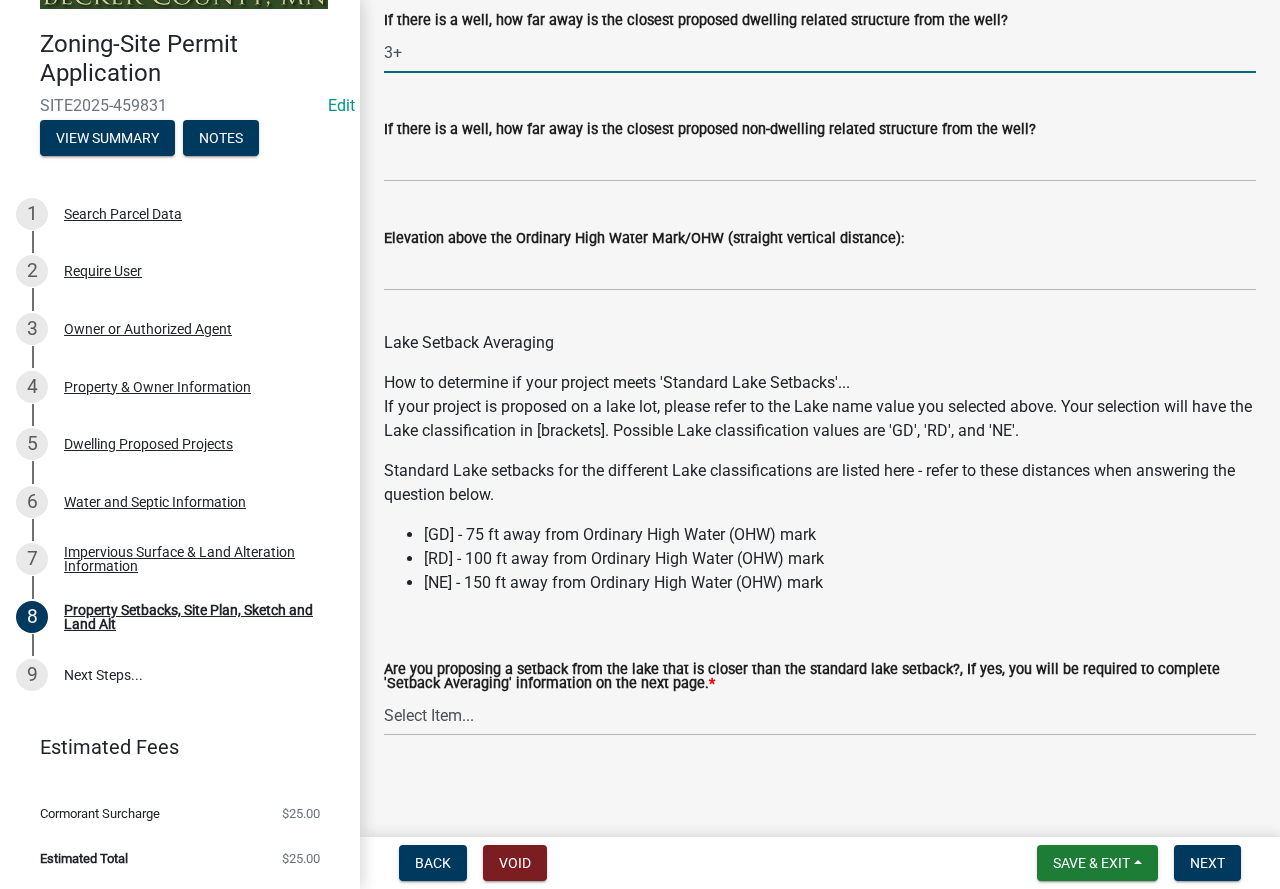 type on "3+" 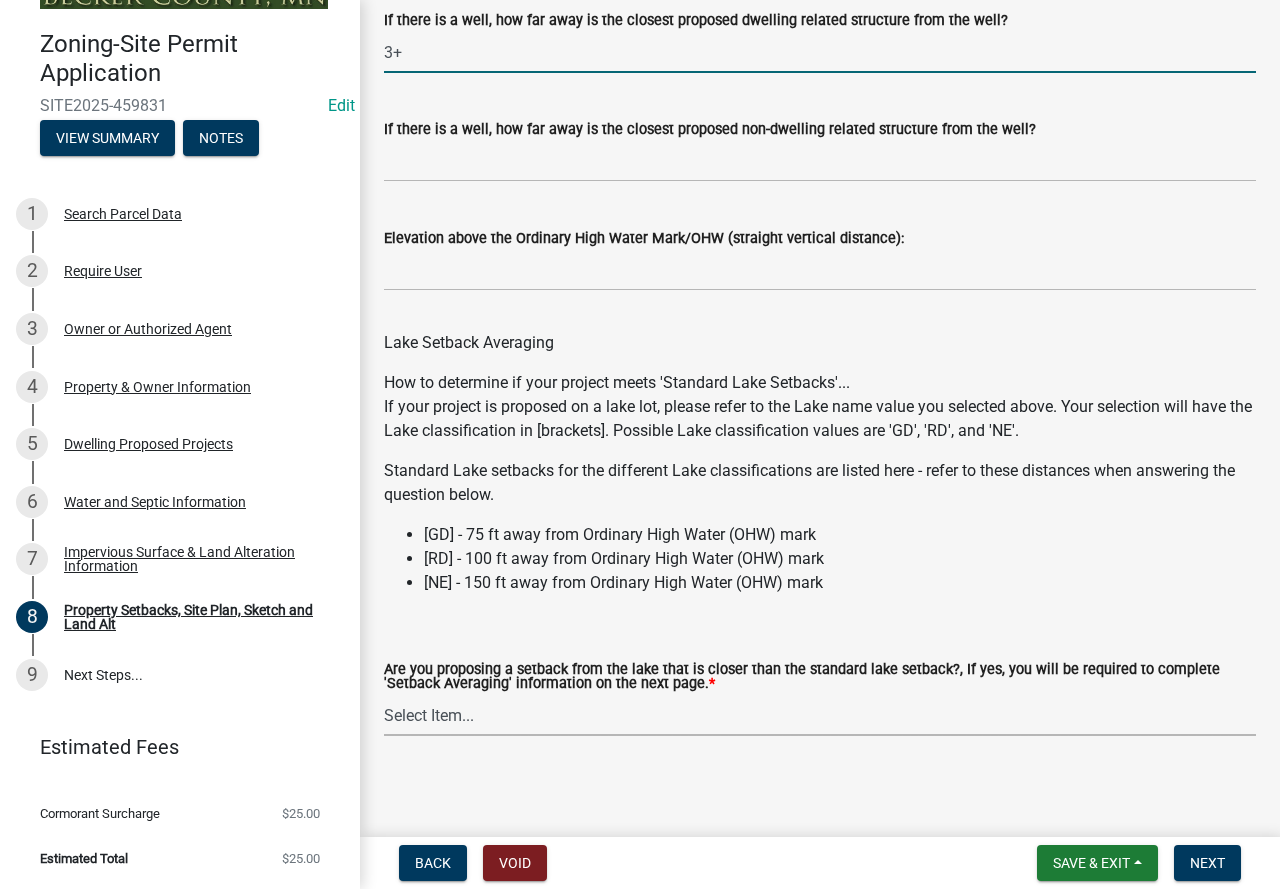 click on "Select Item...   Yes   No   N/A" at bounding box center (820, 715) 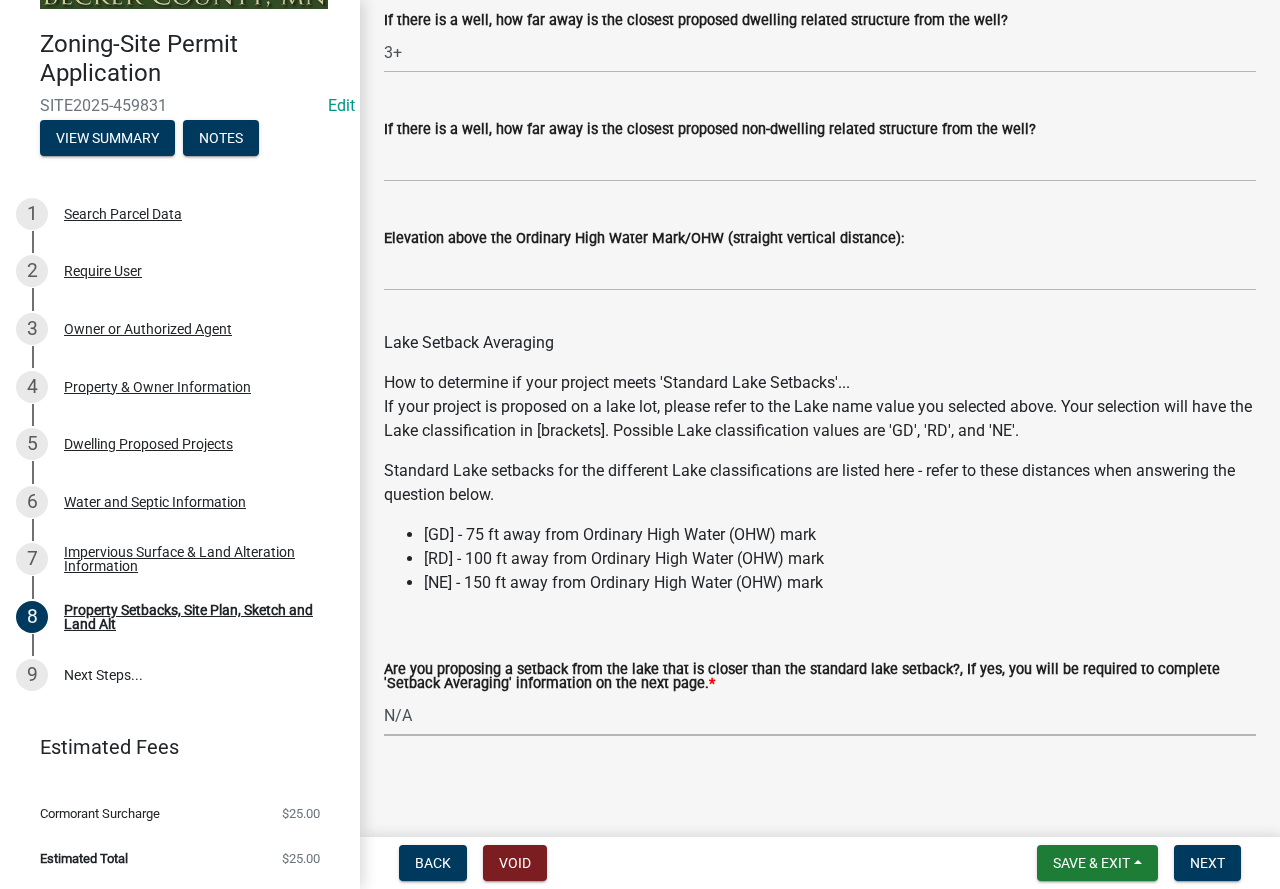 click on "Select Item...   Yes   No   N/A" at bounding box center (820, 715) 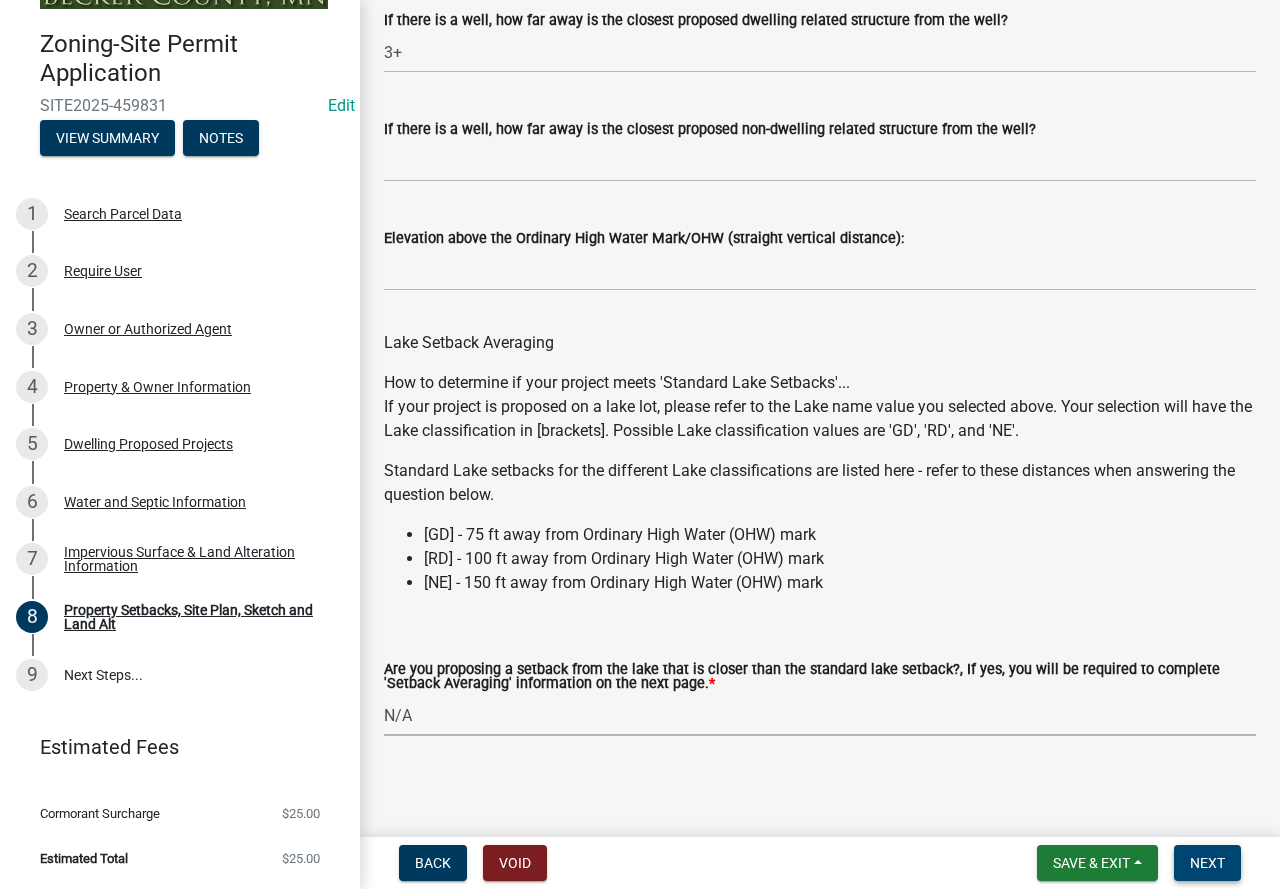 click on "Next" at bounding box center (1207, 863) 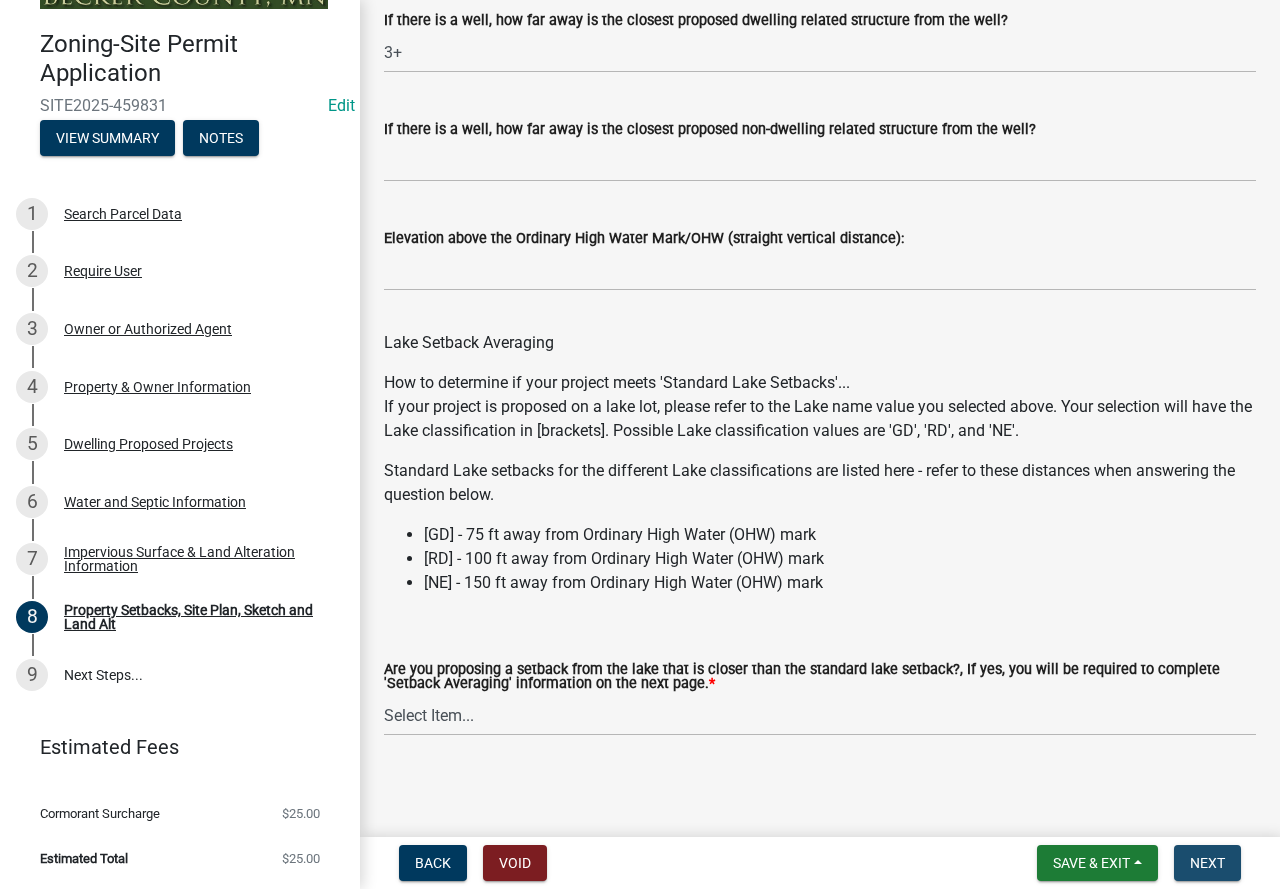 scroll, scrollTop: 0, scrollLeft: 0, axis: both 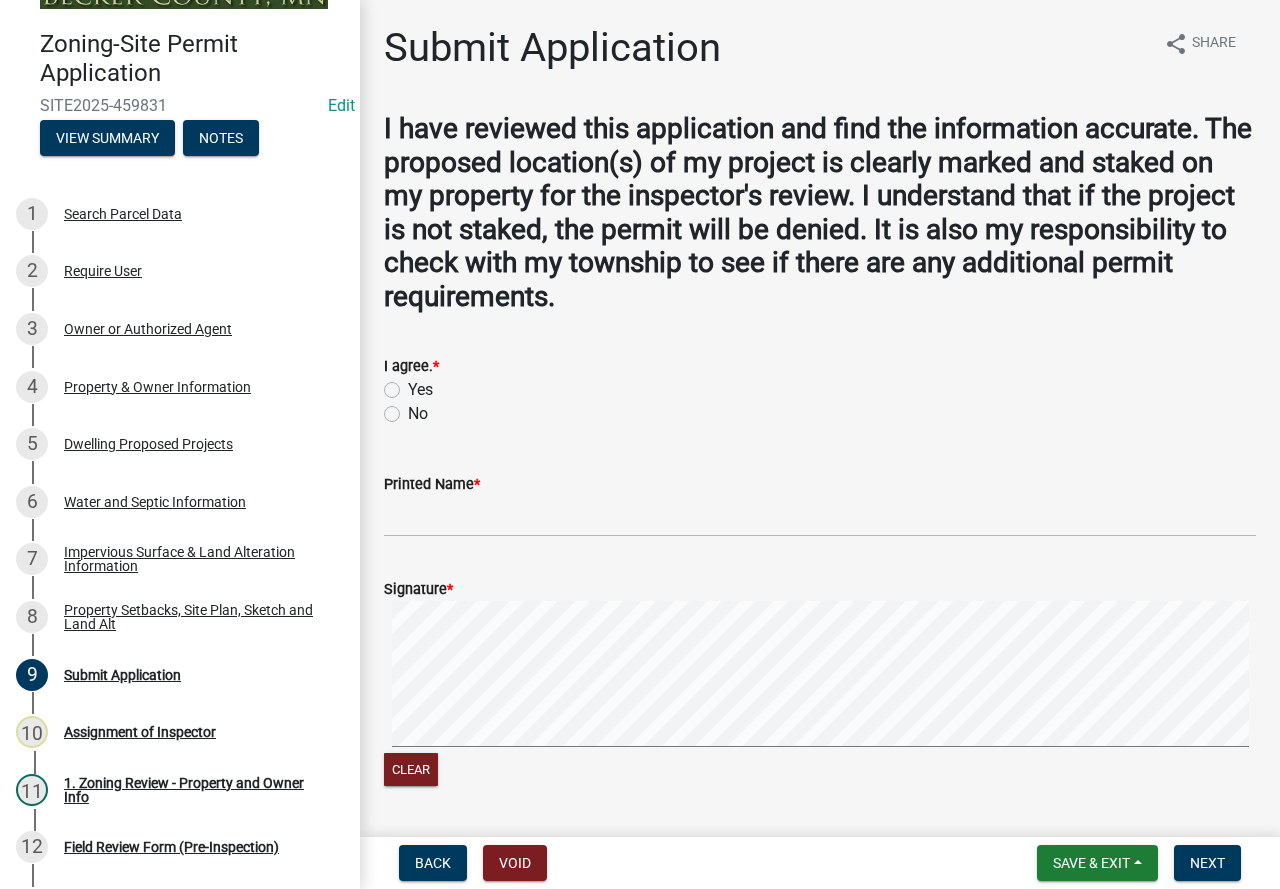 click on "Yes" 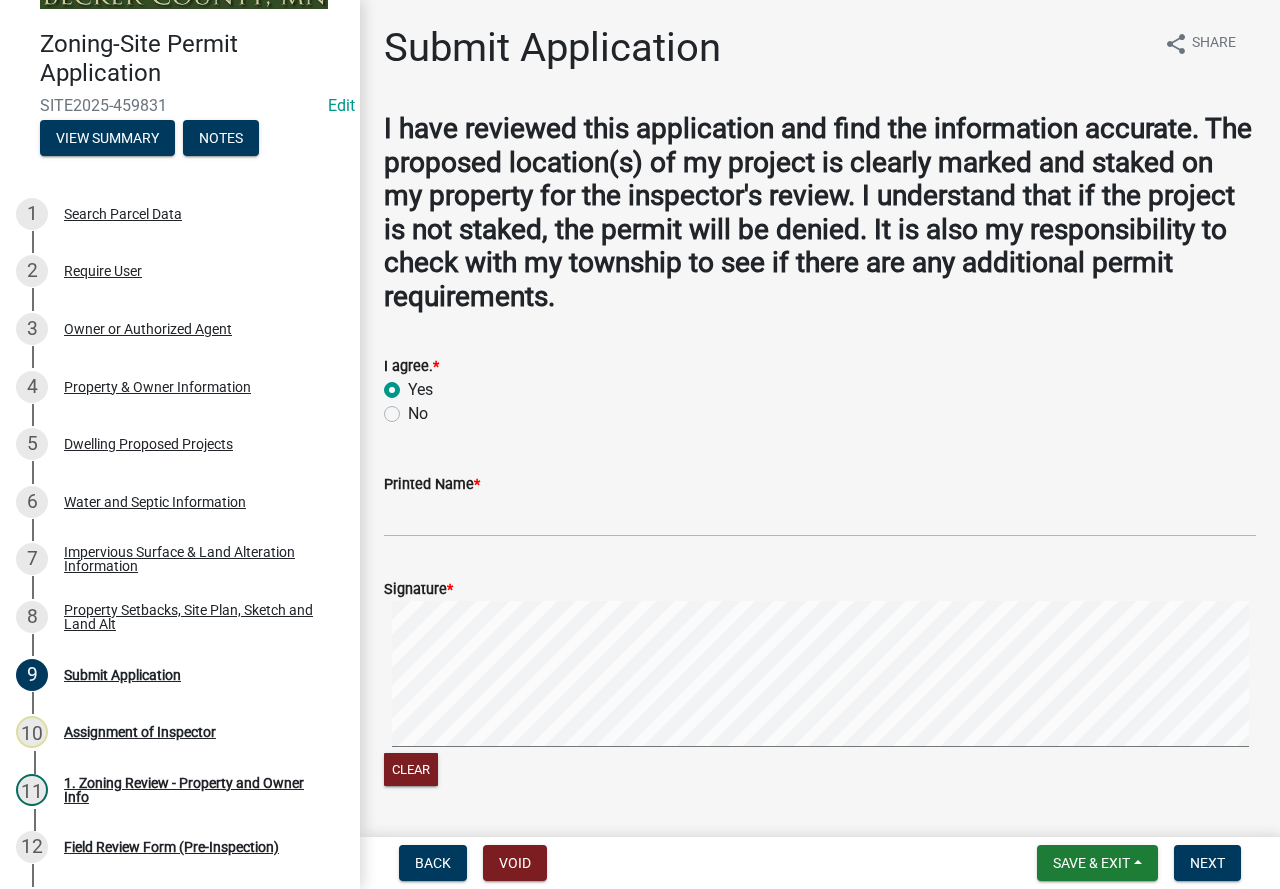 radio on "true" 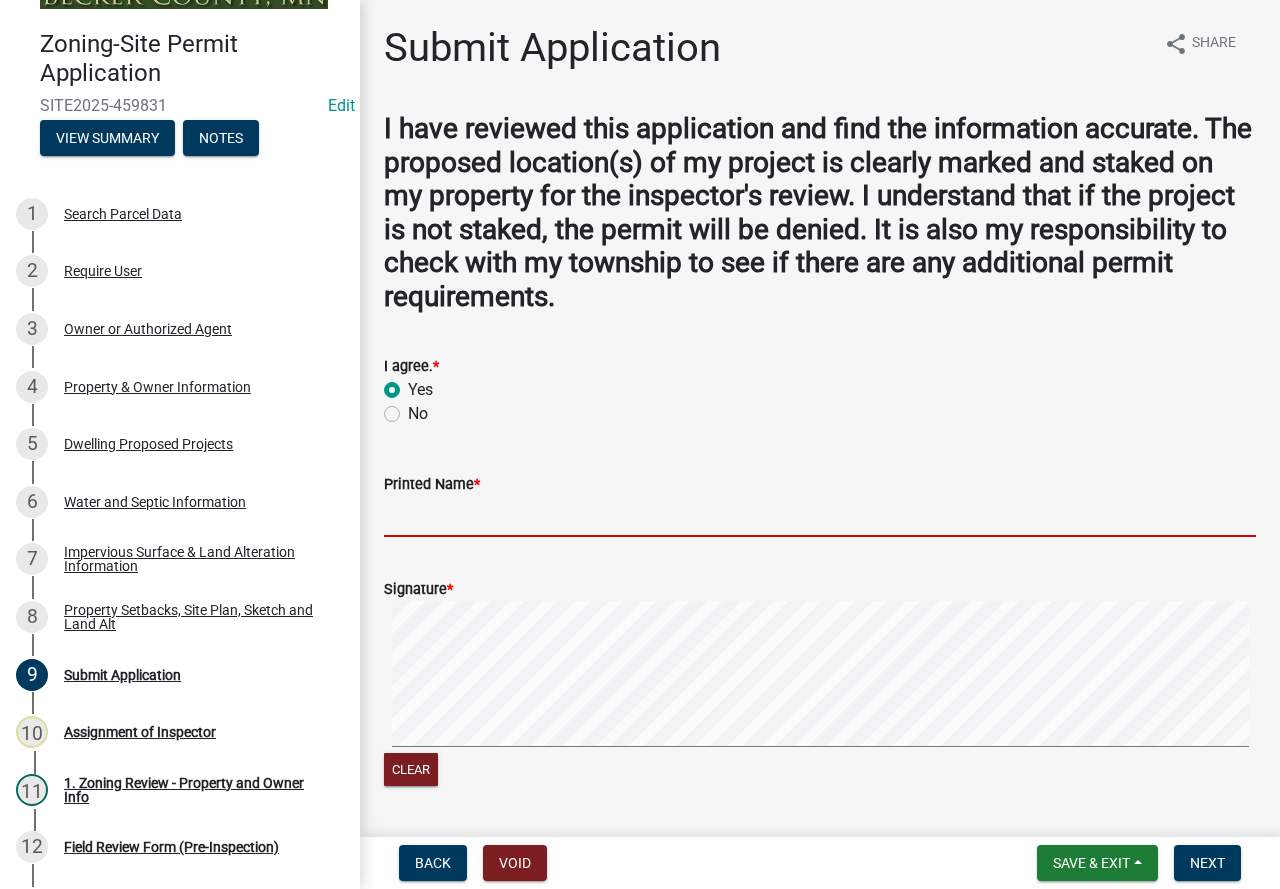 drag, startPoint x: 447, startPoint y: 523, endPoint x: 423, endPoint y: 503, distance: 31.241 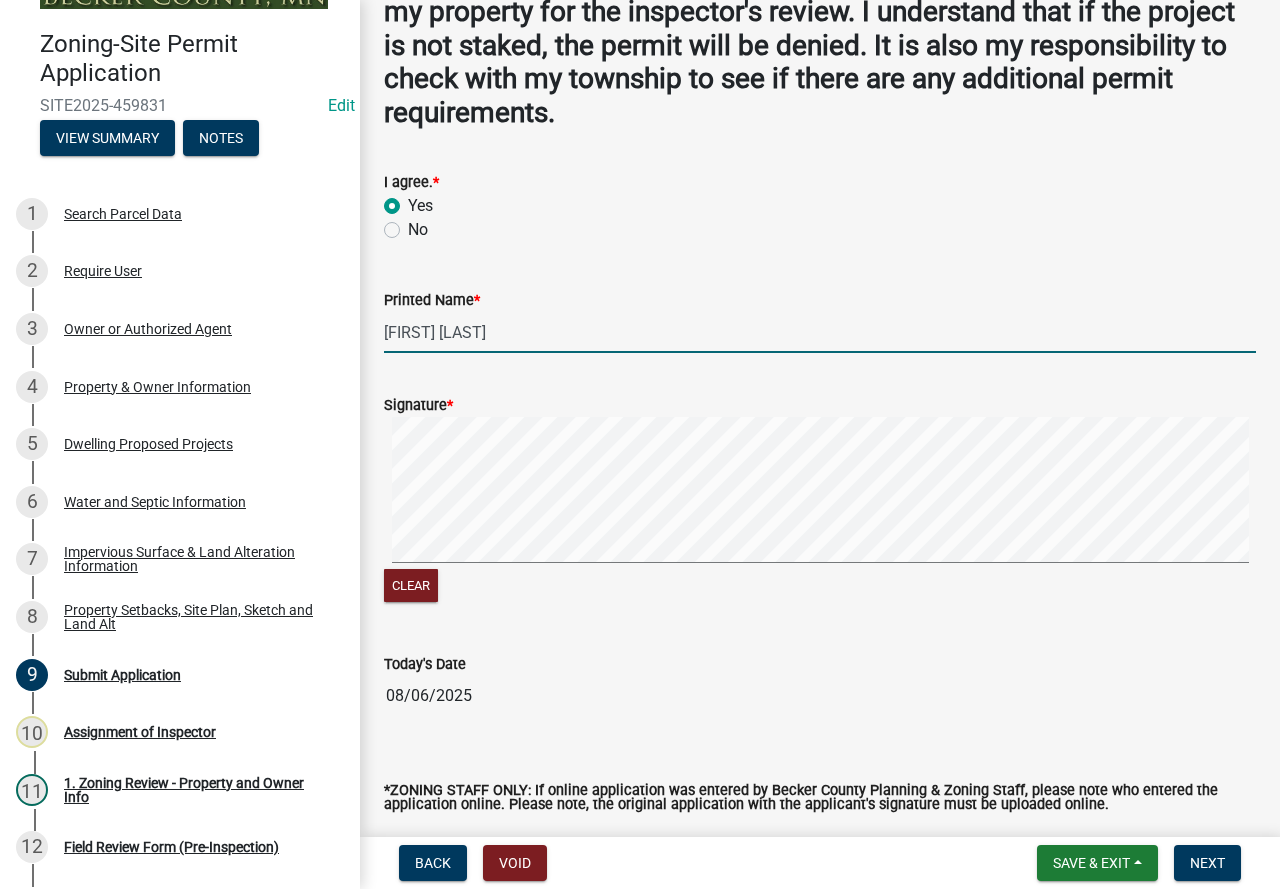 scroll, scrollTop: 349, scrollLeft: 0, axis: vertical 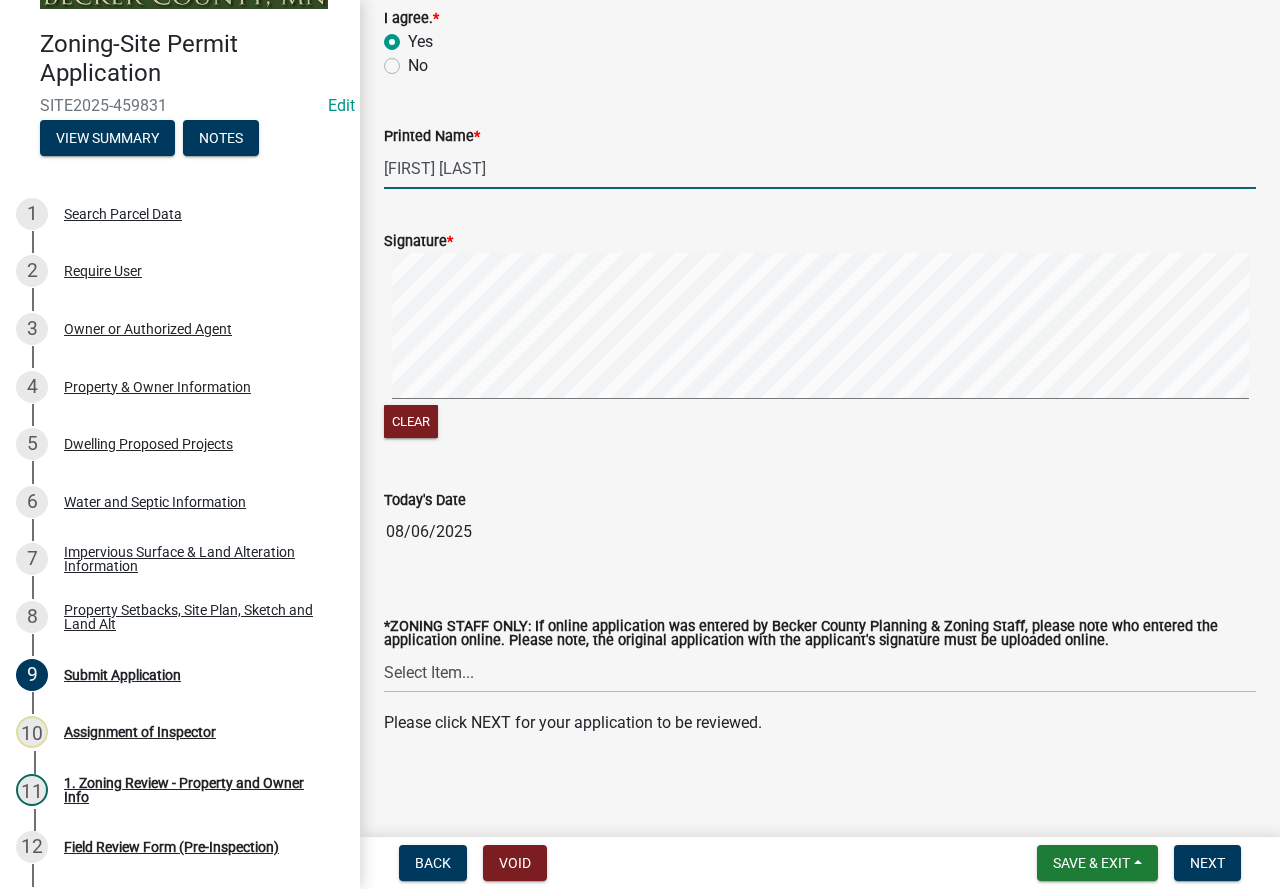 type on "[FIRST] [LAST]" 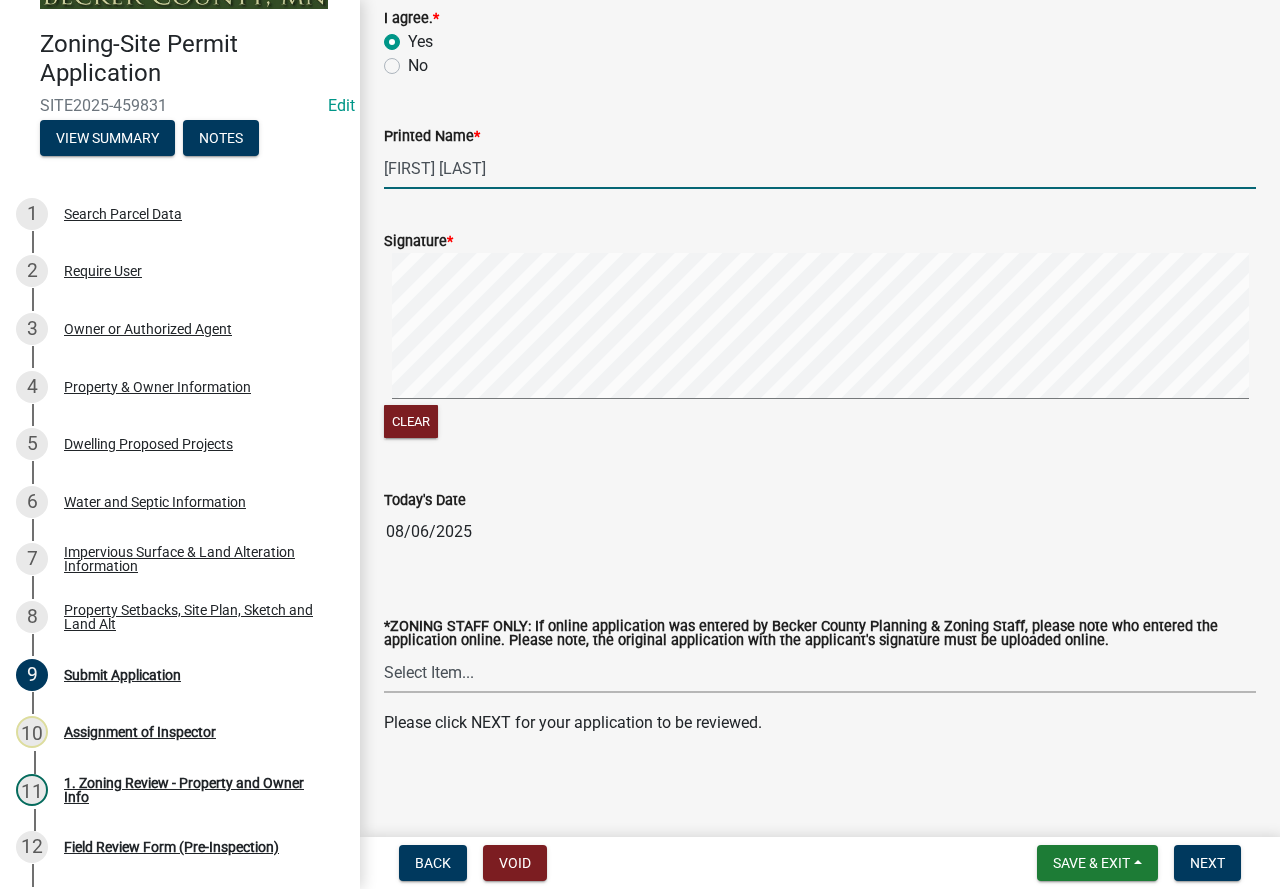 click on "Select Item...   [FIRST] [LAST]   [FIRST] [LAST]   [FIRST] [LAST]   [FIRST] [LAST]   [FIRST] [LAST]   [FIRST] [LAST]" at bounding box center (820, 672) 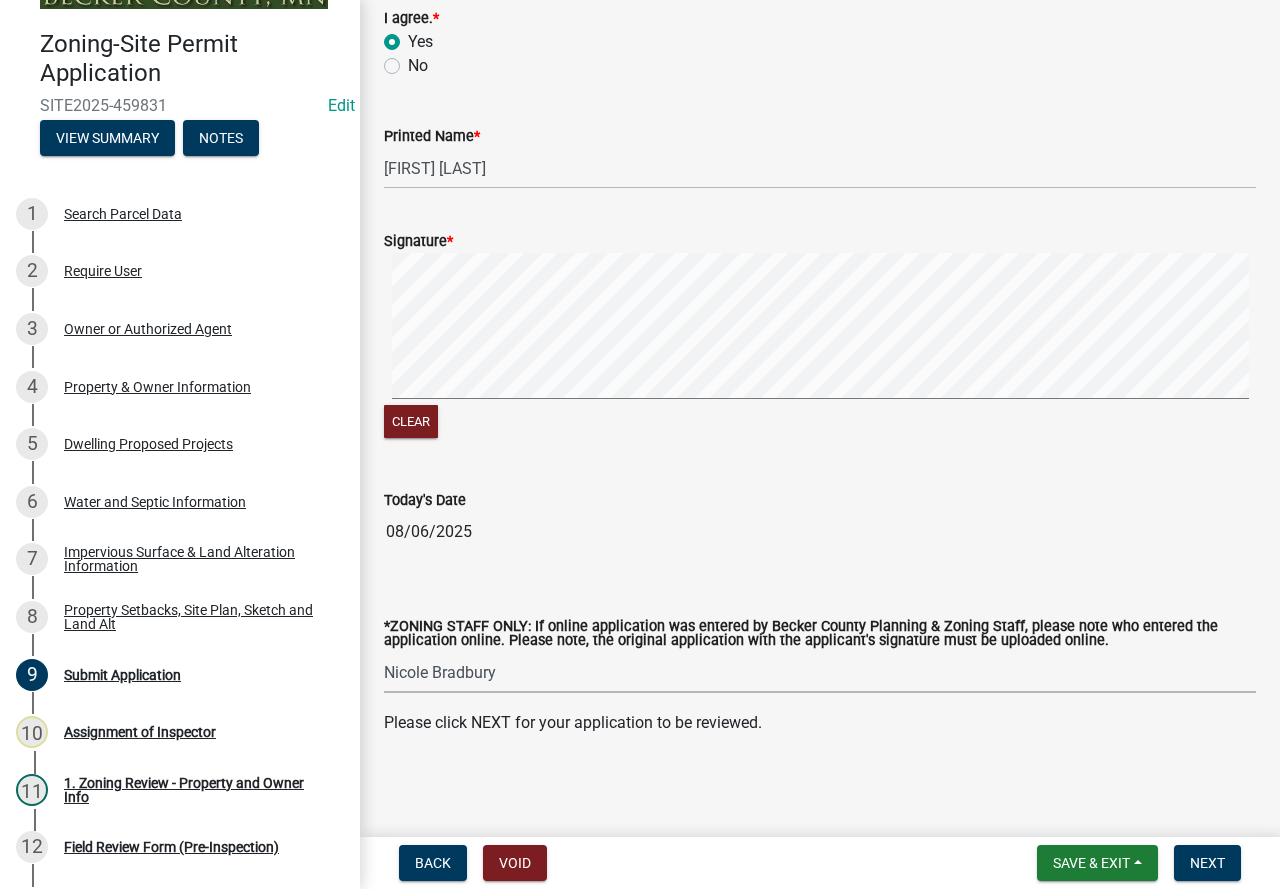 click on "Select Item...   [FIRST] [LAST]   [FIRST] [LAST]   [FIRST] [LAST]   [FIRST] [LAST]   [FIRST] [LAST]   [FIRST] [LAST]" at bounding box center [820, 672] 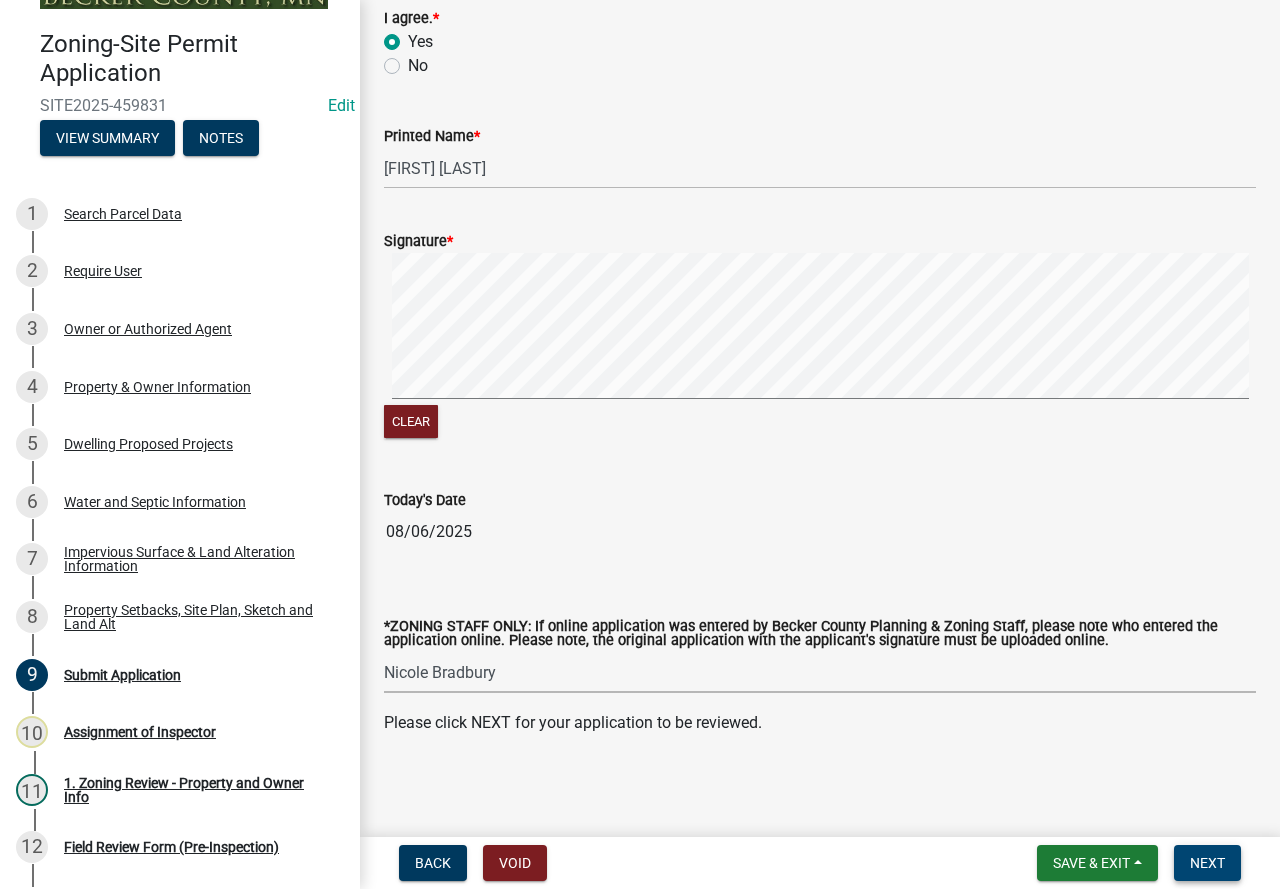 click on "Next" at bounding box center [1207, 863] 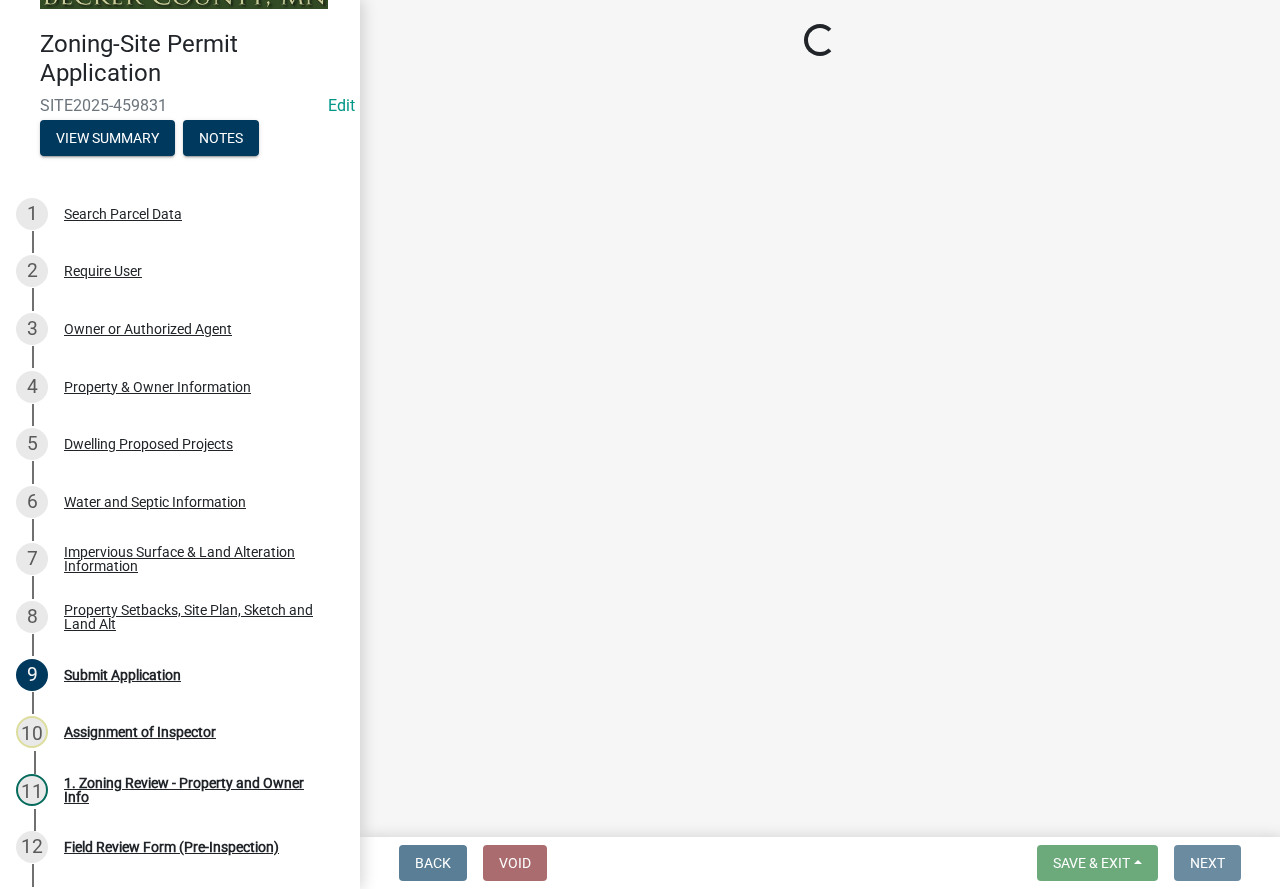 scroll, scrollTop: 0, scrollLeft: 0, axis: both 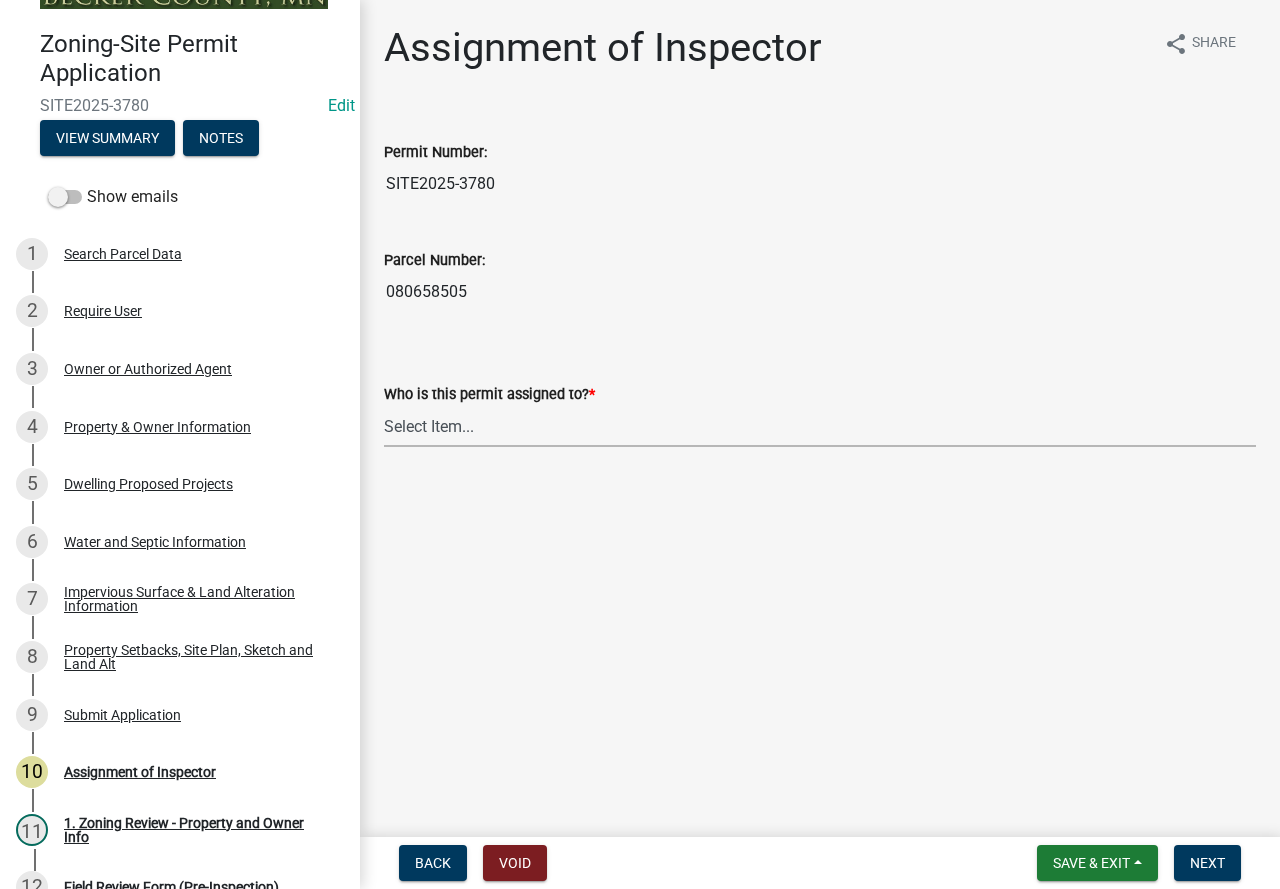 click on "Select Item...   [FIRST] [LAST]   [FIRST] [LAST]   [FIRST] [LAST]   [FIRST] [LAST]   [FIRST] [LAST]   [FIRST] [LAST]" at bounding box center [820, 426] 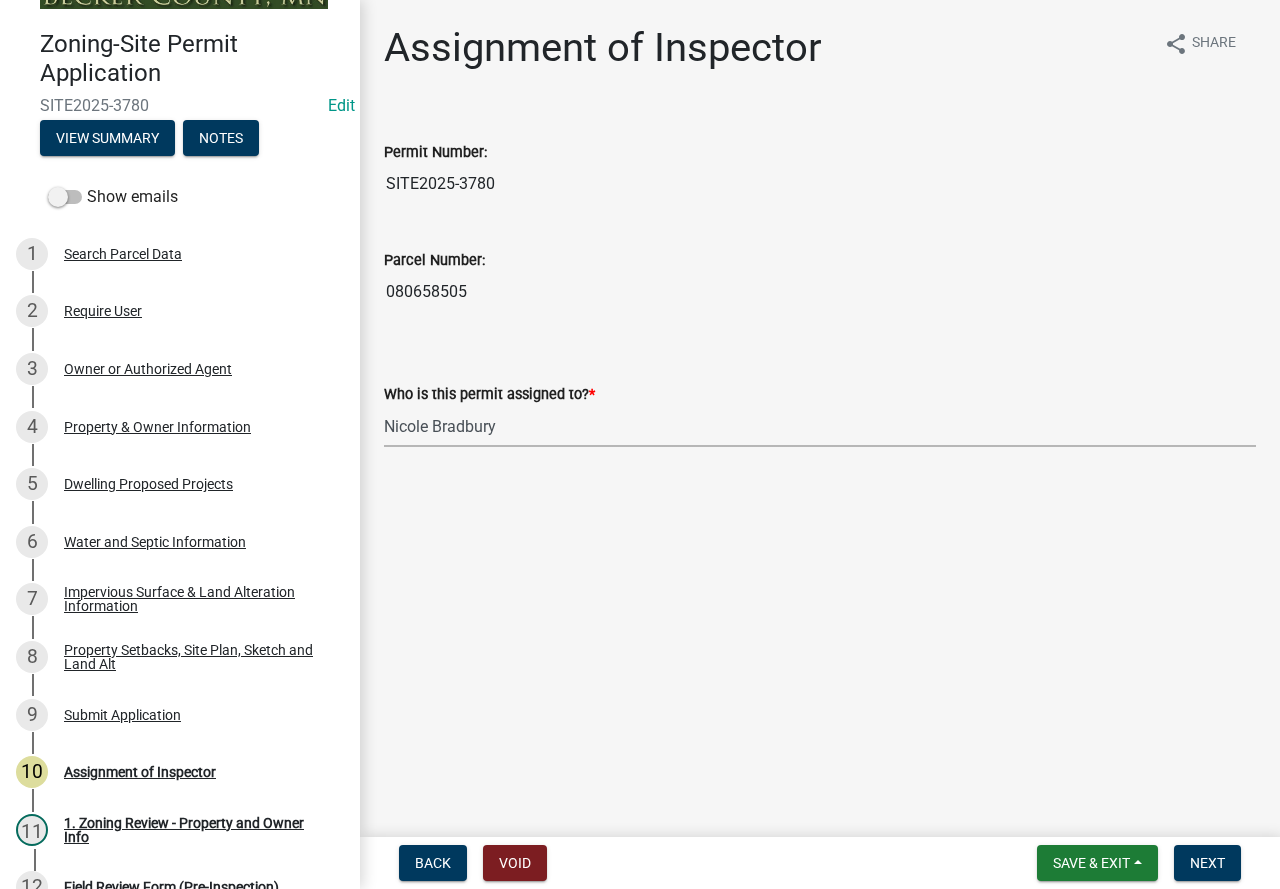 click on "Select Item...   [FIRST] [LAST]   [FIRST] [LAST]   [FIRST] [LAST]   [FIRST] [LAST]   [FIRST] [LAST]   [FIRST] [LAST]" at bounding box center [820, 426] 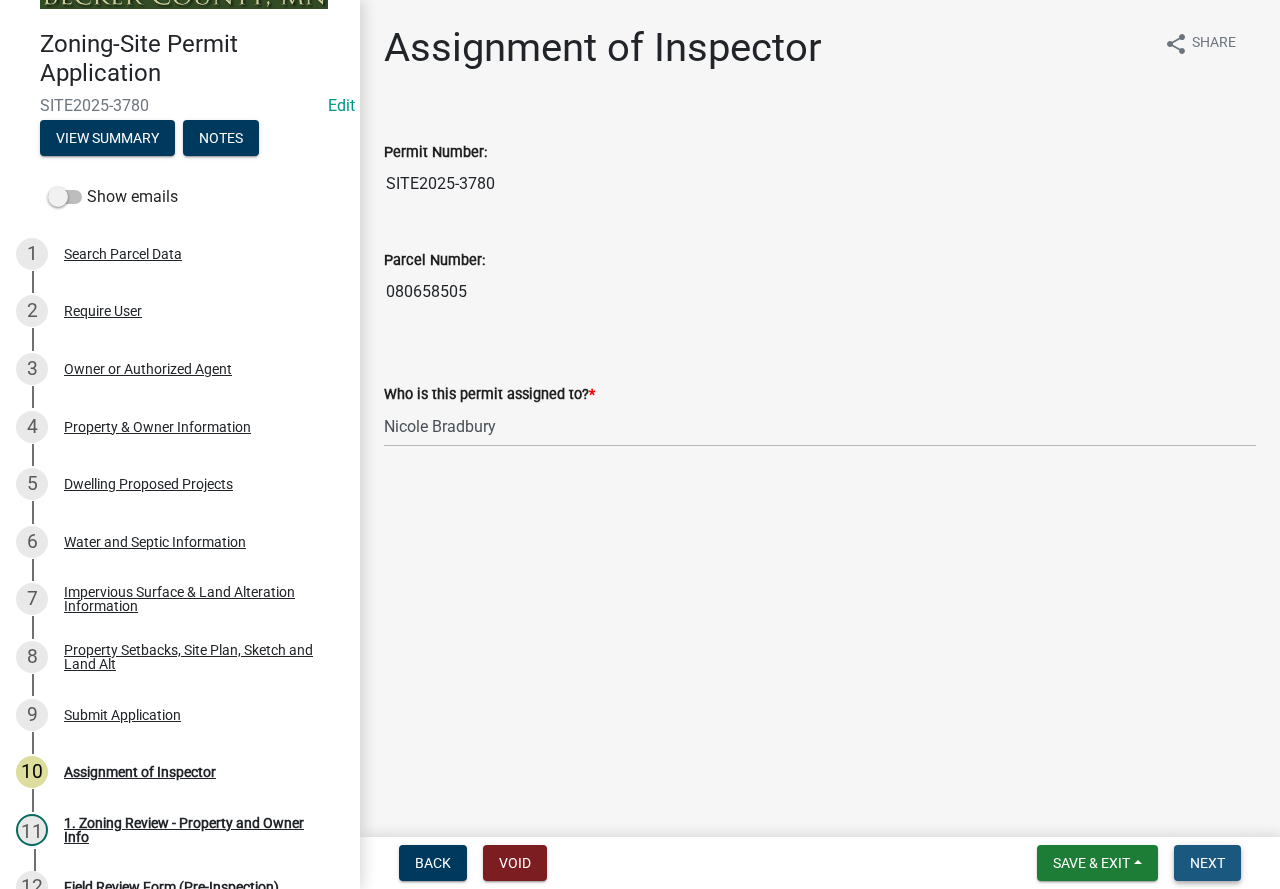 click on "Next" at bounding box center (1207, 863) 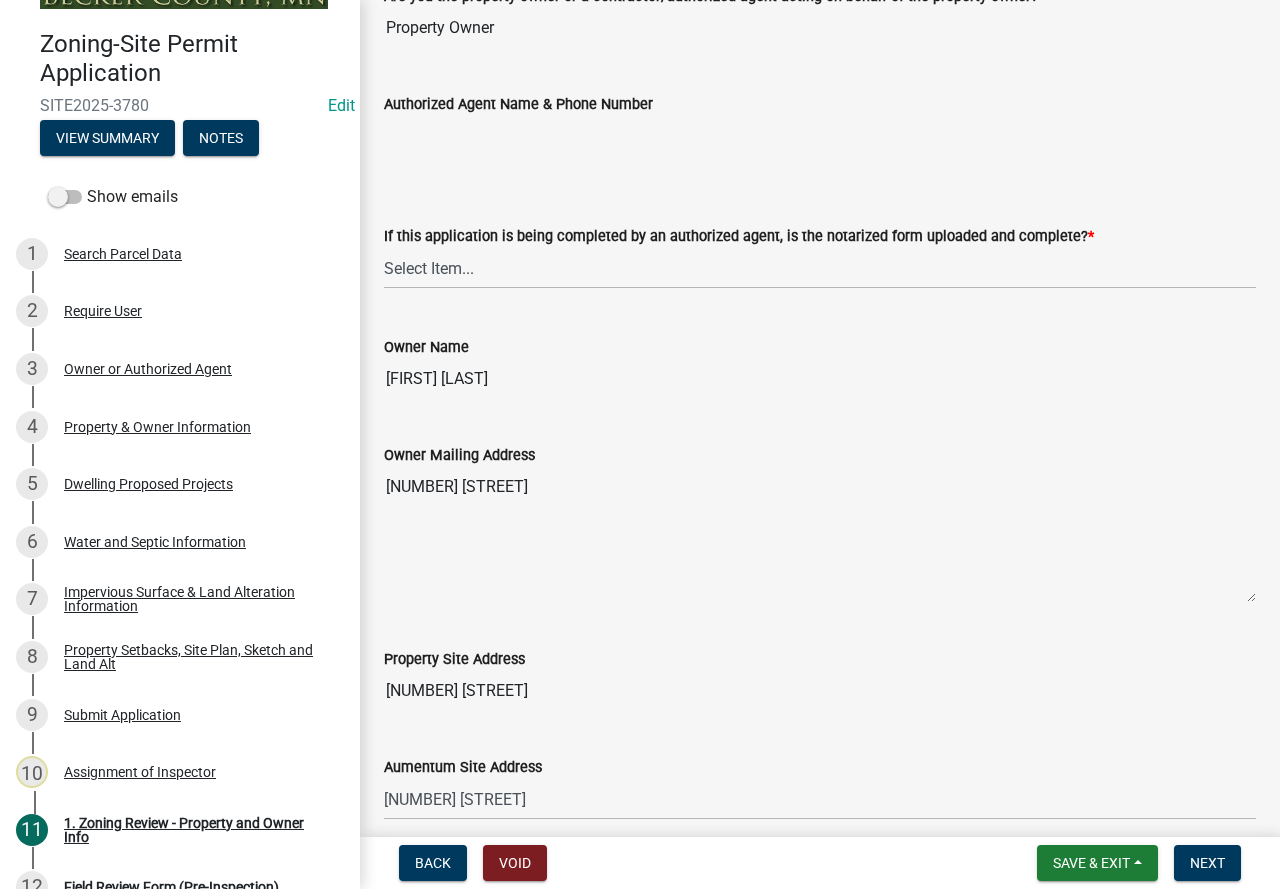 scroll, scrollTop: 500, scrollLeft: 0, axis: vertical 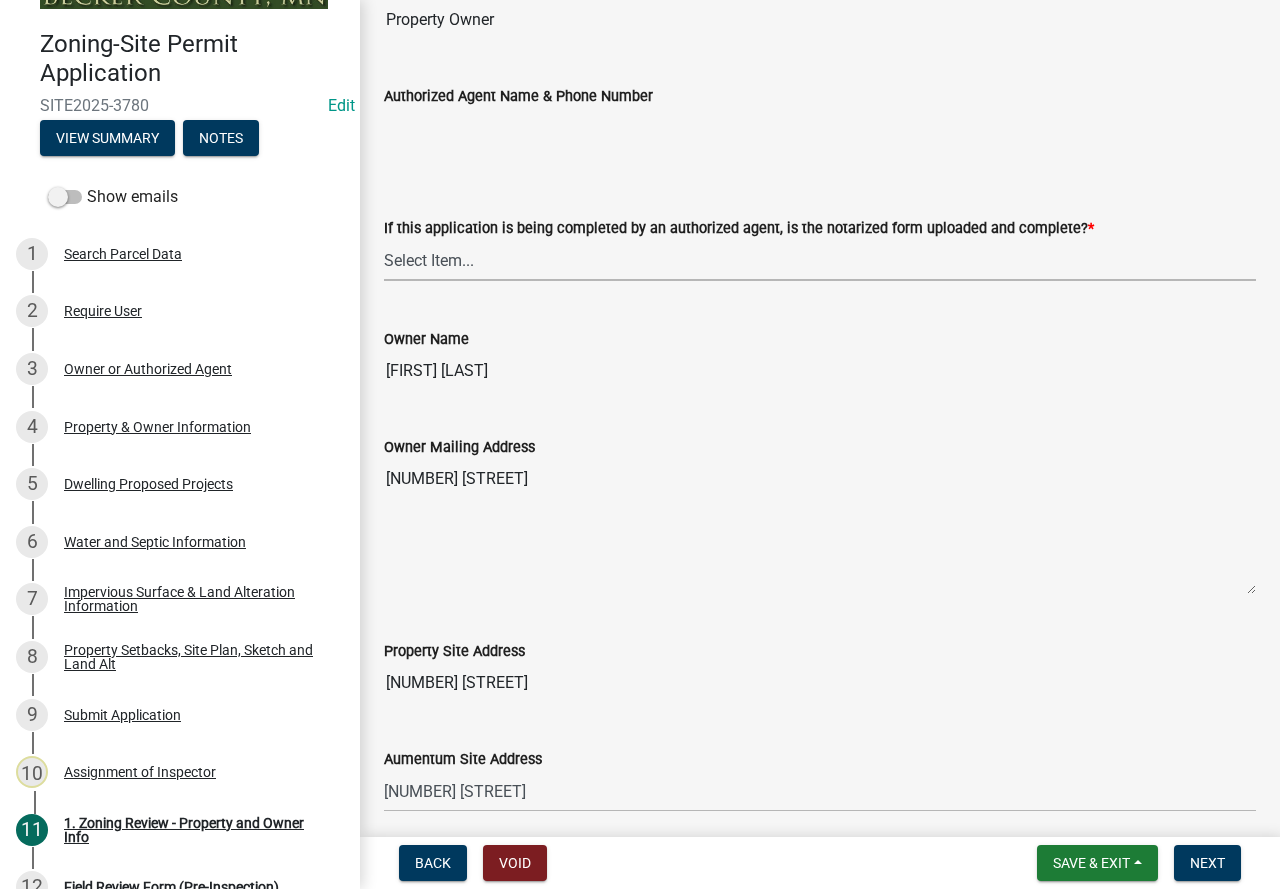 click on "Select Item...   Yes   No   N/A" at bounding box center (820, 260) 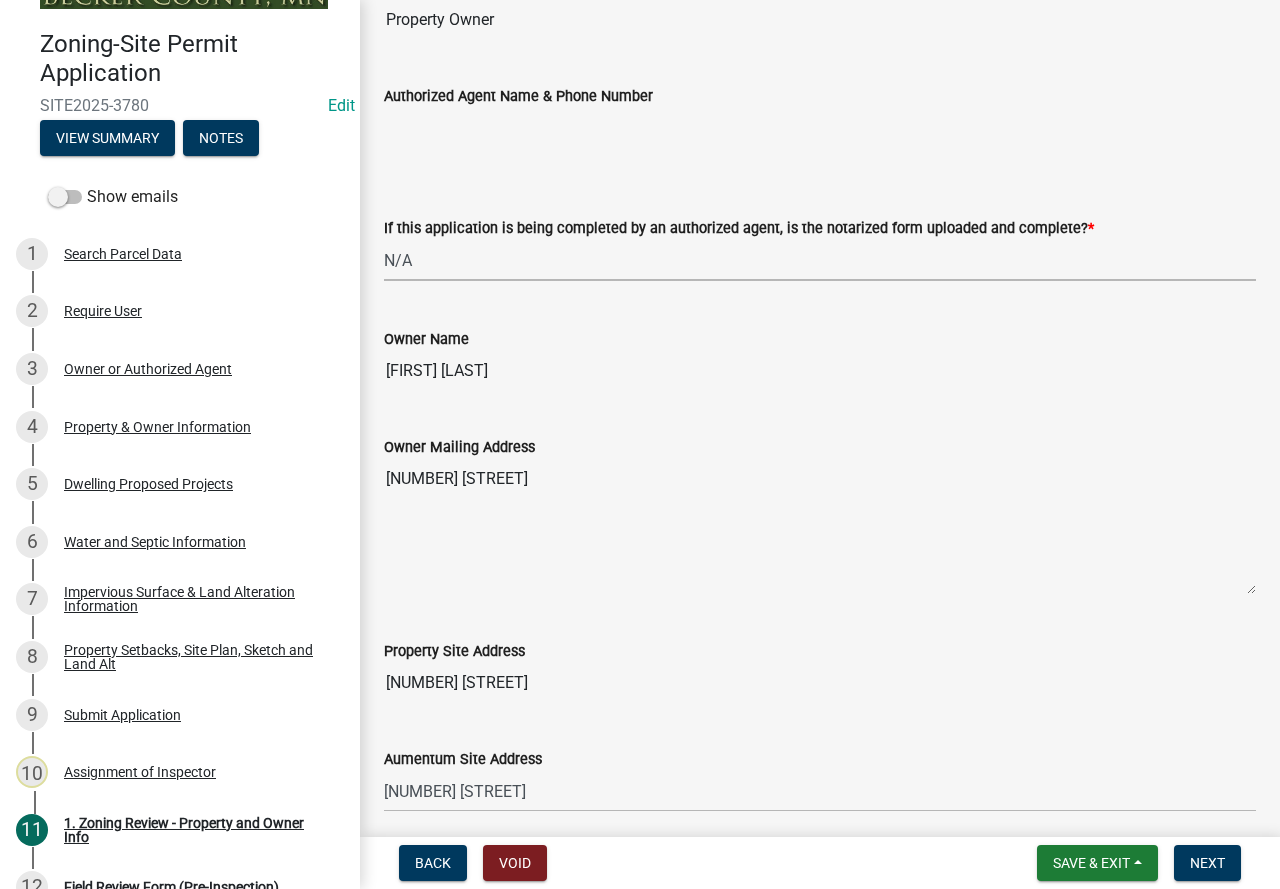 click on "Select Item...   Yes   No   N/A" at bounding box center (820, 260) 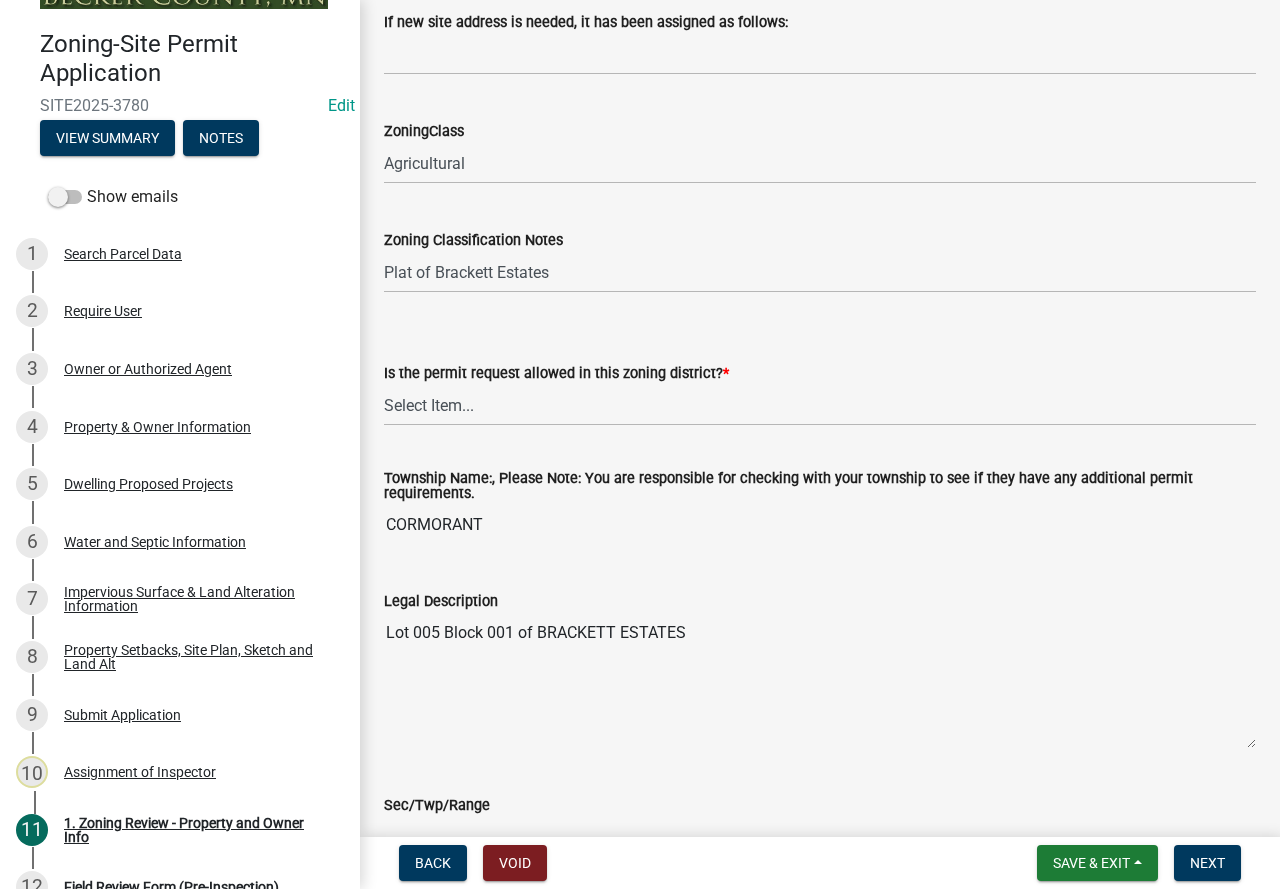 scroll, scrollTop: 1600, scrollLeft: 0, axis: vertical 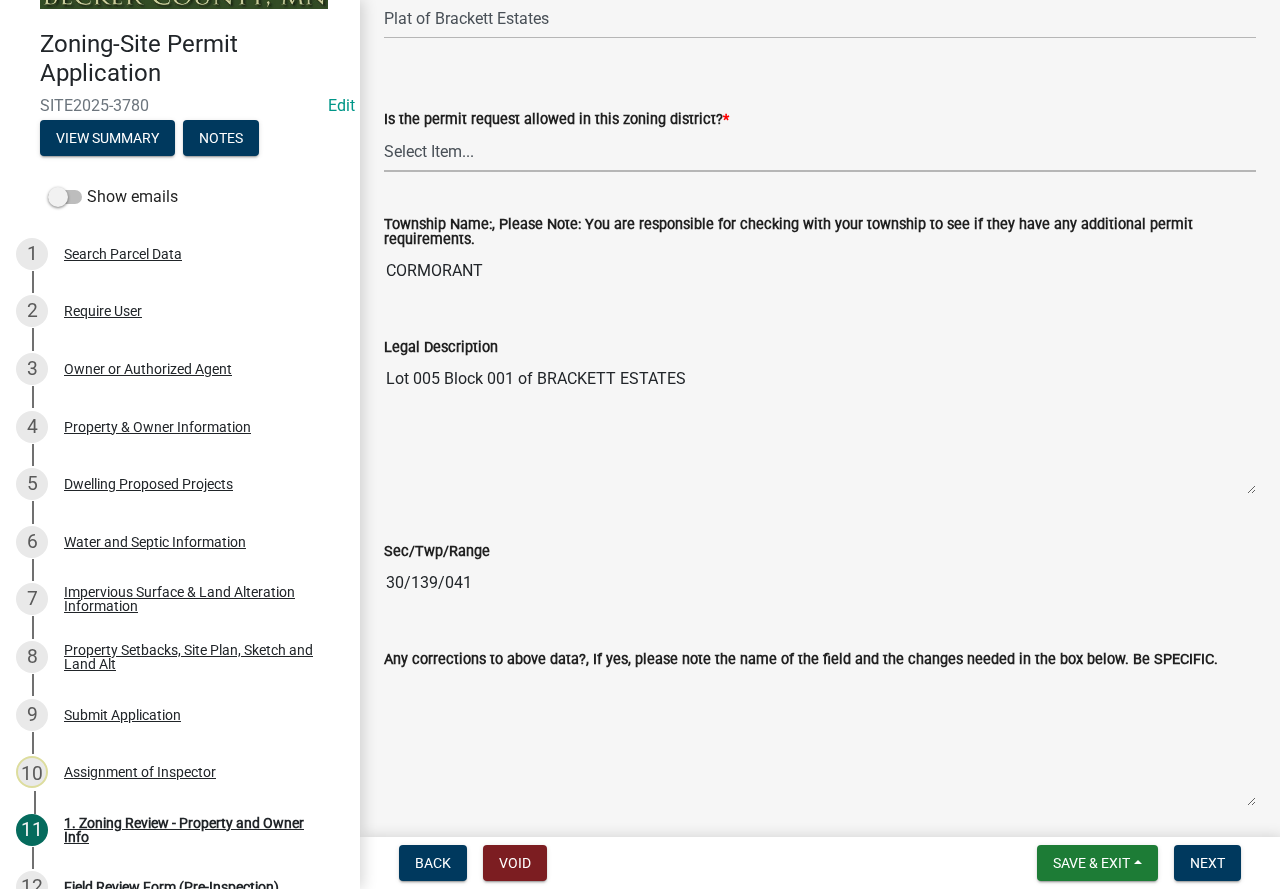 click on "Select Item...   Yes   No" at bounding box center [820, 151] 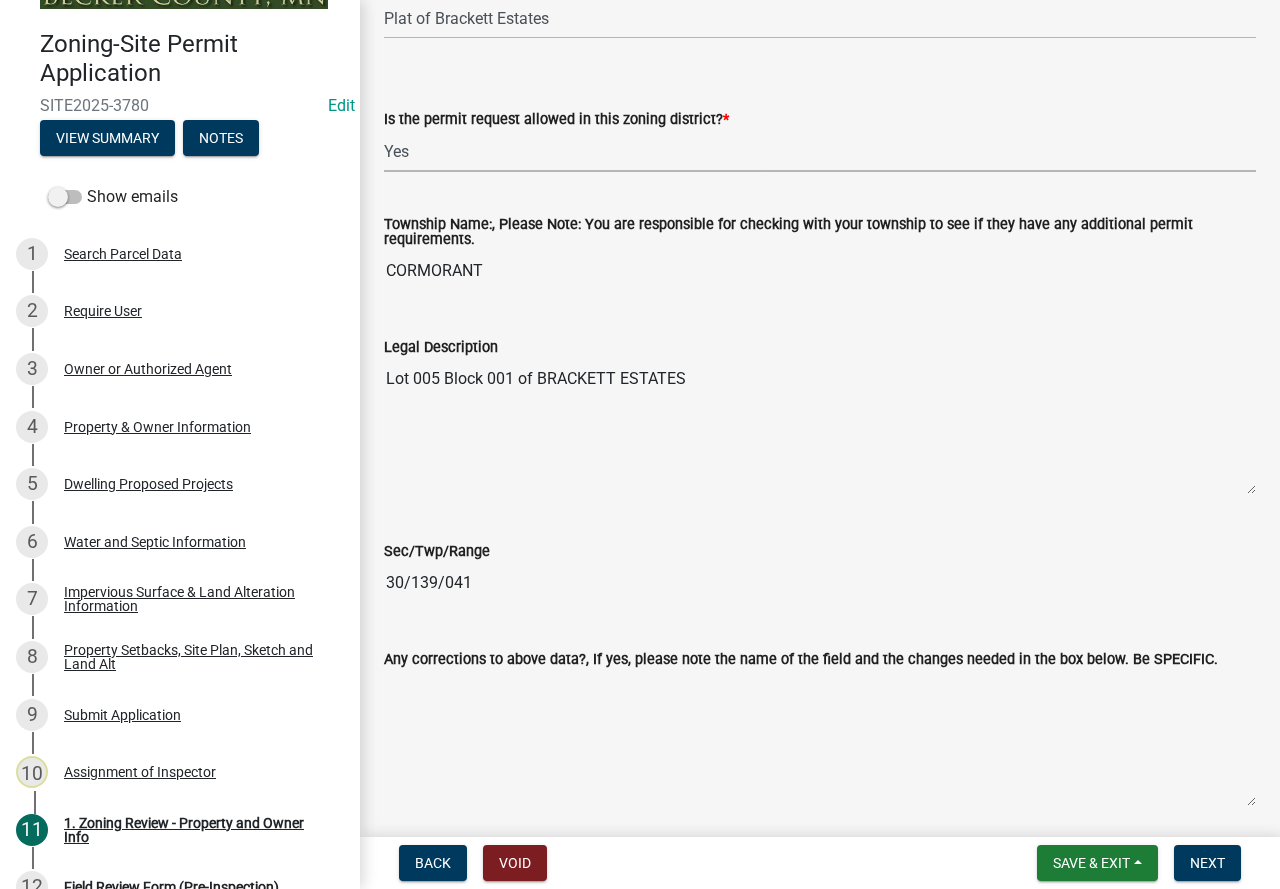 click on "Select Item...   Yes   No" at bounding box center (820, 151) 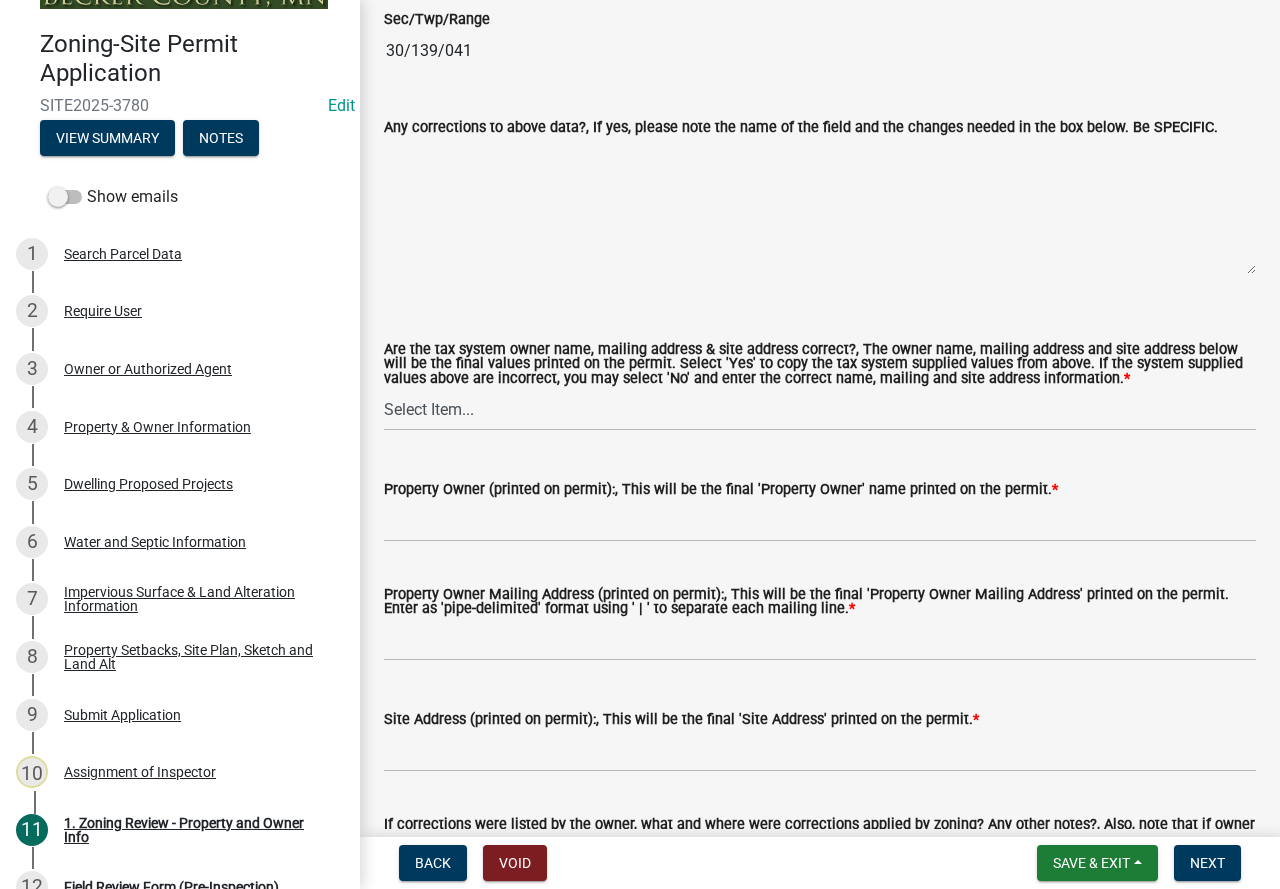 scroll, scrollTop: 2300, scrollLeft: 0, axis: vertical 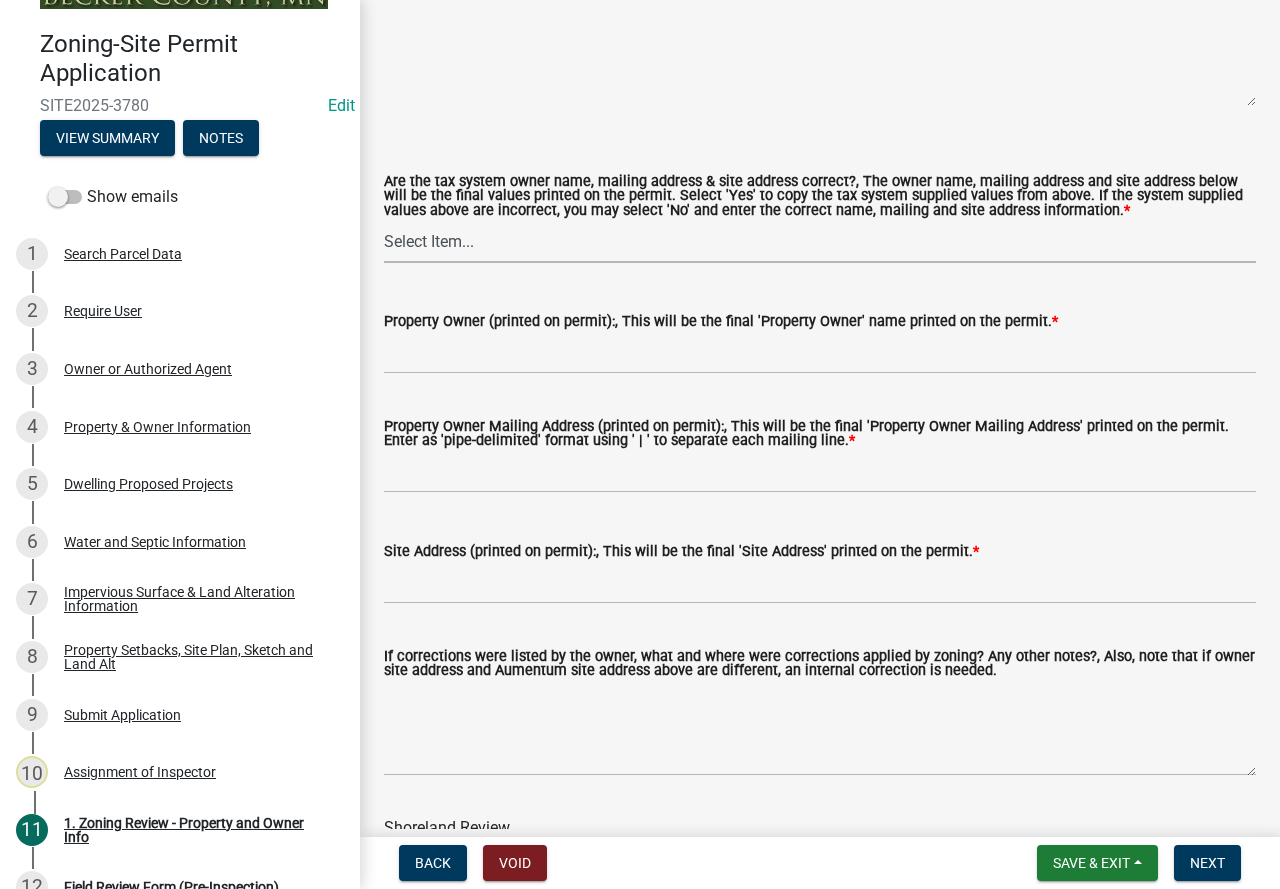 click on "Select Item...   Yes   No" at bounding box center (820, 242) 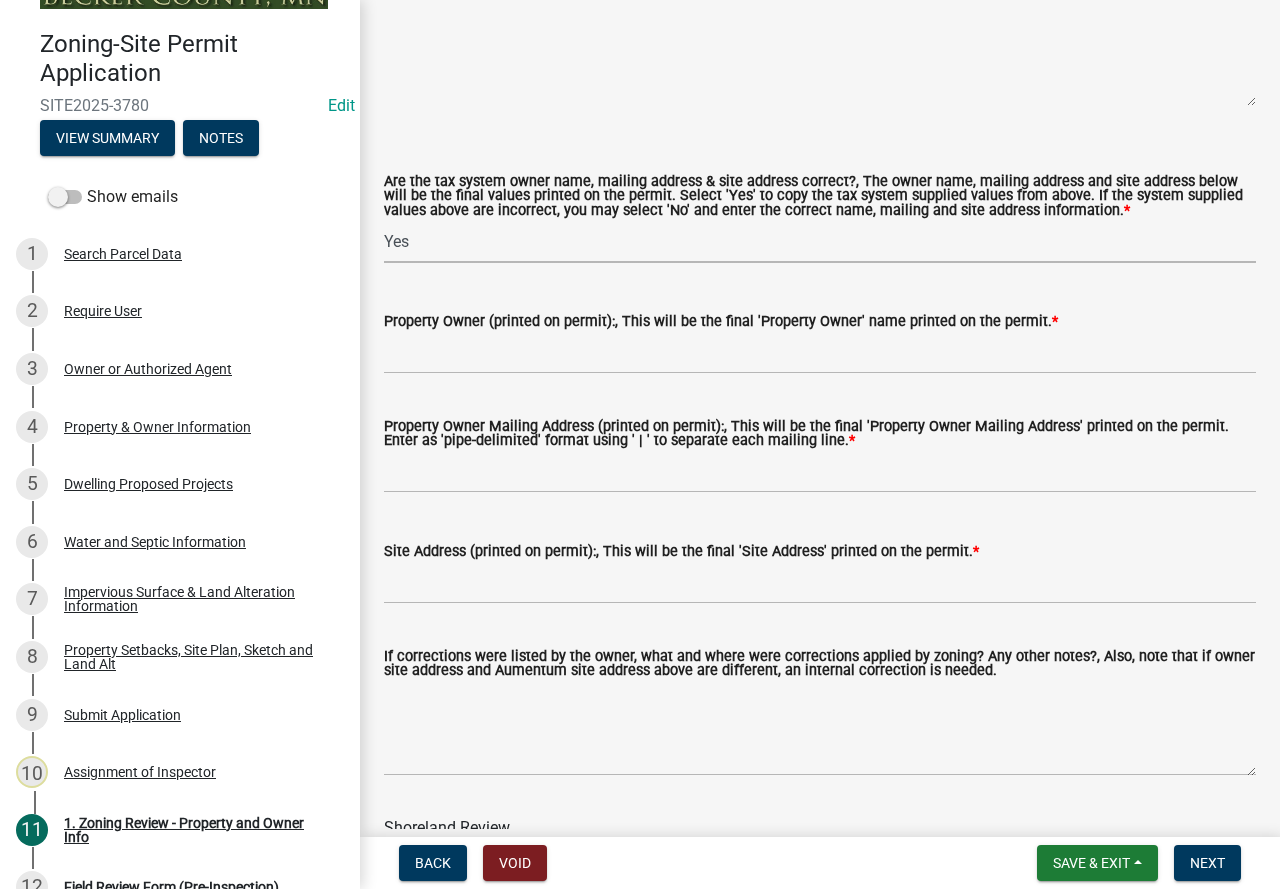 click on "Select Item...   Yes   No" at bounding box center [820, 242] 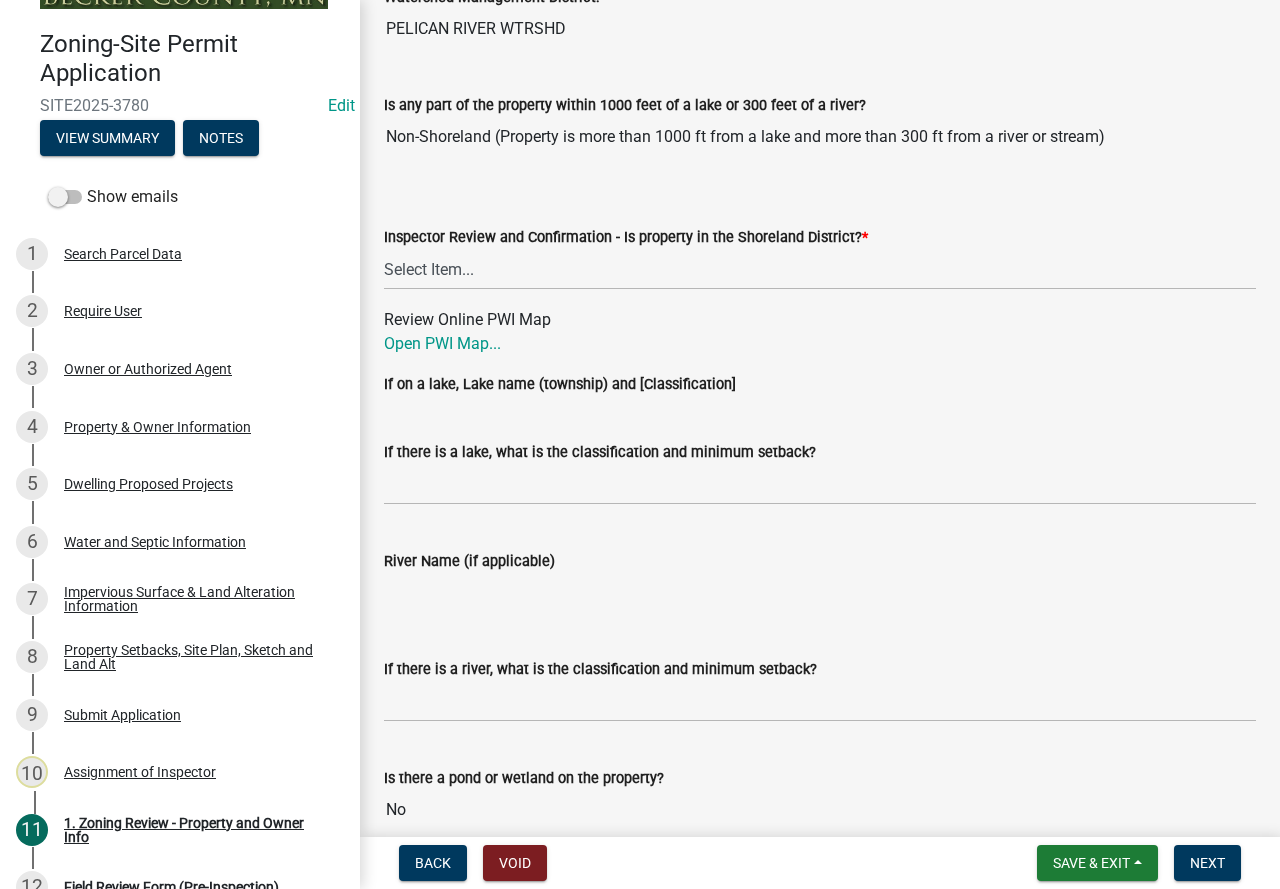 scroll, scrollTop: 3200, scrollLeft: 0, axis: vertical 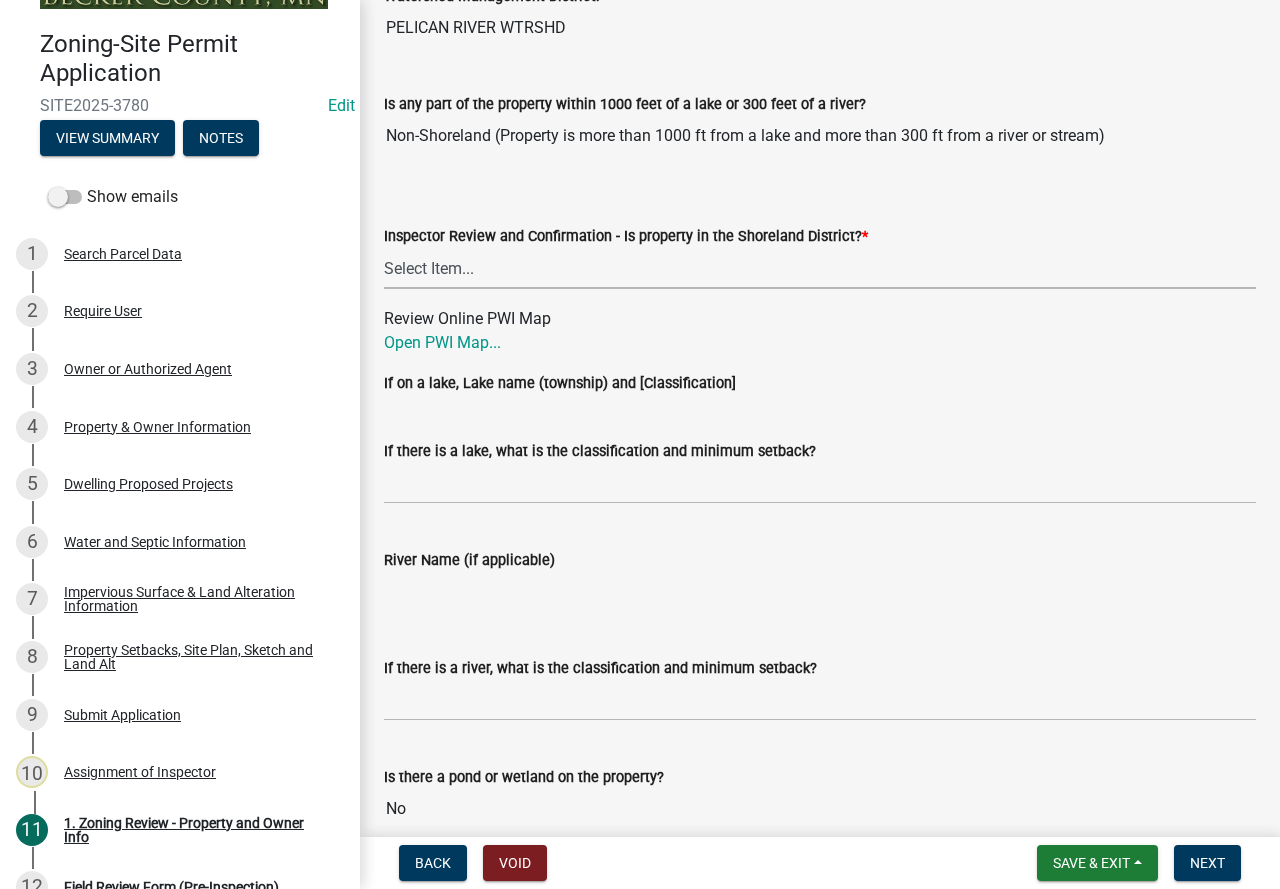 click on "Select Item...   Within Shoreland District (SD)   Not in Shoreland District (NOTSL)" at bounding box center [820, 268] 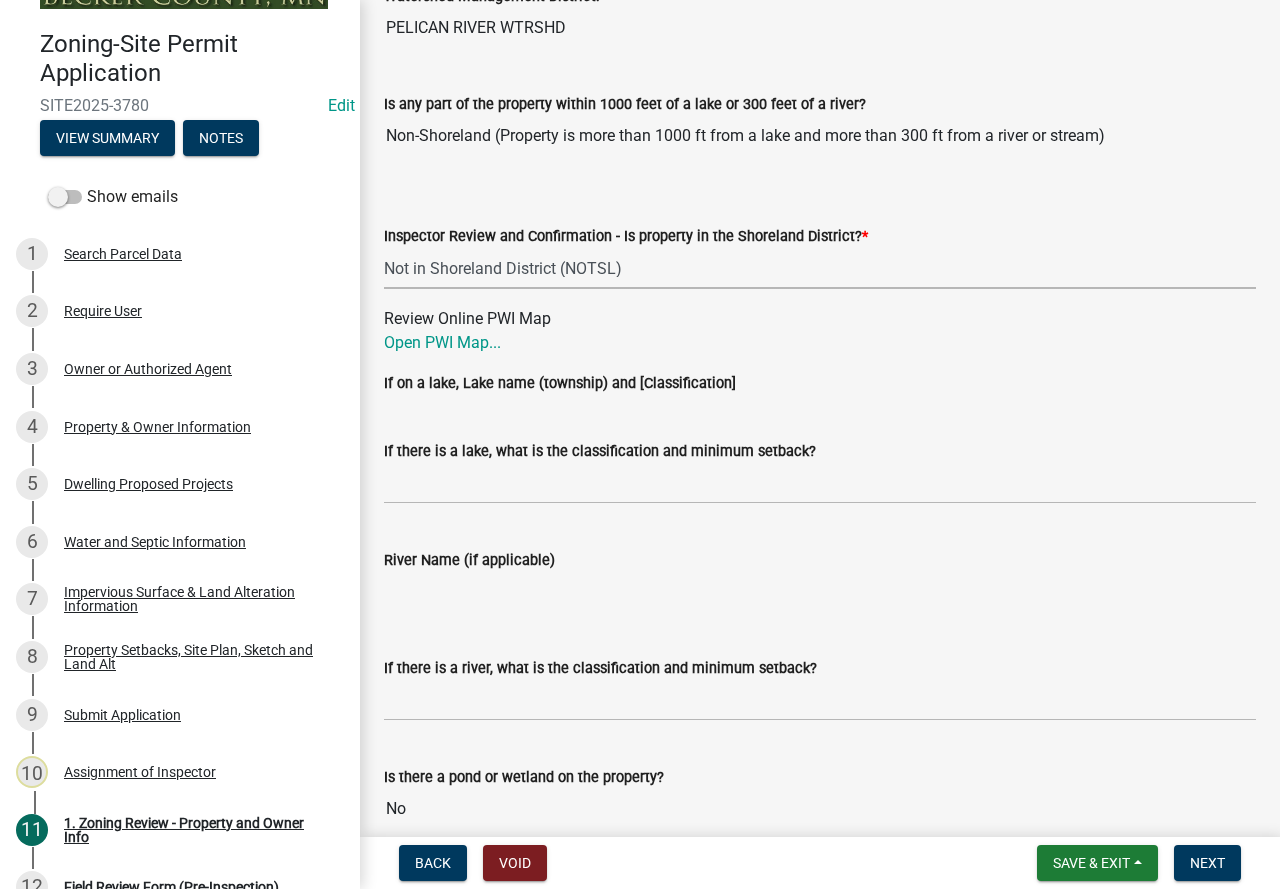 click on "Select Item...   Within Shoreland District (SD)   Not in Shoreland District (NOTSL)" at bounding box center [820, 268] 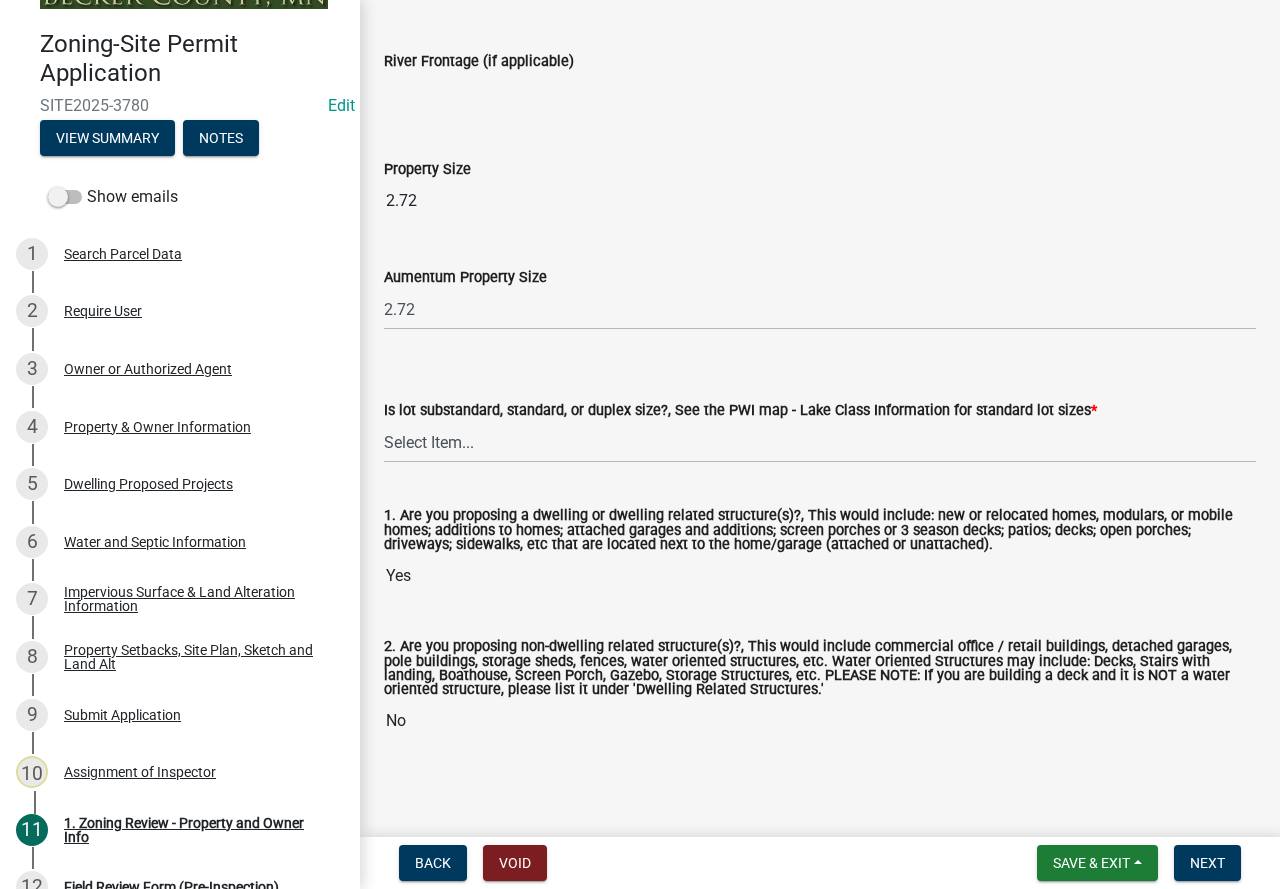scroll, scrollTop: 4254, scrollLeft: 0, axis: vertical 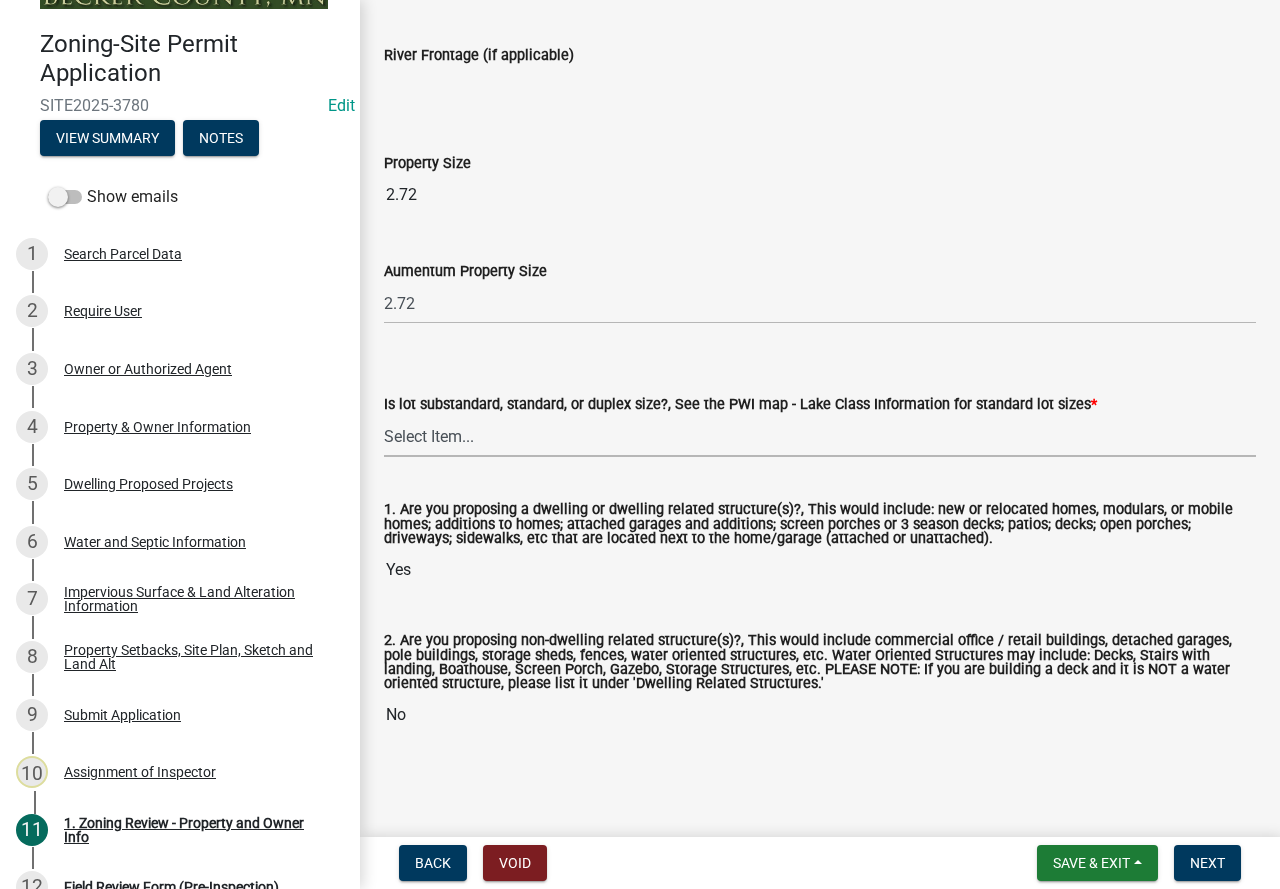 click on "Select Item...   Non-Riparian and not back lot   Substandard Non-Riparian Backlot   Substandard Riparian Lot   Standard Non-Riparian Backlot   Standard Riparian Lot   Duplex Non-Riparian Backlot   Duplex Riparian Lot" at bounding box center [820, 436] 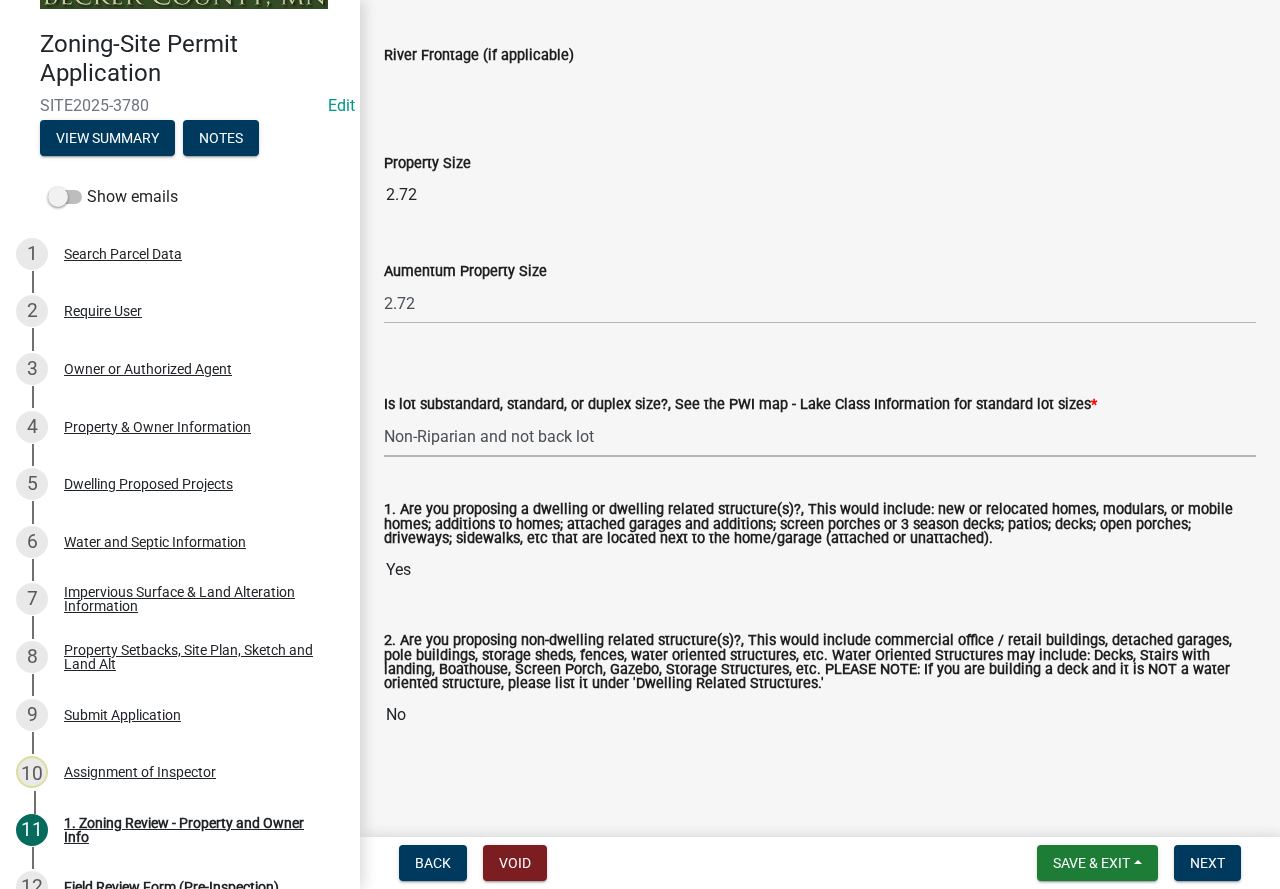 click on "Select Item...   Non-Riparian and not back lot   Substandard Non-Riparian Backlot   Substandard Riparian Lot   Standard Non-Riparian Backlot   Standard Riparian Lot   Duplex Non-Riparian Backlot   Duplex Riparian Lot" at bounding box center (820, 436) 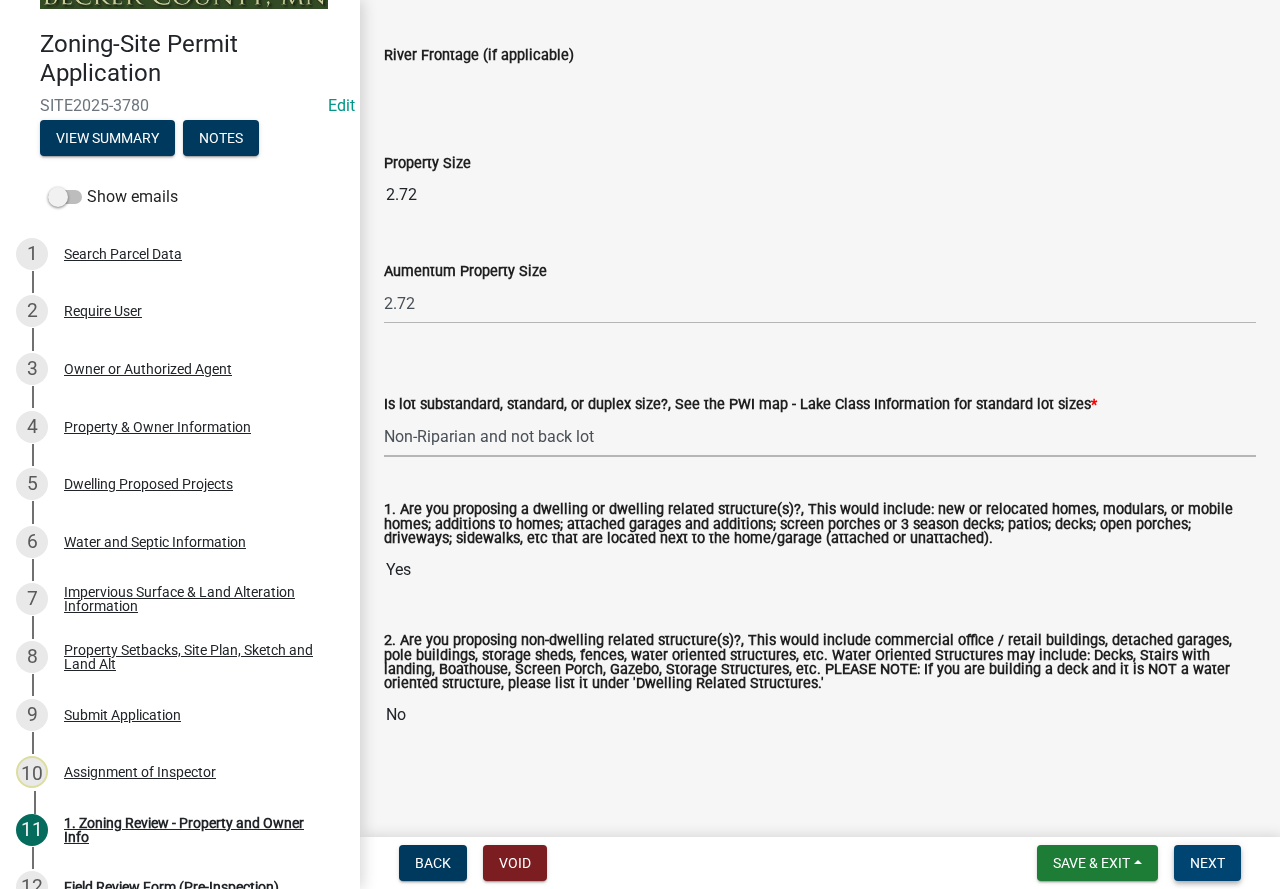 click on "Next" at bounding box center [1207, 863] 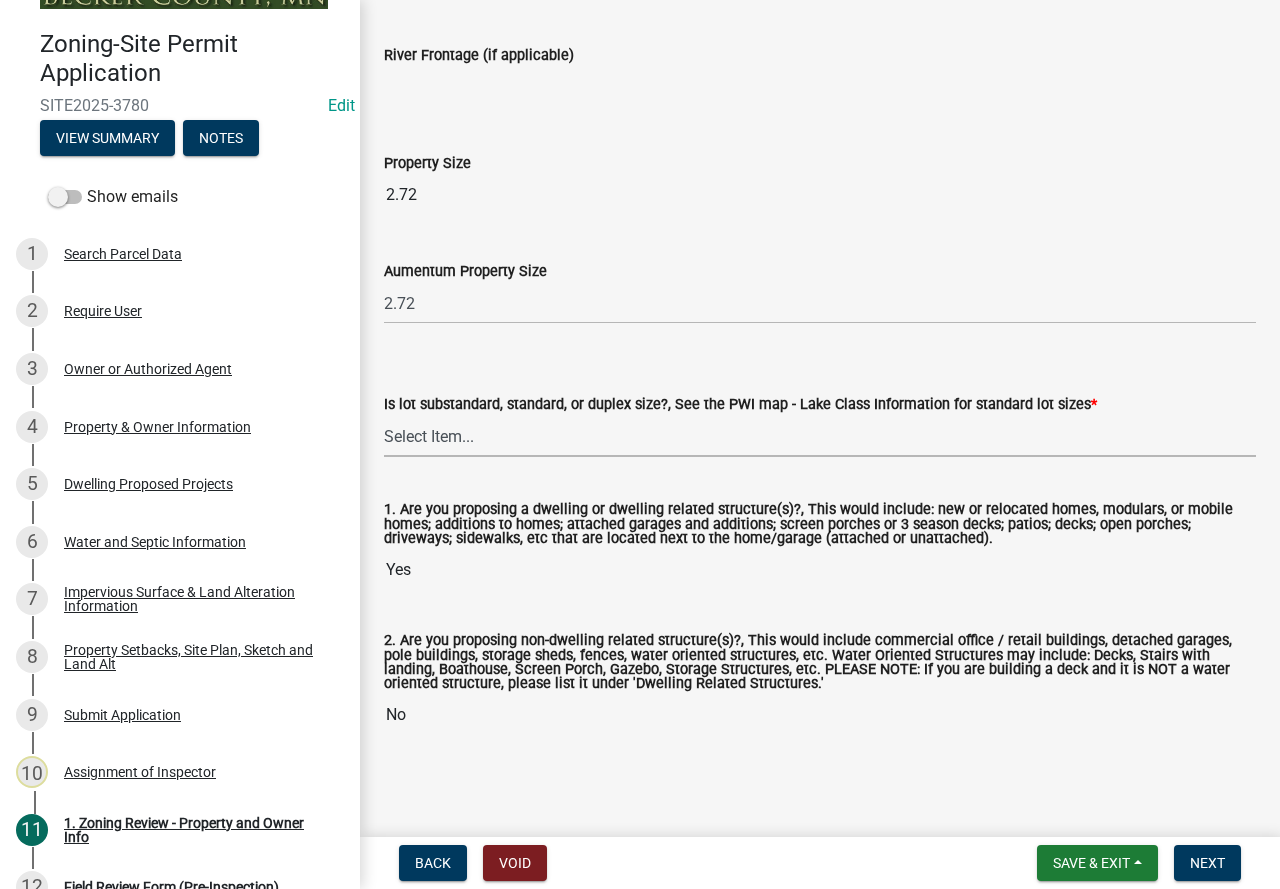 scroll, scrollTop: 0, scrollLeft: 0, axis: both 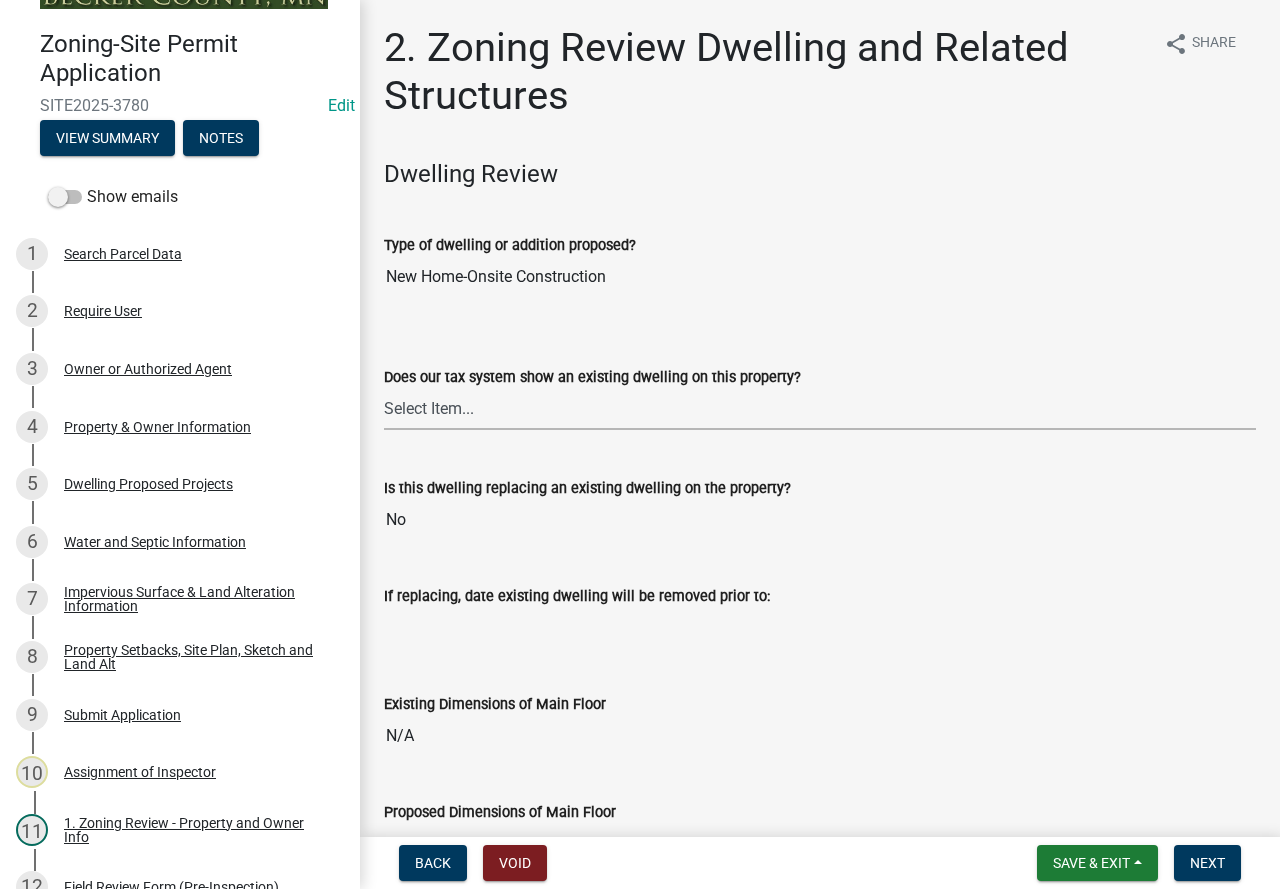 click on "Select Item...   Yes   No" at bounding box center (820, 409) 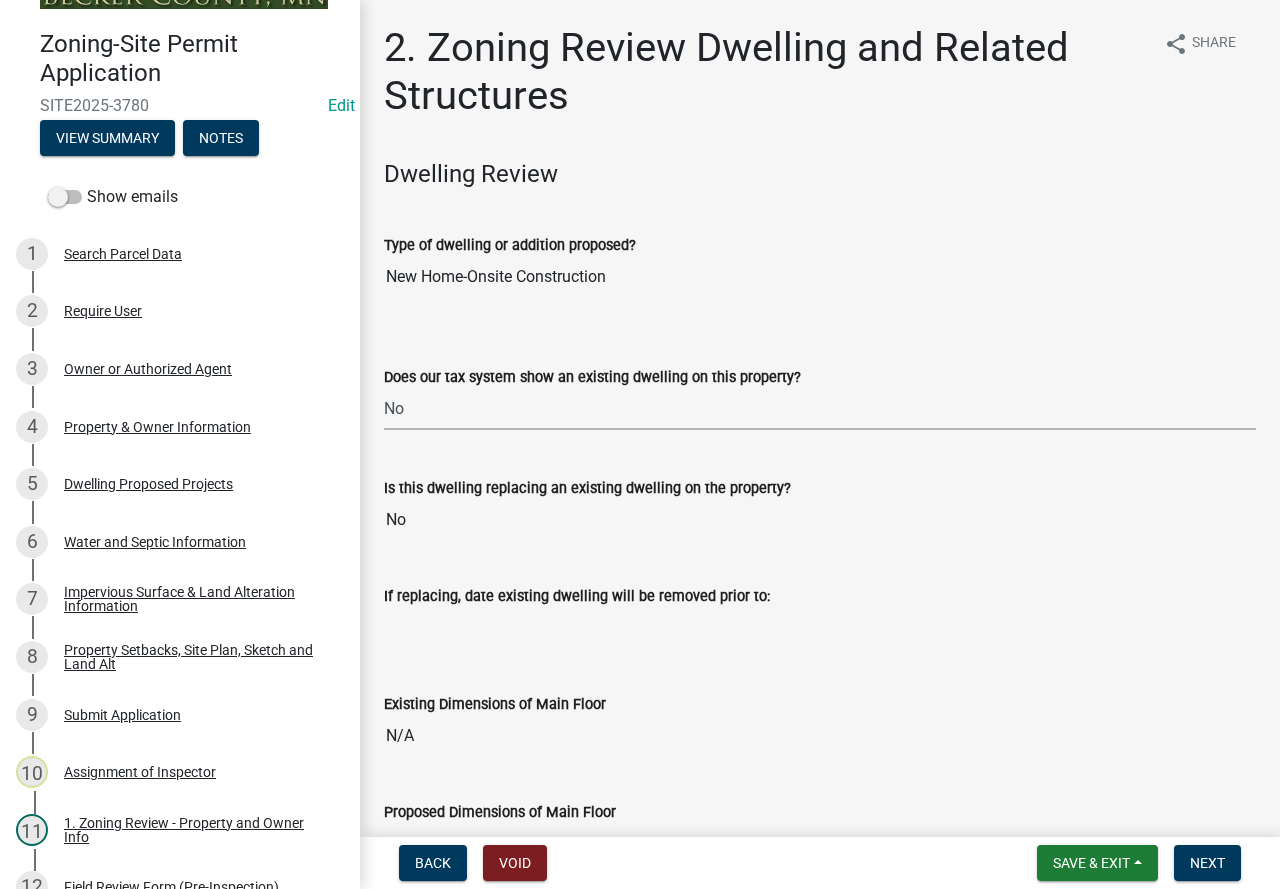 click on "Select Item...   Yes   No" at bounding box center [820, 409] 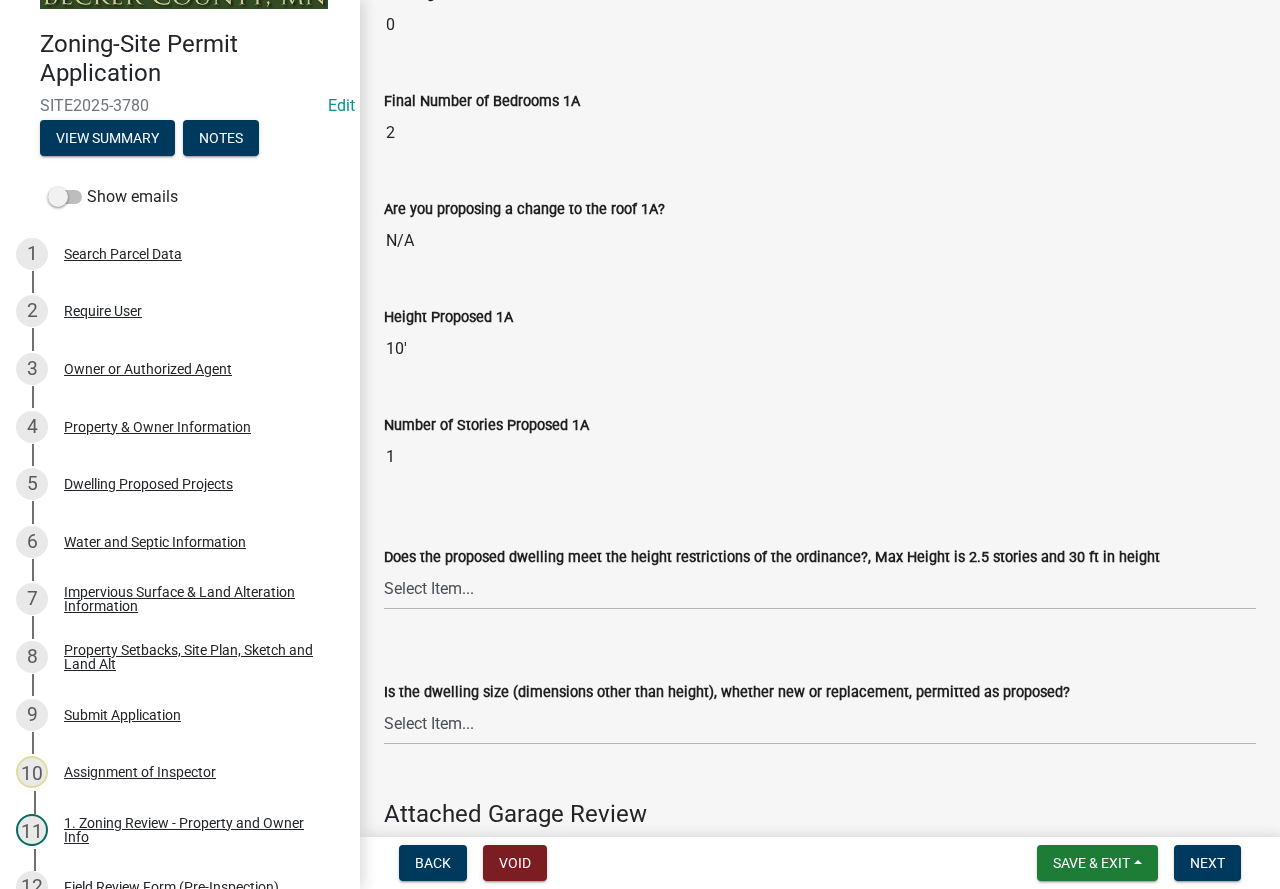 scroll, scrollTop: 1400, scrollLeft: 0, axis: vertical 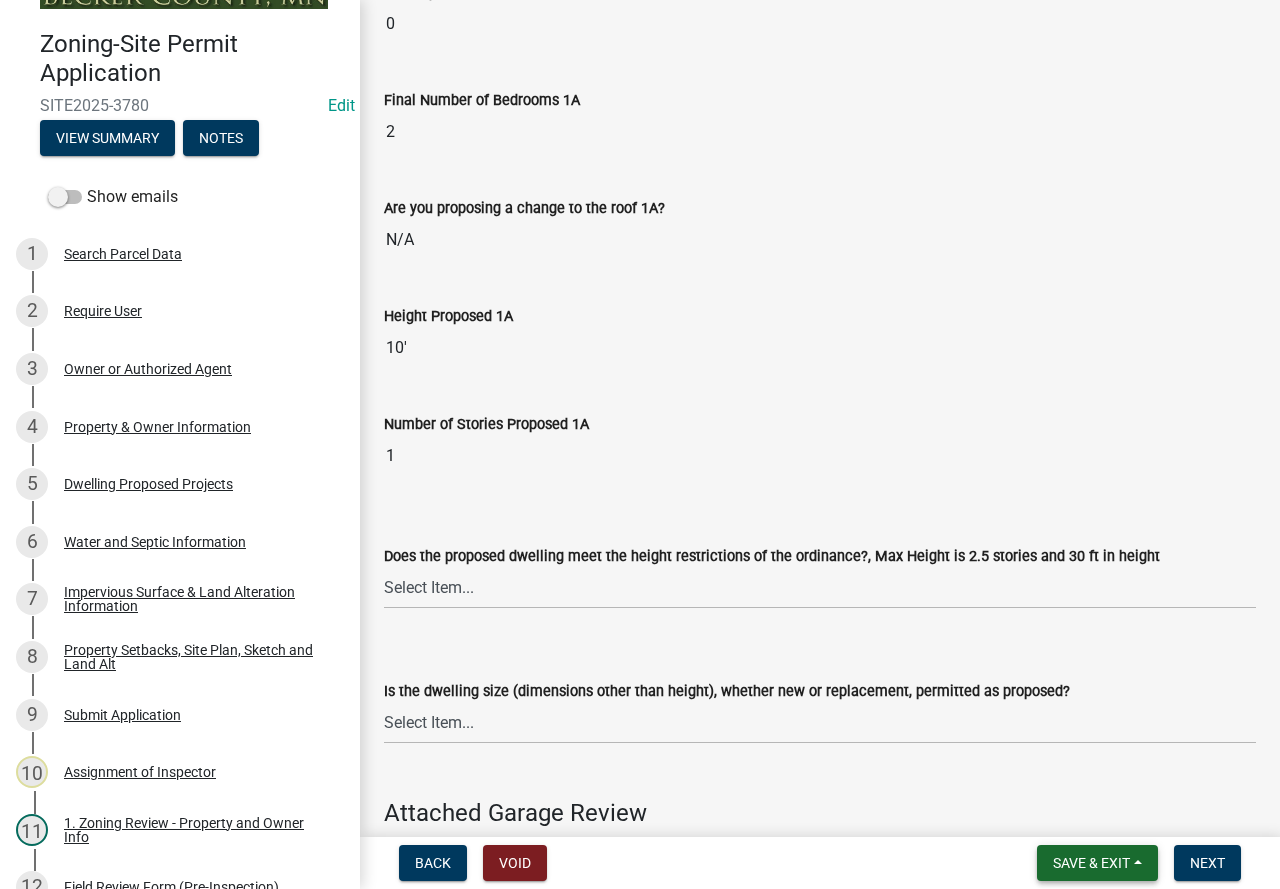 click on "Save & Exit" at bounding box center (1091, 863) 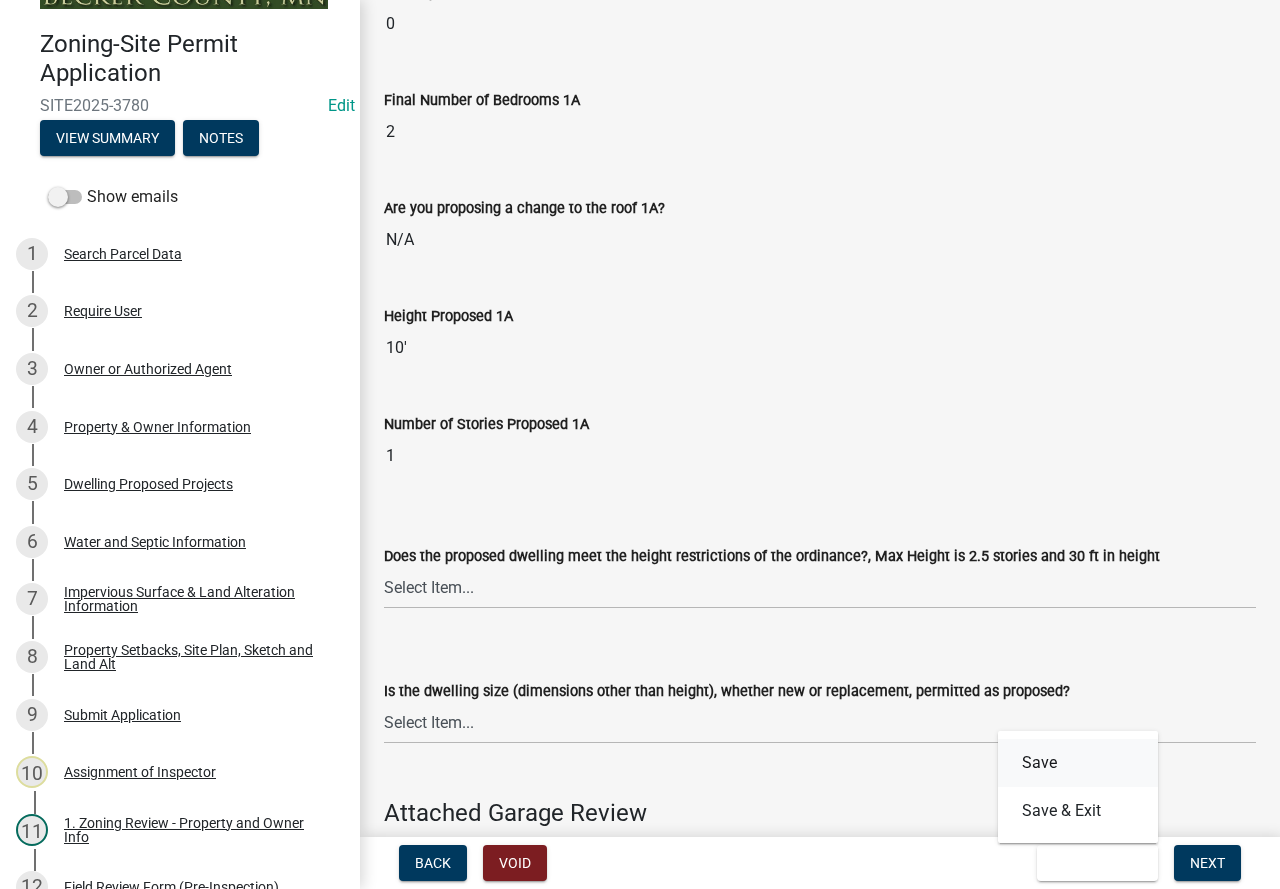 click on "Save" at bounding box center (1078, 763) 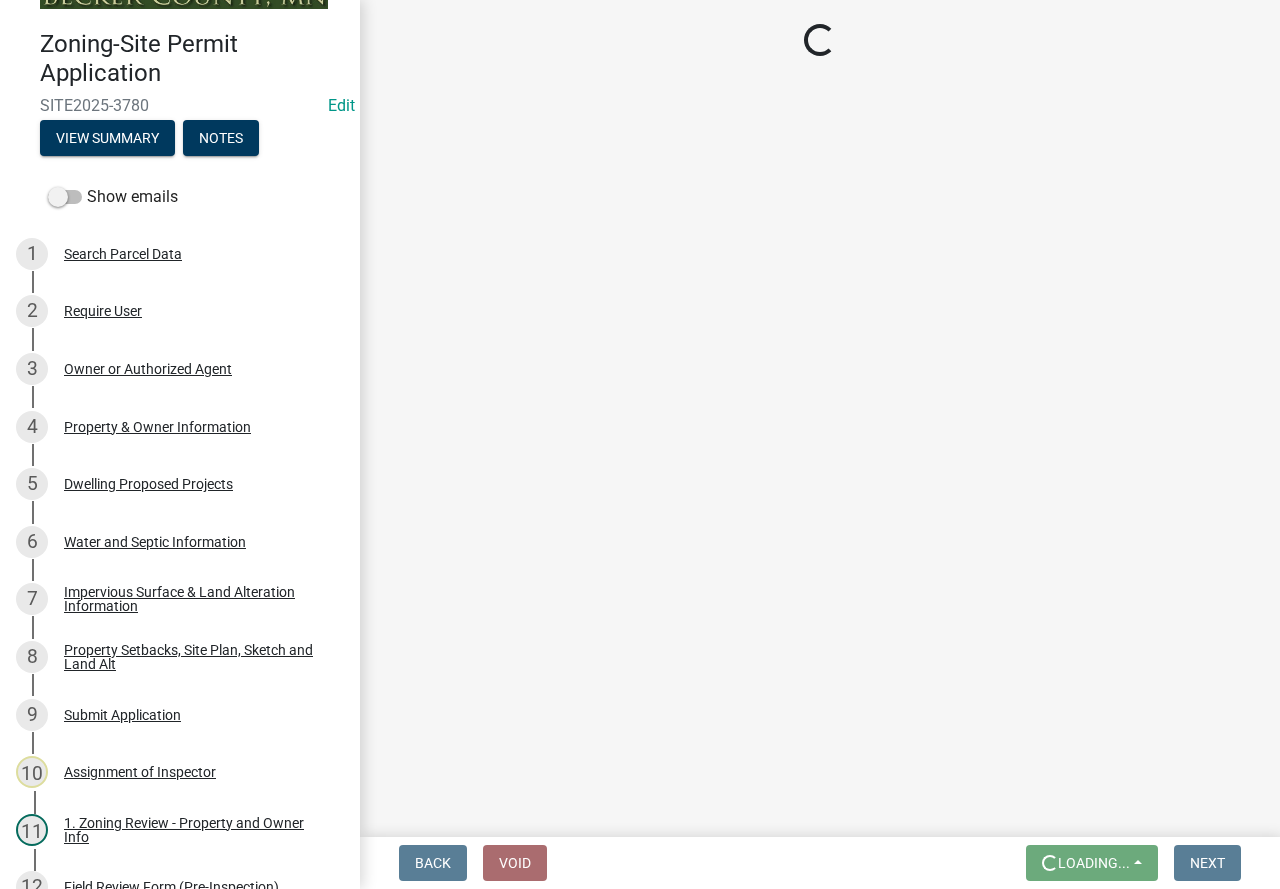 scroll, scrollTop: 0, scrollLeft: 0, axis: both 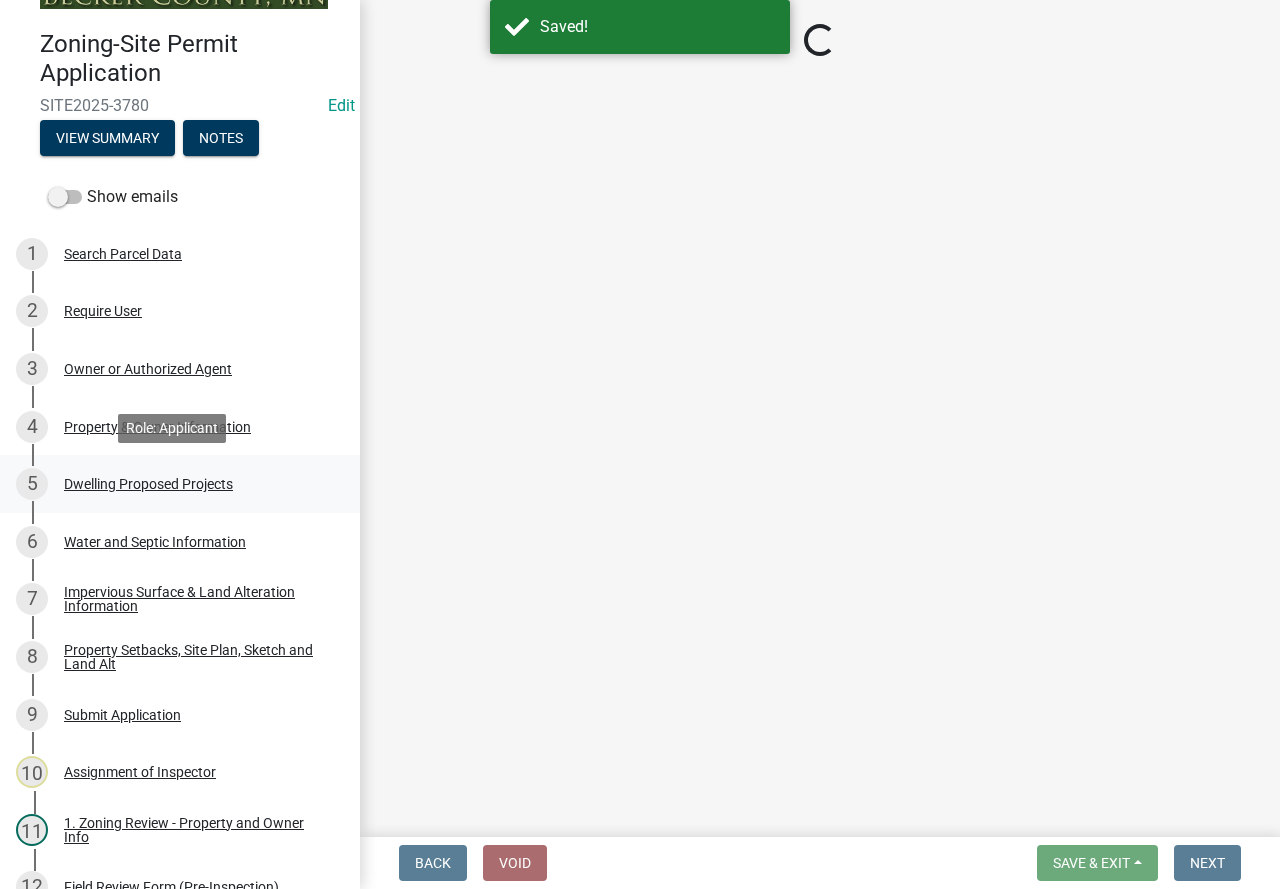 select on "95f121c6-c194-4f7a-b278-ad77396394df" 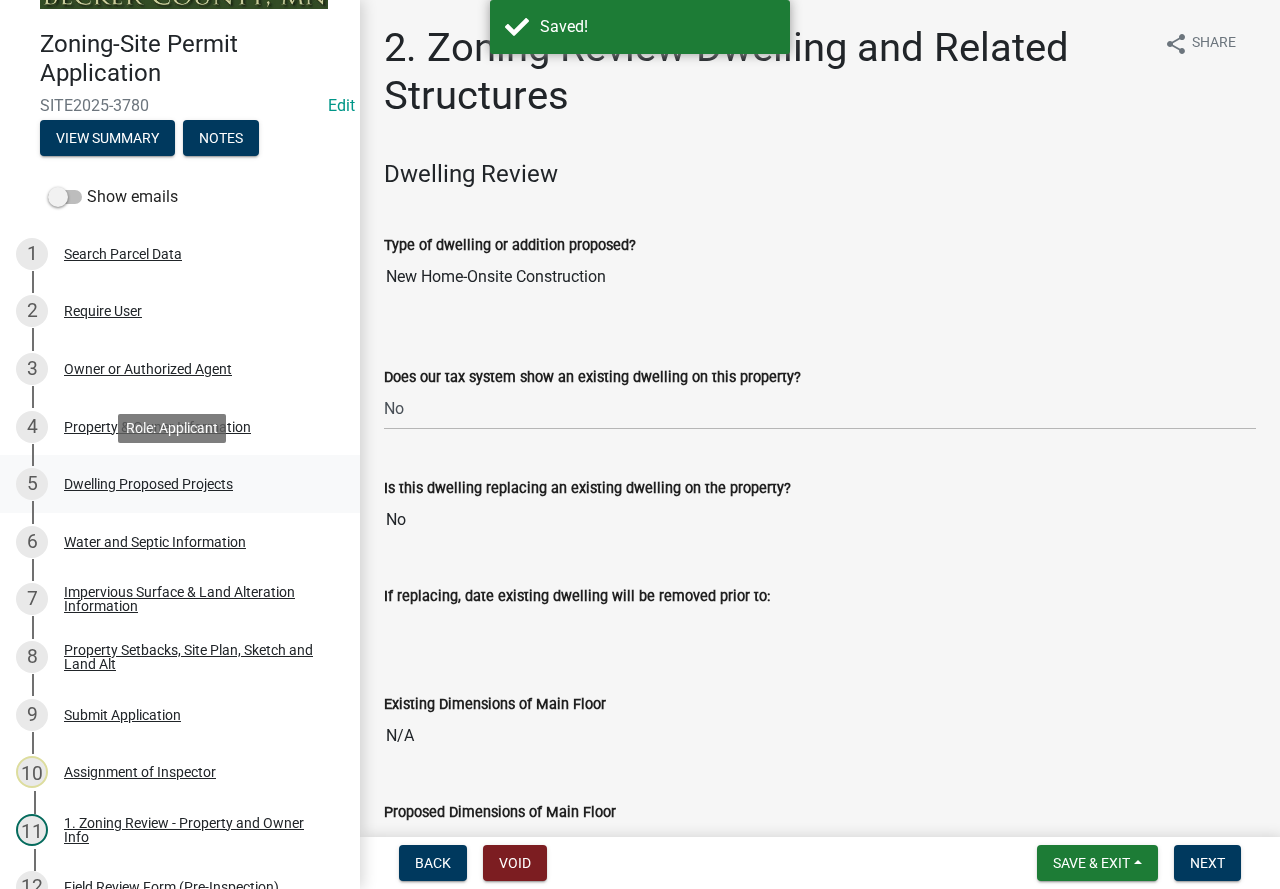 click on "Dwelling Proposed Projects" at bounding box center (148, 484) 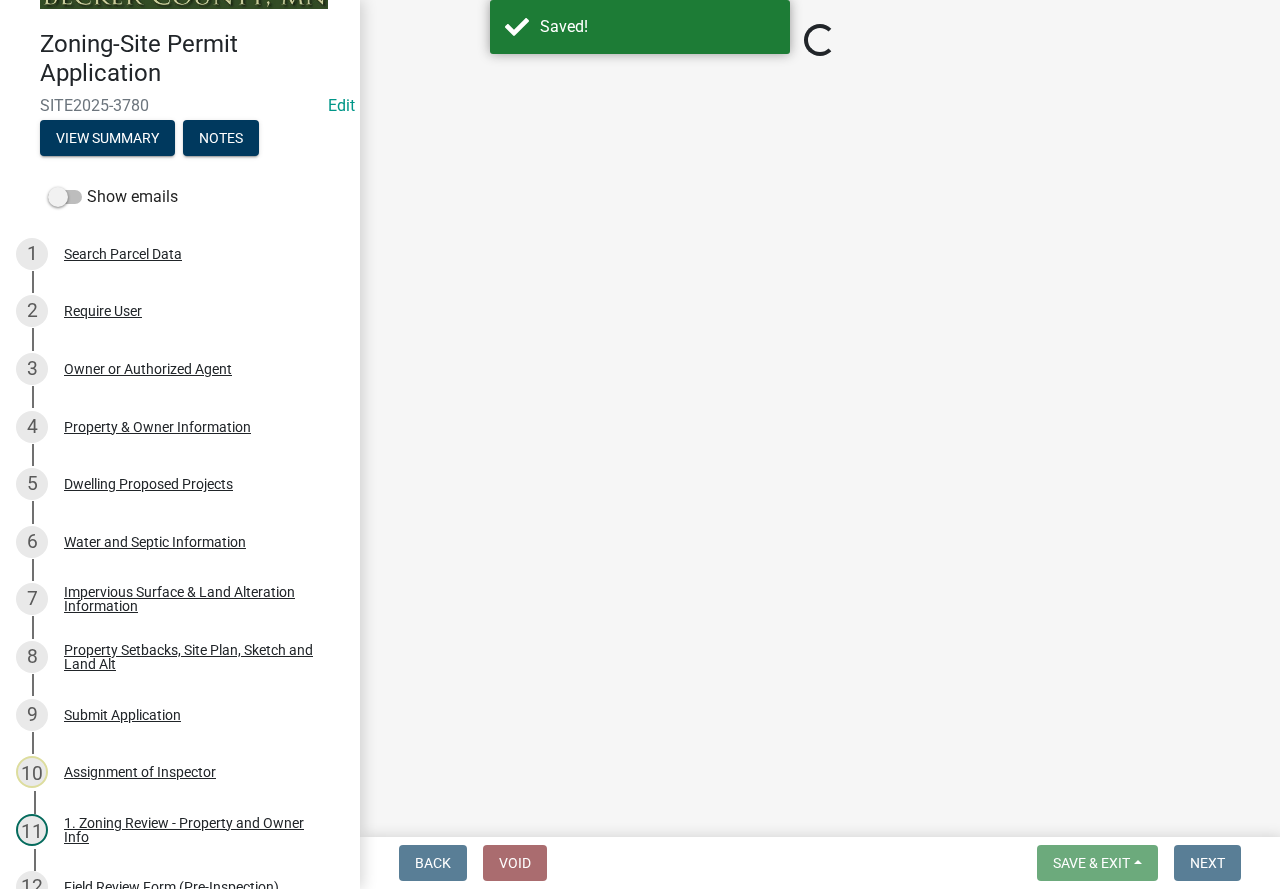 select on "5b8abcc6-67f7-49fb-8f25-c295ccc2b339" 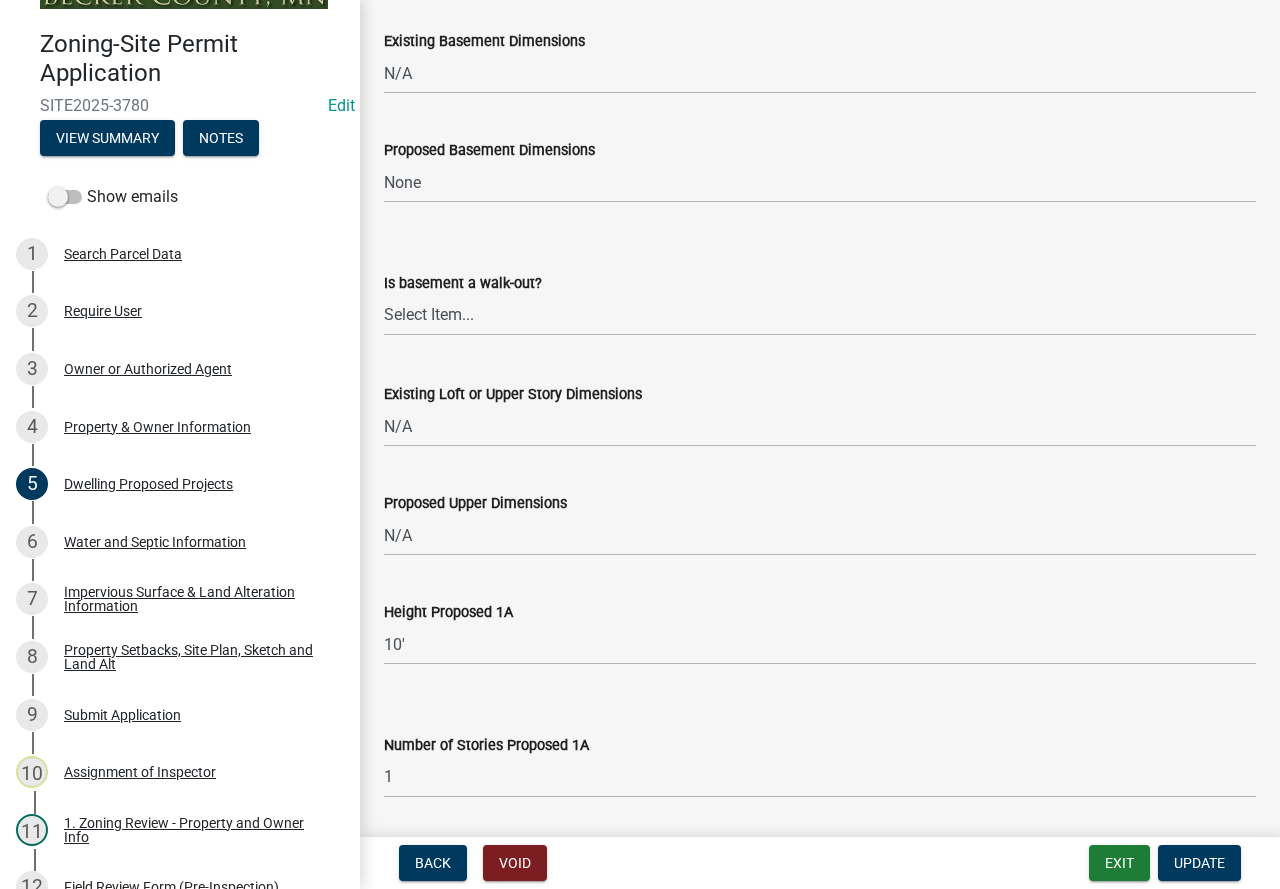 scroll, scrollTop: 1400, scrollLeft: 0, axis: vertical 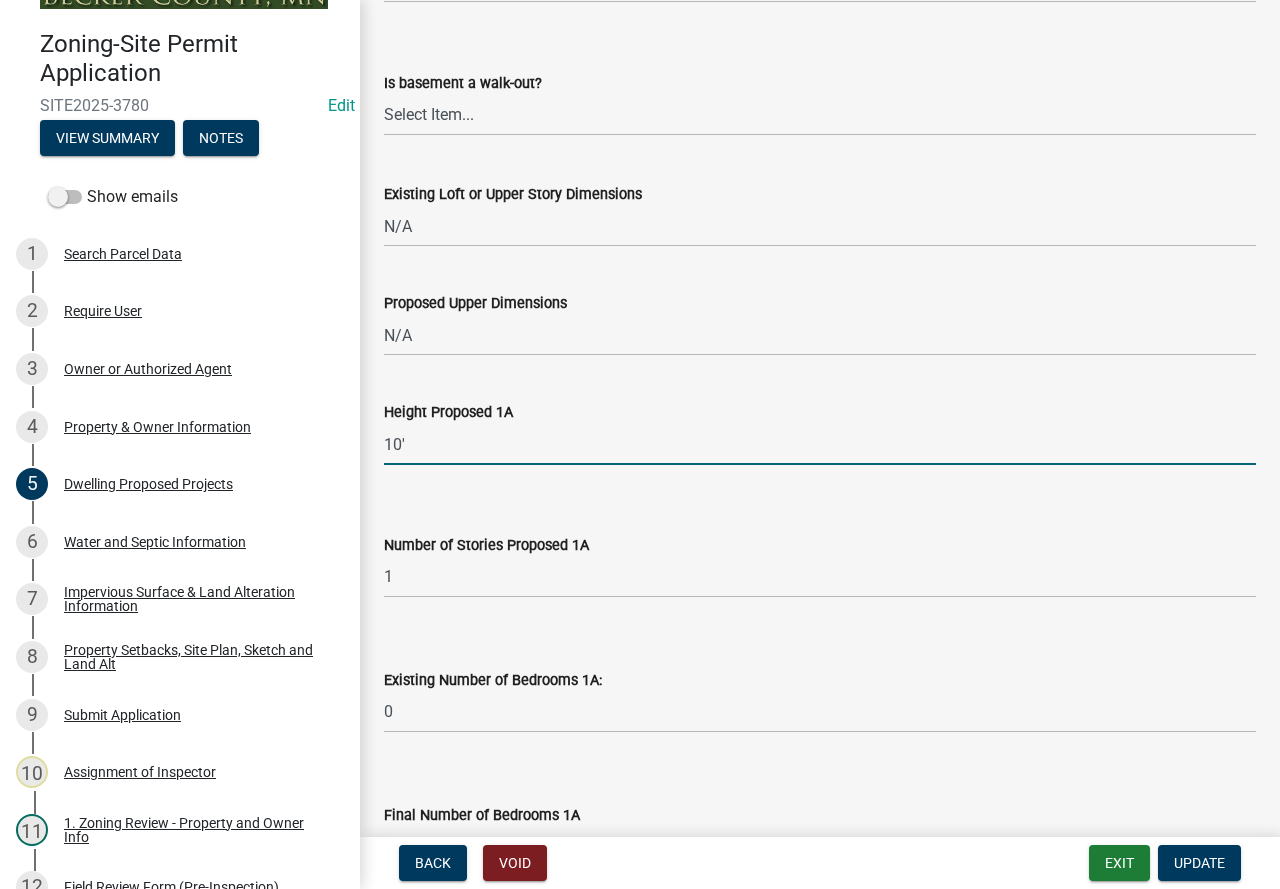 click on "10'" at bounding box center (820, 444) 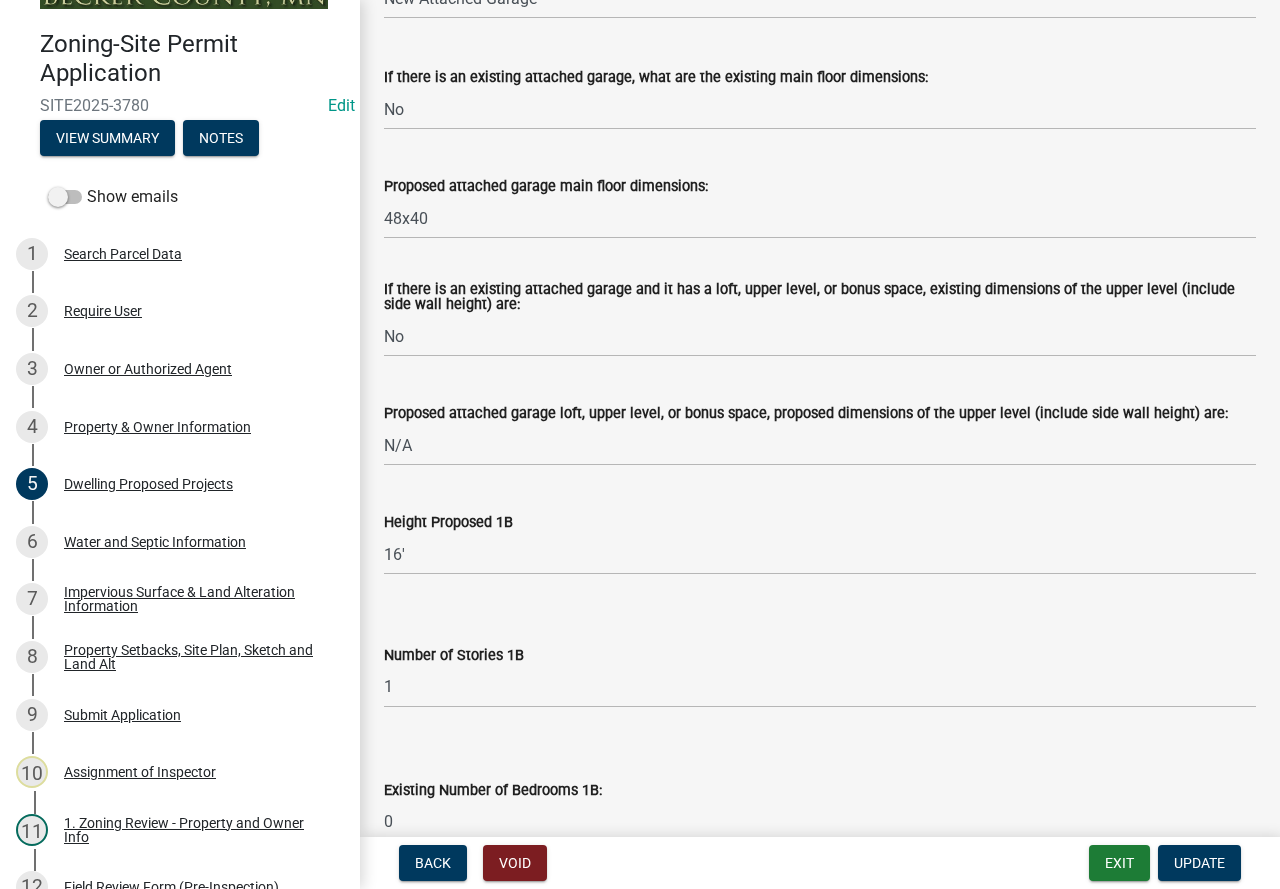 scroll, scrollTop: 2700, scrollLeft: 0, axis: vertical 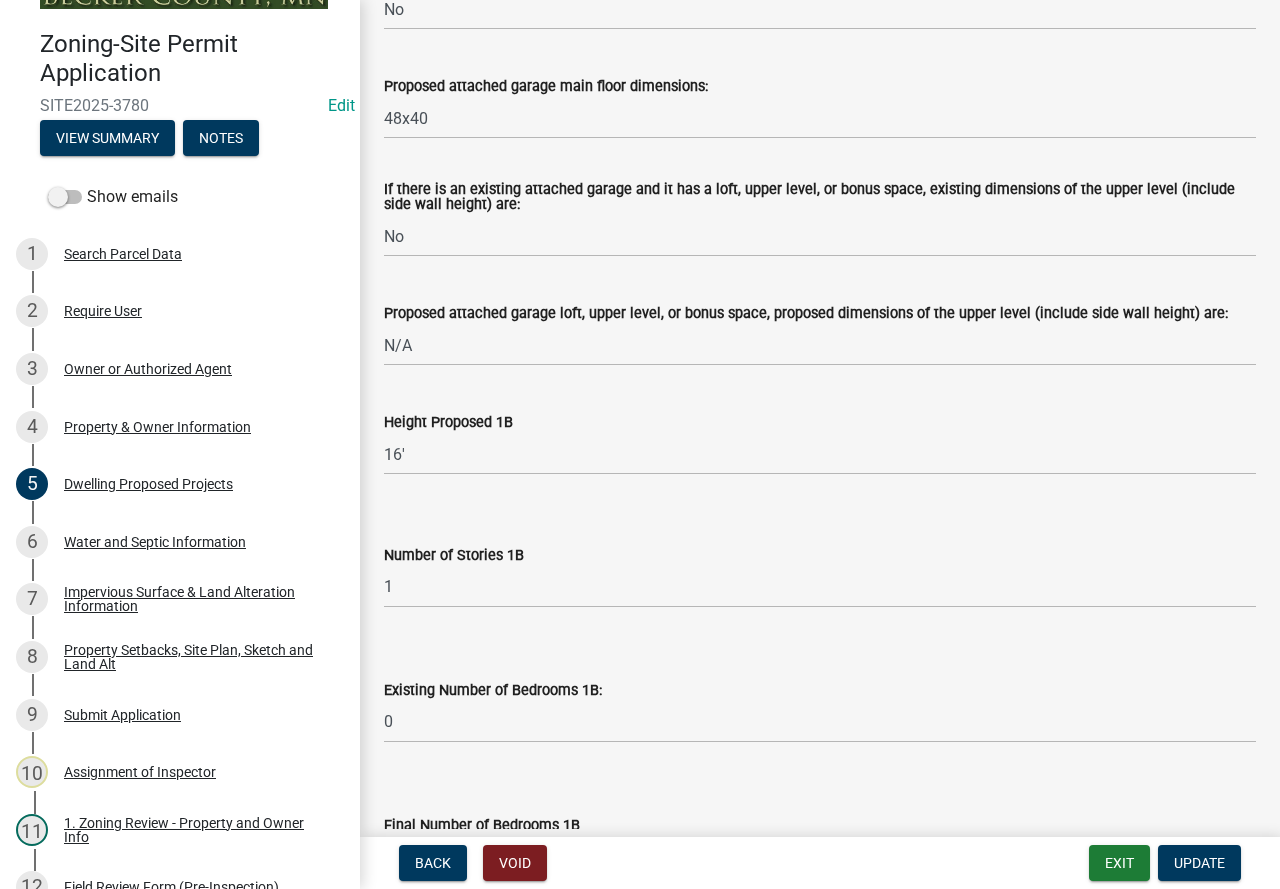 type on "24'" 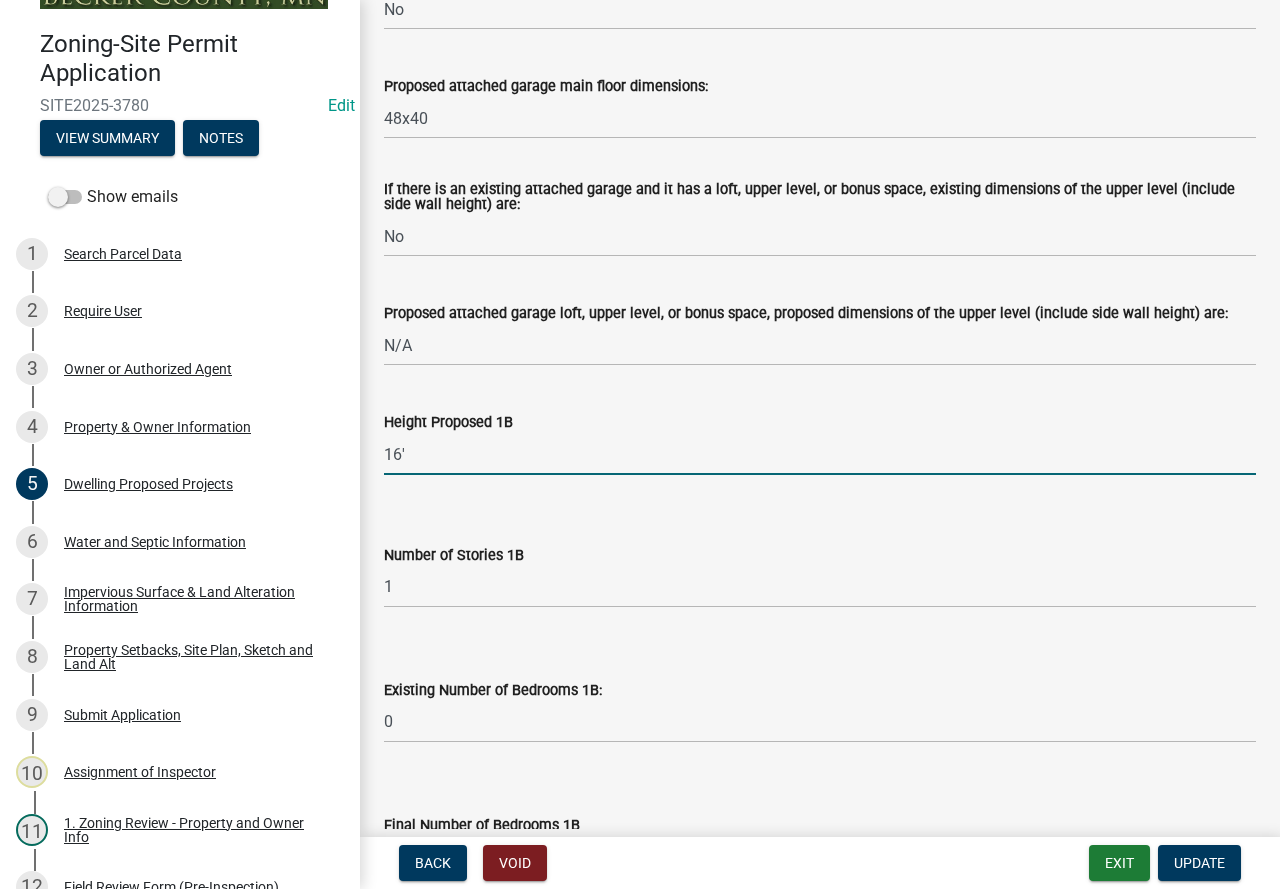 click on "16'" at bounding box center [820, 454] 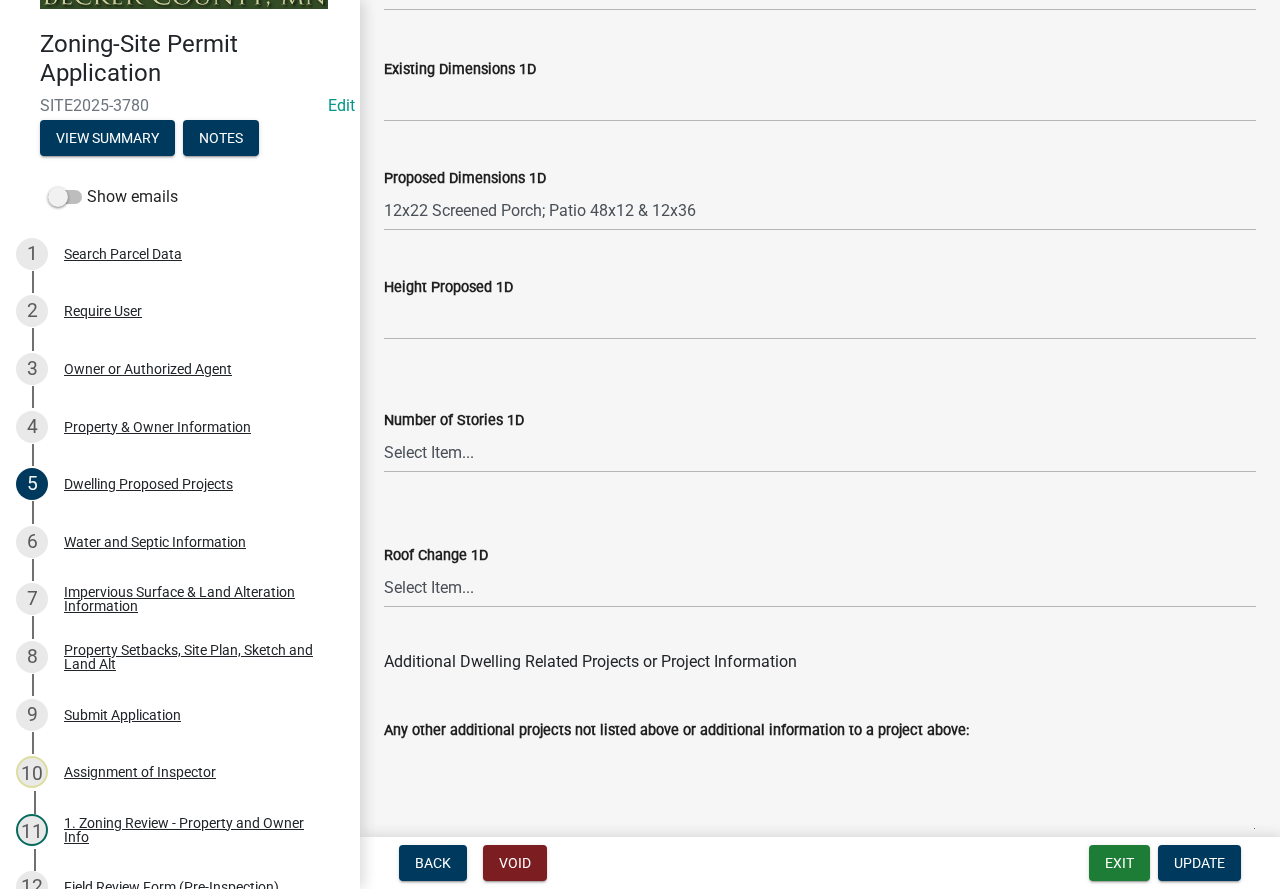 scroll, scrollTop: 4900, scrollLeft: 0, axis: vertical 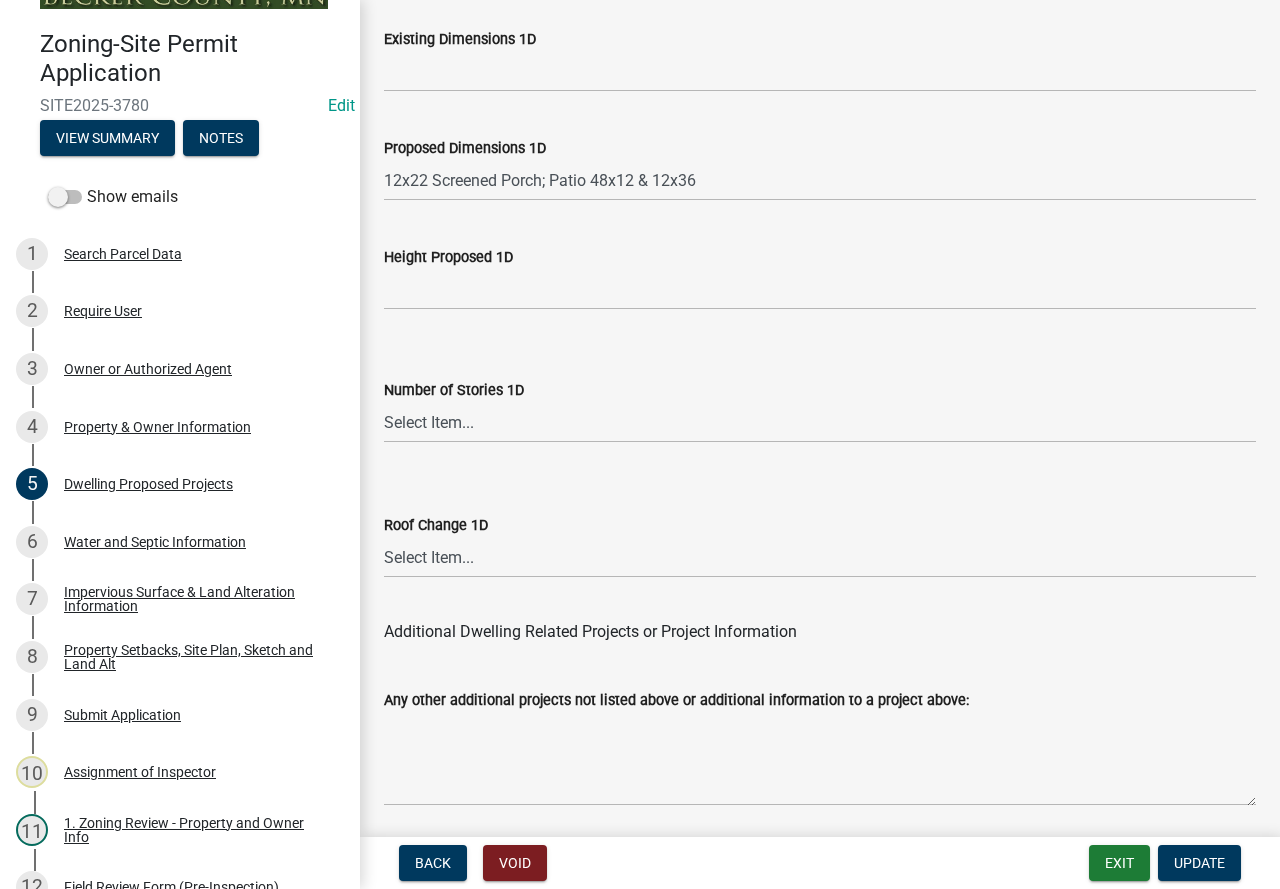 type on "28'" 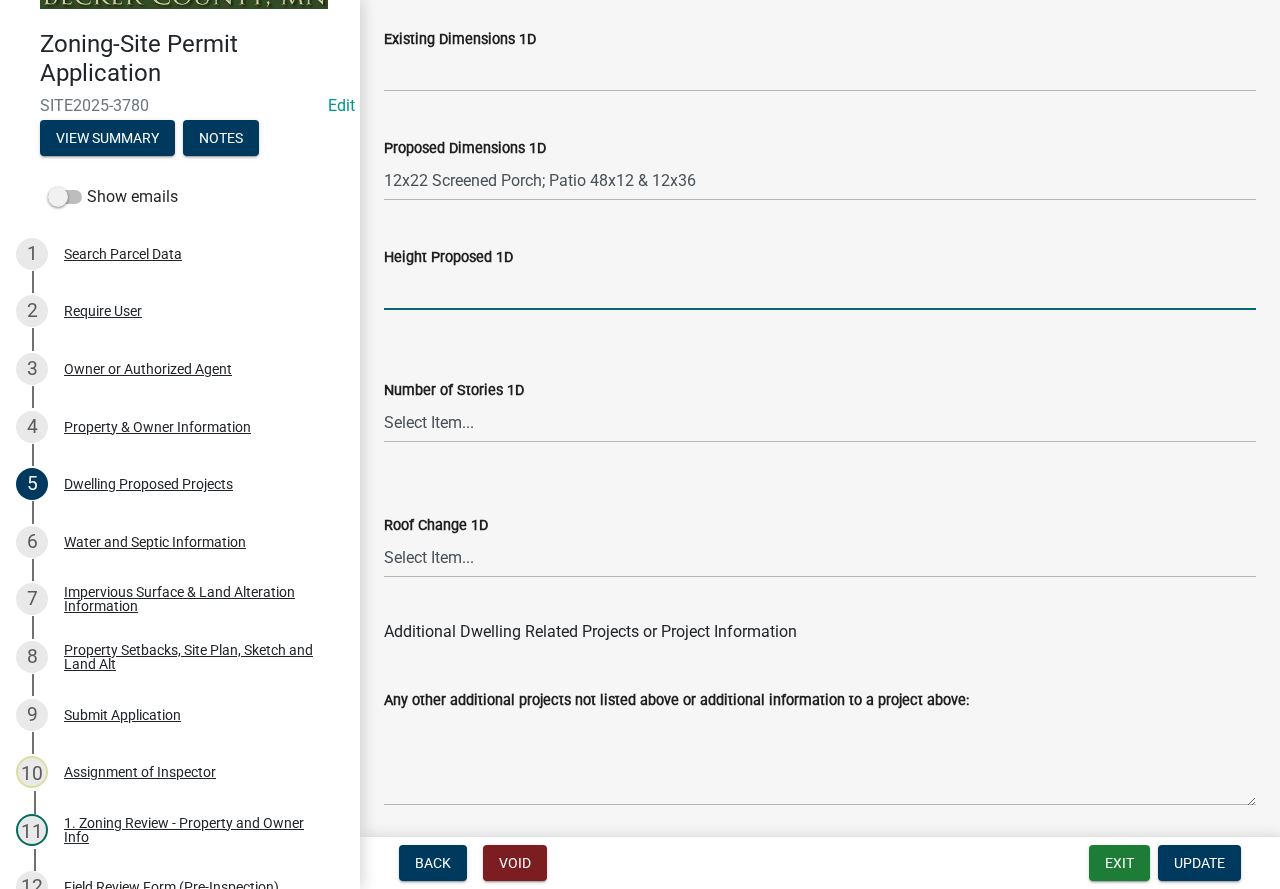click on "Height Proposed 1D" at bounding box center [820, 289] 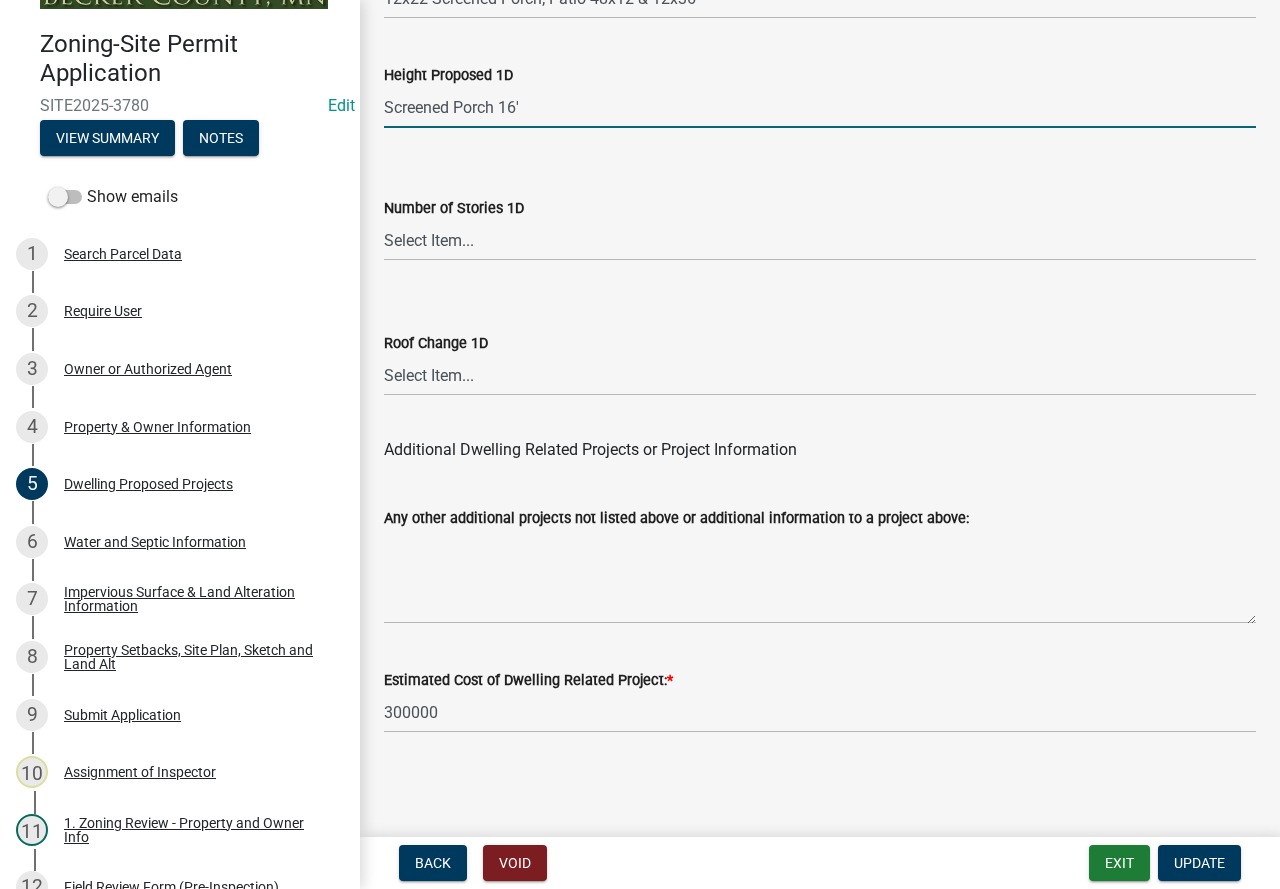 scroll, scrollTop: 5109, scrollLeft: 0, axis: vertical 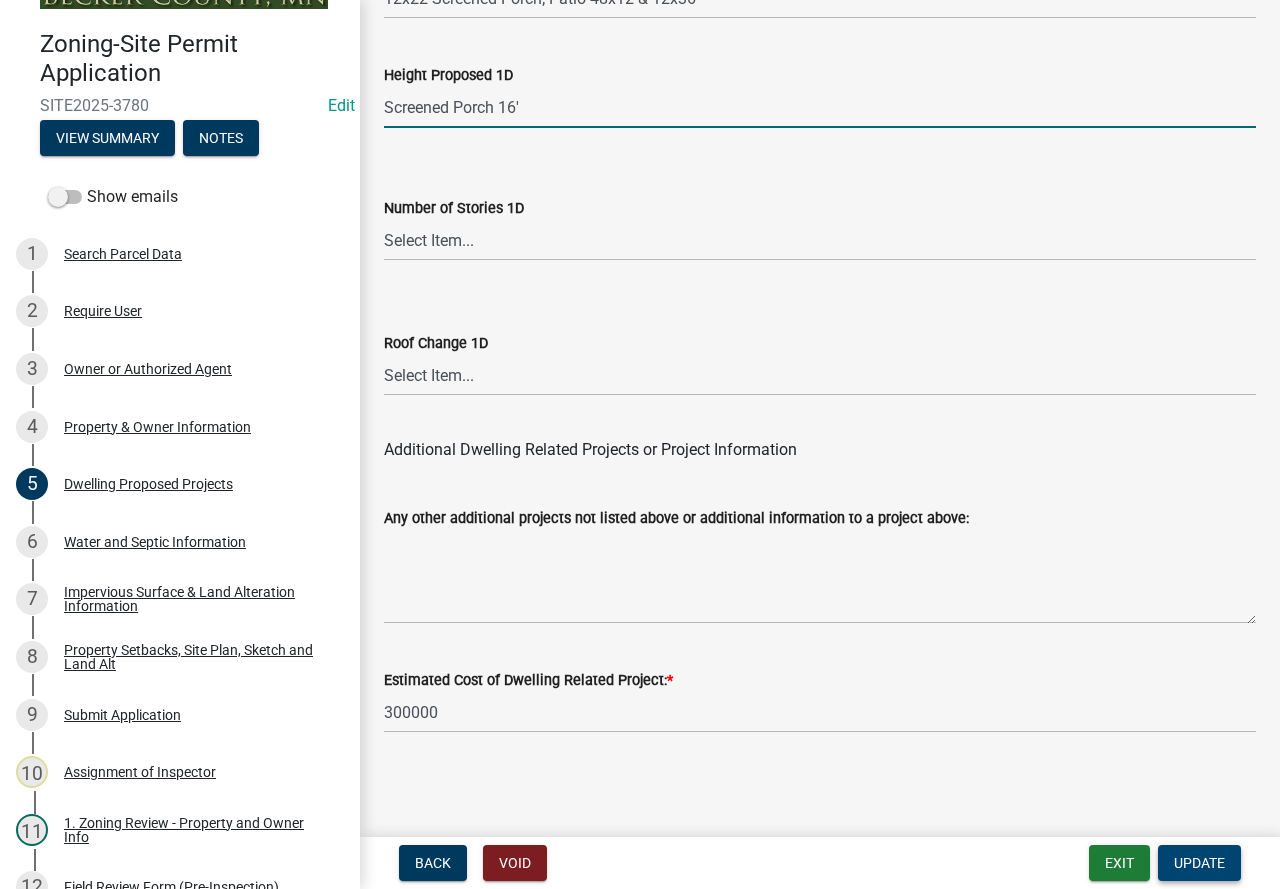 type on "Screened Porch 16'" 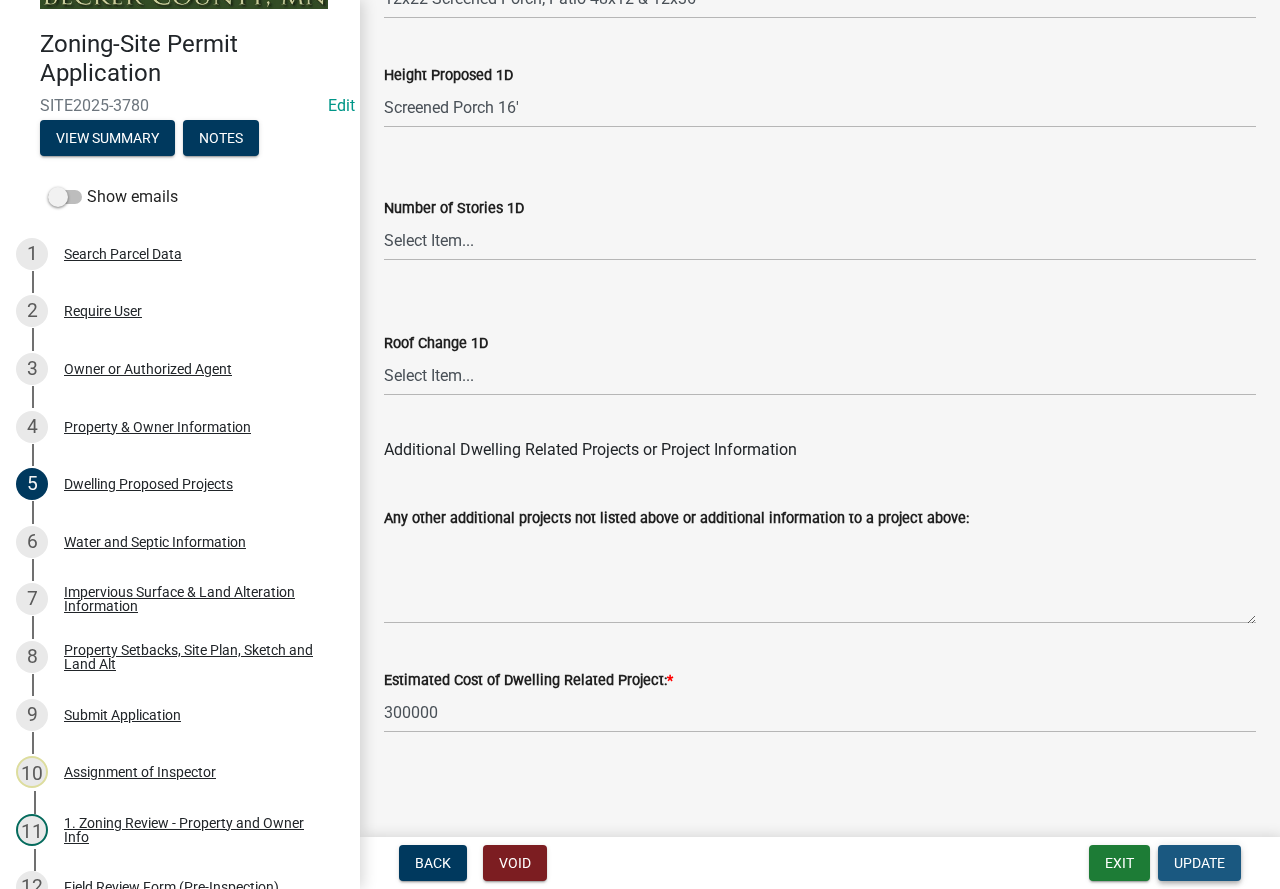 click on "Update" at bounding box center (1199, 863) 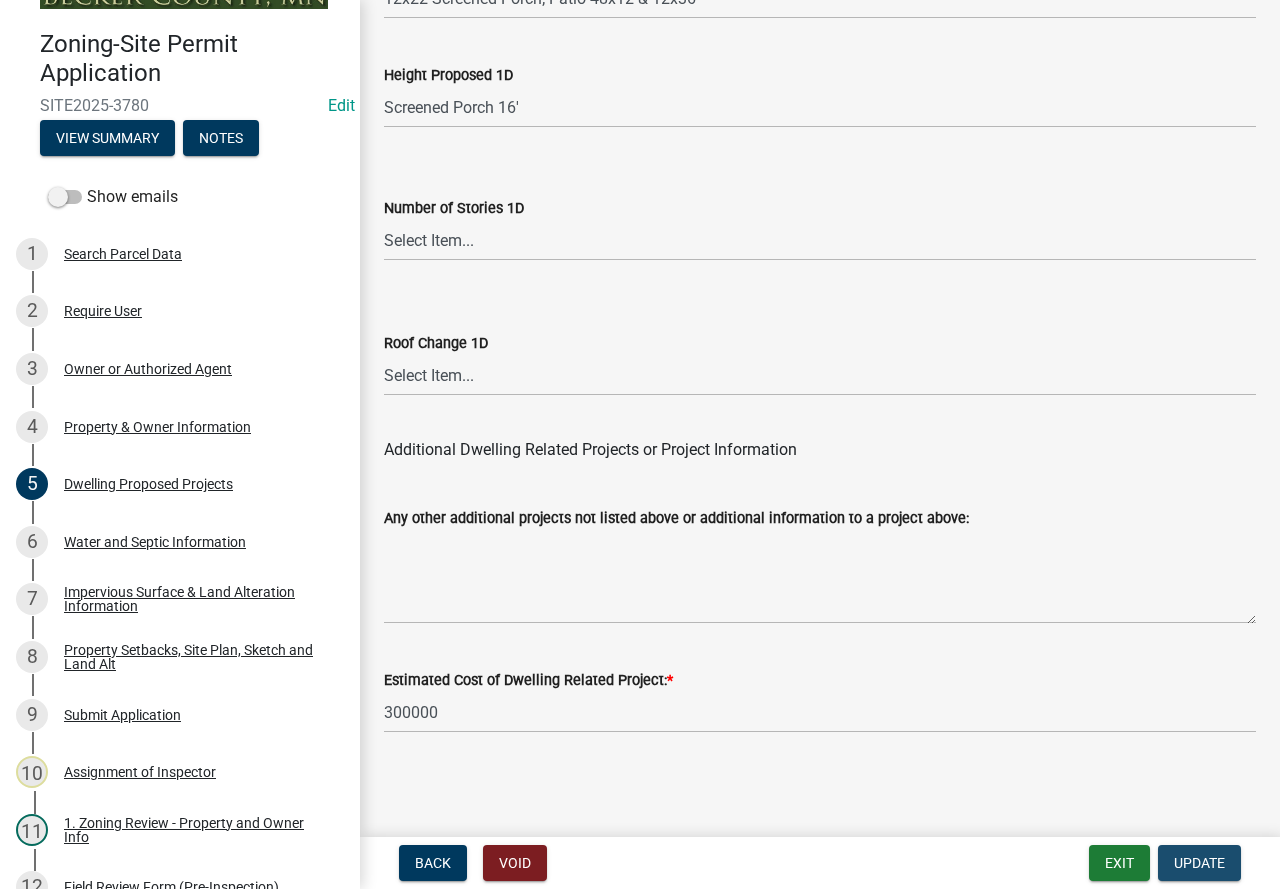 scroll, scrollTop: 0, scrollLeft: 0, axis: both 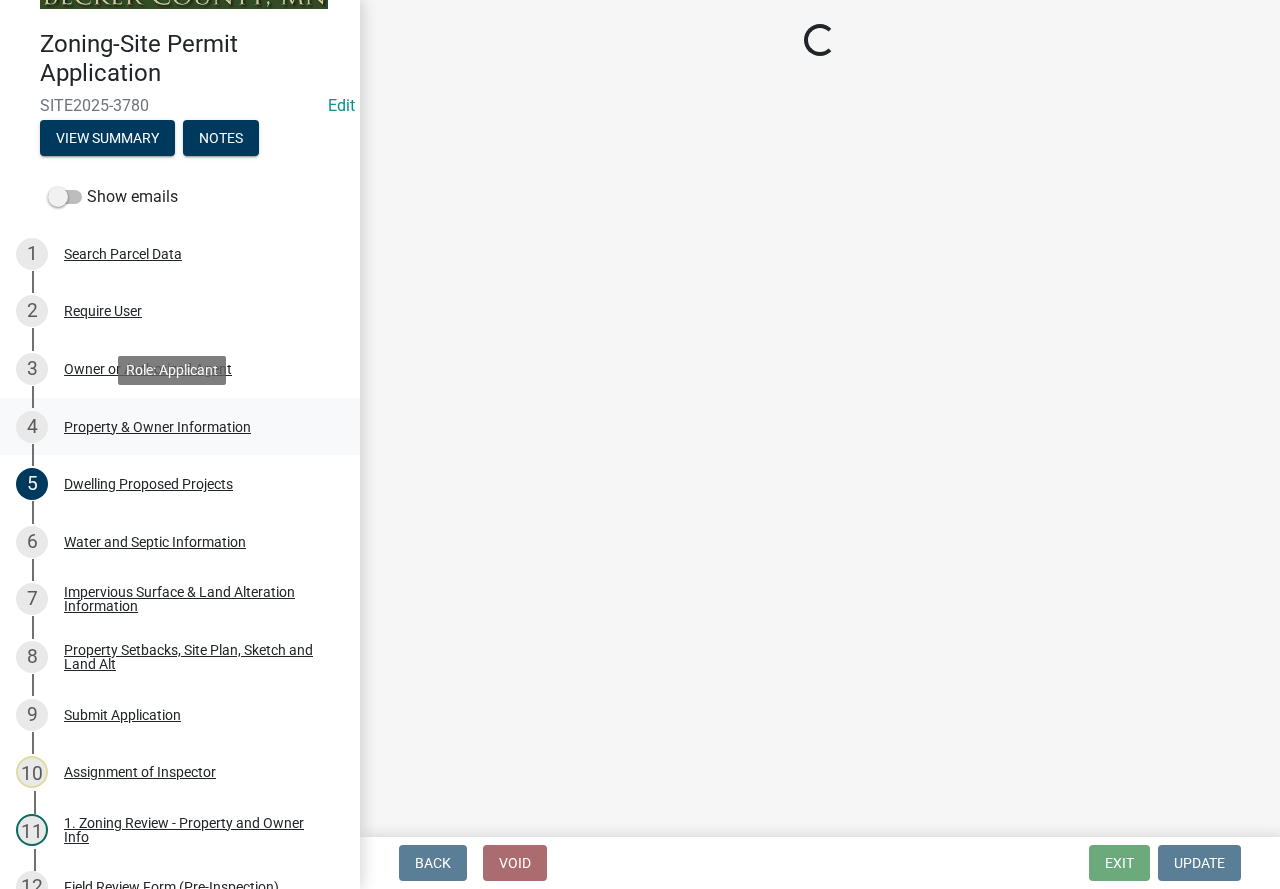 select on "95f121c6-c194-4f7a-b278-ad77396394df" 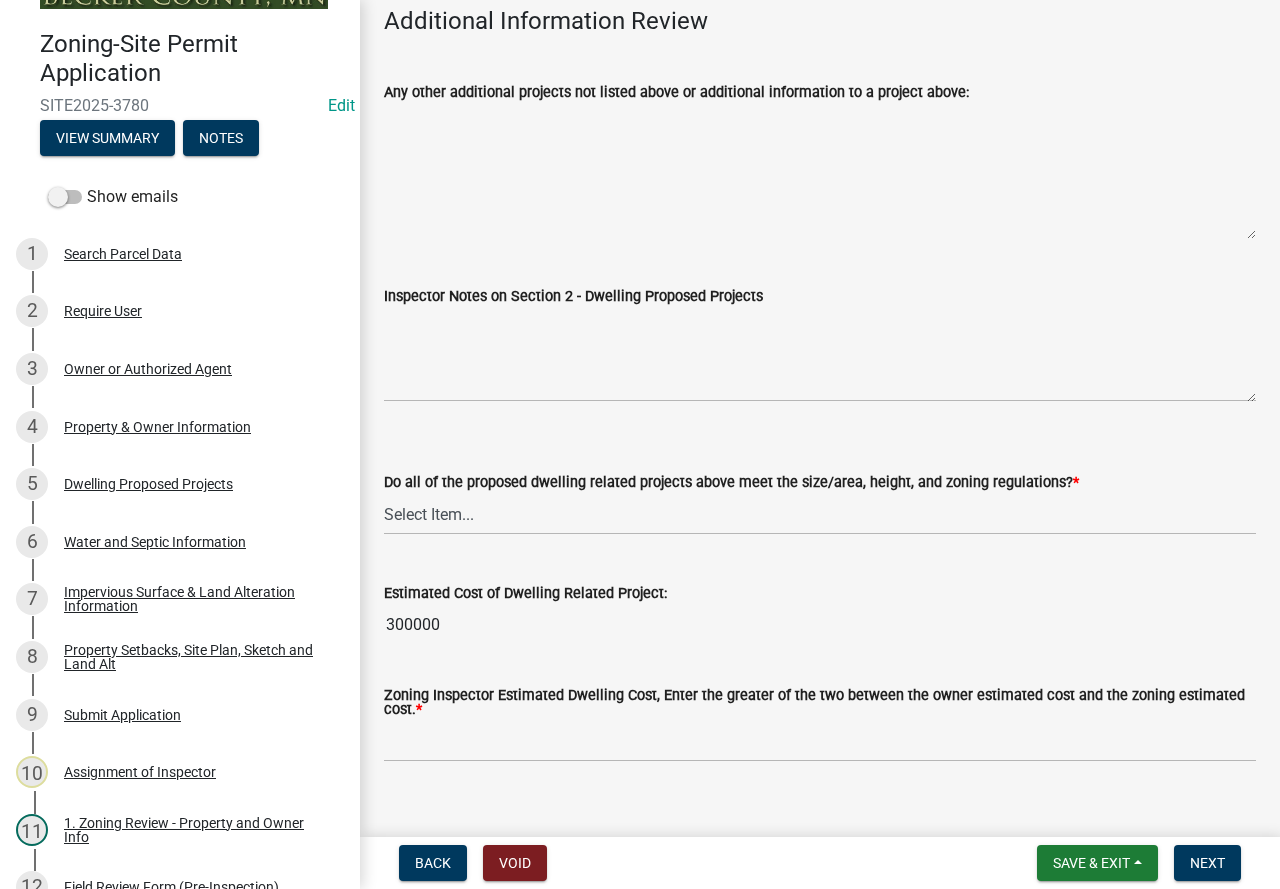 scroll, scrollTop: 5197, scrollLeft: 0, axis: vertical 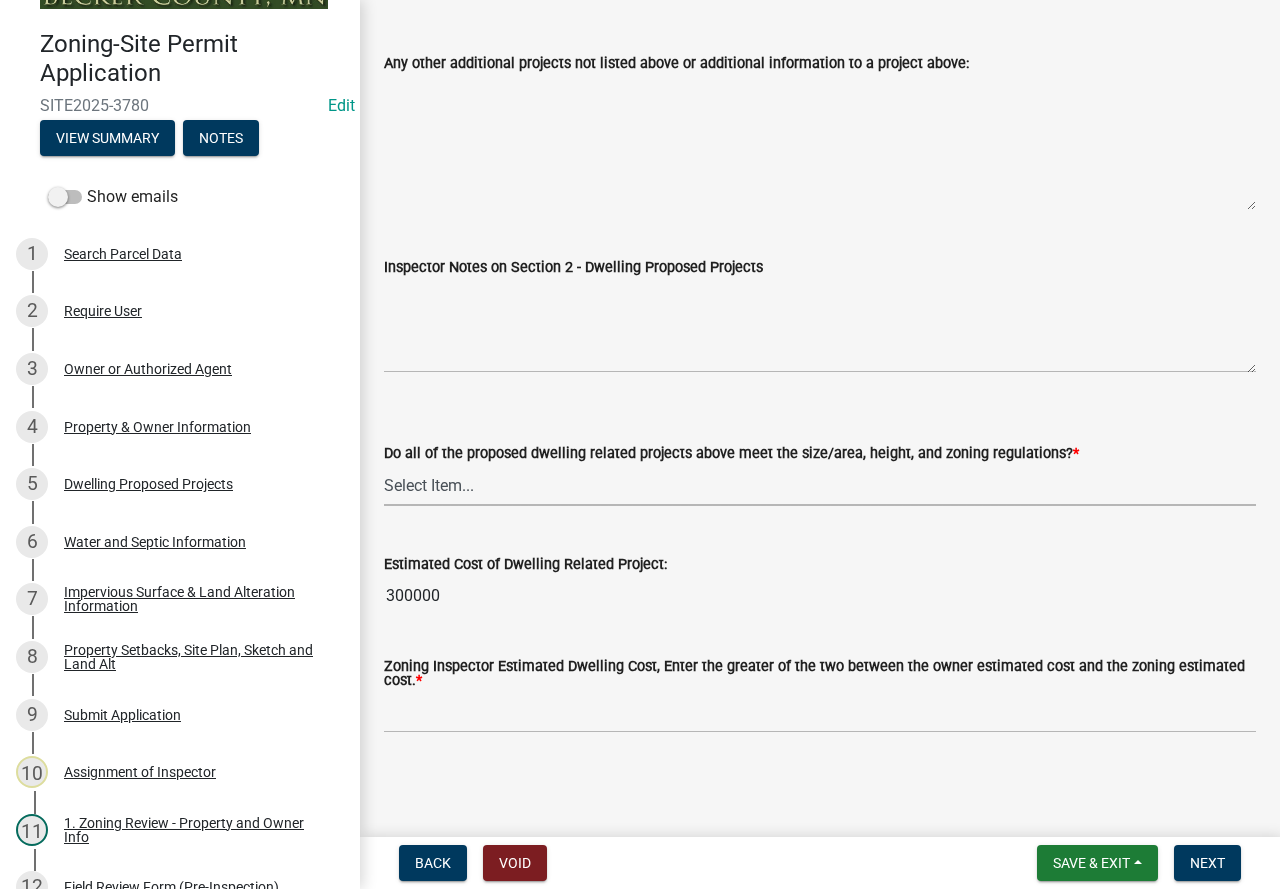 drag, startPoint x: 443, startPoint y: 481, endPoint x: 456, endPoint y: 488, distance: 14.764823 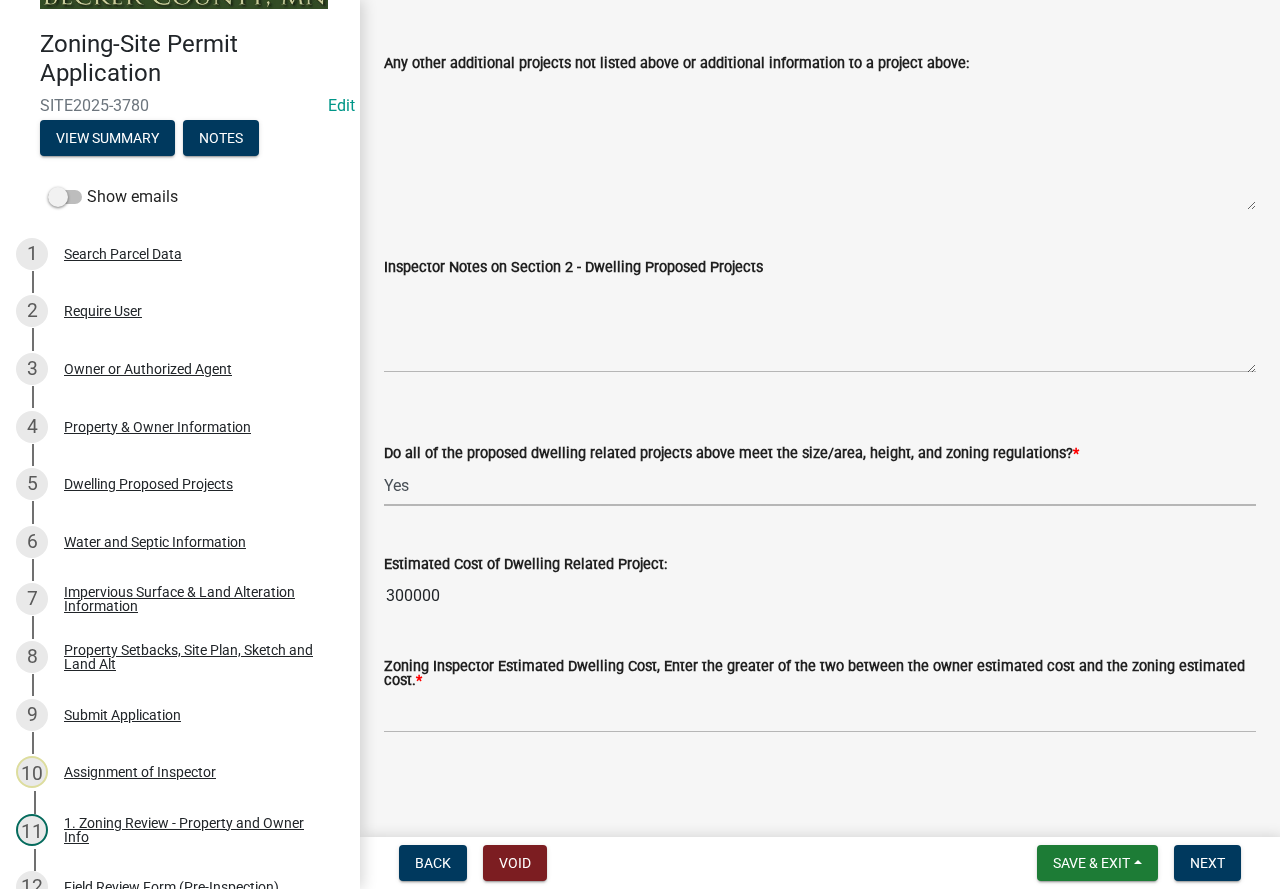 click on "Select Item...   Yes   No" at bounding box center (820, 485) 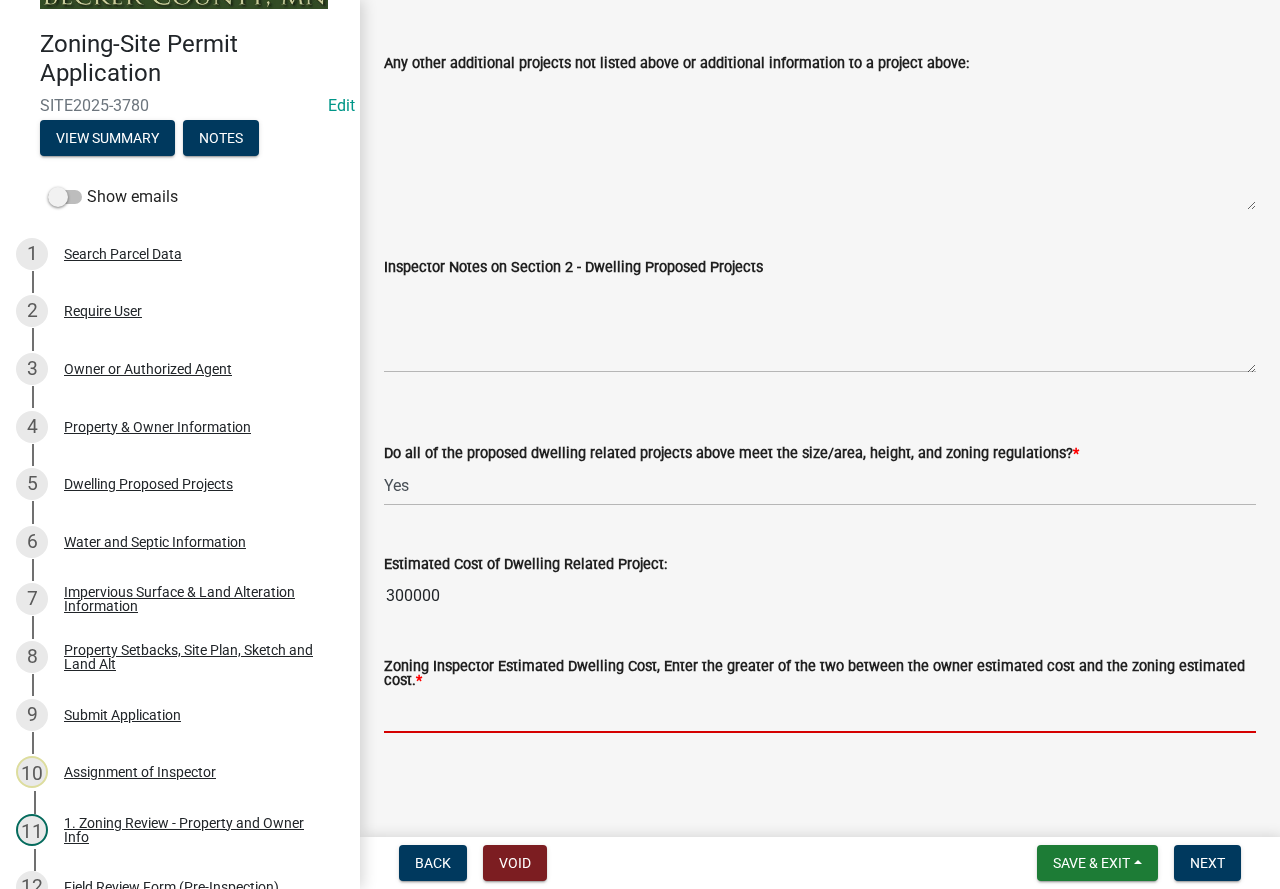 drag, startPoint x: 404, startPoint y: 717, endPoint x: 396, endPoint y: 710, distance: 10.630146 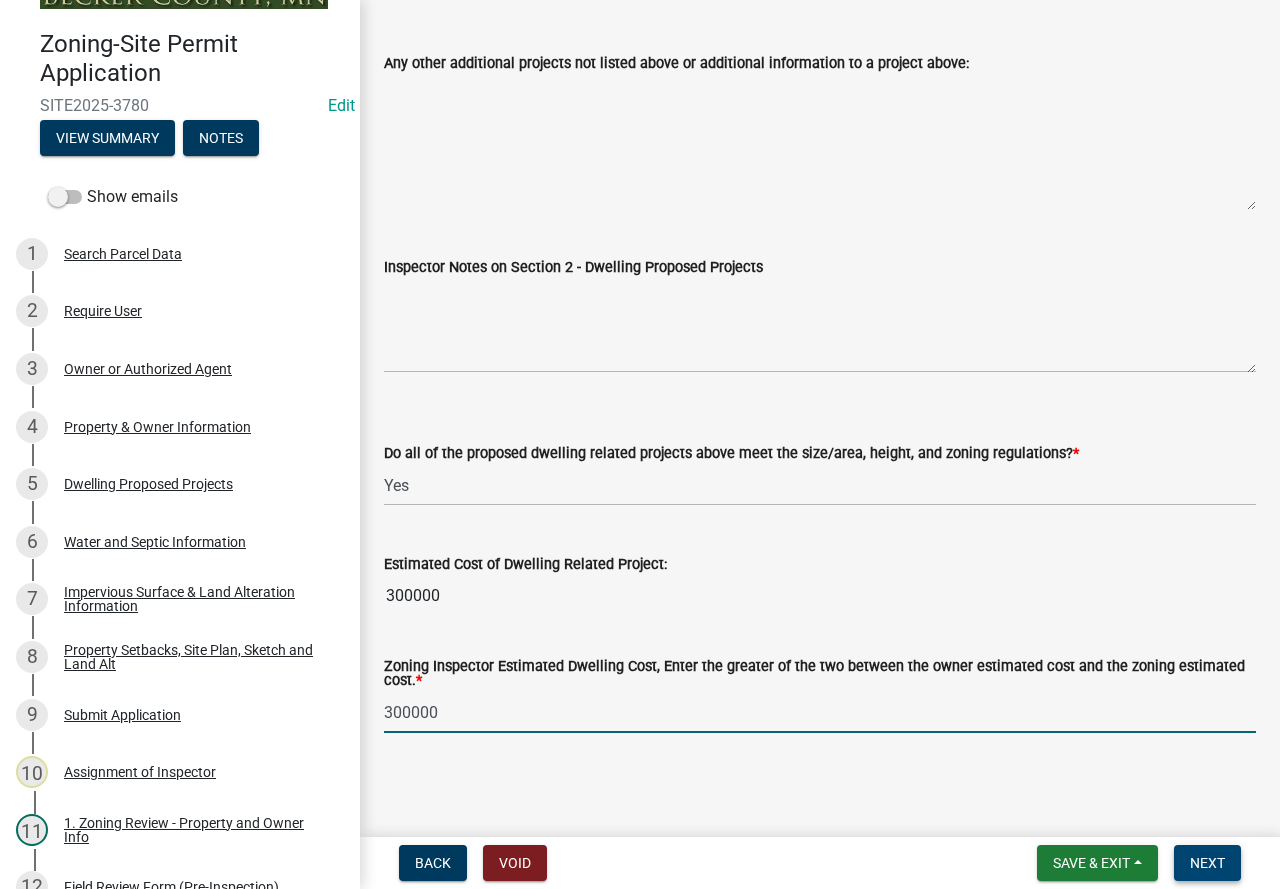 type on "300000" 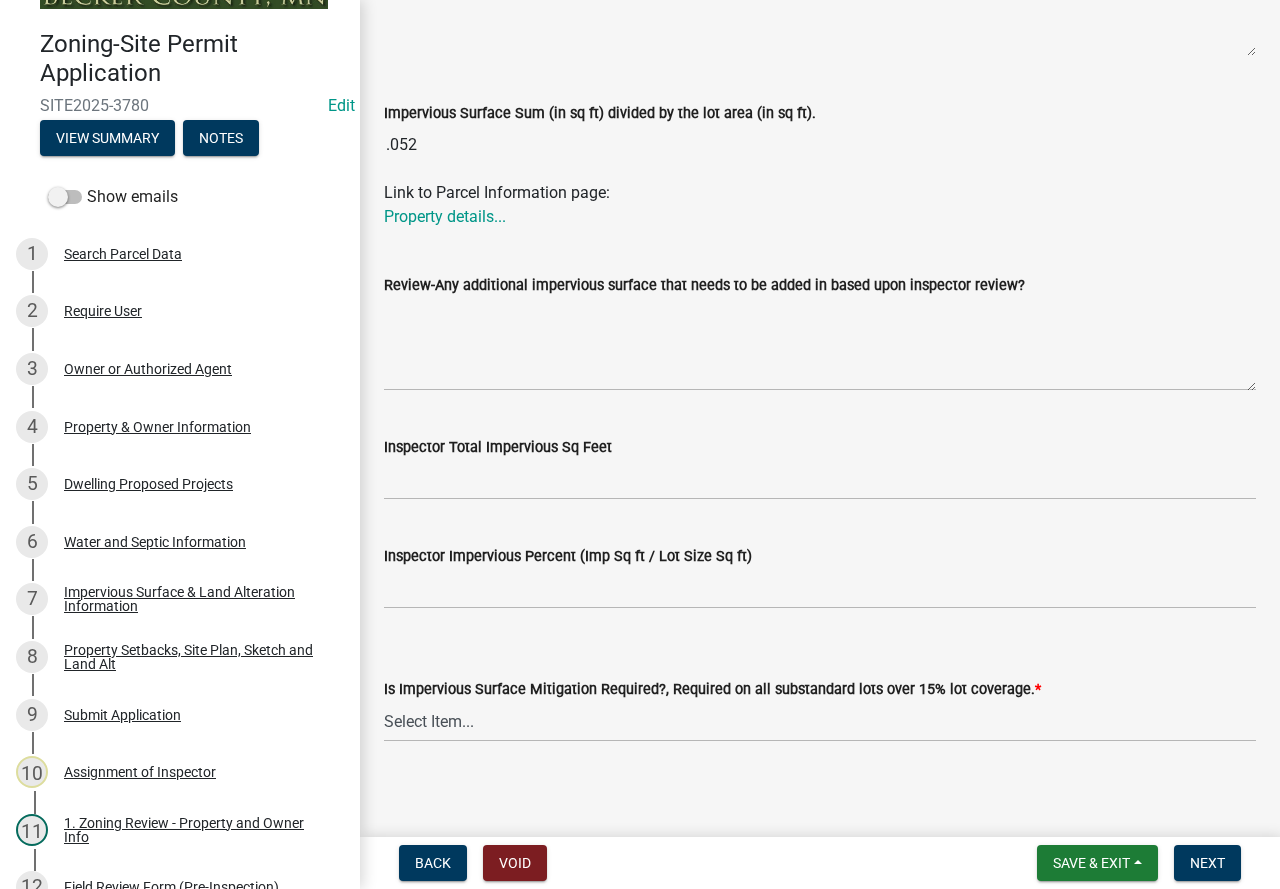 scroll, scrollTop: 727, scrollLeft: 0, axis: vertical 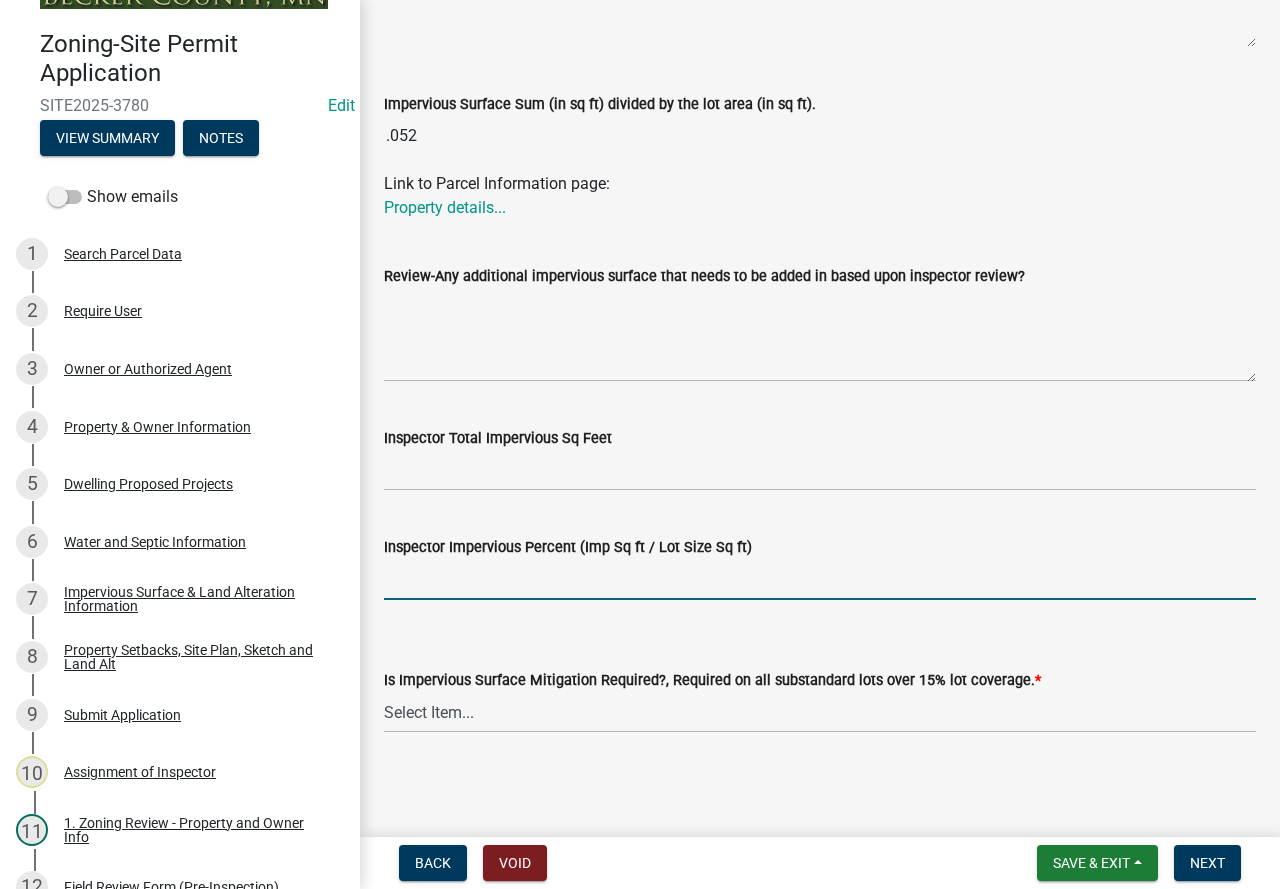 click on "Inspector Impervious Percent (Imp Sq ft / Lot Size Sq ft)" at bounding box center [820, 579] 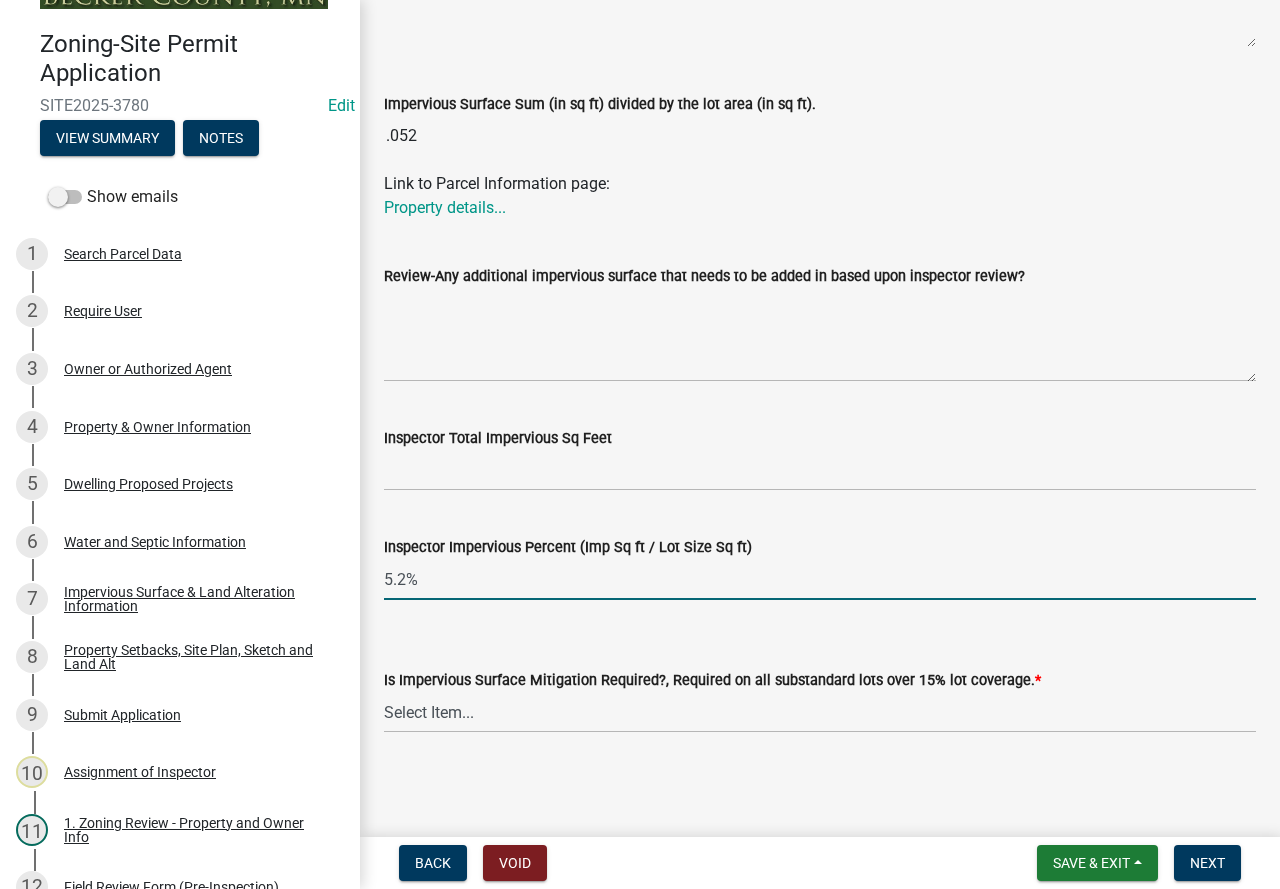 type on "5.2%" 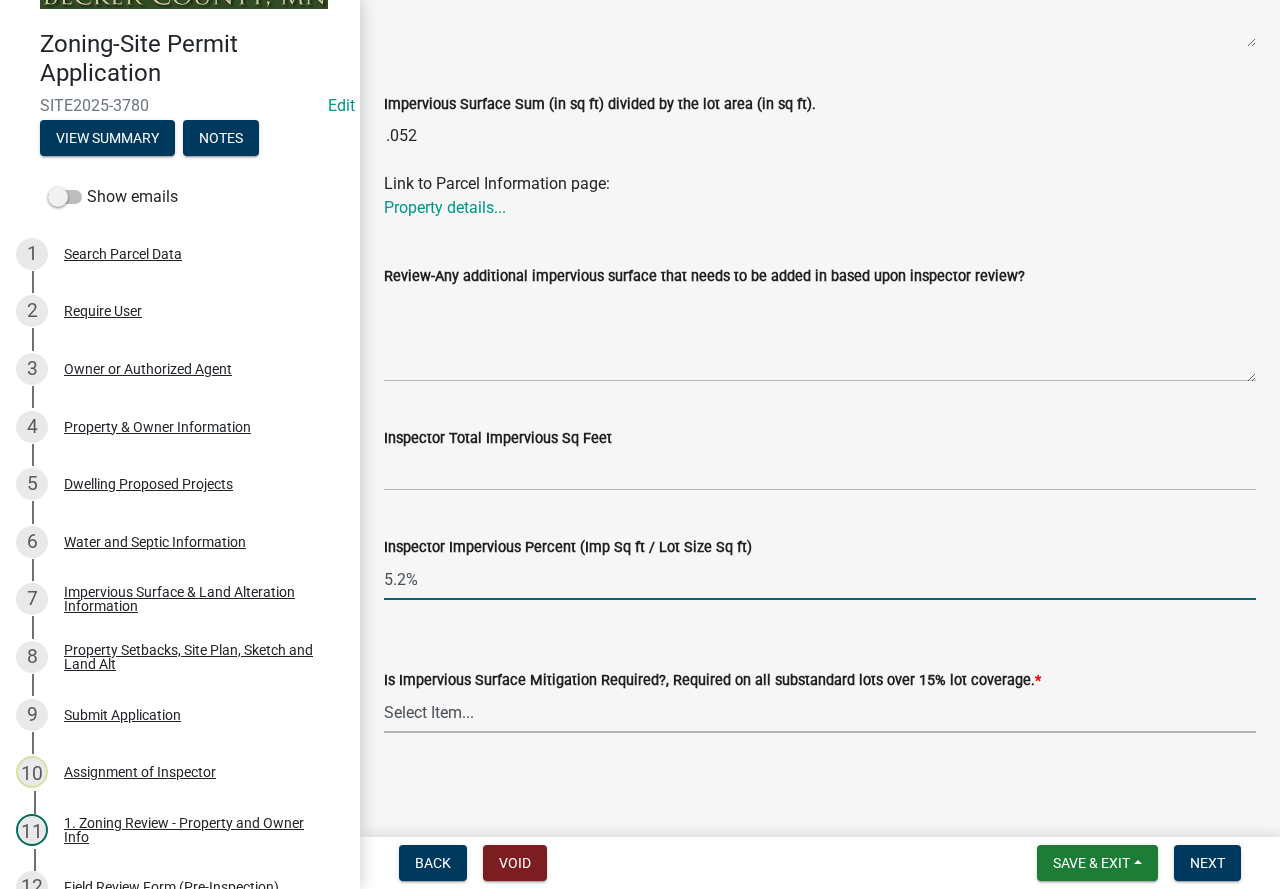 click on "Select Item...   Yes- Over 15% substandard lot coverage   No   N/A" at bounding box center [820, 712] 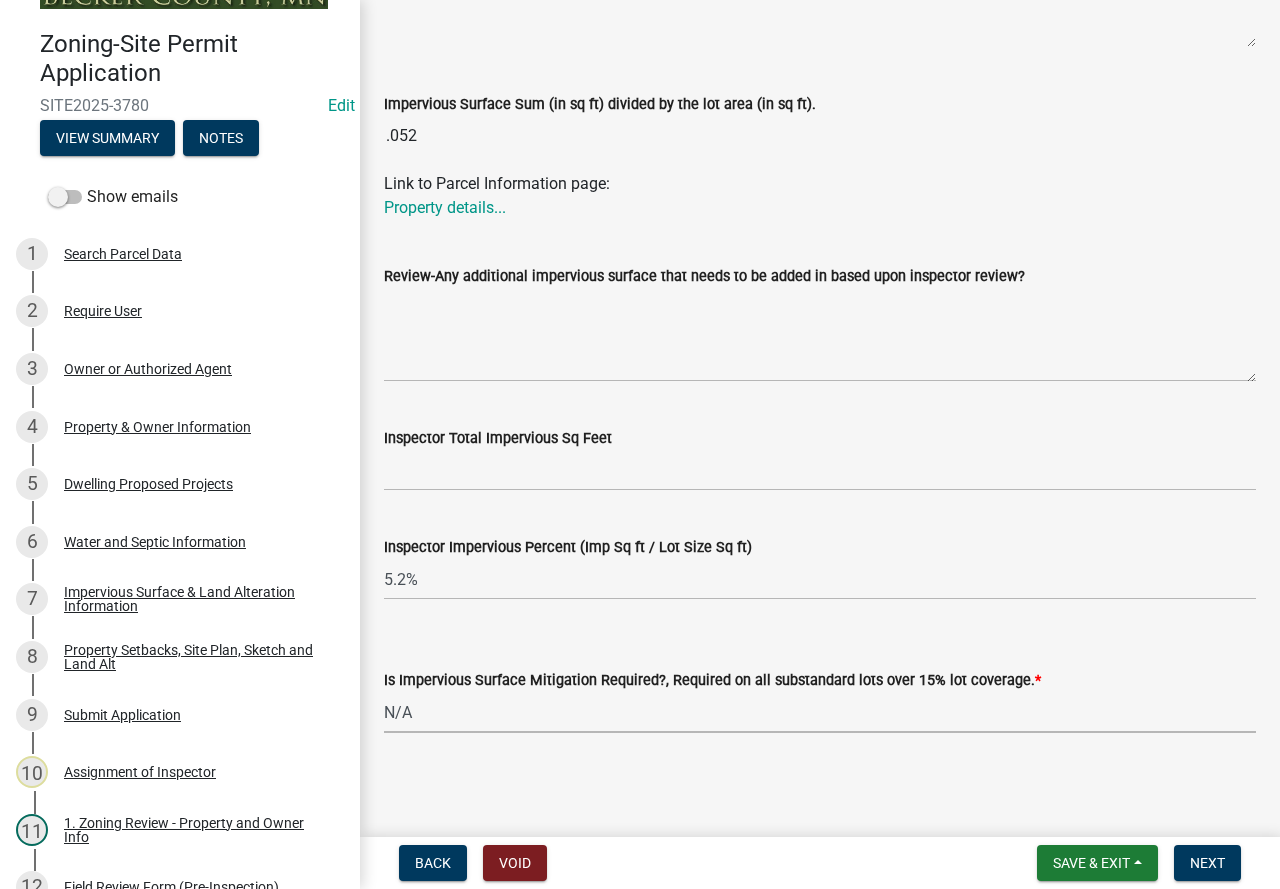 click on "Select Item...   Yes- Over 15% substandard lot coverage   No   N/A" at bounding box center (820, 712) 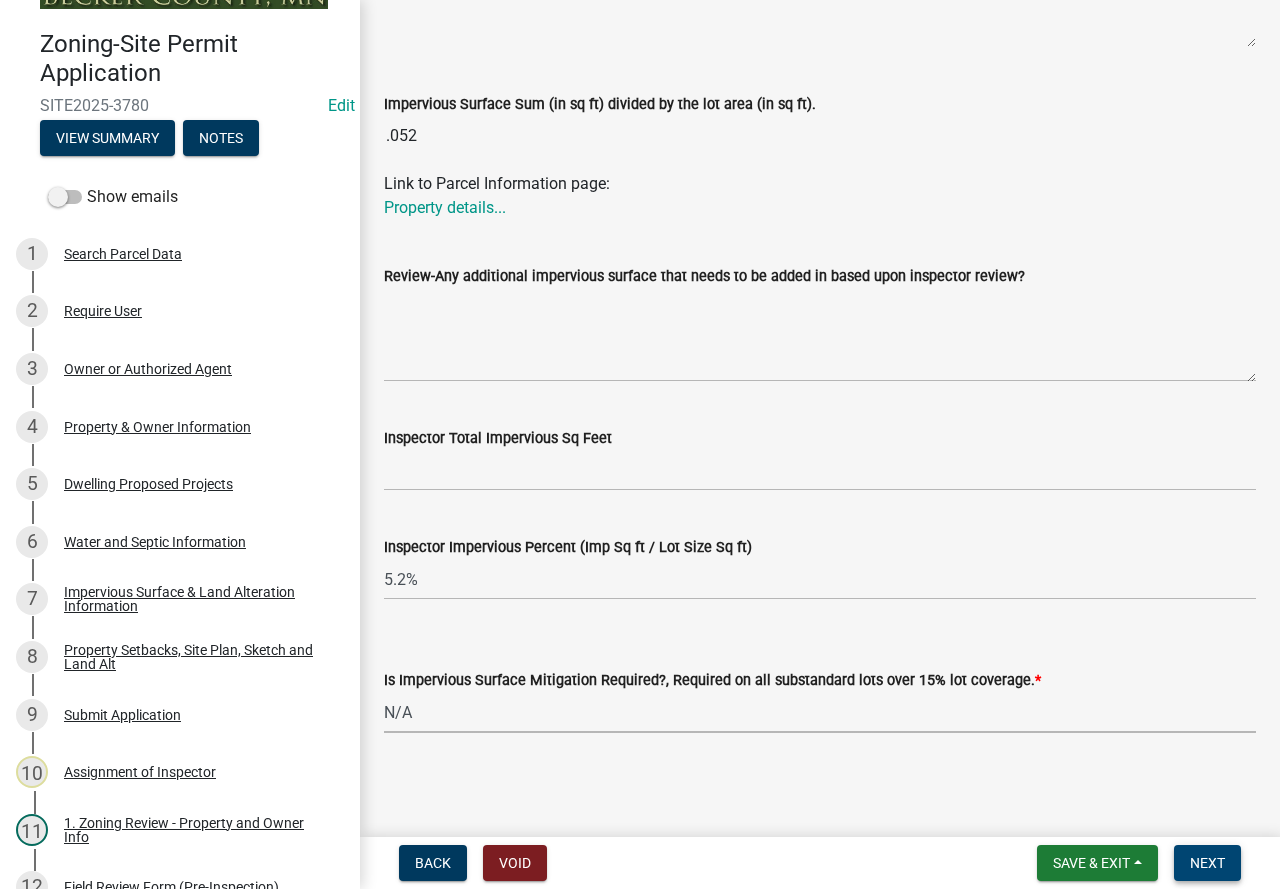click on "Next" at bounding box center [1207, 863] 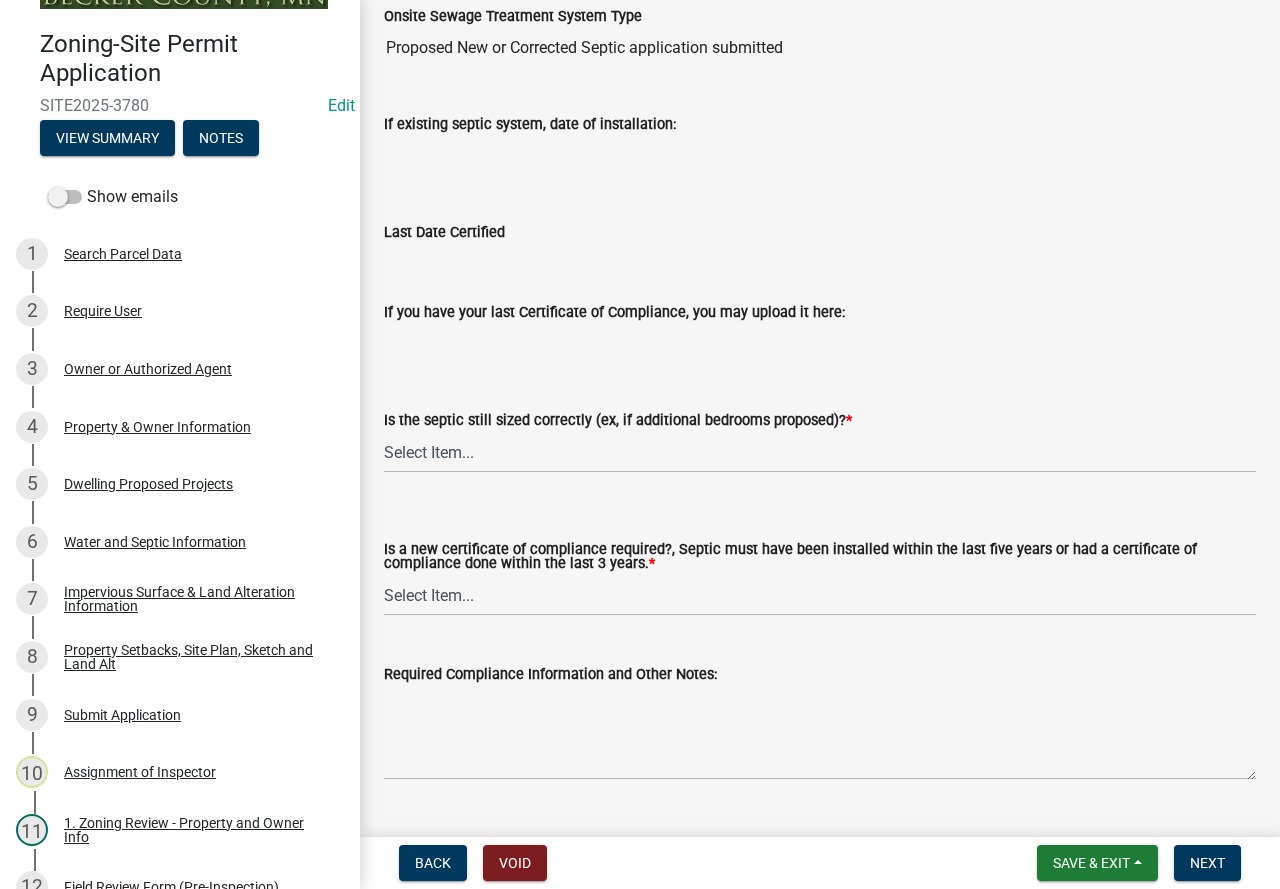 scroll, scrollTop: 246, scrollLeft: 0, axis: vertical 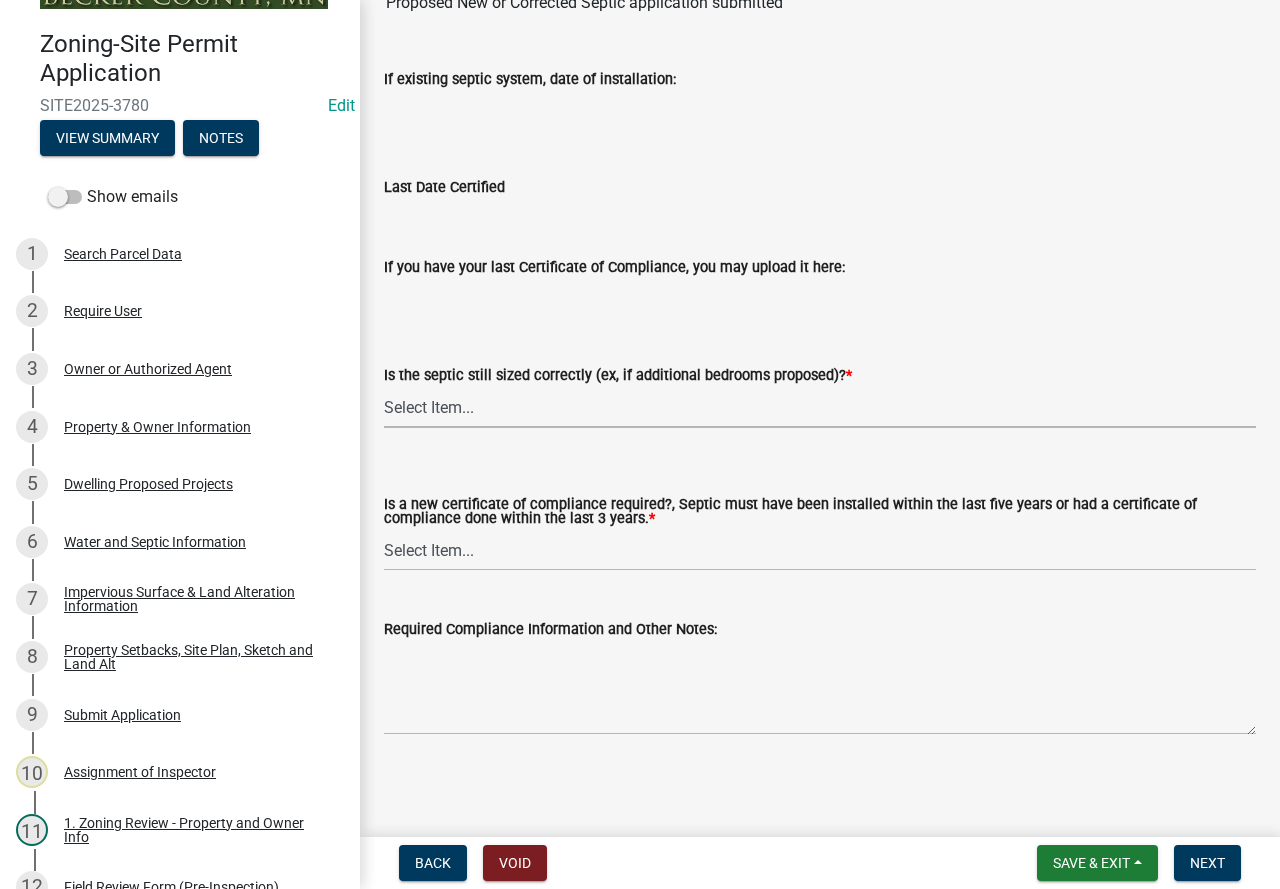 click on "Select Item...   Yes   No   N/A" at bounding box center (820, 407) 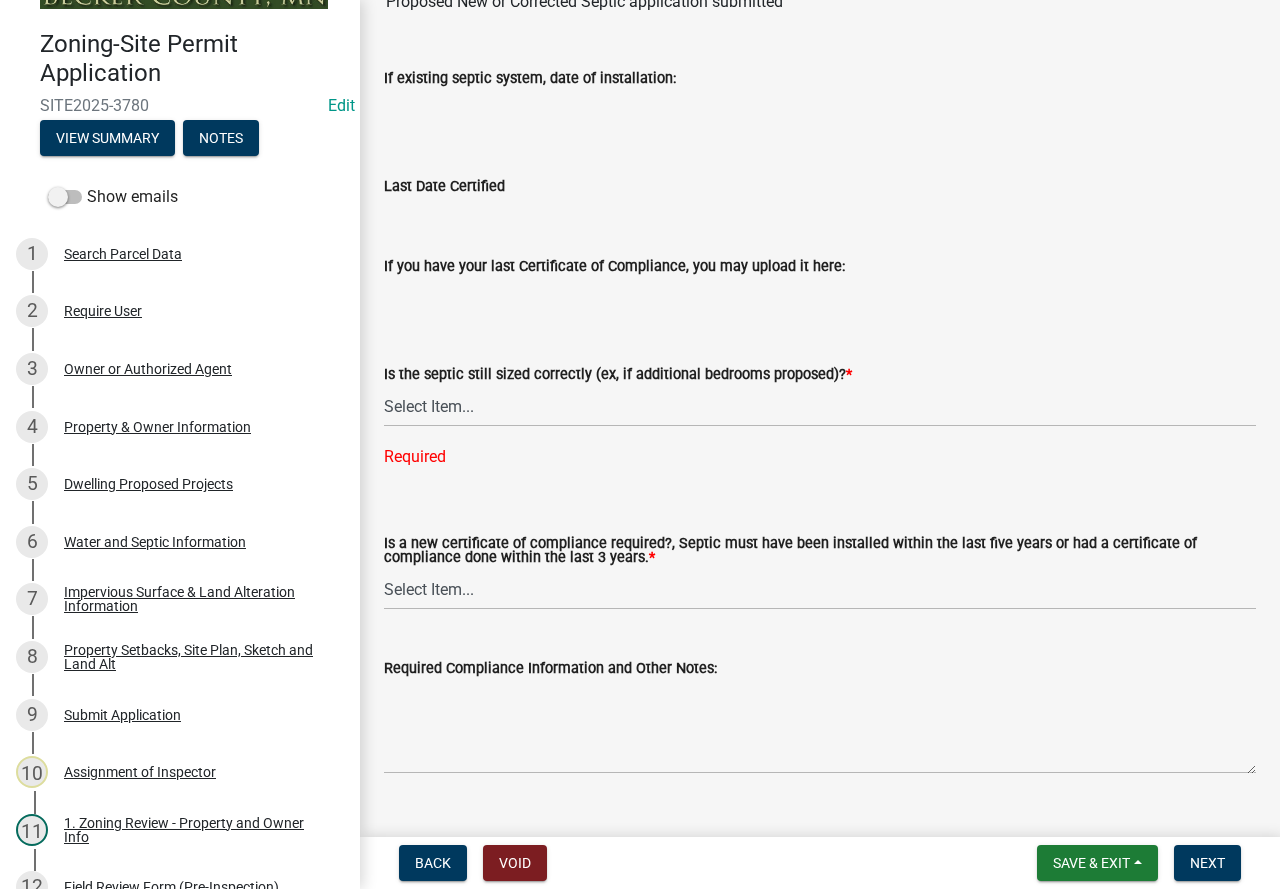 click on "Is the septic still sized correctly (ex, if additional bedrooms proposed)?  *" 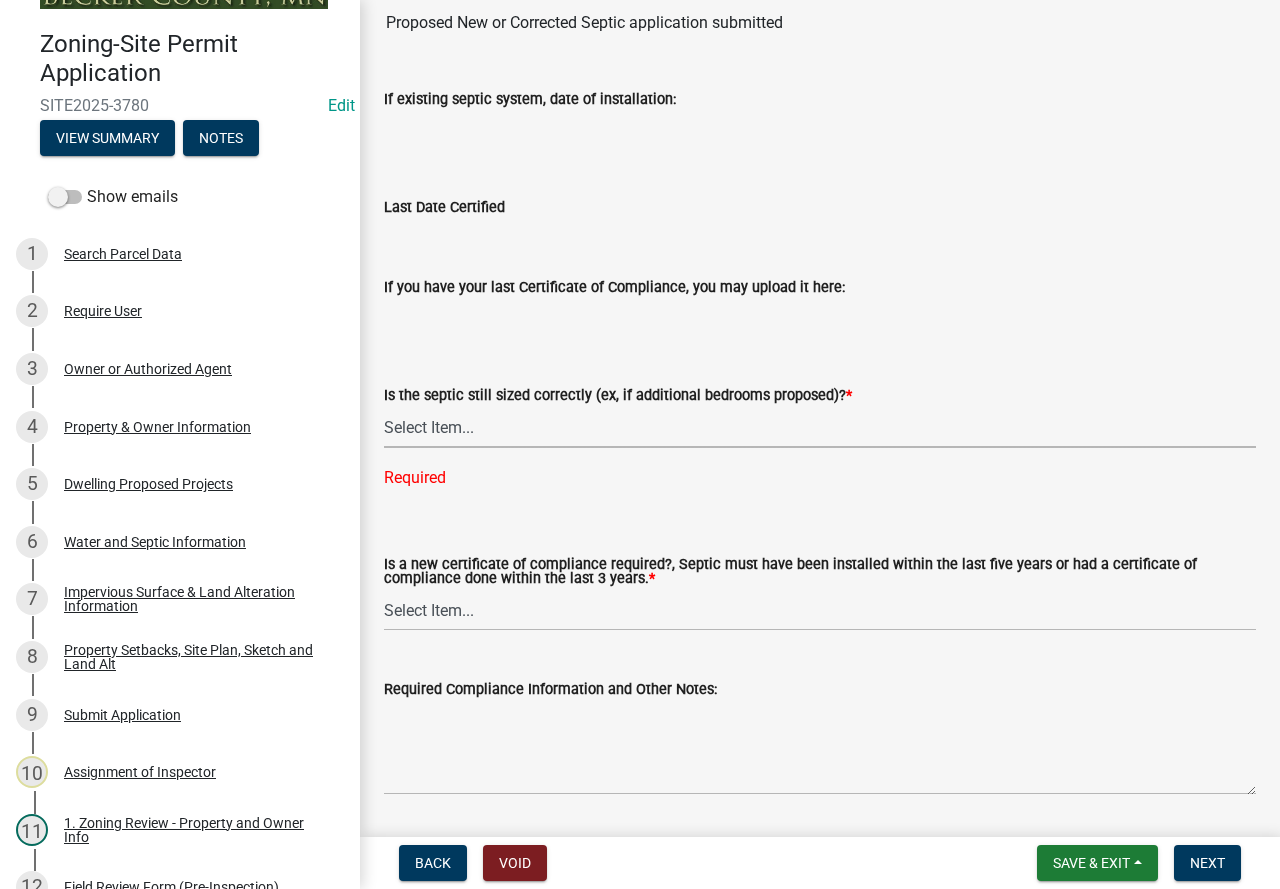 scroll, scrollTop: 286, scrollLeft: 0, axis: vertical 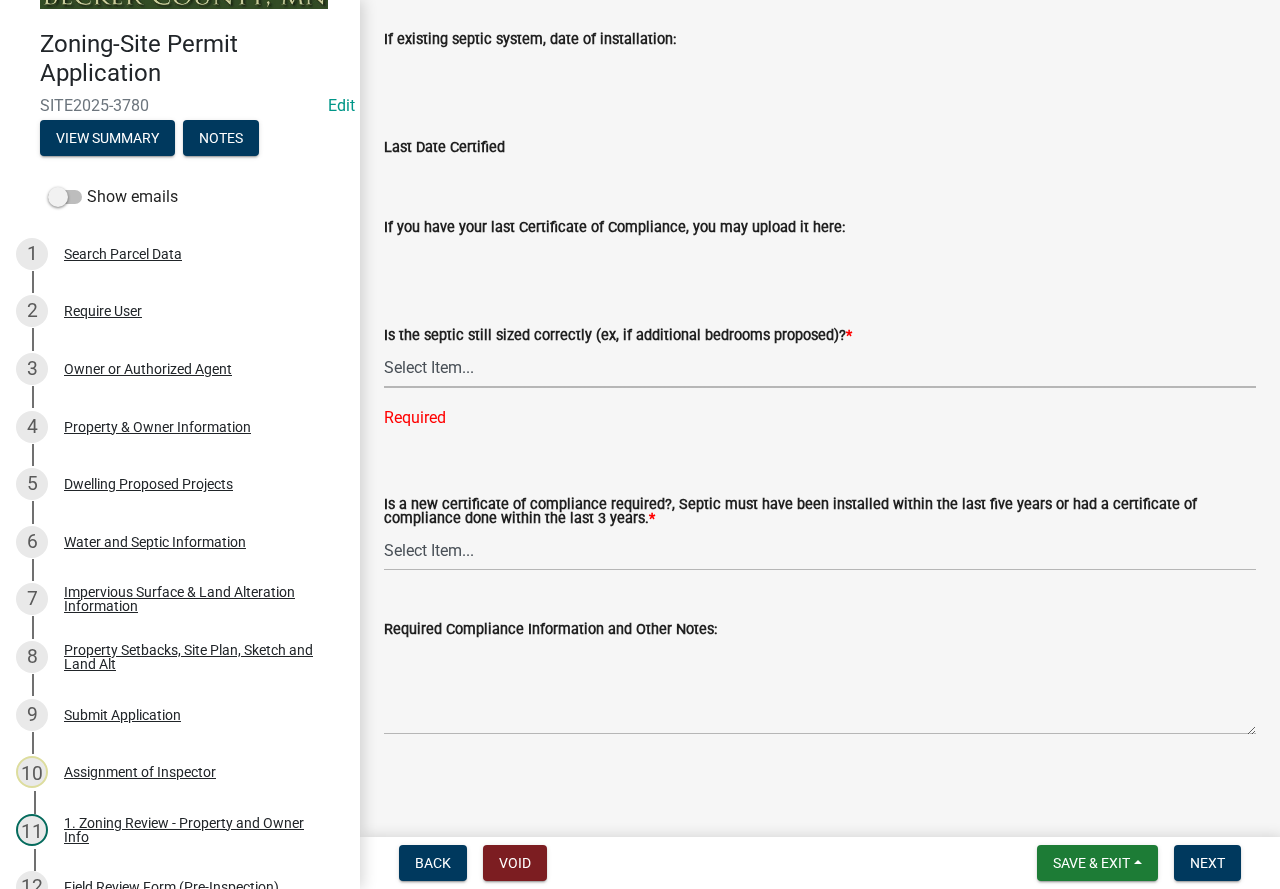click on "Select Item...   Yes   No   N/A" at bounding box center [820, 367] 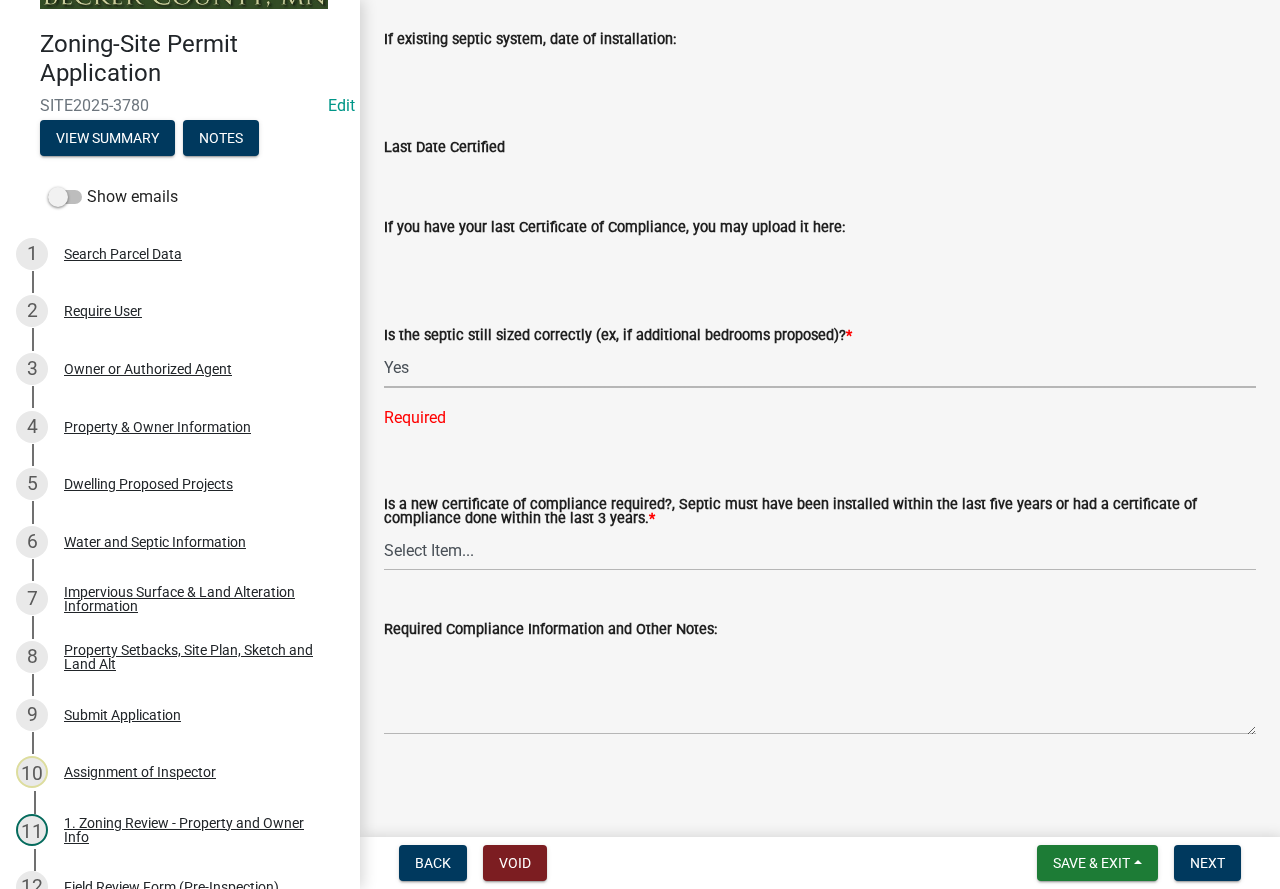 click on "Select Item...   Yes   No   N/A" at bounding box center [820, 367] 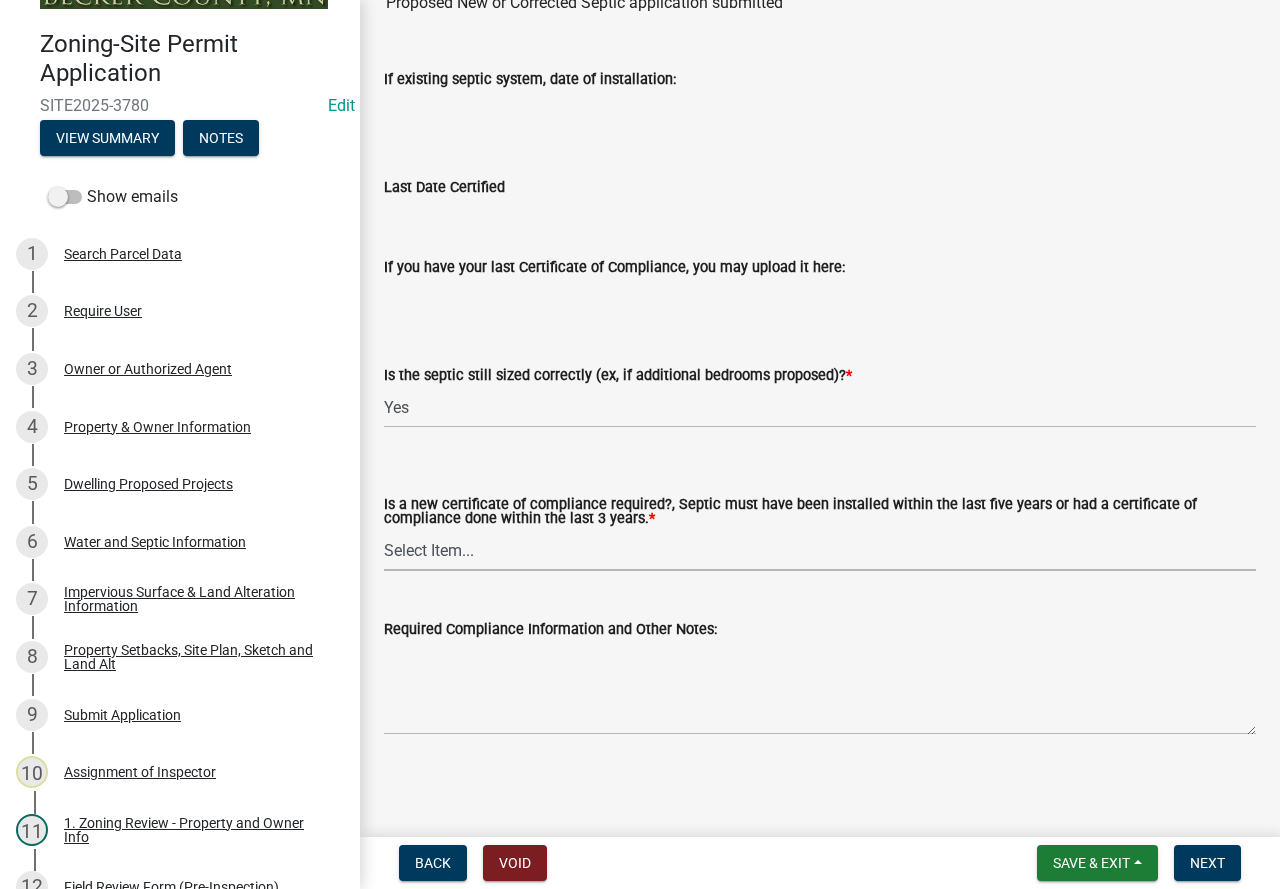 click on "Select Item...   Yes   No" at bounding box center [820, 550] 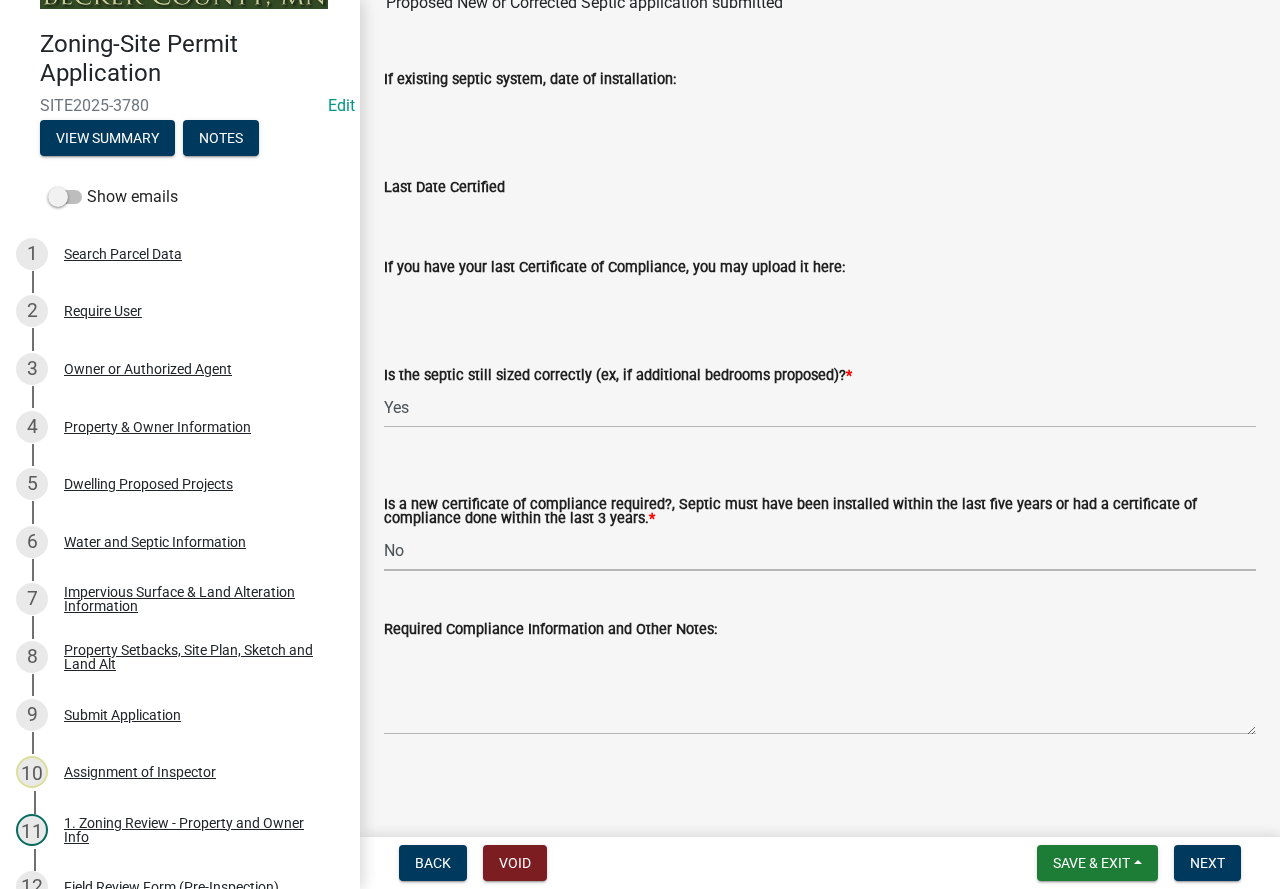 click on "Select Item...   Yes   No" at bounding box center [820, 550] 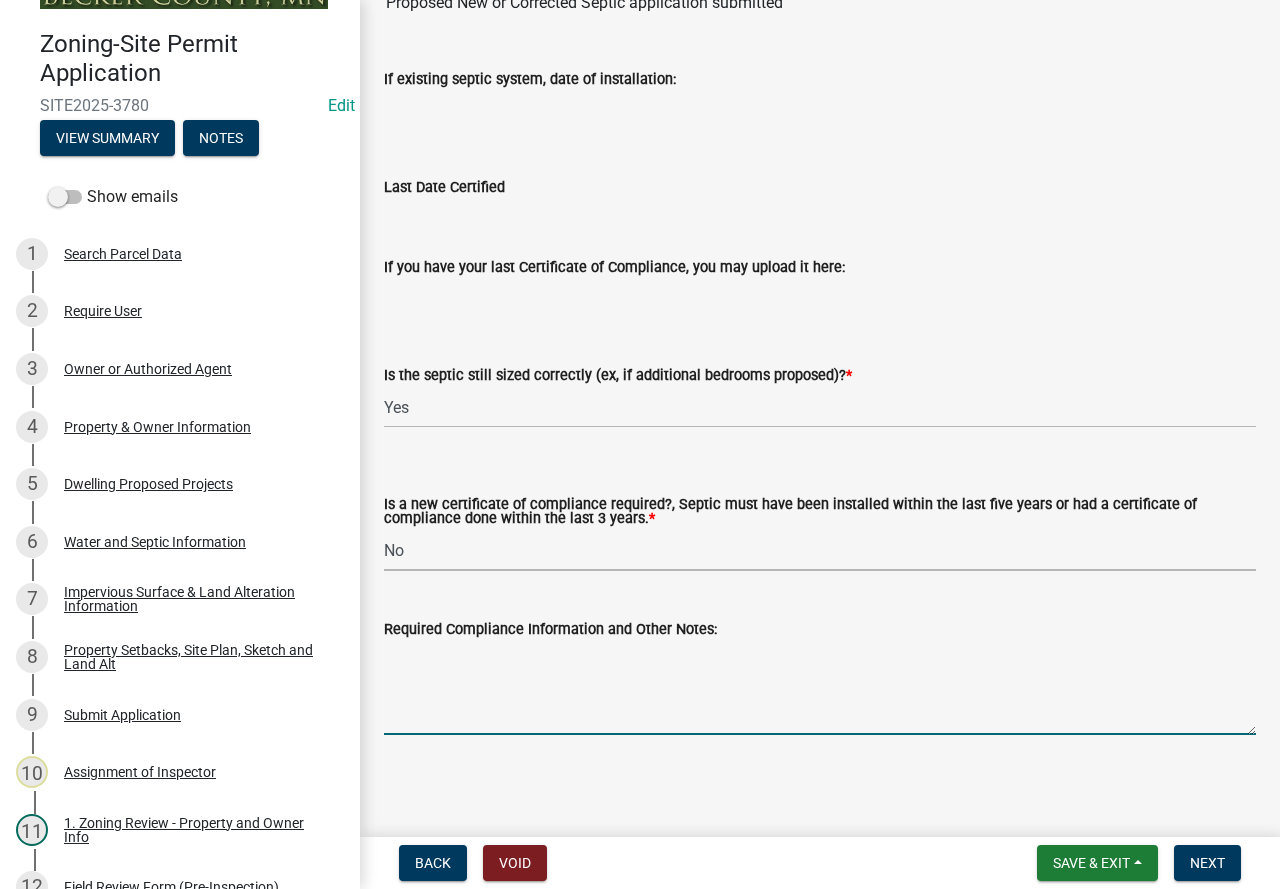 click on "Required Compliance Information and Other Notes:" at bounding box center (820, 688) 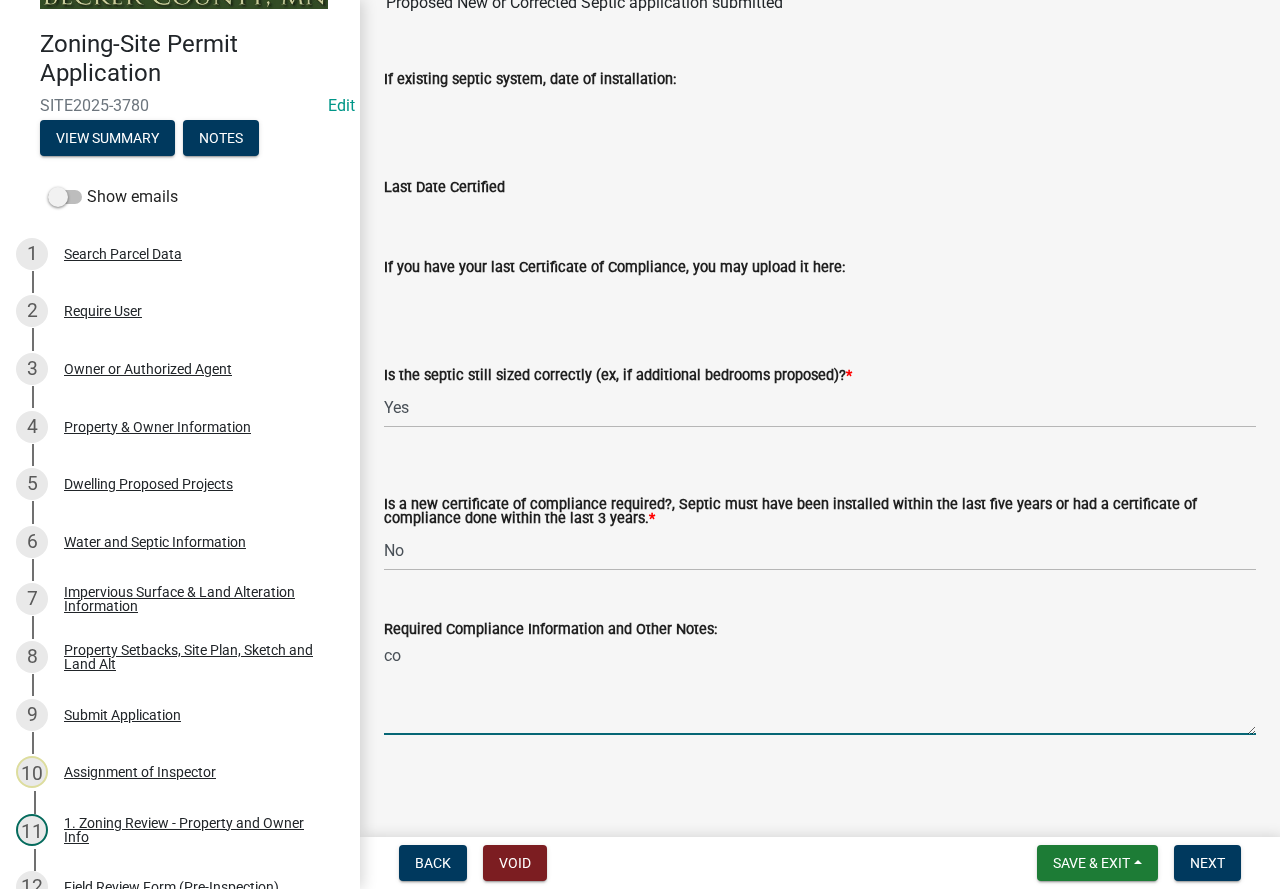 type on "c" 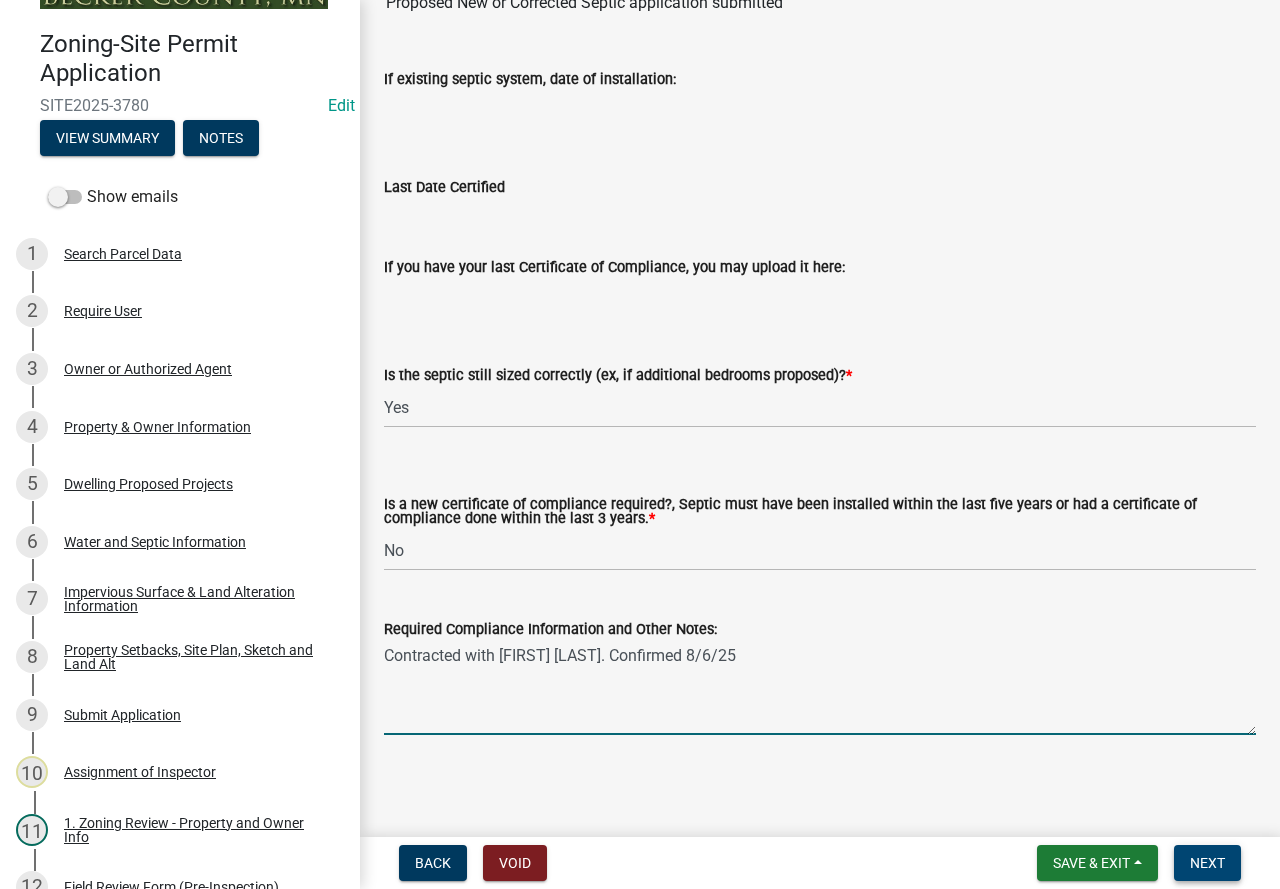 type on "Contracted with [FIRST] [LAST]. Confirmed 8/6/25" 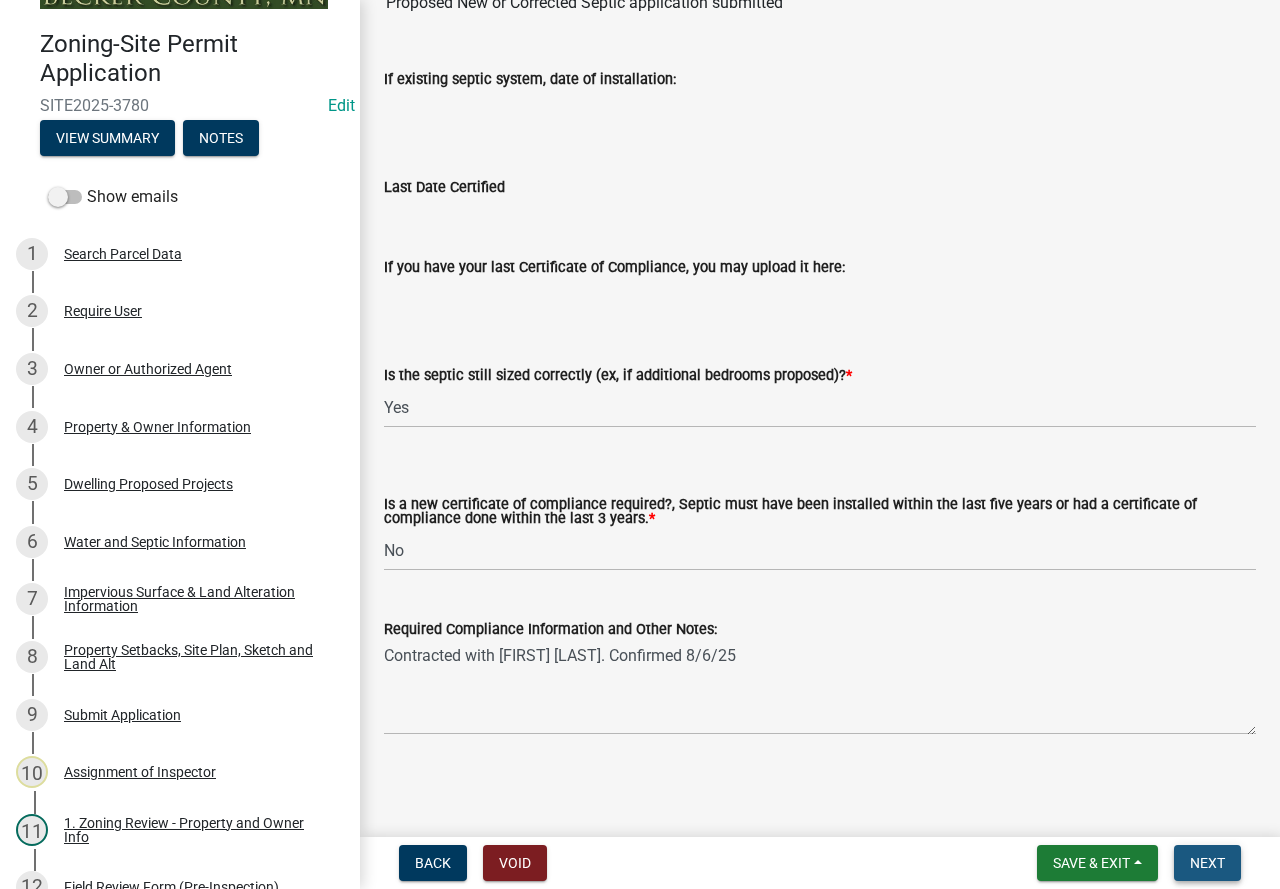 click on "Next" at bounding box center (1207, 863) 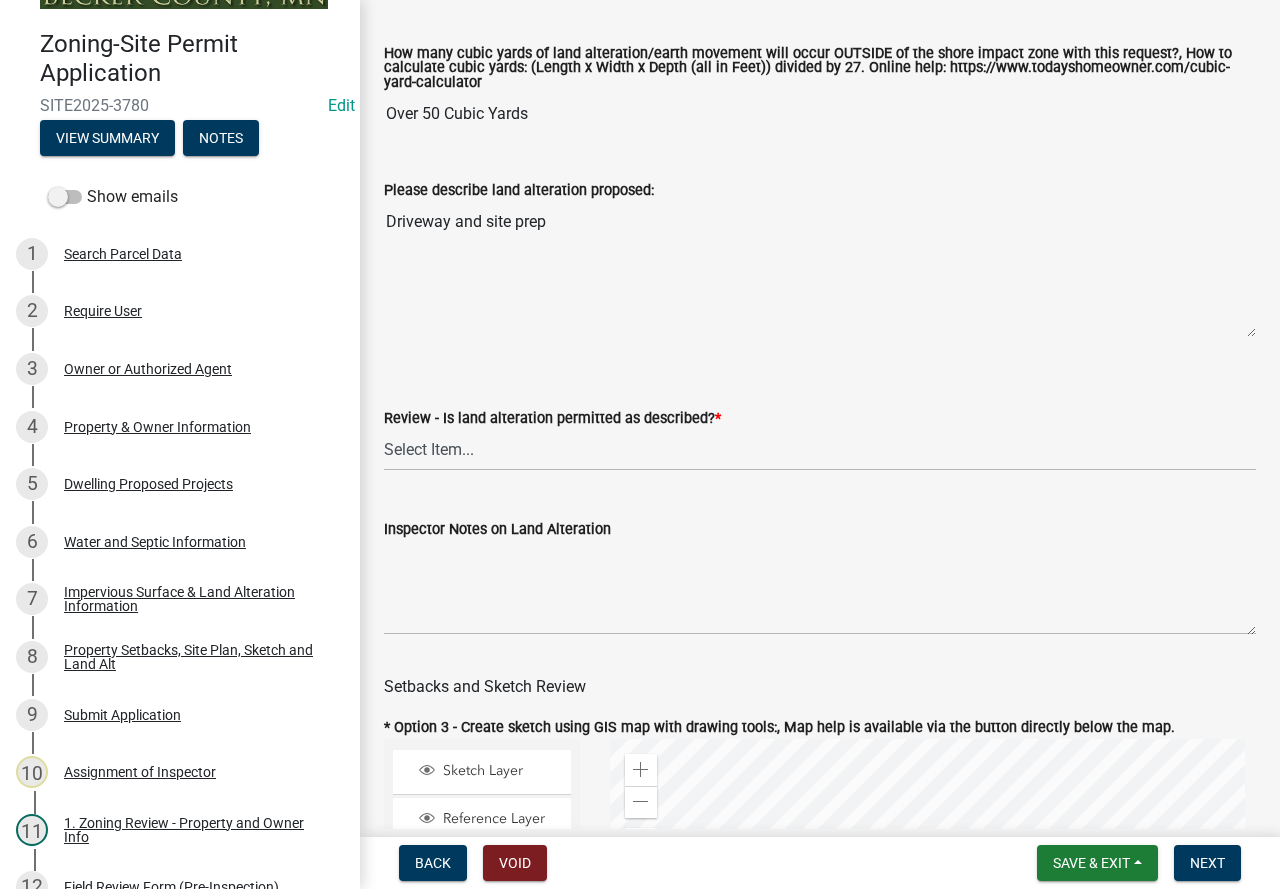 scroll, scrollTop: 500, scrollLeft: 0, axis: vertical 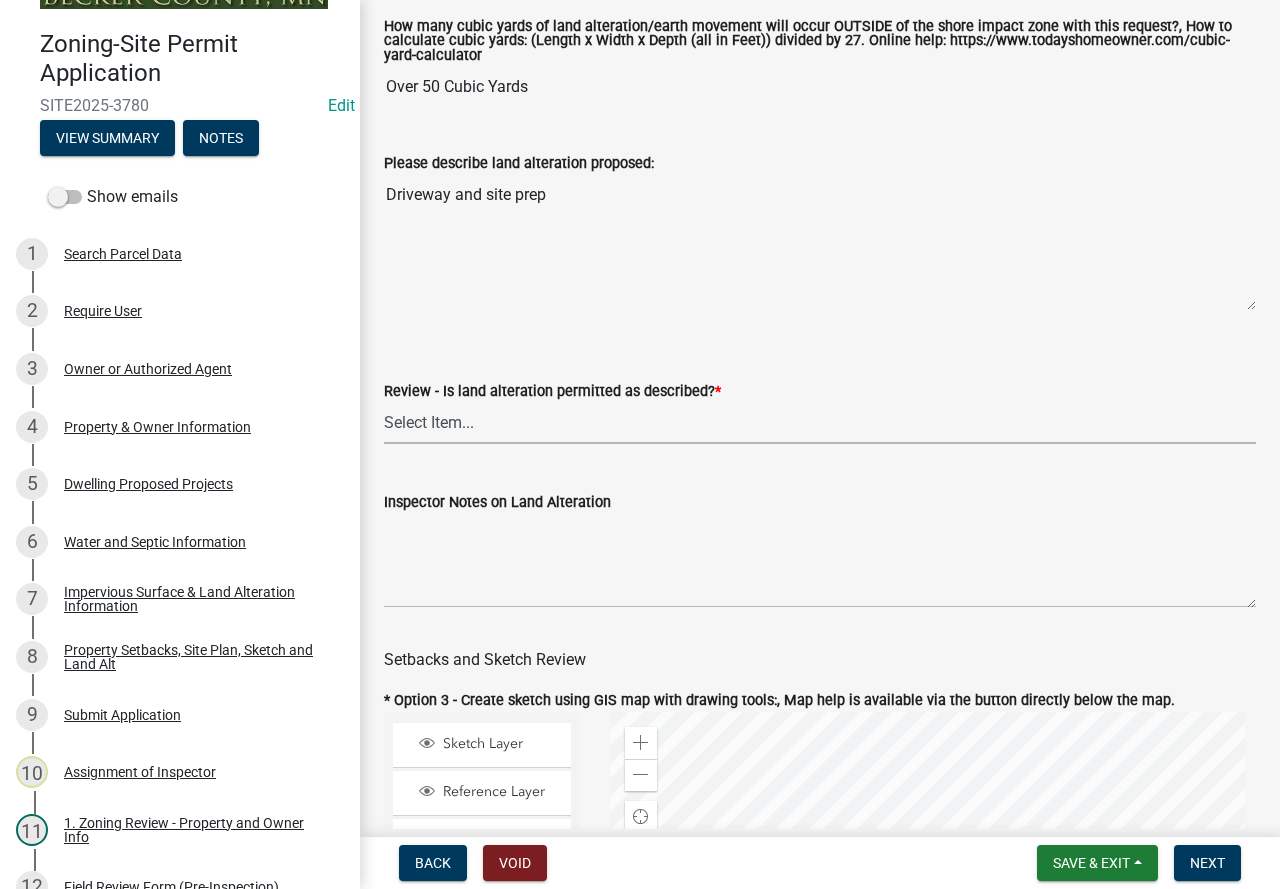 click on "Select Item...   Yes   No   N/A" at bounding box center (820, 423) 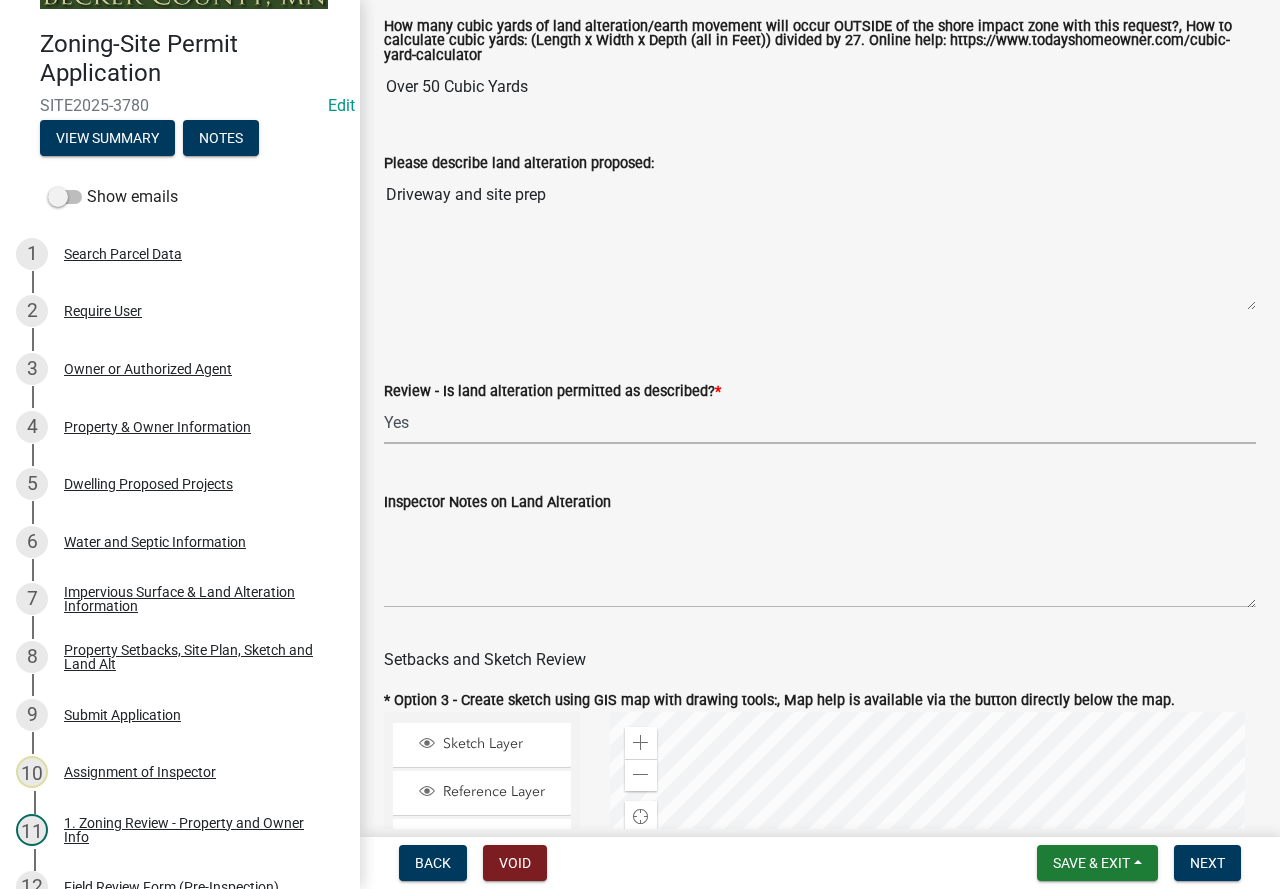 click on "Select Item...   Yes   No   N/A" at bounding box center (820, 423) 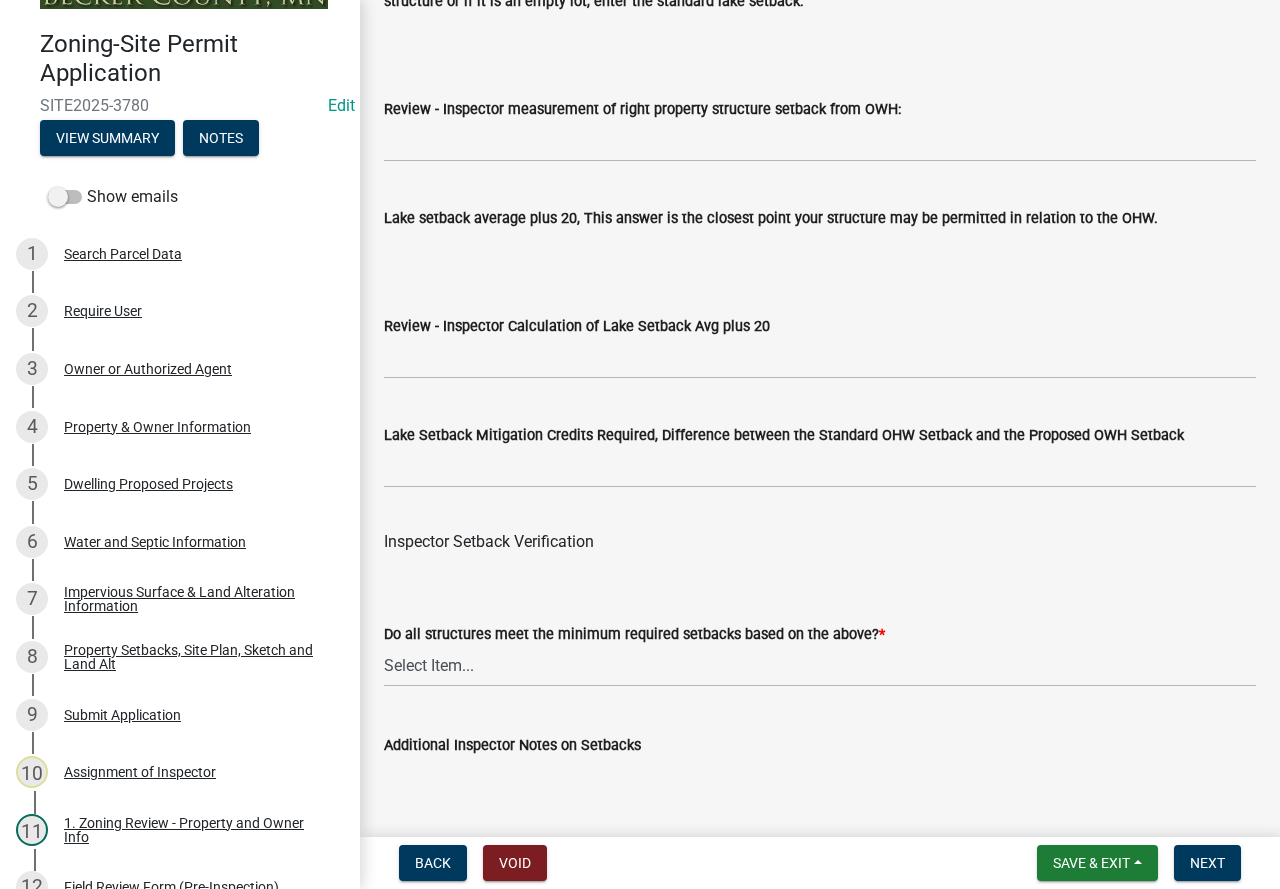 scroll, scrollTop: 6200, scrollLeft: 0, axis: vertical 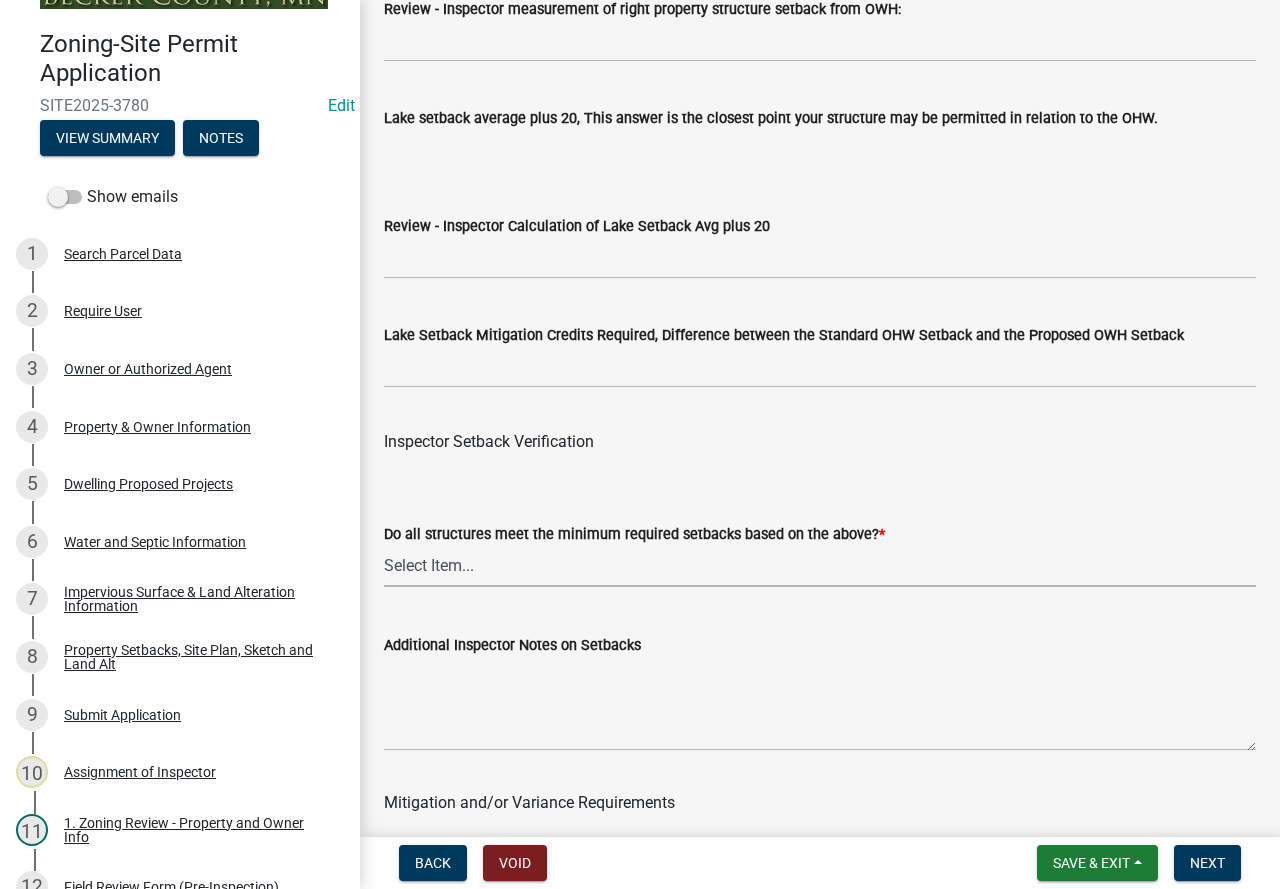 click on "Select Item...   Yes   No" at bounding box center [820, 566] 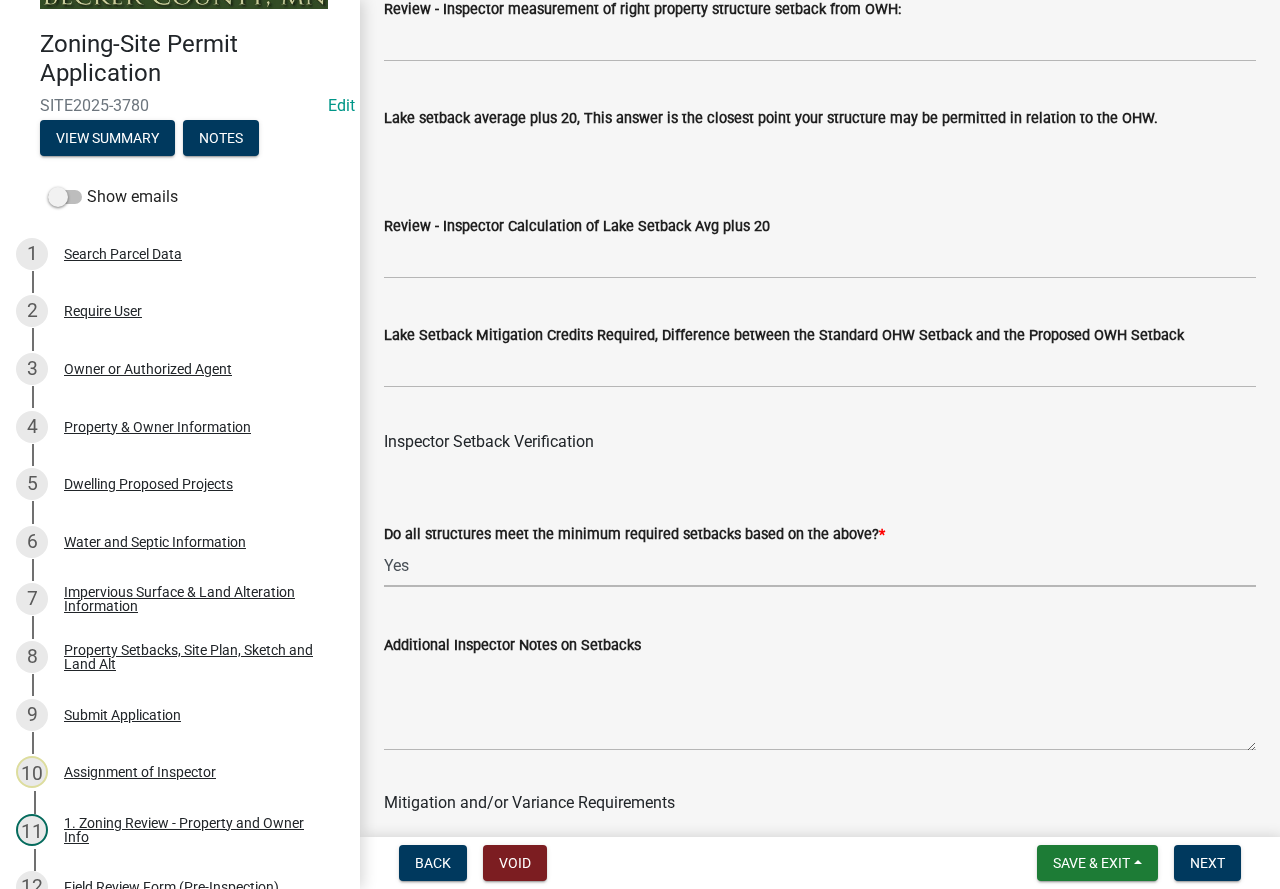 click on "Select Item...   Yes   No" at bounding box center [820, 566] 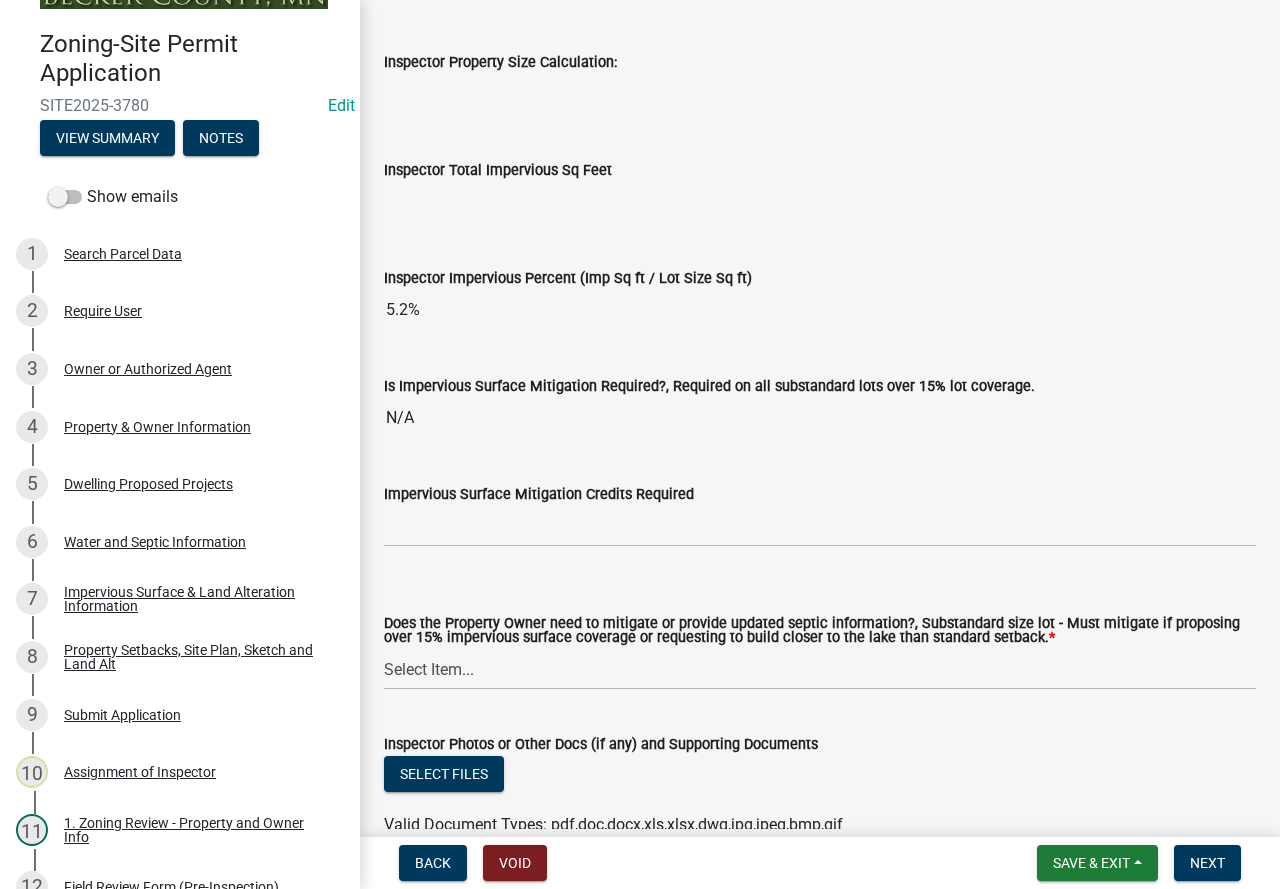 scroll, scrollTop: 7300, scrollLeft: 0, axis: vertical 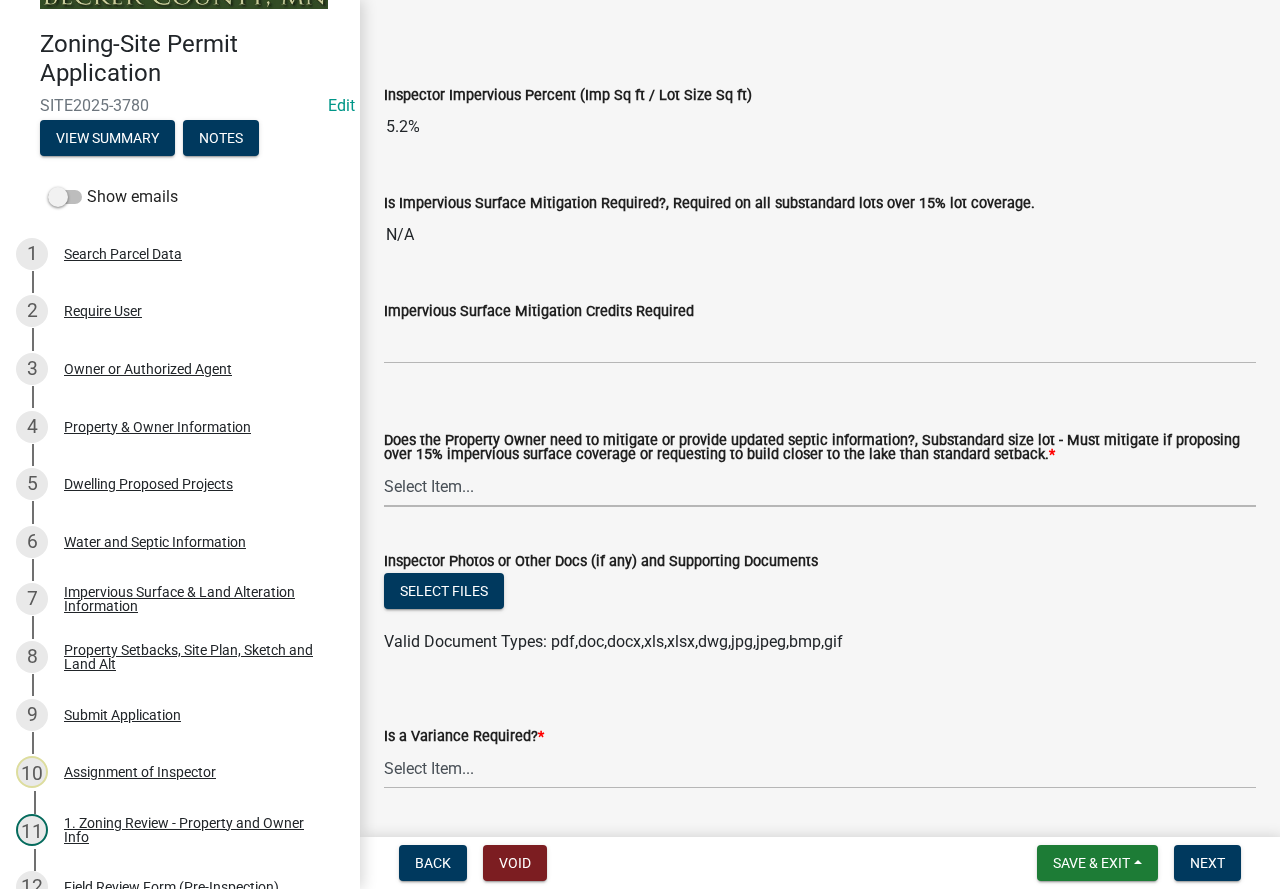 click on "Select Item...   No Mitigation or additional Septic Information is required   Septic compliance is required (must be new or completed within last 10 years)   Lake Setback Mitigation is Required   Impervious Surface Mitigation is required   Lake Setback and Impervious Surface Mitigation is required   Septic Compliance & Lake Setback Mitigation is required   Septic Compliance & Impervious Surface Mitigation is required   Septic Compliance & Lake Setback Mitigation & Impervious Surface Mitigation is required" at bounding box center (820, 486) 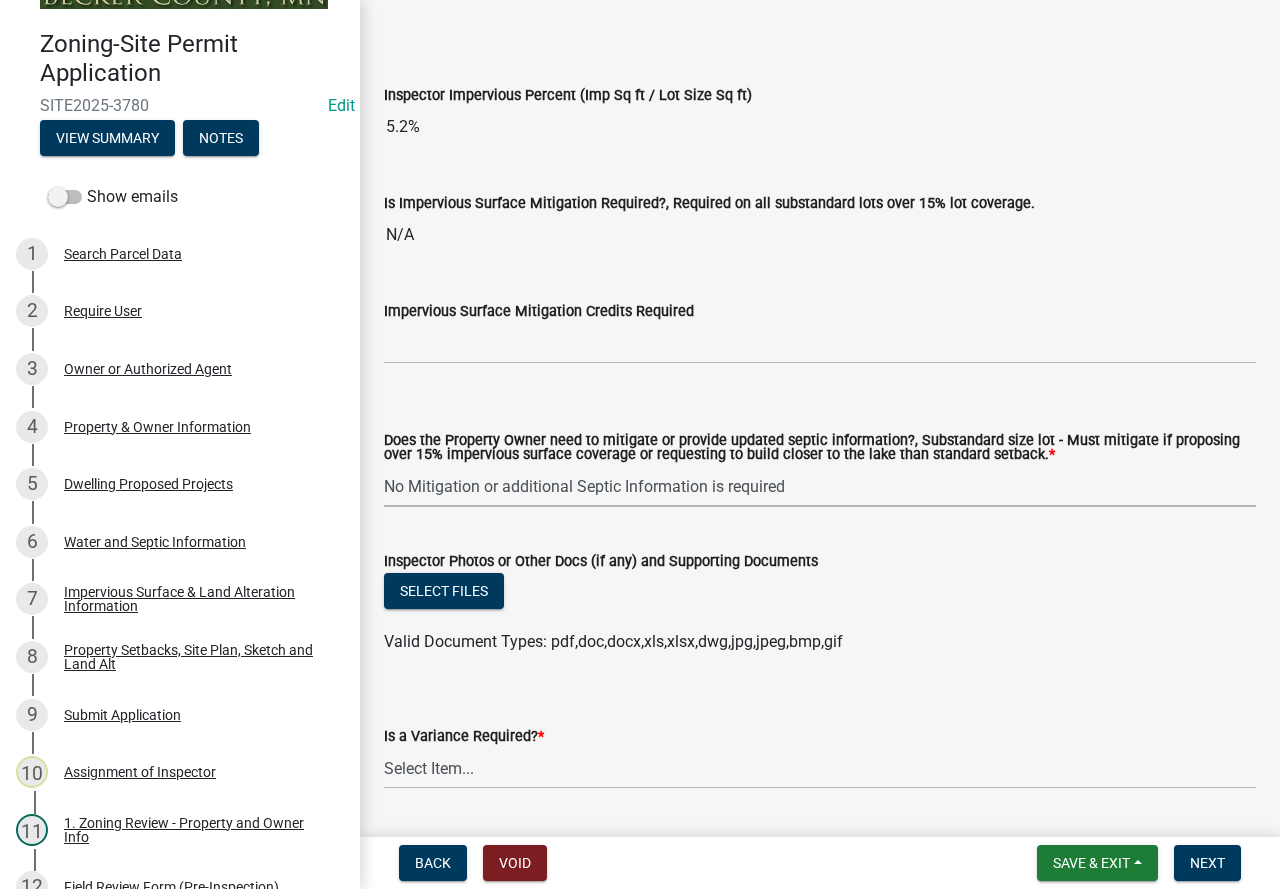 click on "Select Item...   No Mitigation or additional Septic Information is required   Septic compliance is required (must be new or completed within last 10 years)   Lake Setback Mitigation is Required   Impervious Surface Mitigation is required   Lake Setback and Impervious Surface Mitigation is required   Septic Compliance & Lake Setback Mitigation is required   Septic Compliance & Impervious Surface Mitigation is required   Septic Compliance & Lake Setback Mitigation & Impervious Surface Mitigation is required" at bounding box center (820, 486) 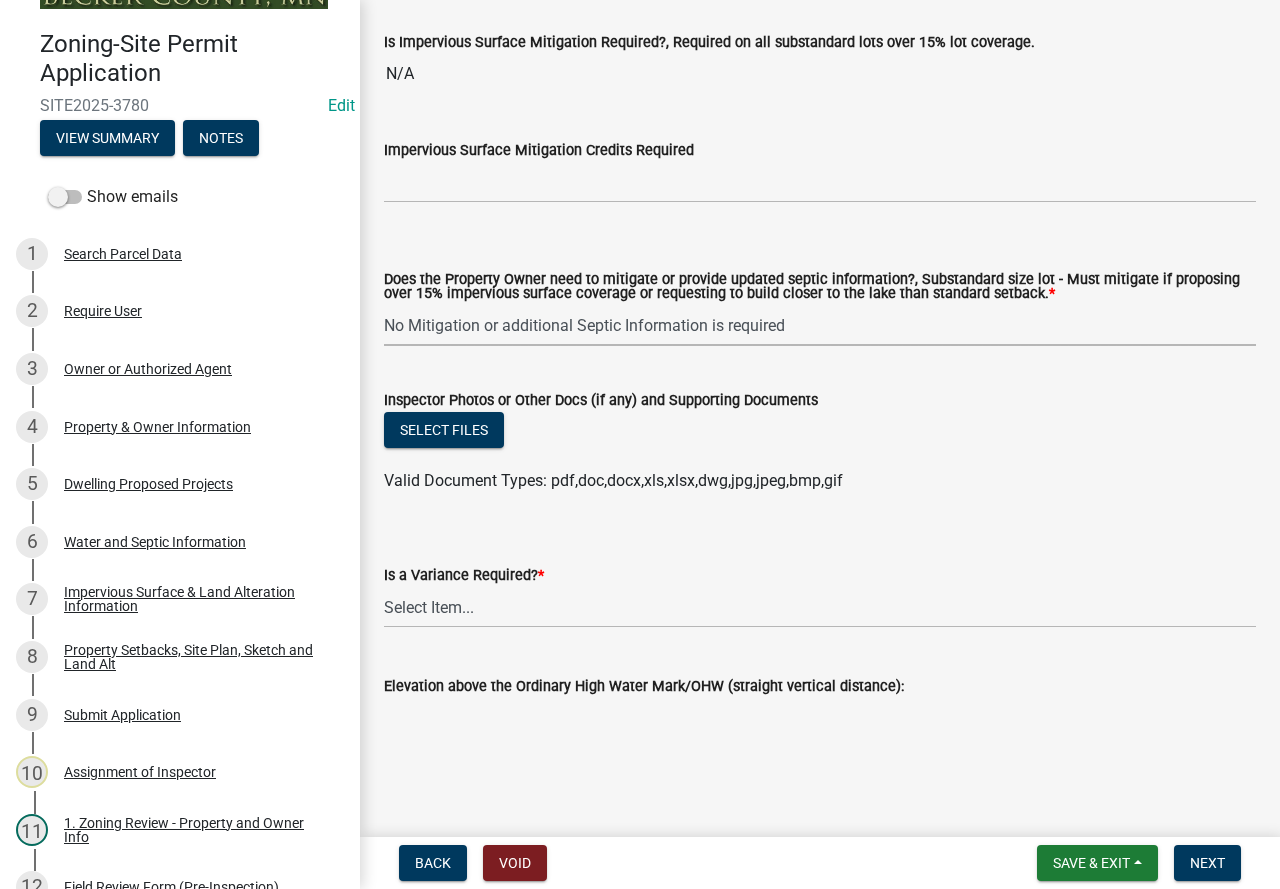 scroll, scrollTop: 7464, scrollLeft: 0, axis: vertical 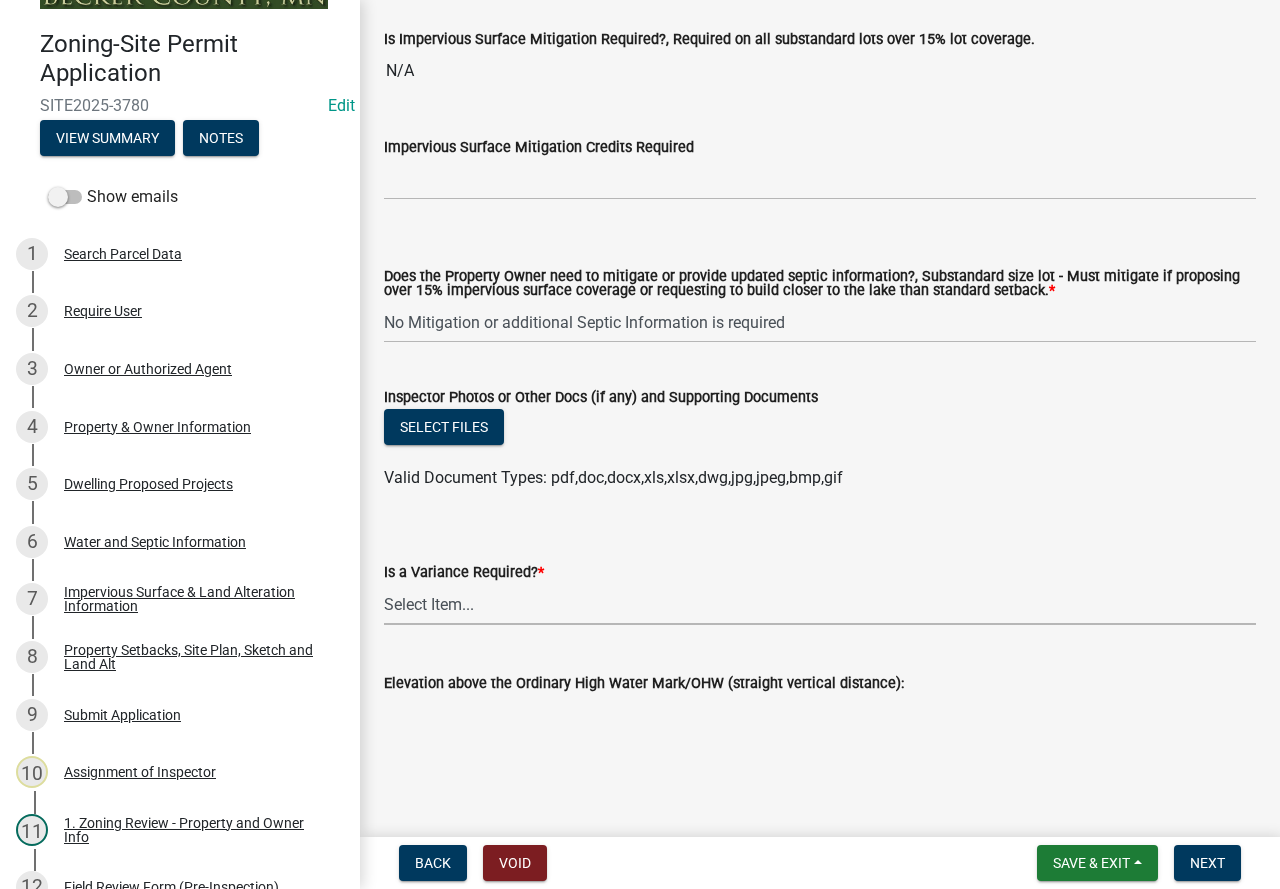 click on "Select Item...   Yes   No" at bounding box center [820, 604] 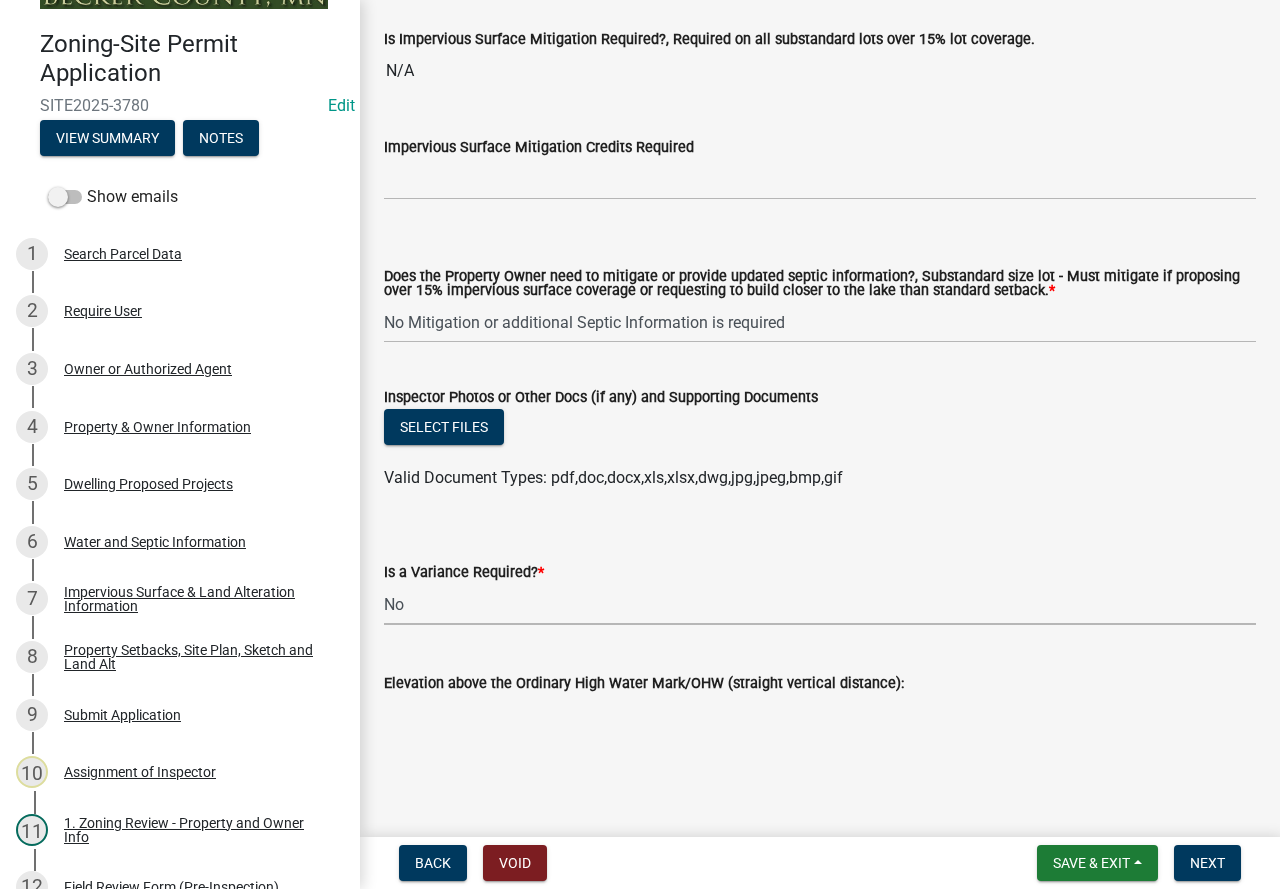 click on "Select Item...   Yes   No" at bounding box center (820, 604) 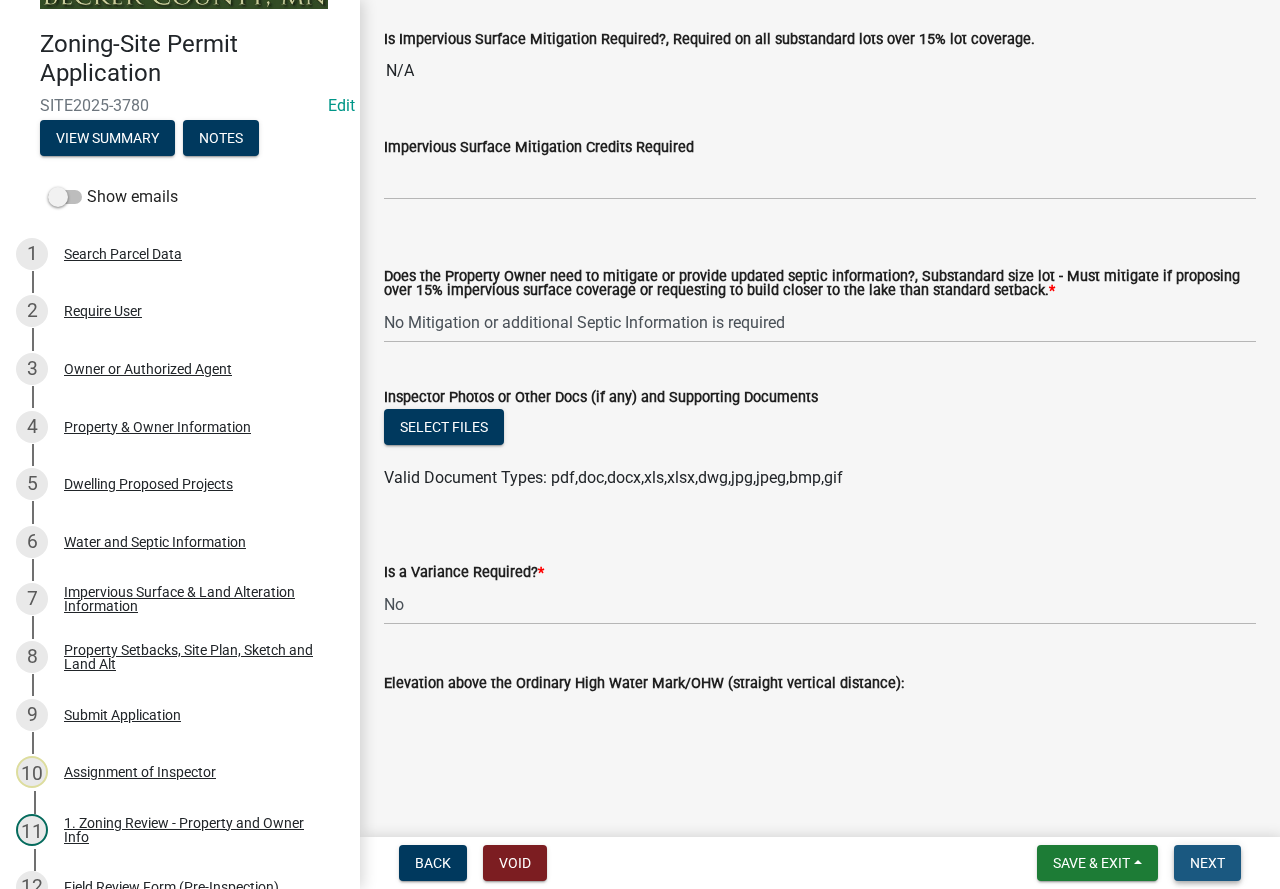click on "Next" at bounding box center [1207, 863] 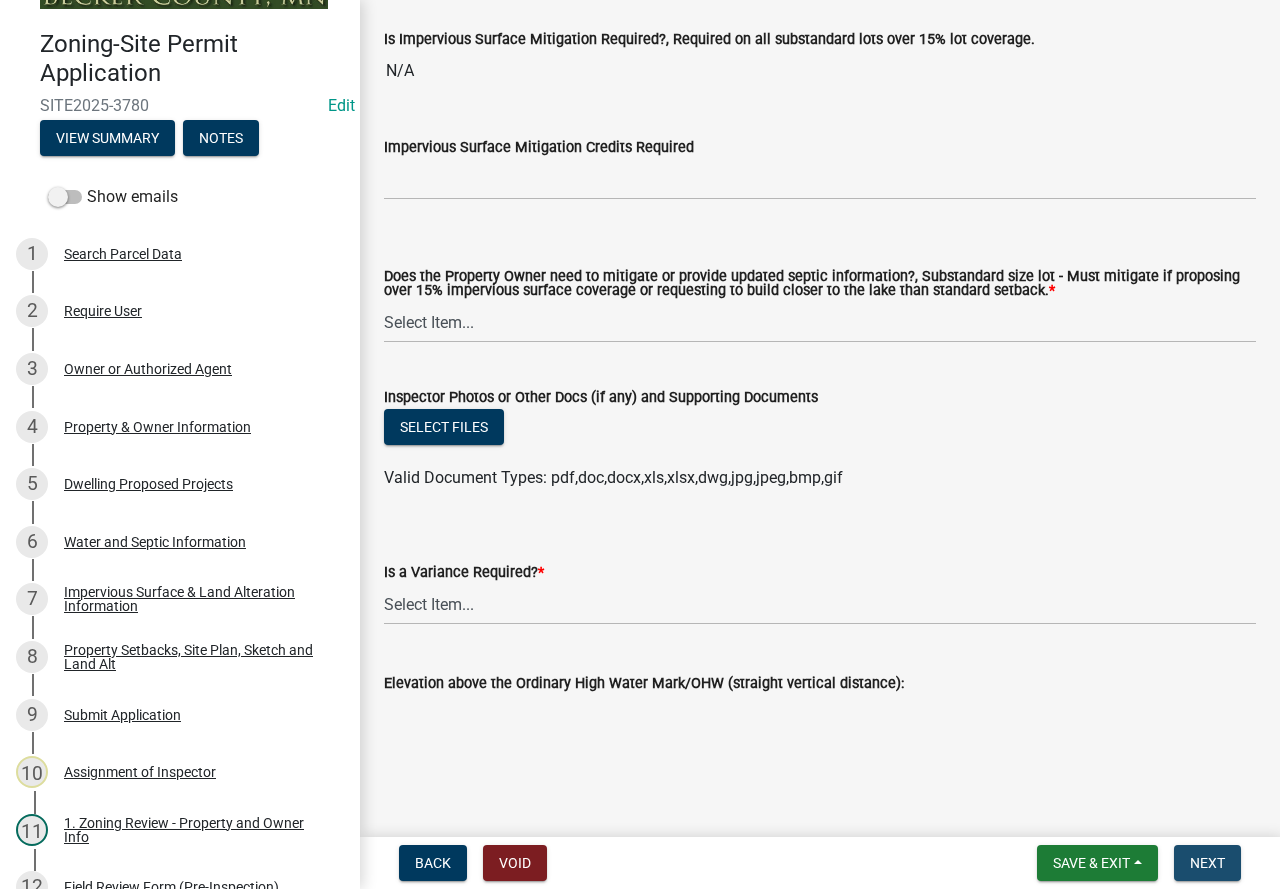 scroll, scrollTop: 0, scrollLeft: 0, axis: both 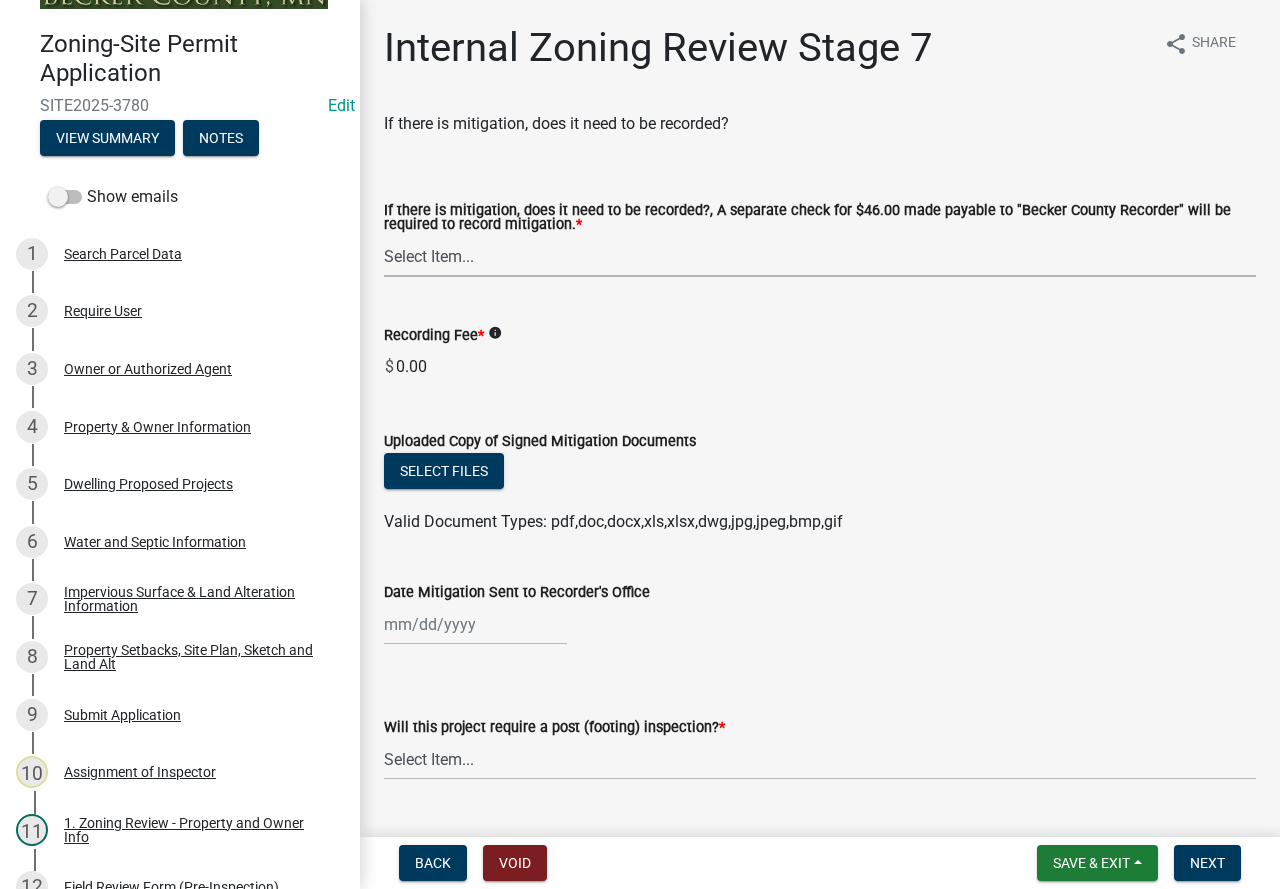 click on "Select Item...   Yes   No   N/A" at bounding box center (820, 256) 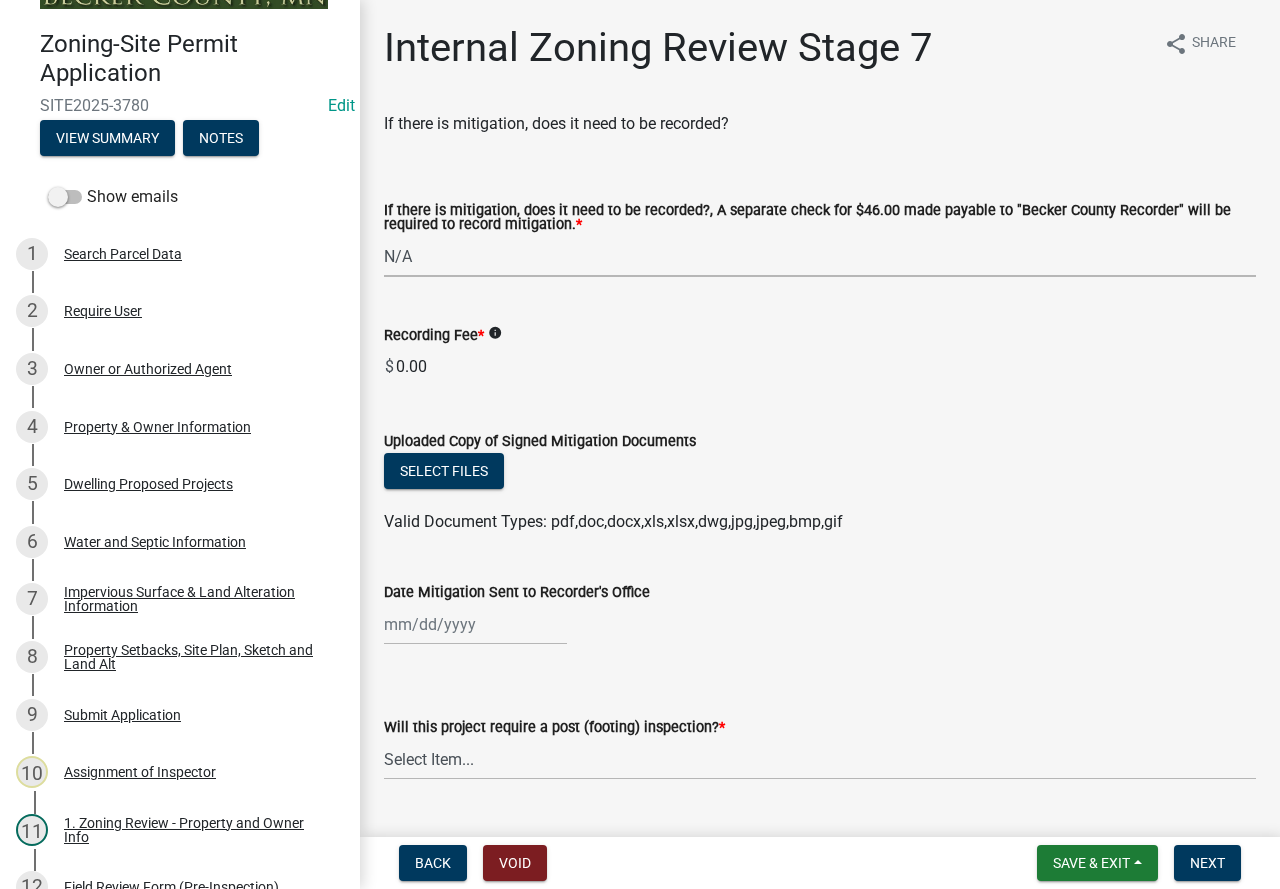 click on "Select Item...   Yes   No   N/A" at bounding box center (820, 256) 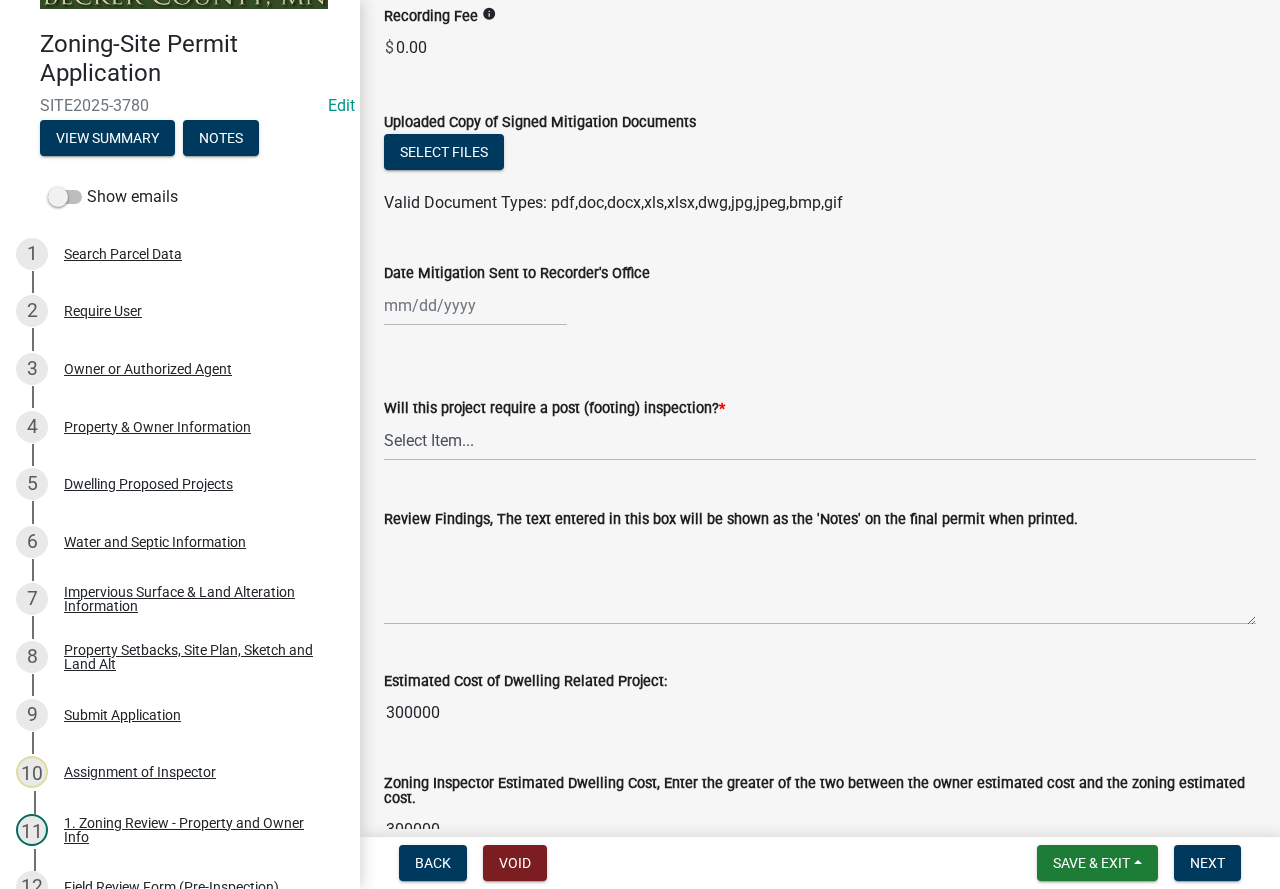 scroll, scrollTop: 400, scrollLeft: 0, axis: vertical 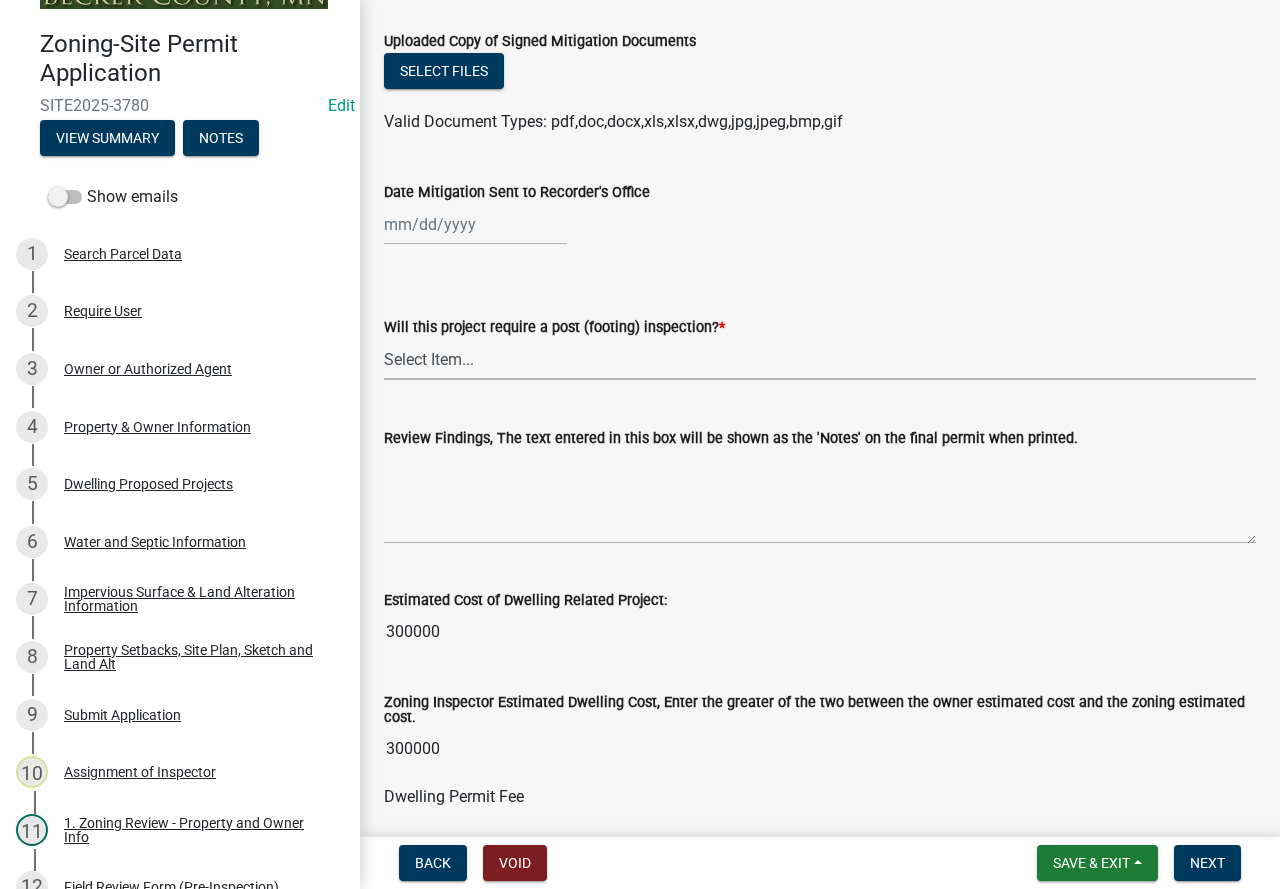 click on "Select Item...   No   Yes" at bounding box center (820, 359) 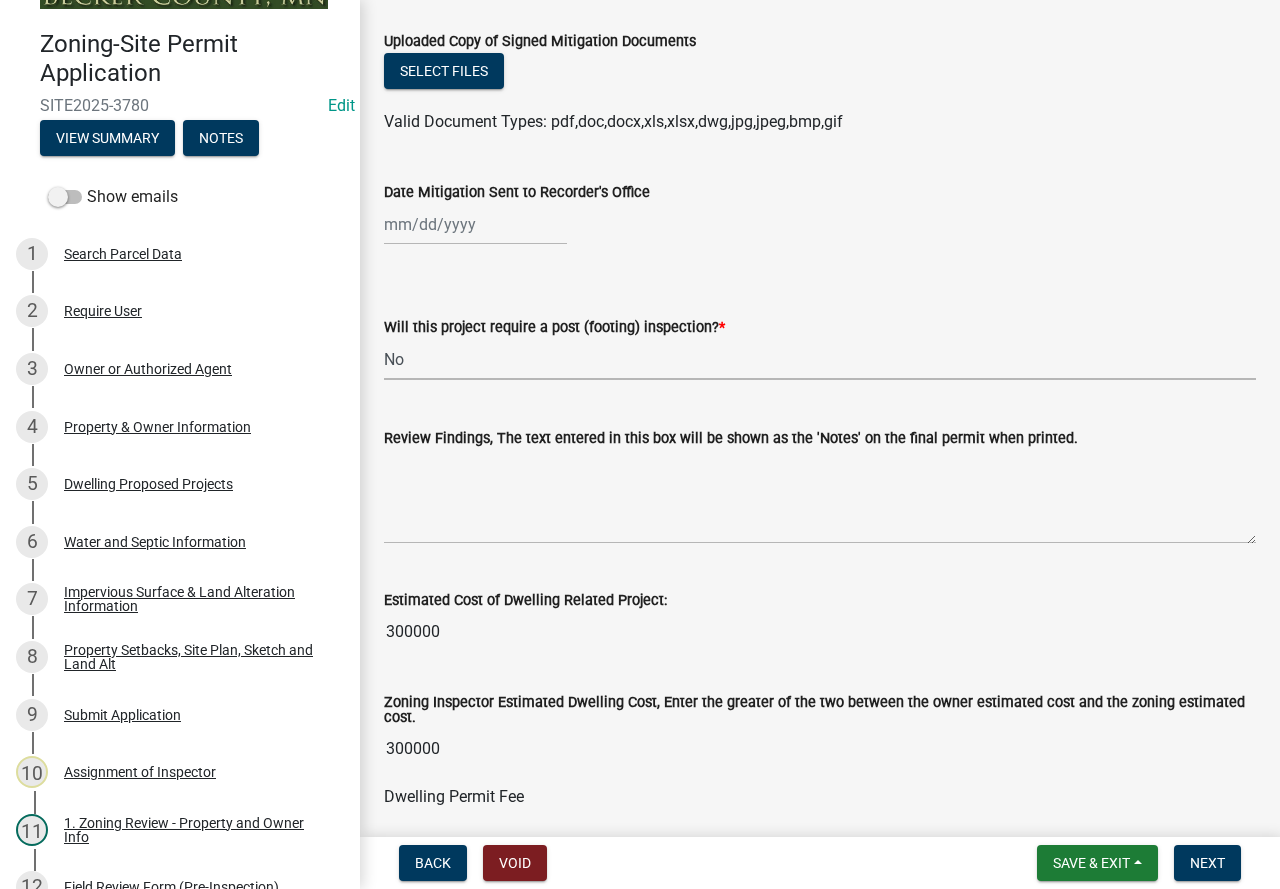click on "Select Item...   No   Yes" at bounding box center (820, 359) 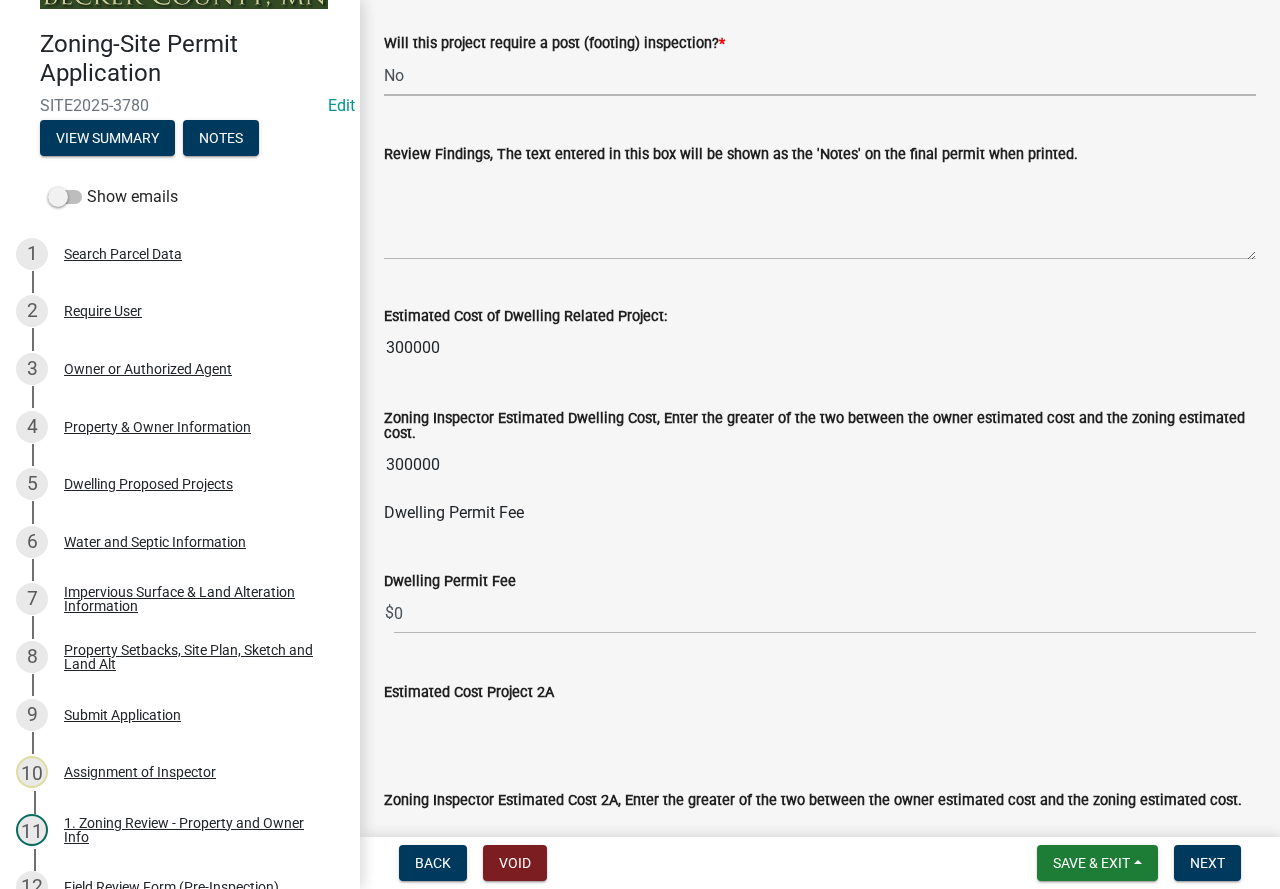 scroll, scrollTop: 700, scrollLeft: 0, axis: vertical 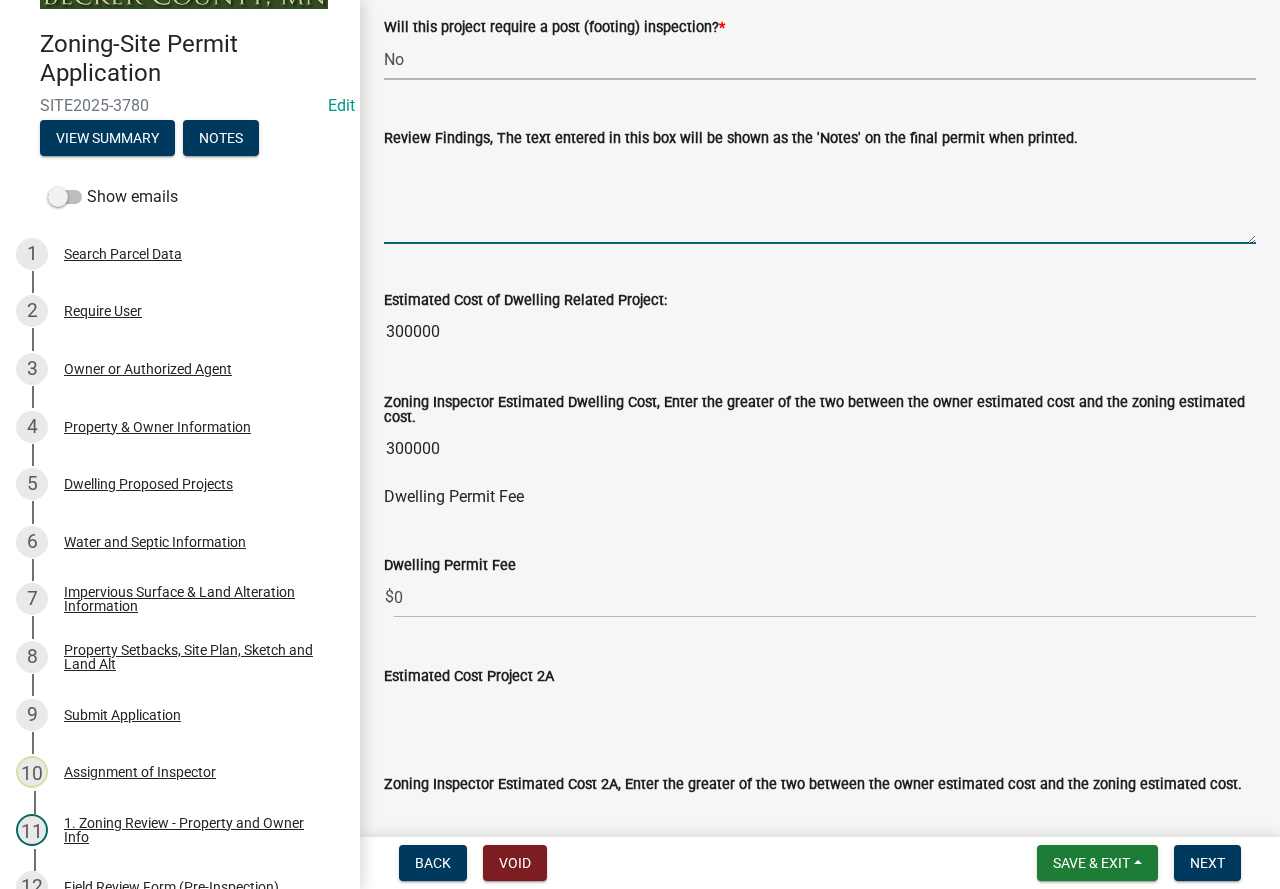 click on "Review Findings, The text entered in this box will be shown as the 'Notes' on the final permit when printed." at bounding box center (820, 197) 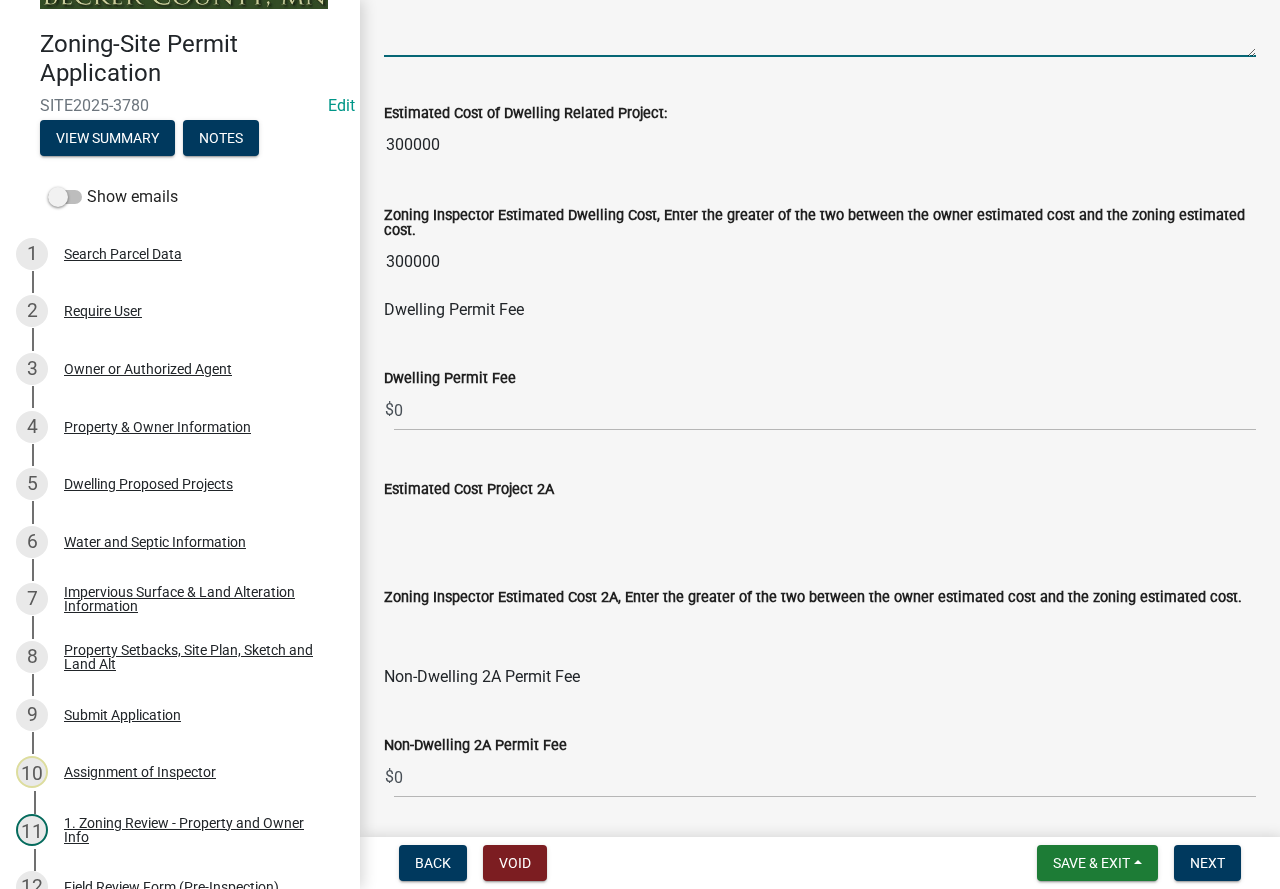 scroll, scrollTop: 900, scrollLeft: 0, axis: vertical 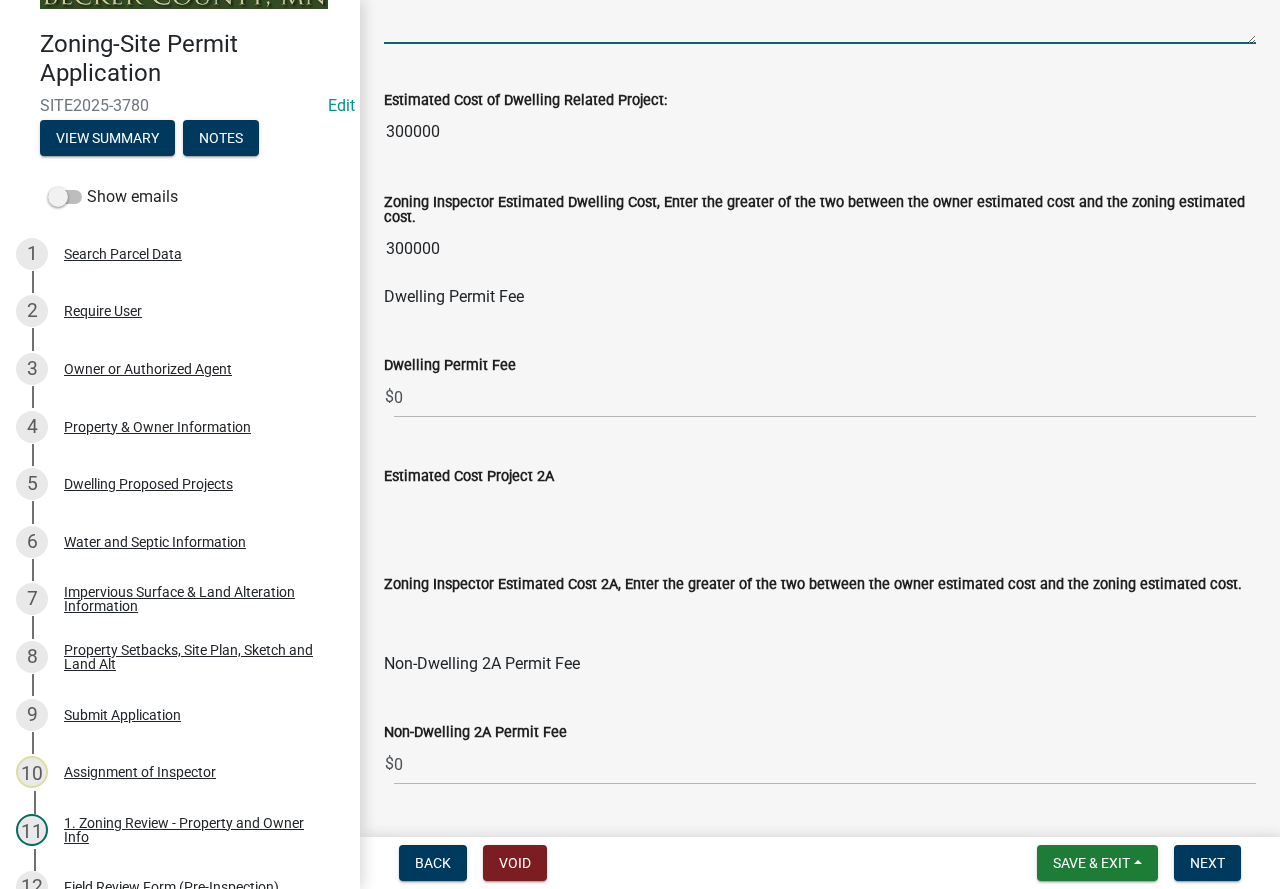 type on "Must maintain all required setbacks." 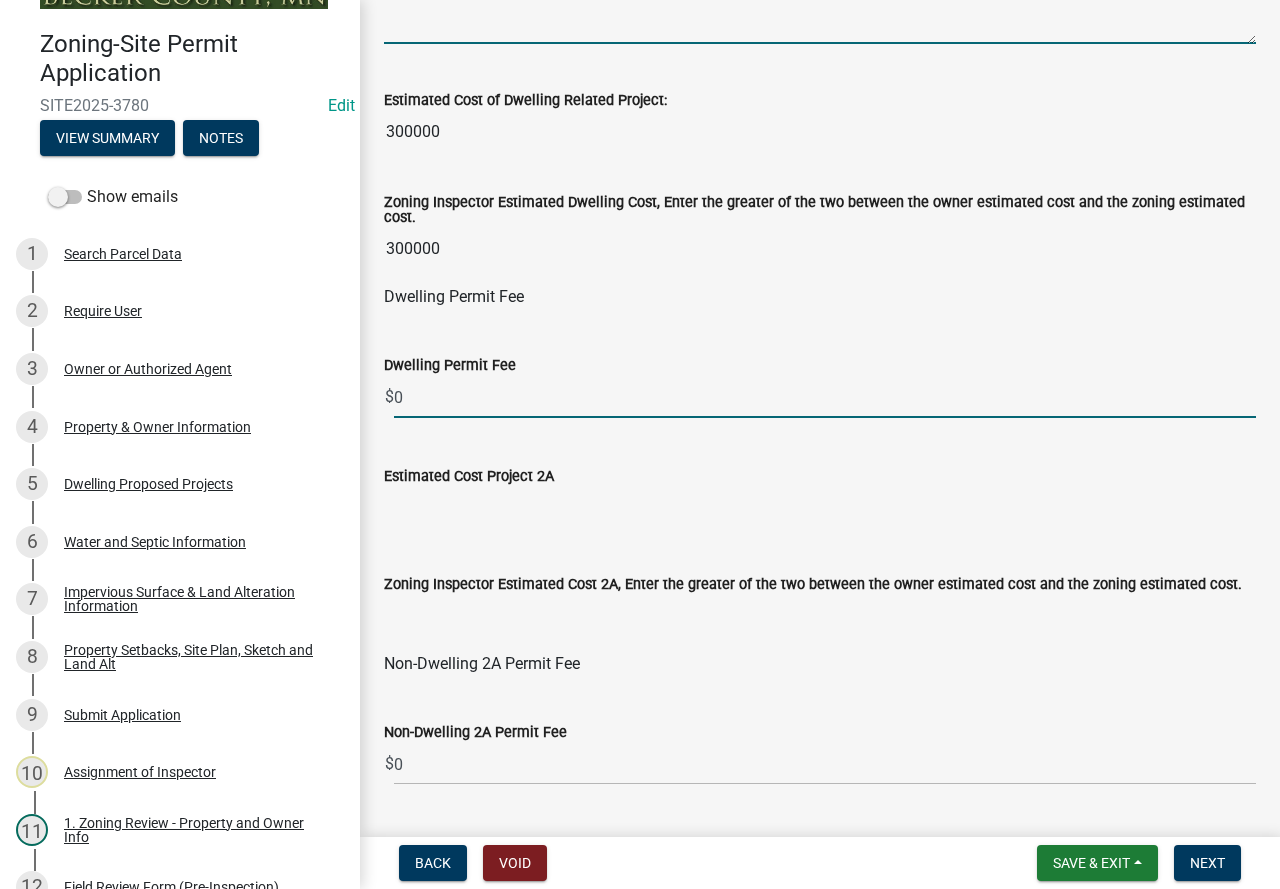 drag, startPoint x: 414, startPoint y: 392, endPoint x: 404, endPoint y: 394, distance: 10.198039 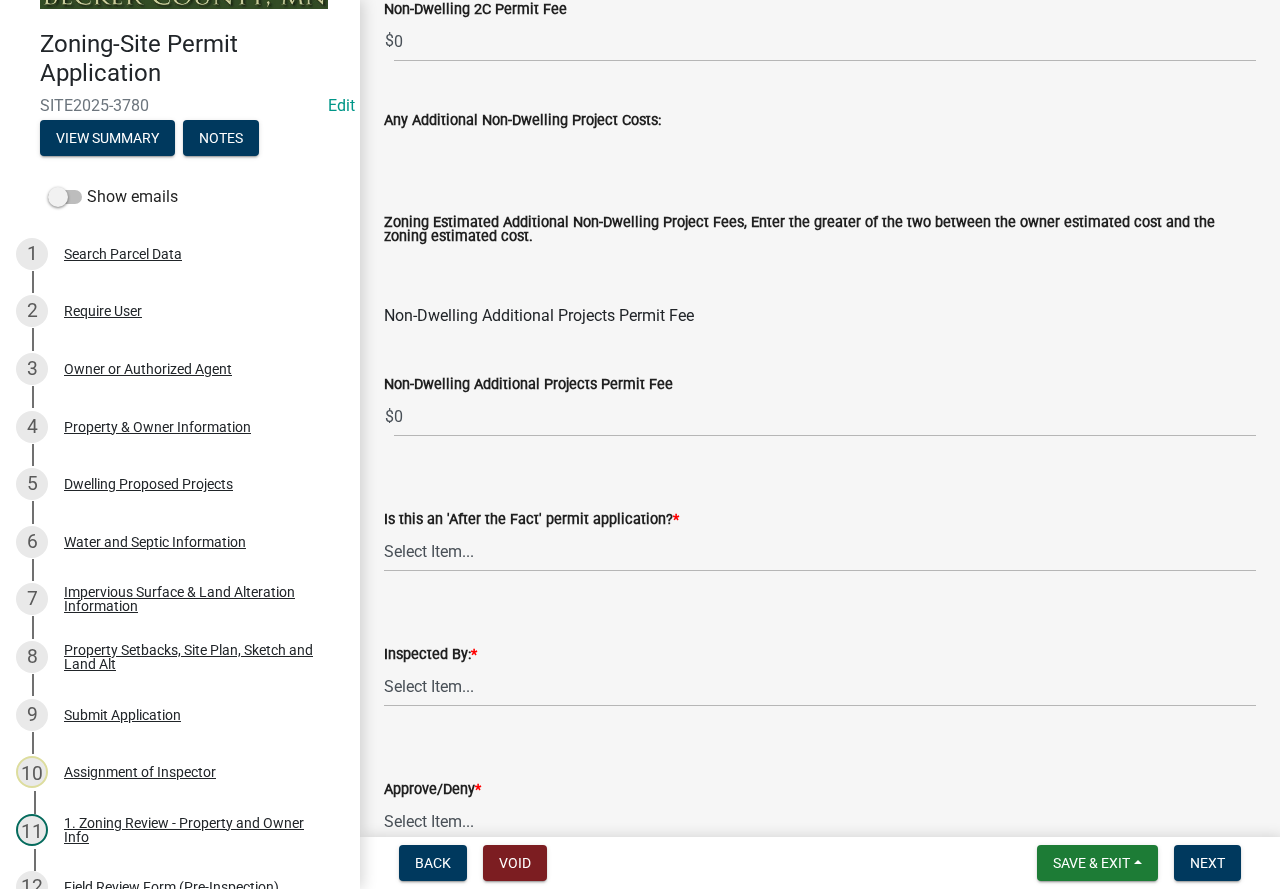 scroll, scrollTop: 2400, scrollLeft: 0, axis: vertical 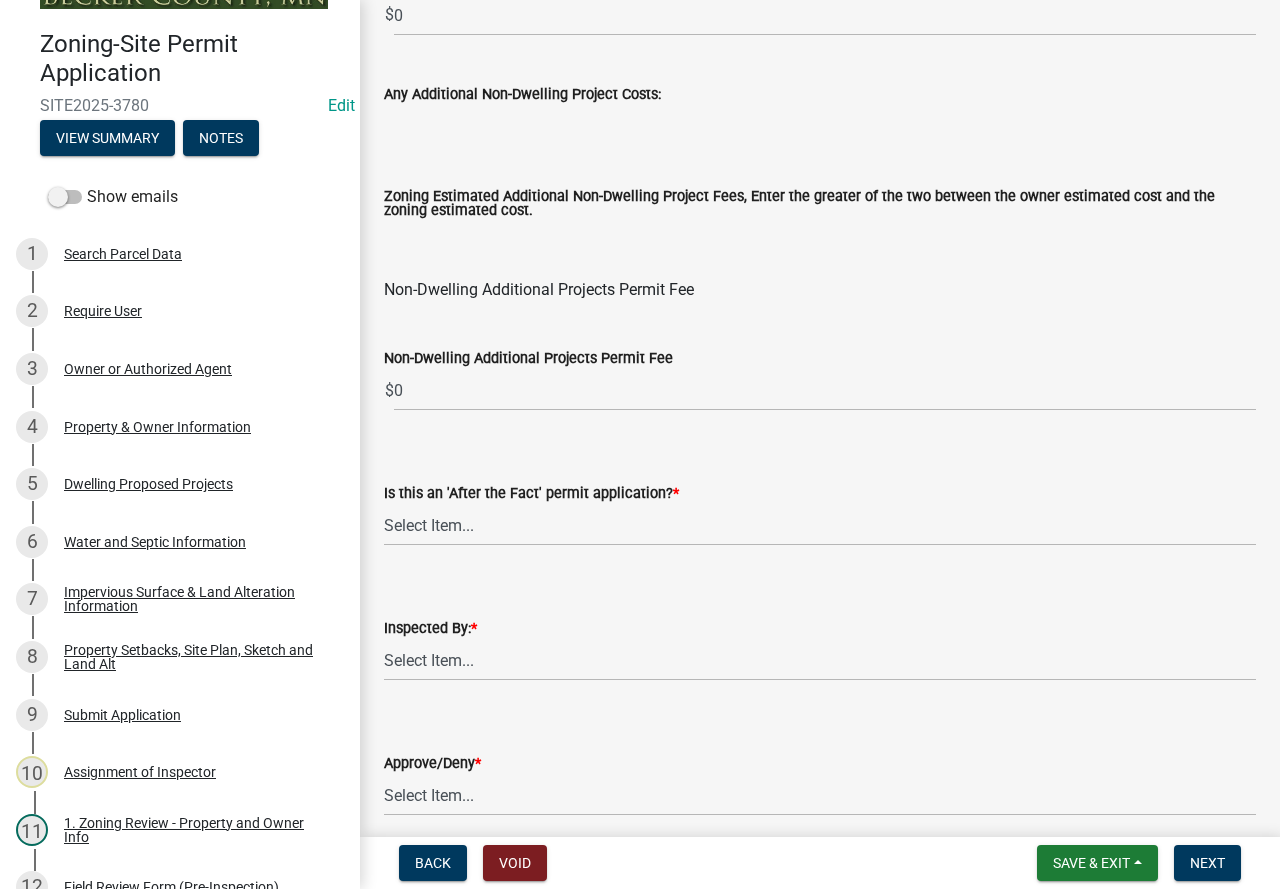 type on "960" 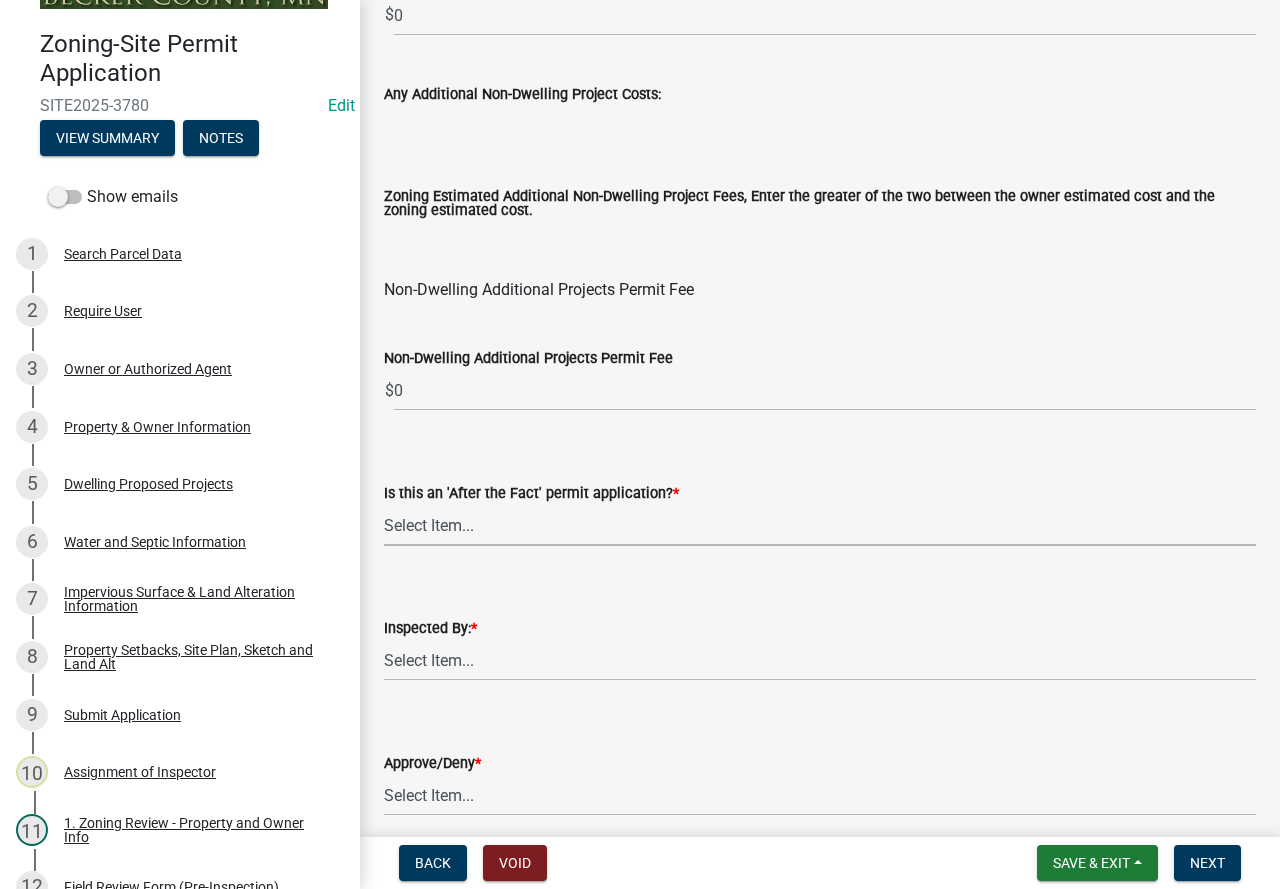 click on "Select Item...   No   Yes" at bounding box center (820, 525) 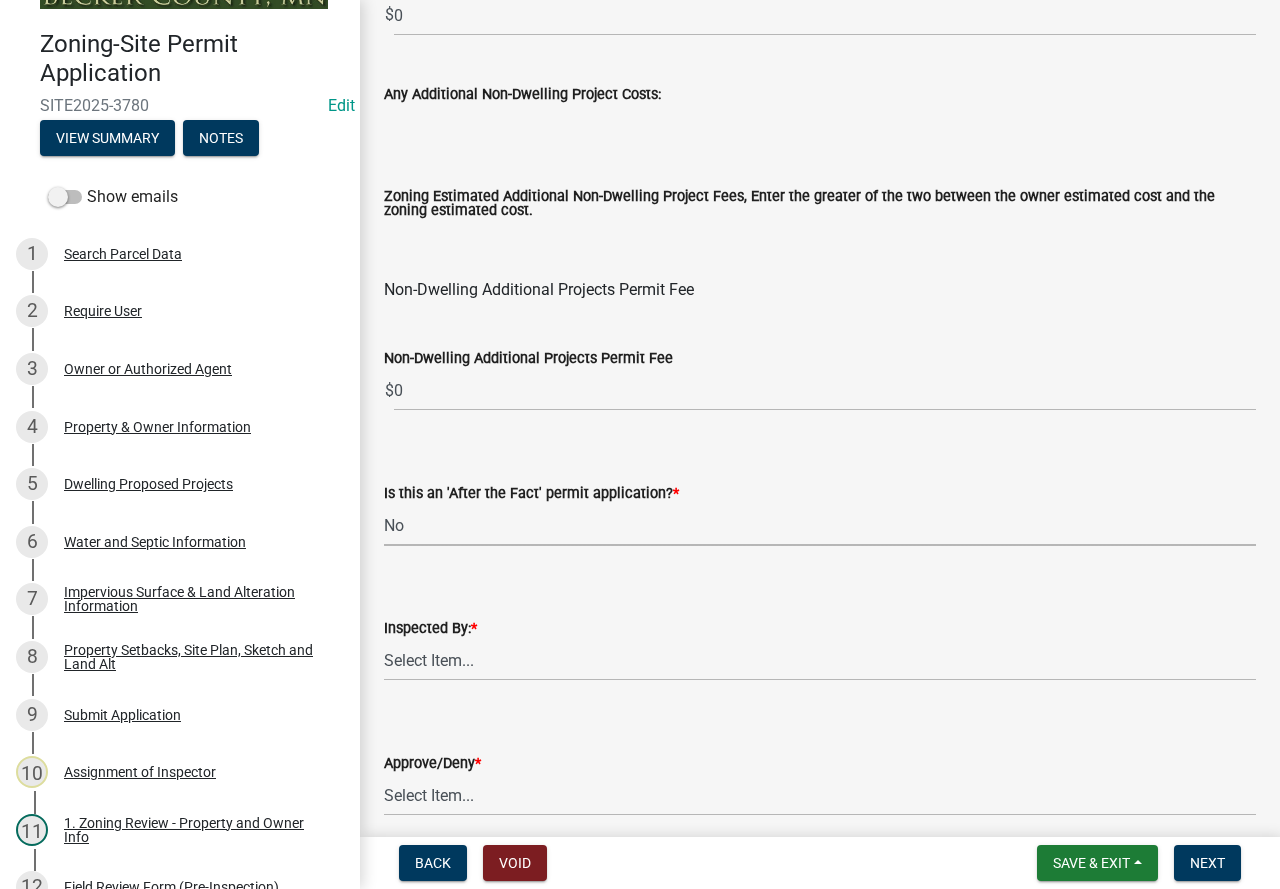 click on "Select Item...   No   Yes" at bounding box center [820, 525] 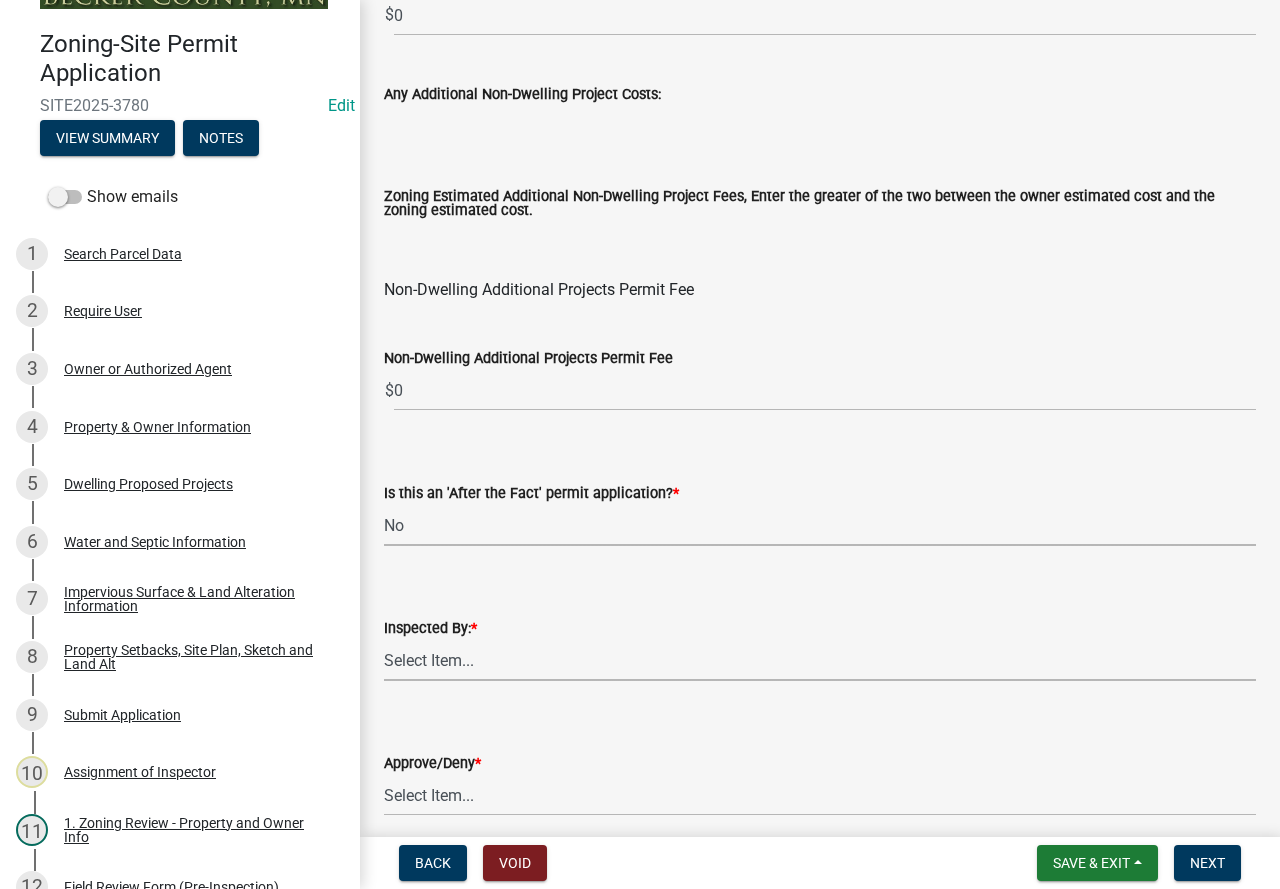 click on "Select Item...   [FIRST] [LAST]   [FIRST] [LAST]   [FIRST] [LAST]   [FIRST] [LAST]   [FIRST] [LAST]   [FIRST] [LAST]" at bounding box center (820, 660) 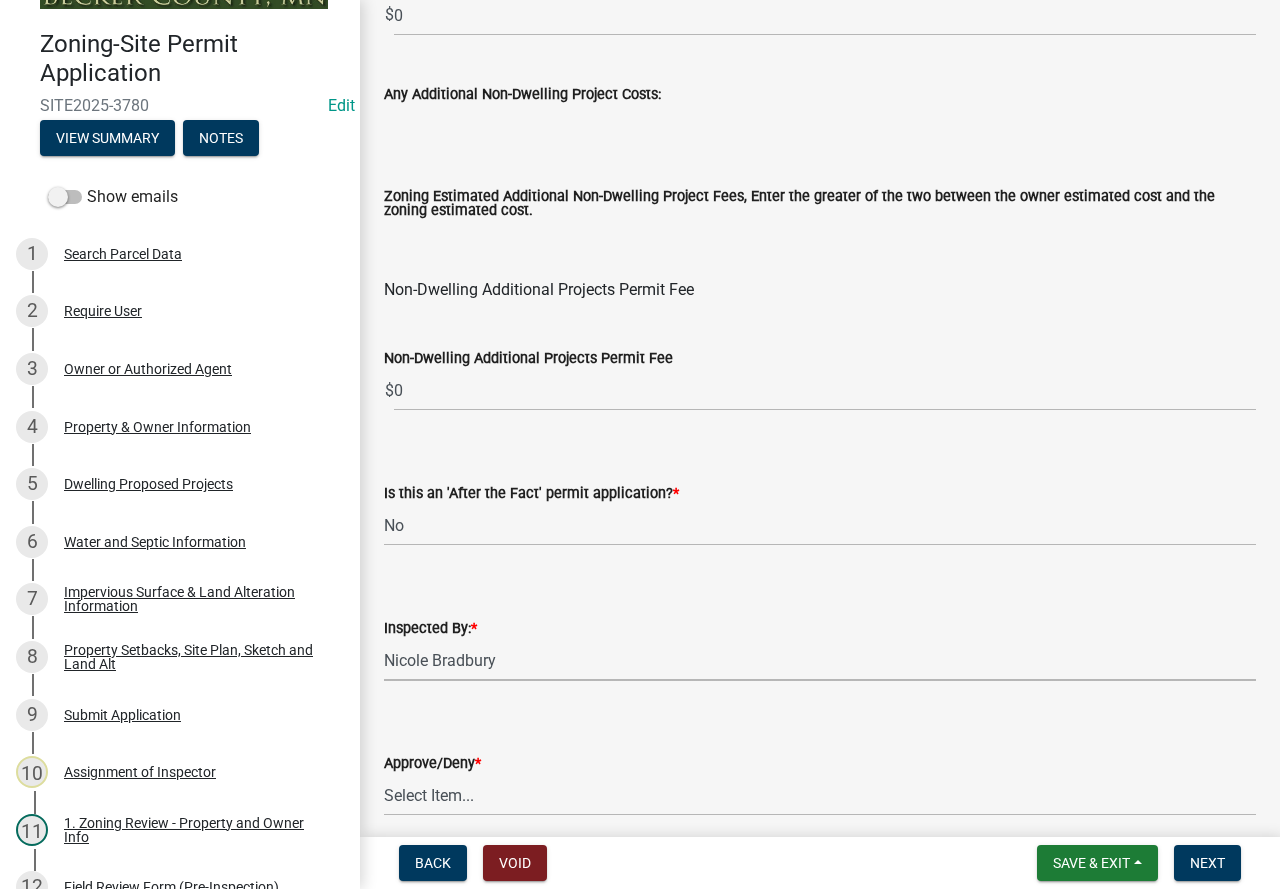click on "Select Item...   [FIRST] [LAST]   [FIRST] [LAST]   [FIRST] [LAST]   [FIRST] [LAST]   [FIRST] [LAST]   [FIRST] [LAST]" at bounding box center (820, 660) 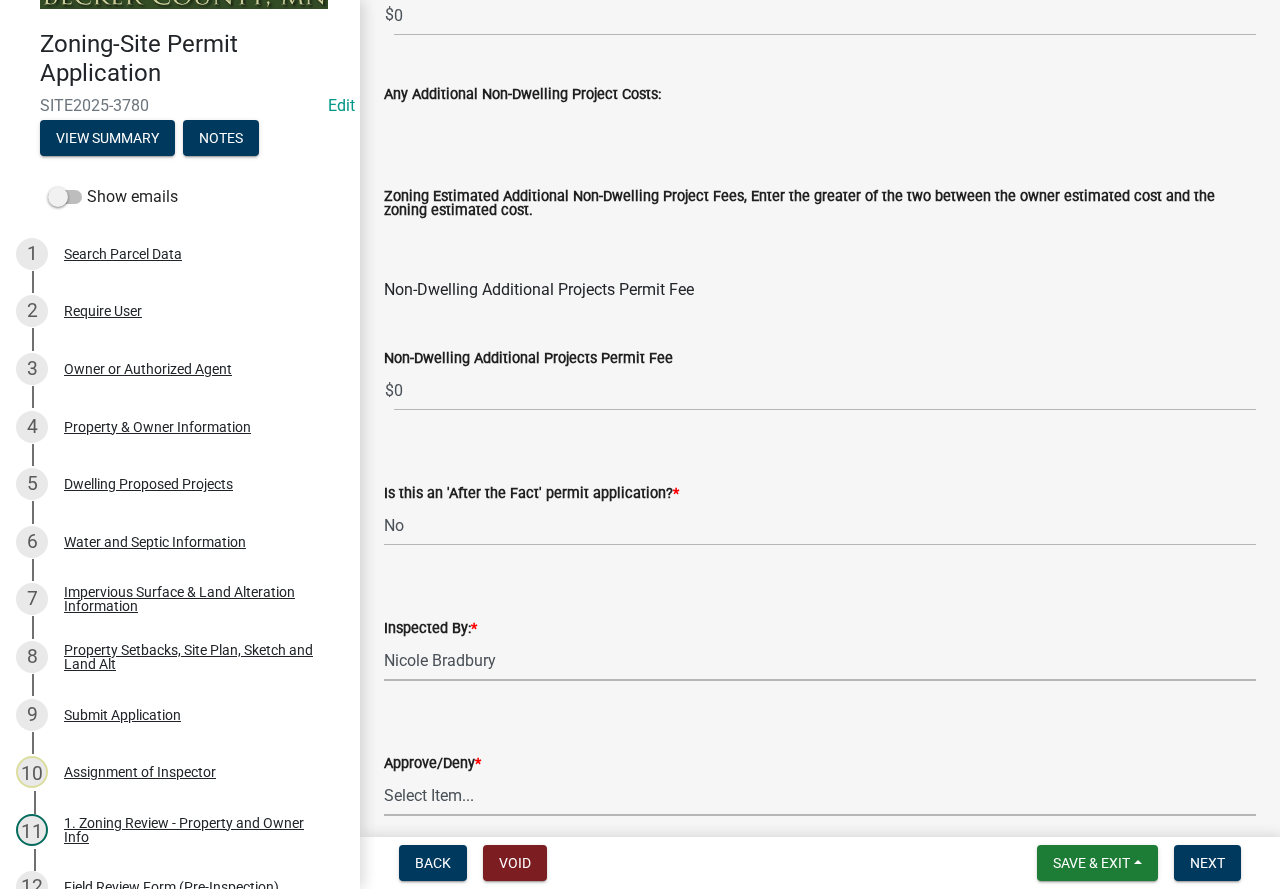 click on "Select Item...   Approve   Deny" at bounding box center (820, 795) 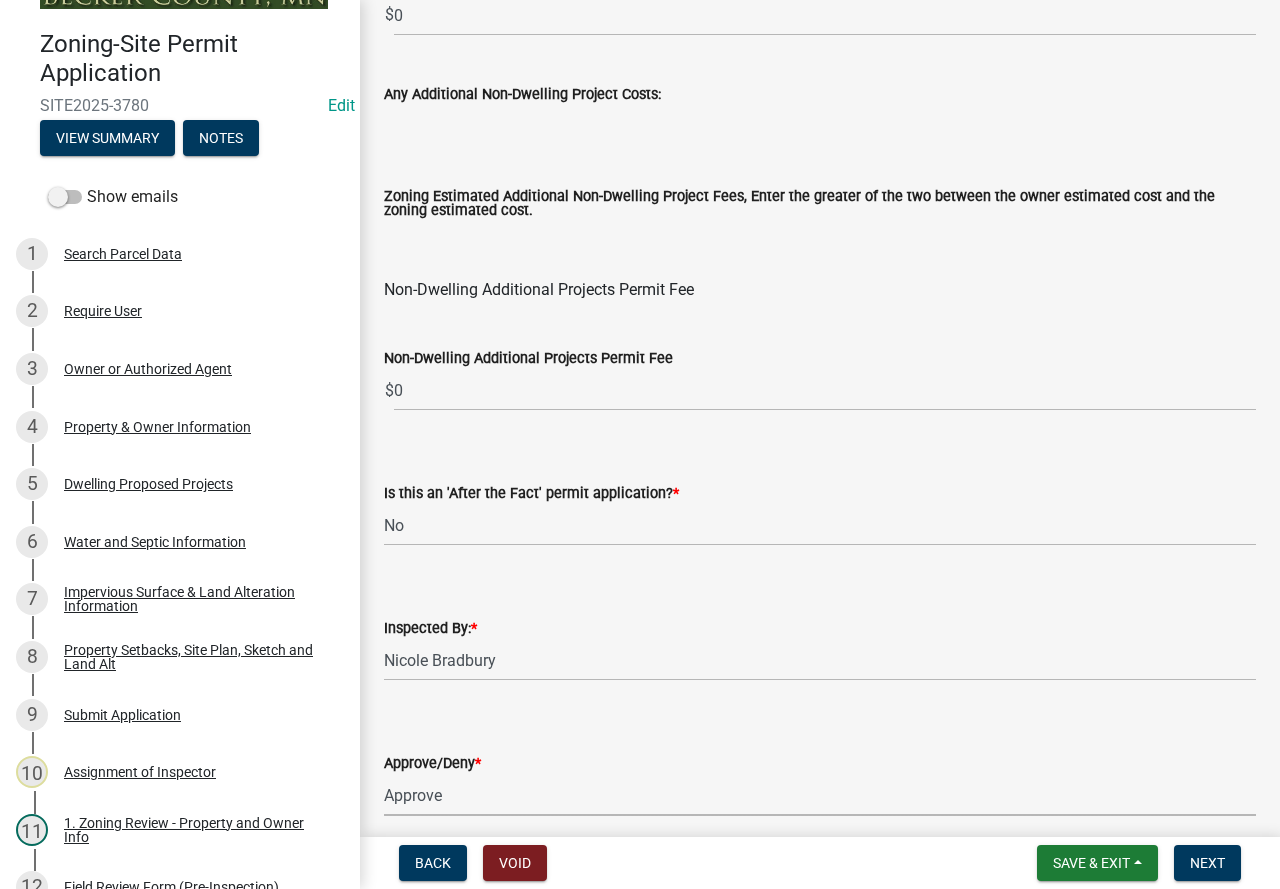 click on "Select Item...   Approve   Deny" at bounding box center (820, 795) 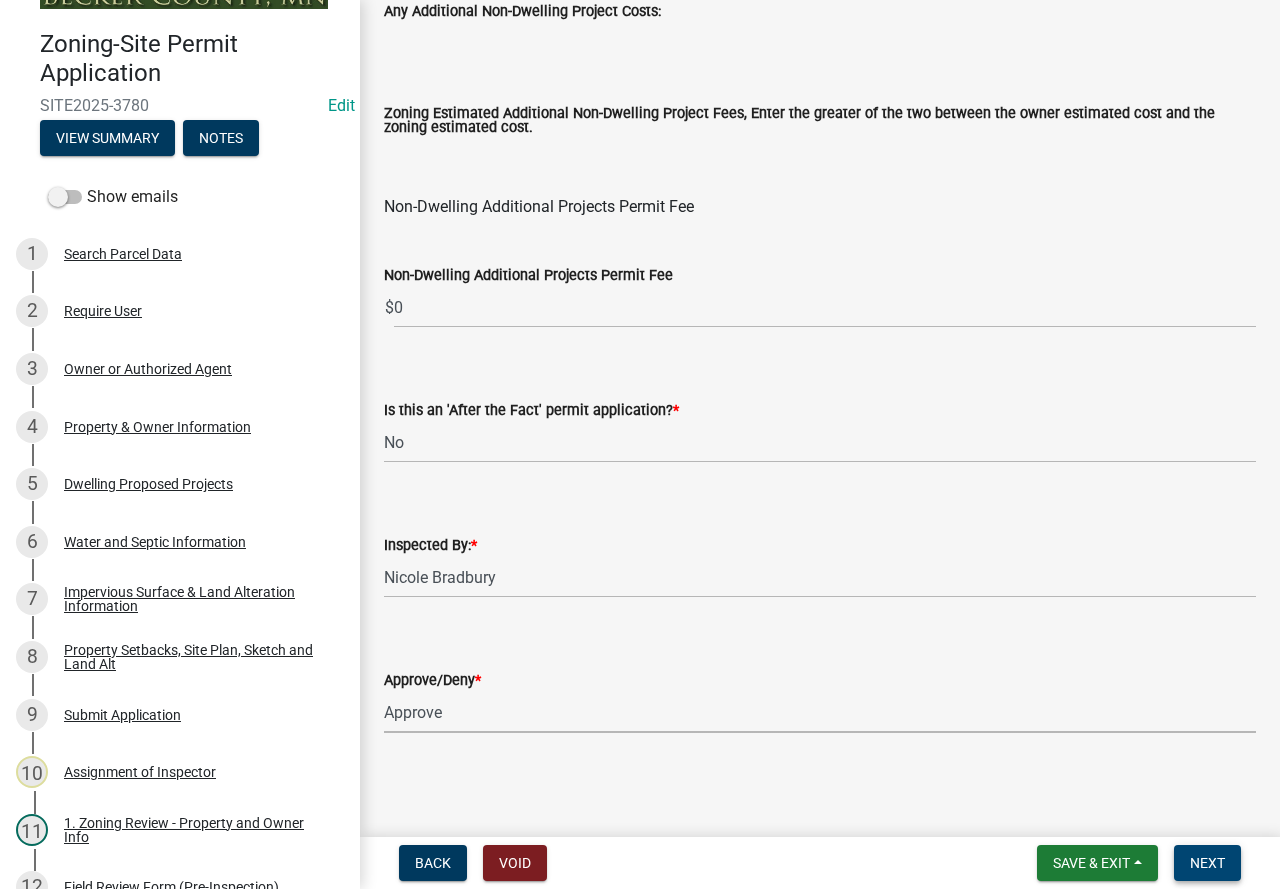 click on "Next" at bounding box center (1207, 863) 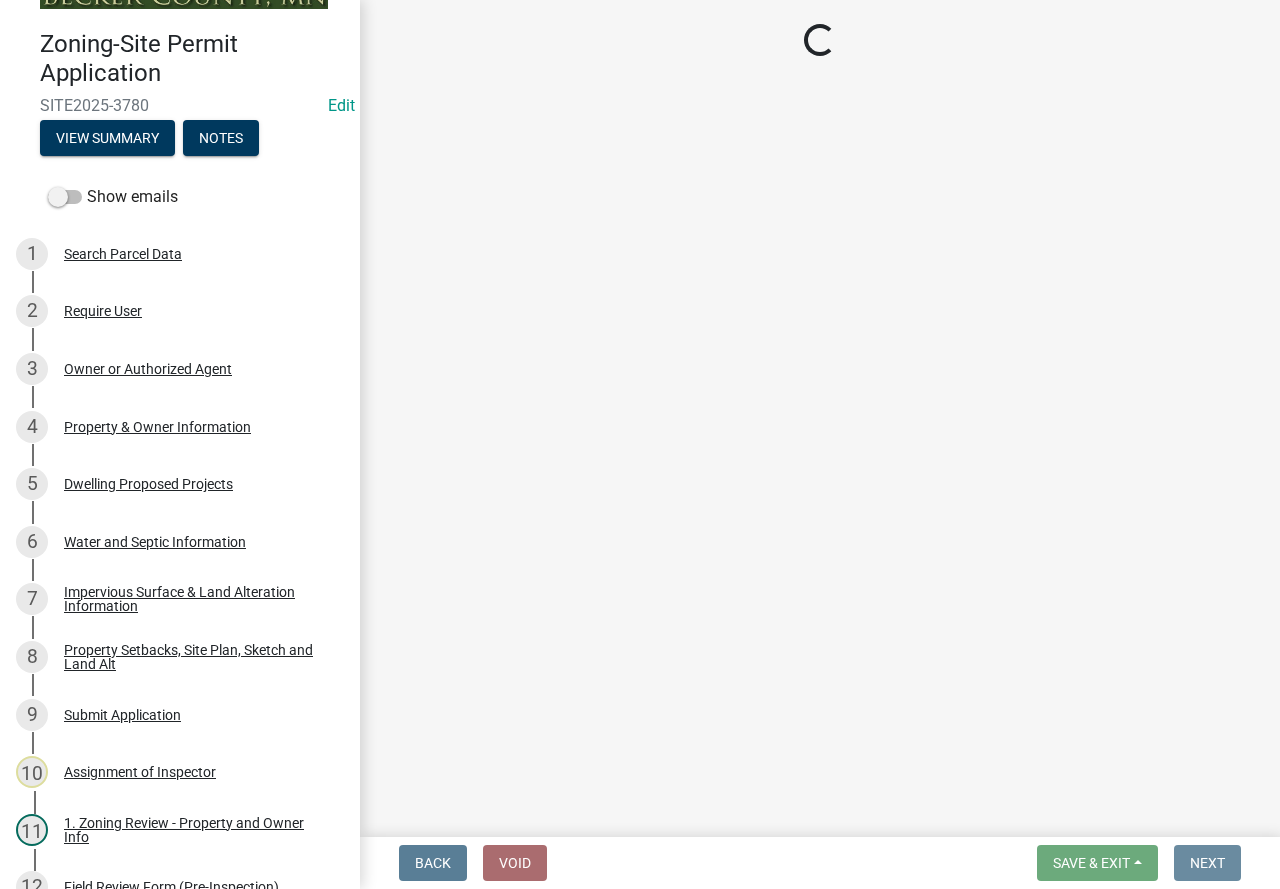 scroll, scrollTop: 0, scrollLeft: 0, axis: both 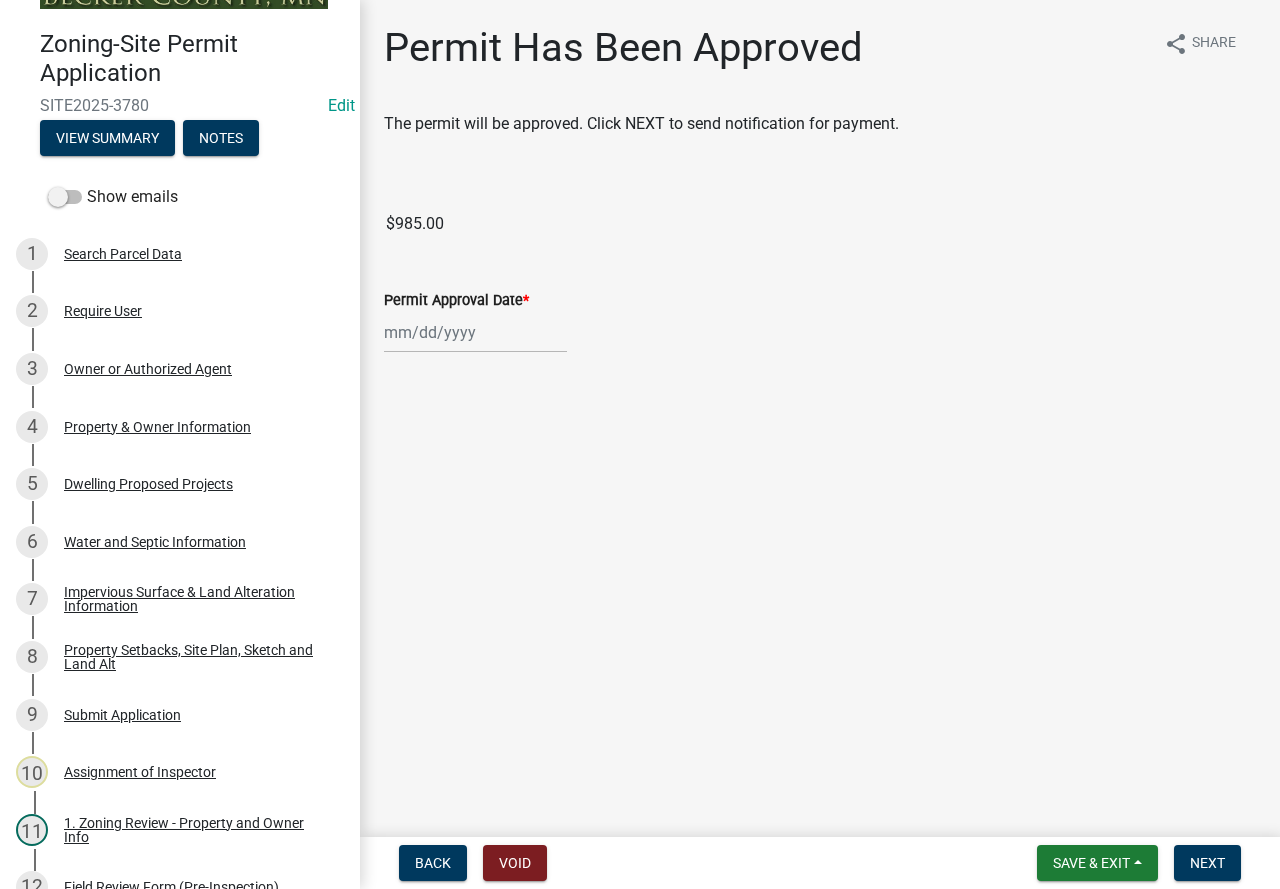 click 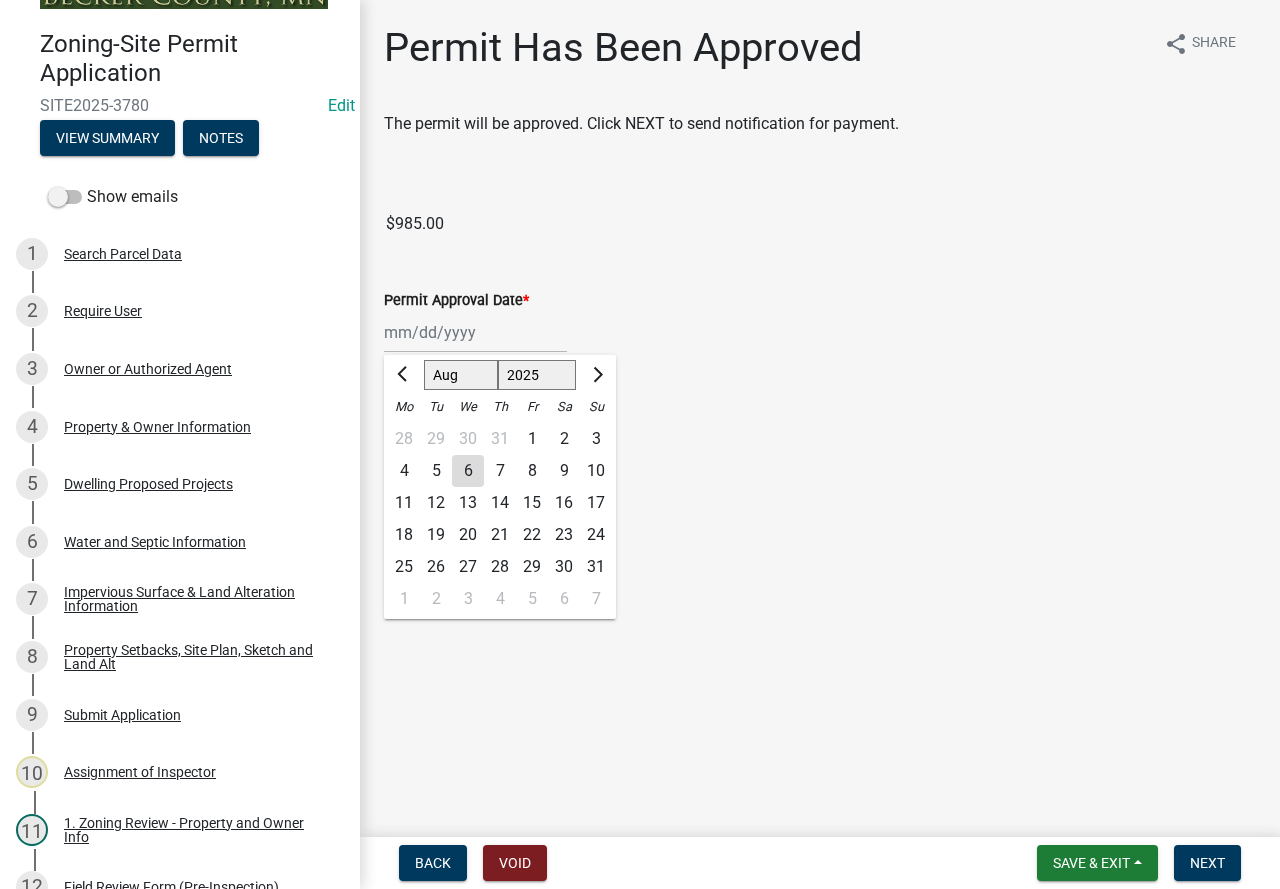 click on "6" 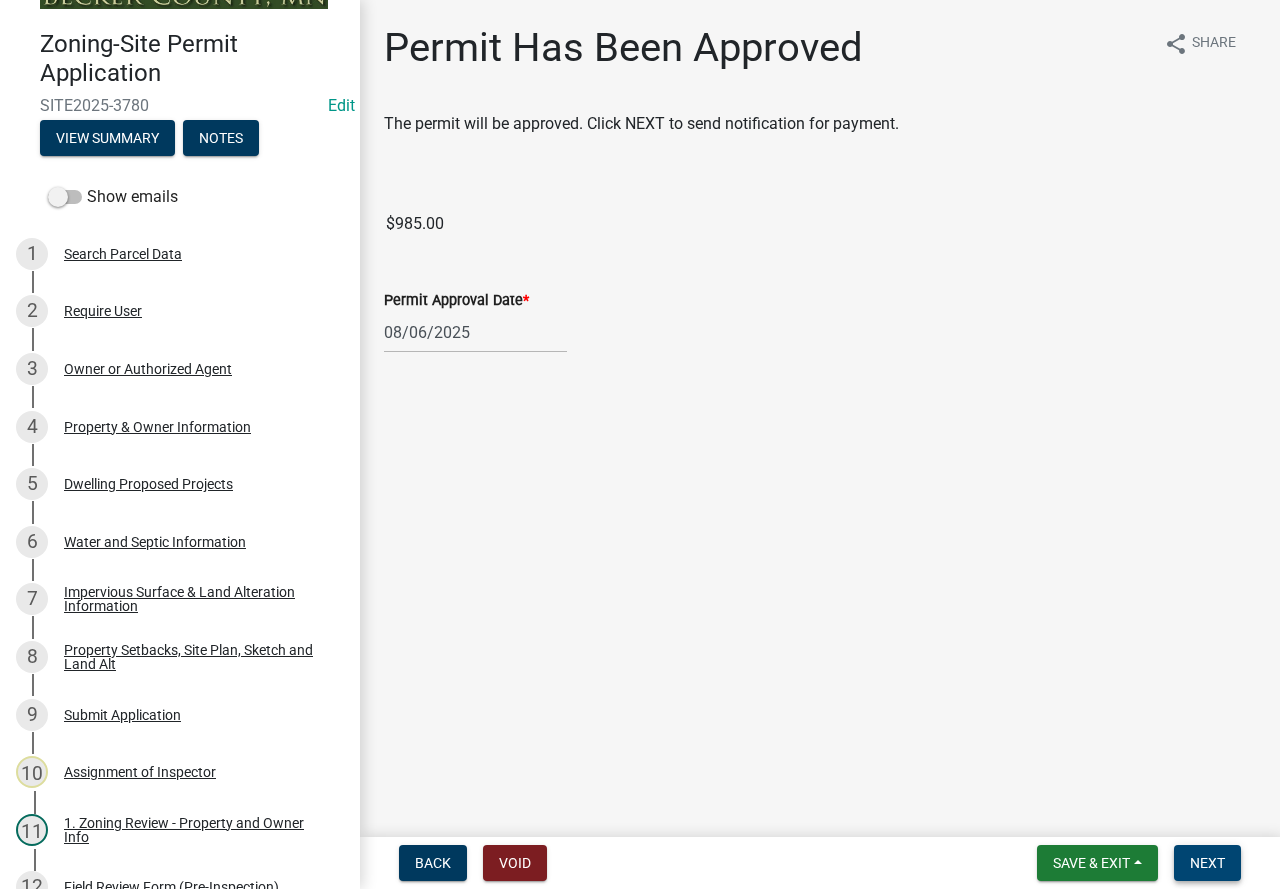 click on "Next" at bounding box center (1207, 863) 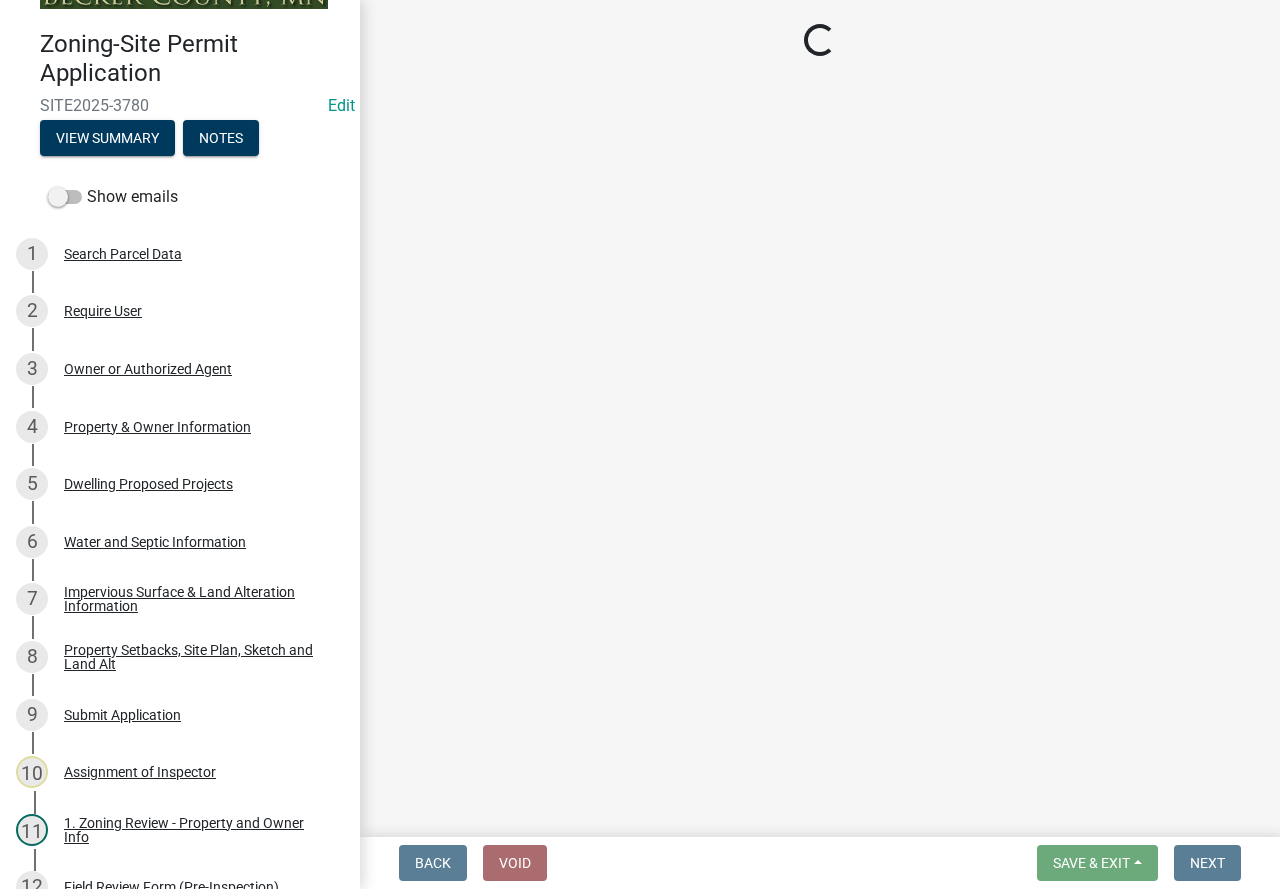 select on "3: 3" 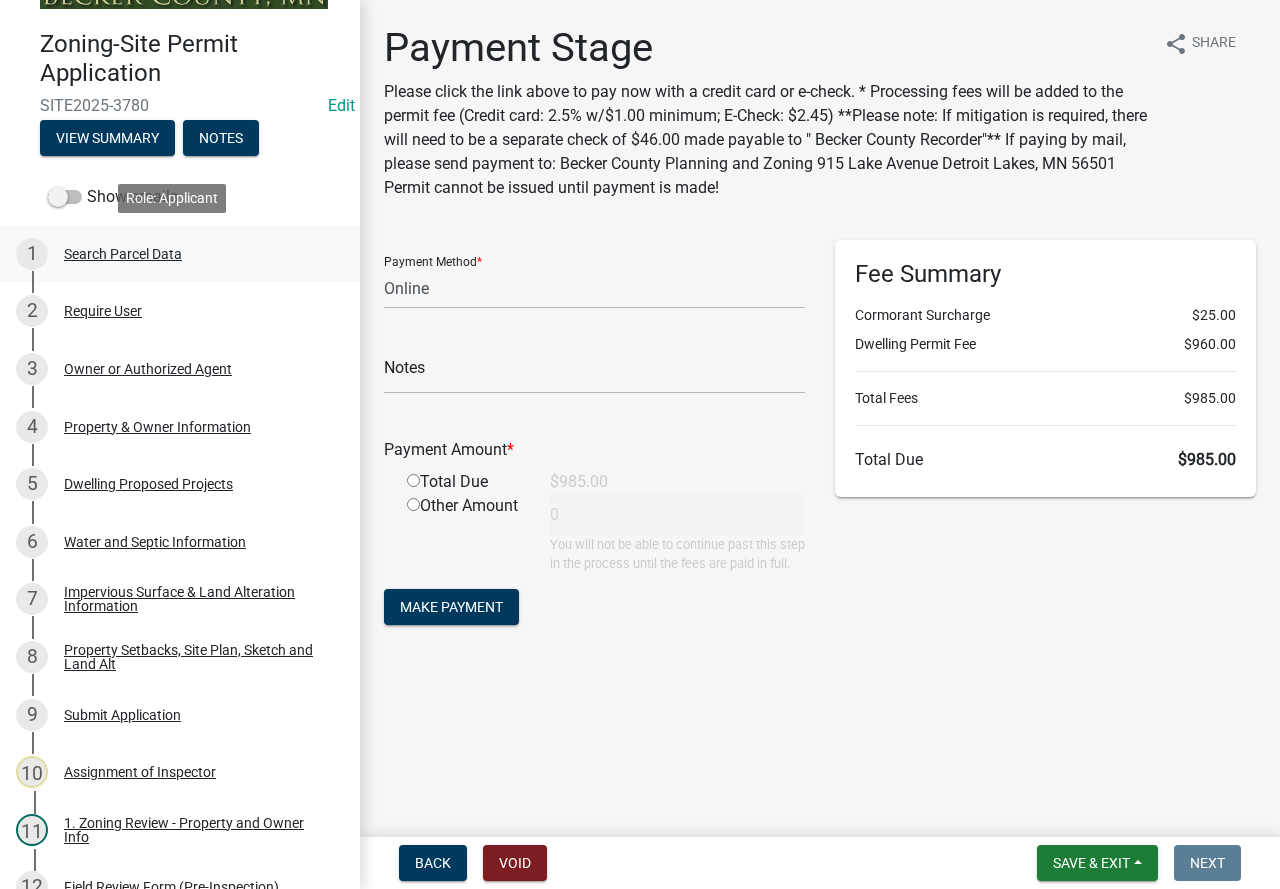 click on "Search Parcel Data" at bounding box center [123, 254] 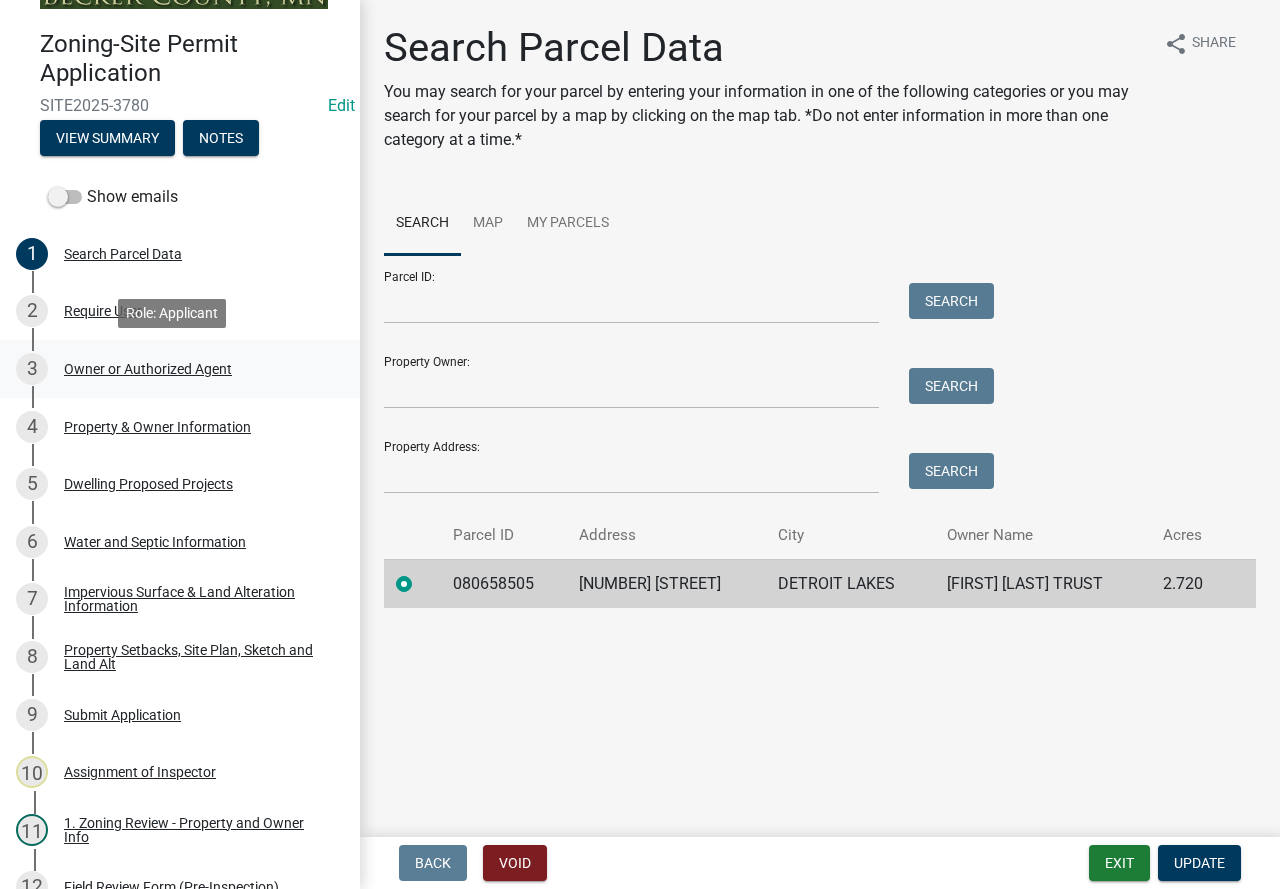 click on "Owner or Authorized Agent" at bounding box center (148, 369) 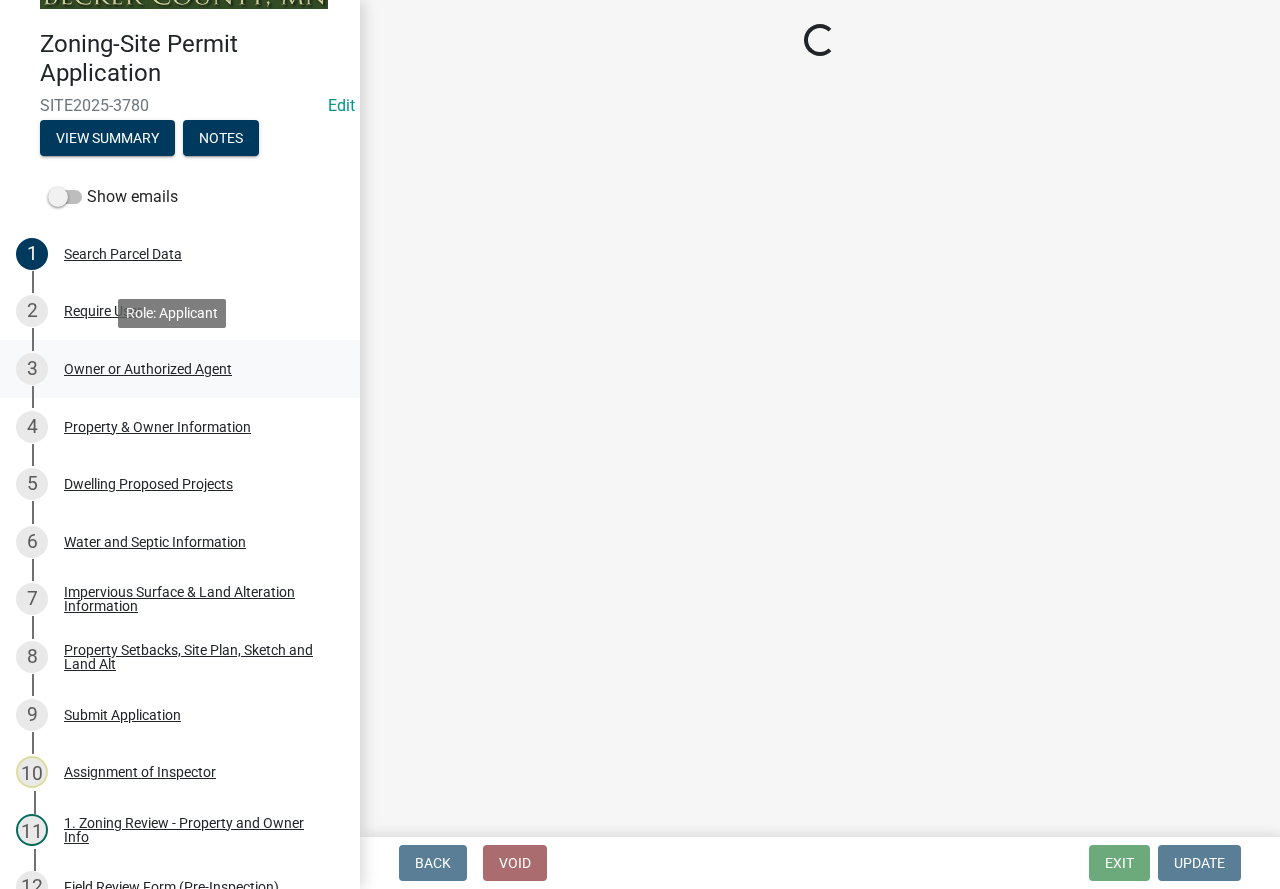 select on "3c674549-ed69-405f-b795-9fa3f7d47d9d" 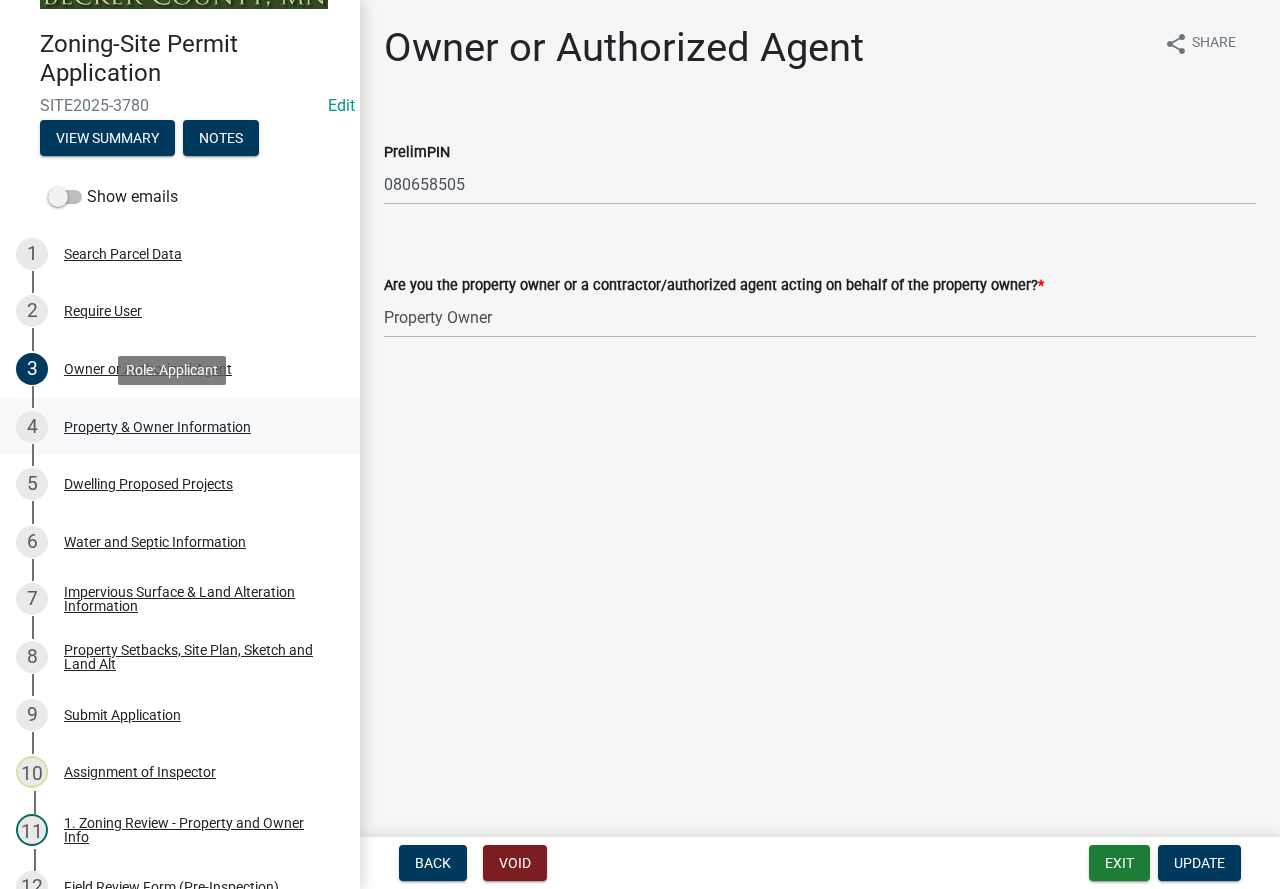 click on "Property & Owner Information" at bounding box center (157, 427) 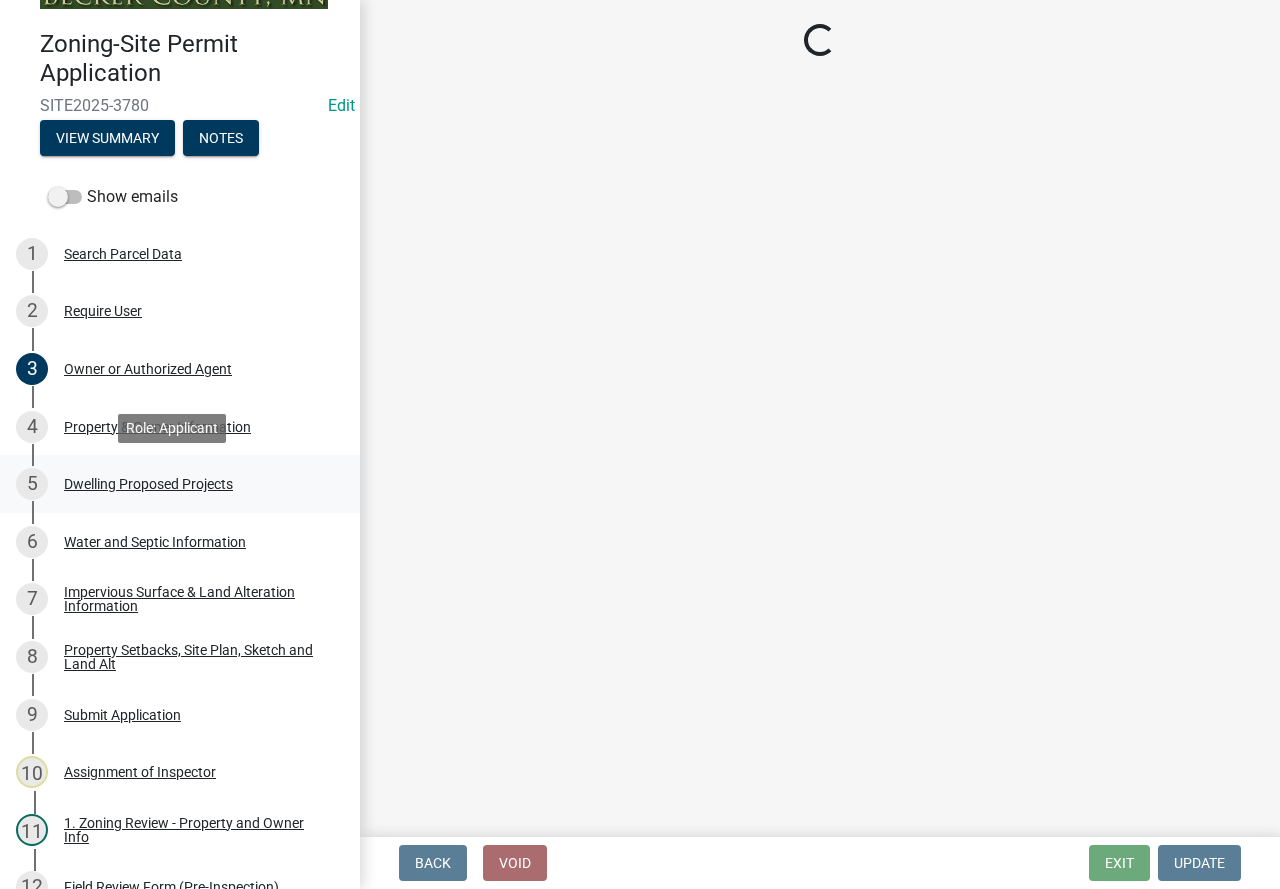 select on "a752e4d6-14bd-4f0f-bfe8-5b67ead45659" 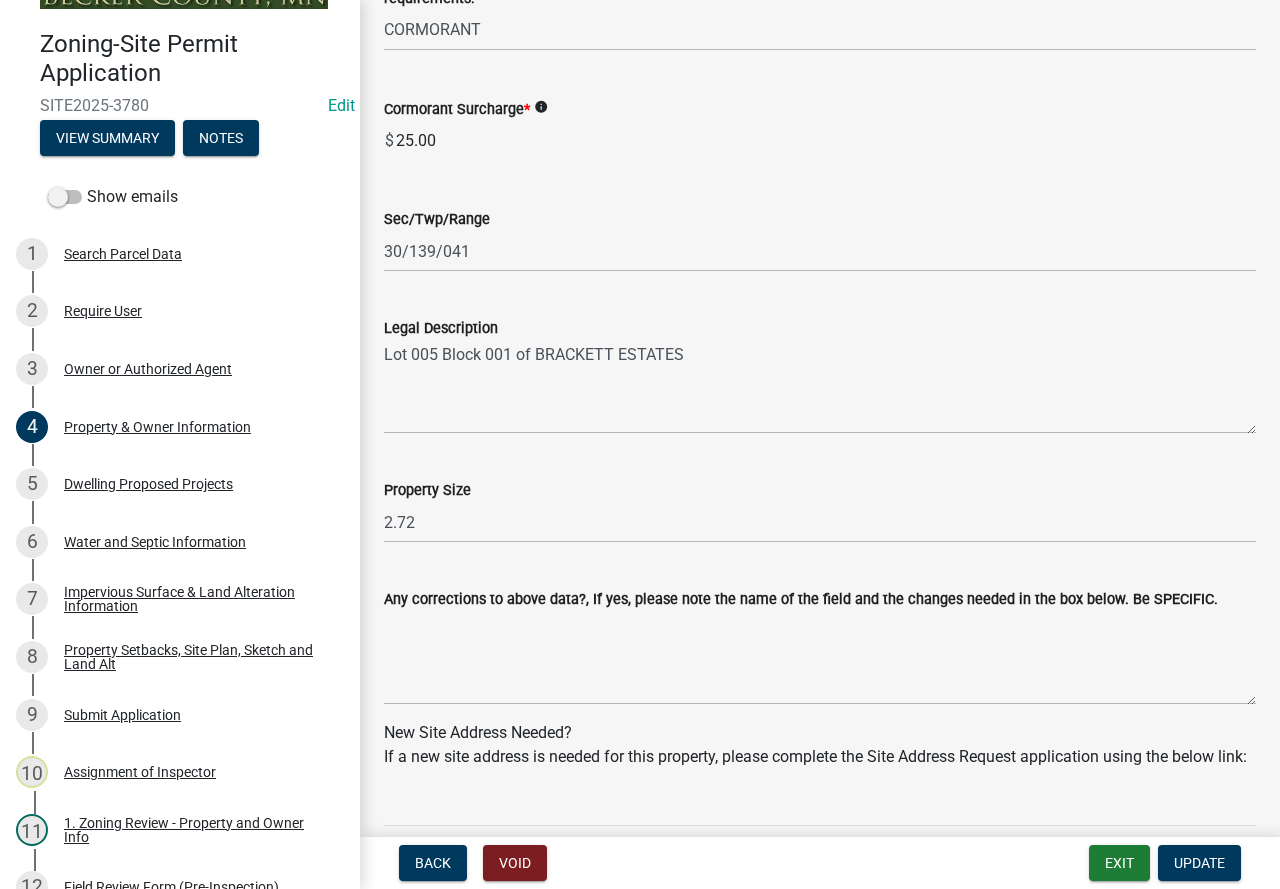 scroll, scrollTop: 900, scrollLeft: 0, axis: vertical 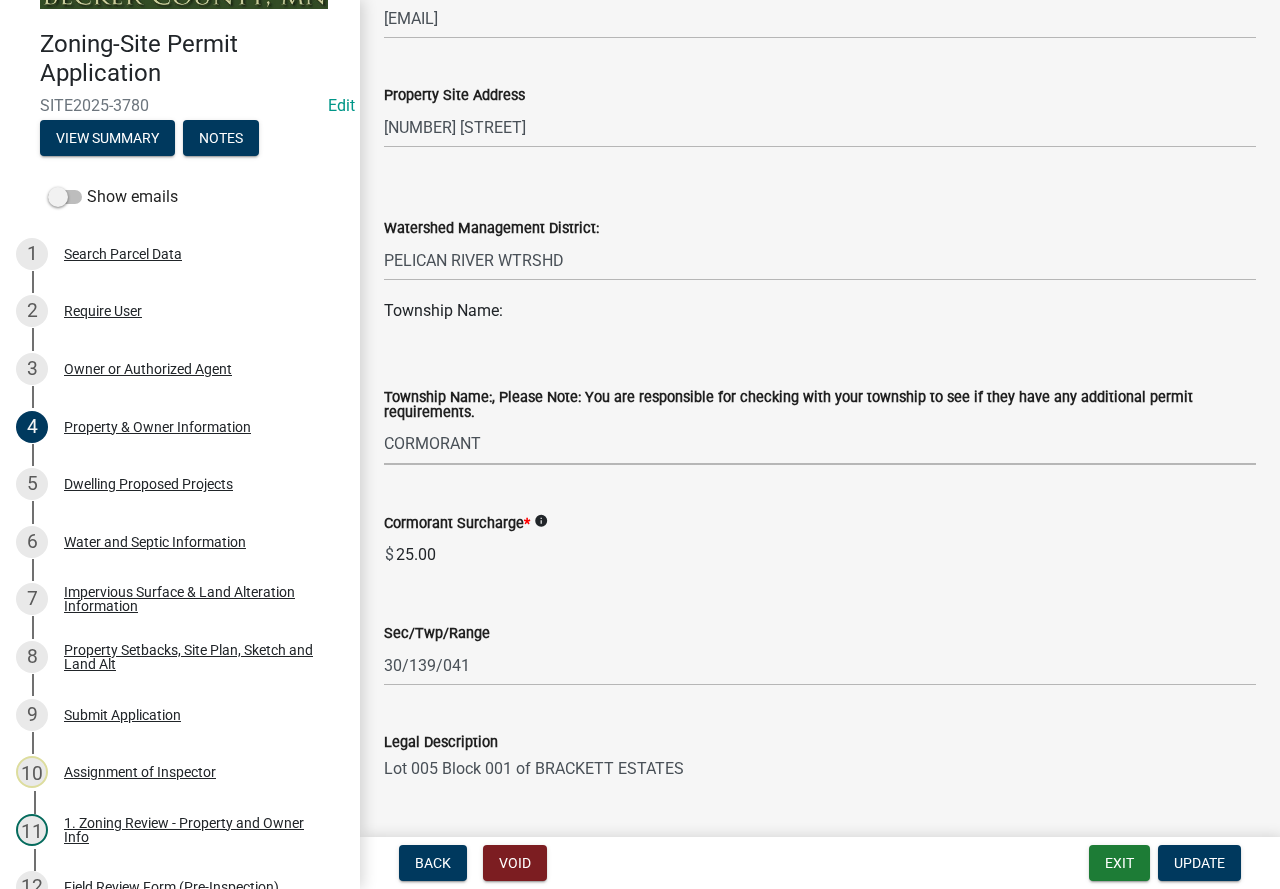 click on "Select Item...   ATLANTA   AUDUBON   BURLINGTON   CALLAWAY   CARSONVILLE   CORMORANT   CUBA   DETROIT   EAGLE VIEW   ERIE   EVERGREEN   FOREST   GREEN VALLEY   HAMDEN   HEIGHT OF LAND   HOLMSVILLE   LAKE EUNICE   LAKE PARK   LAKE VIEW   MAPLE GROVE   OSAGE   PINE POINT   RICEVILLE   RICHWOOD   ROUND LAKE   RUNEBERG   SAVANNAH   SHELL LAKE   SILVER LEAF   SPRING CREEK   SPRUCE GROVE   SUGAR BUSH   TOAD LAKE   TWO INLETS   WALWORTH   WHITE EARTH   WOLF LAKE" at bounding box center [820, 444] 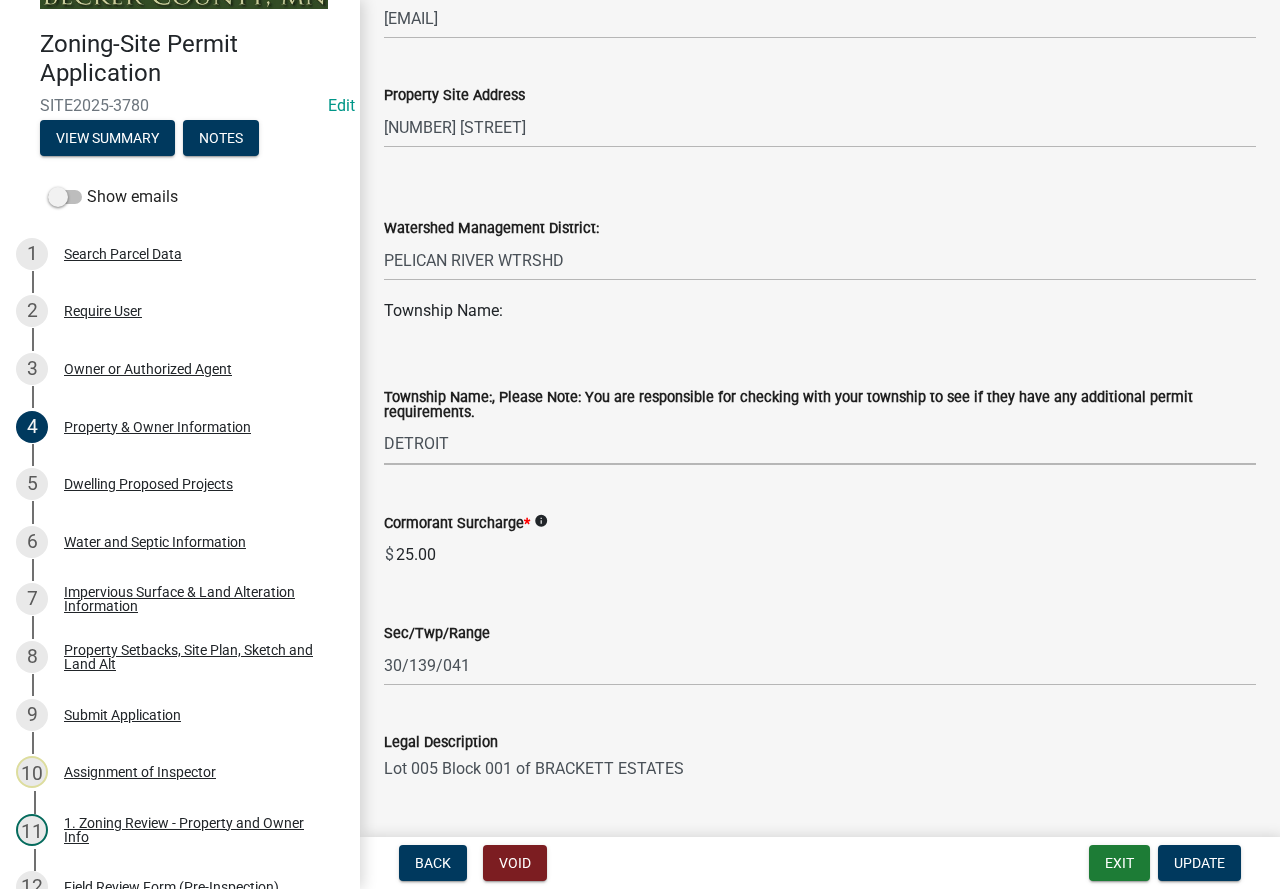 click on "Select Item...   ATLANTA   AUDUBON   BURLINGTON   CALLAWAY   CARSONVILLE   CORMORANT   CUBA   DETROIT   EAGLE VIEW   ERIE   EVERGREEN   FOREST   GREEN VALLEY   HAMDEN   HEIGHT OF LAND   HOLMSVILLE   LAKE EUNICE   LAKE PARK   LAKE VIEW   MAPLE GROVE   OSAGE   PINE POINT   RICEVILLE   RICHWOOD   ROUND LAKE   RUNEBERG   SAVANNAH   SHELL LAKE   SILVER LEAF   SPRING CREEK   SPRUCE GROVE   SUGAR BUSH   TOAD LAKE   TWO INLETS   WALWORTH   WHITE EARTH   WOLF LAKE" at bounding box center [820, 444] 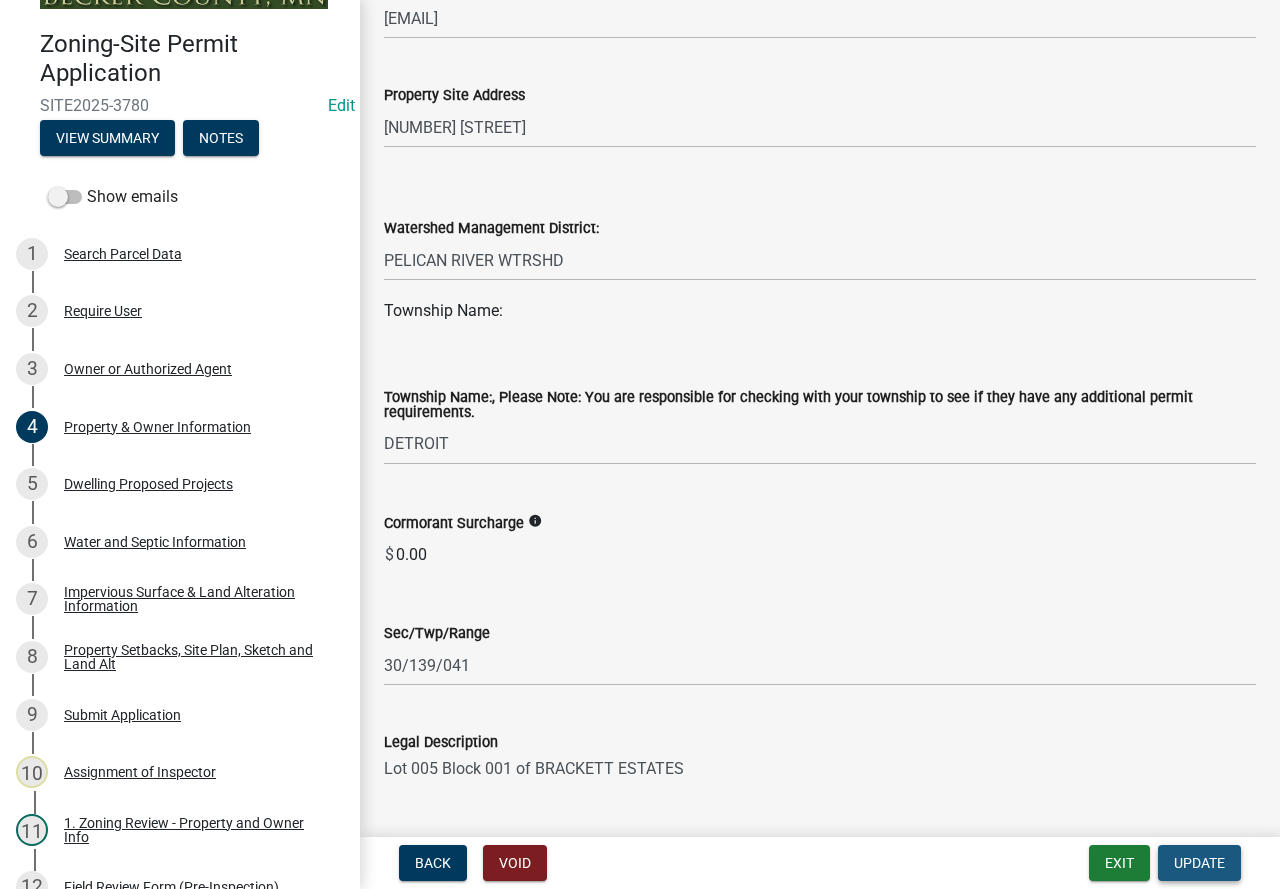 click on "Update" at bounding box center (1199, 863) 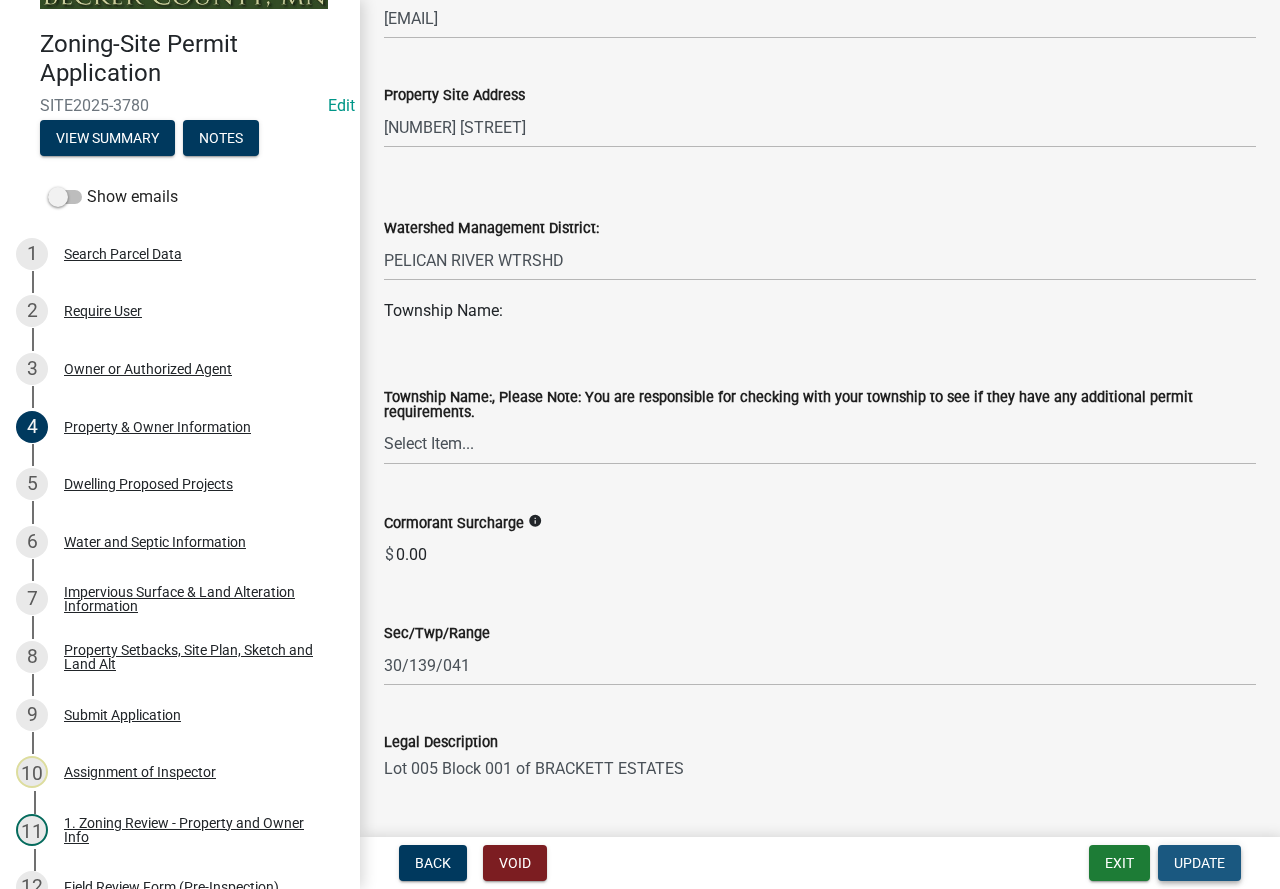 scroll, scrollTop: 0, scrollLeft: 0, axis: both 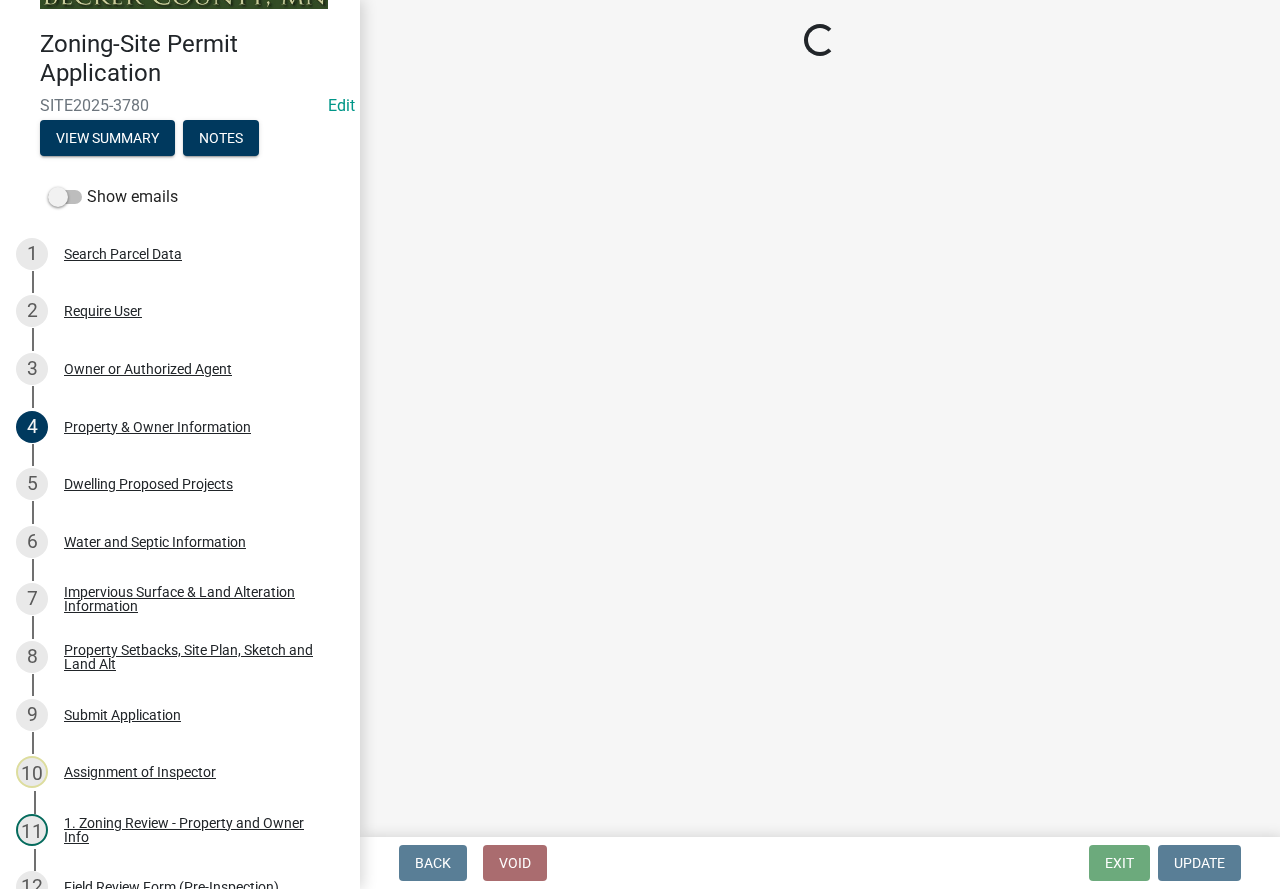 select on "3: 3" 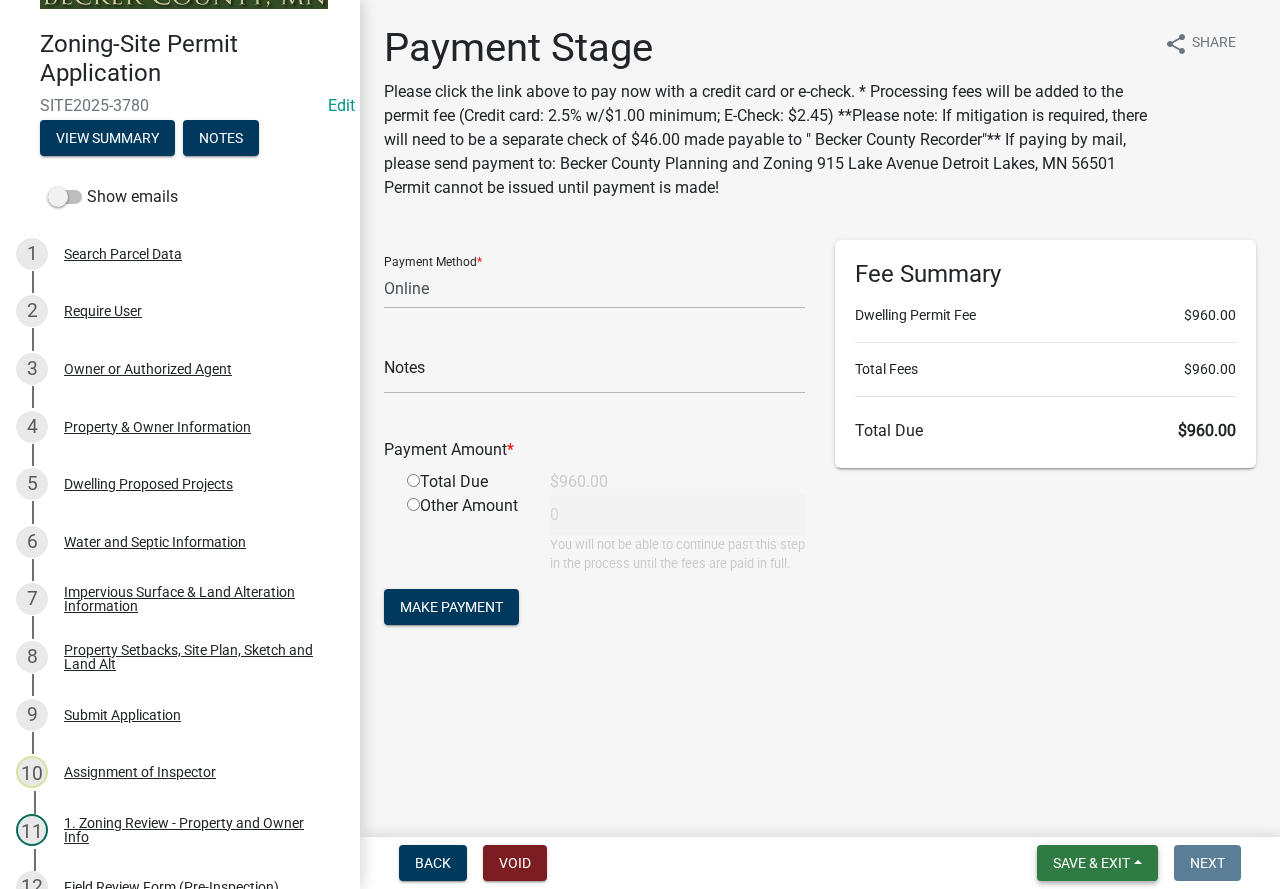 click on "Save & Exit" at bounding box center [1091, 863] 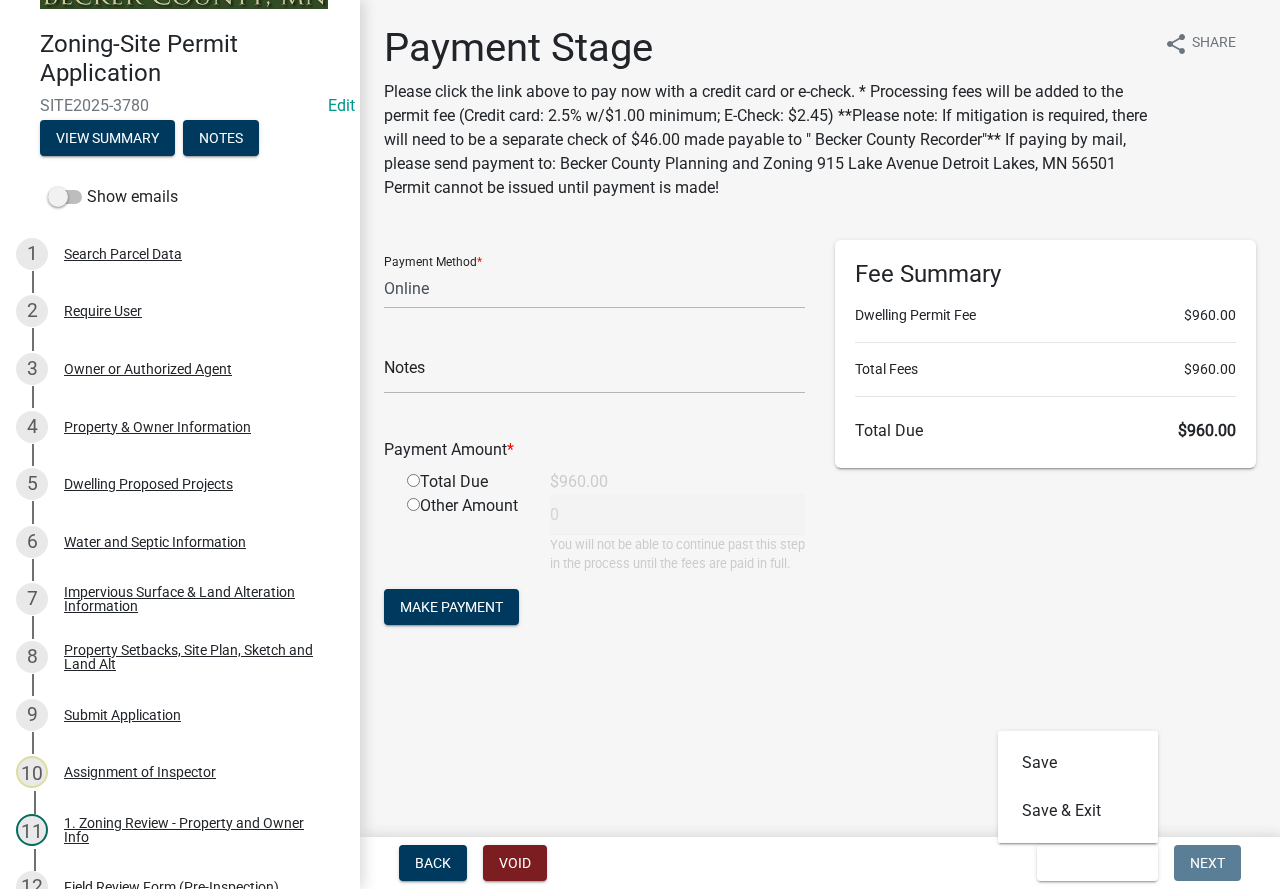 click on "Payment Method  * Credit Card POS Check Cash Online  Notes   Payment Amount  *  Total Due   $960.00   Other Amount  0  You will not be able to continue past this step in the process until the fees are paid in full.  Make Payment" 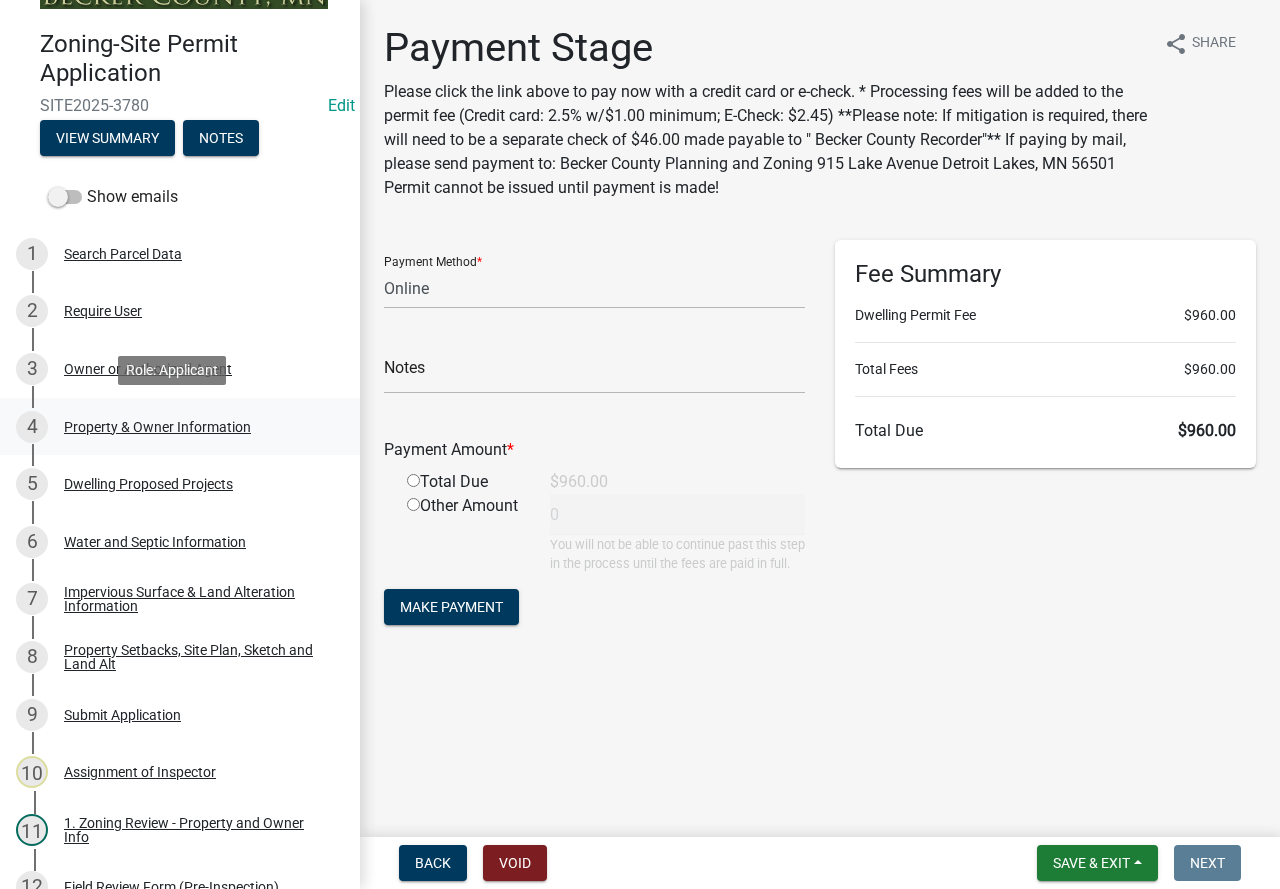 click on "Property & Owner Information" at bounding box center (157, 427) 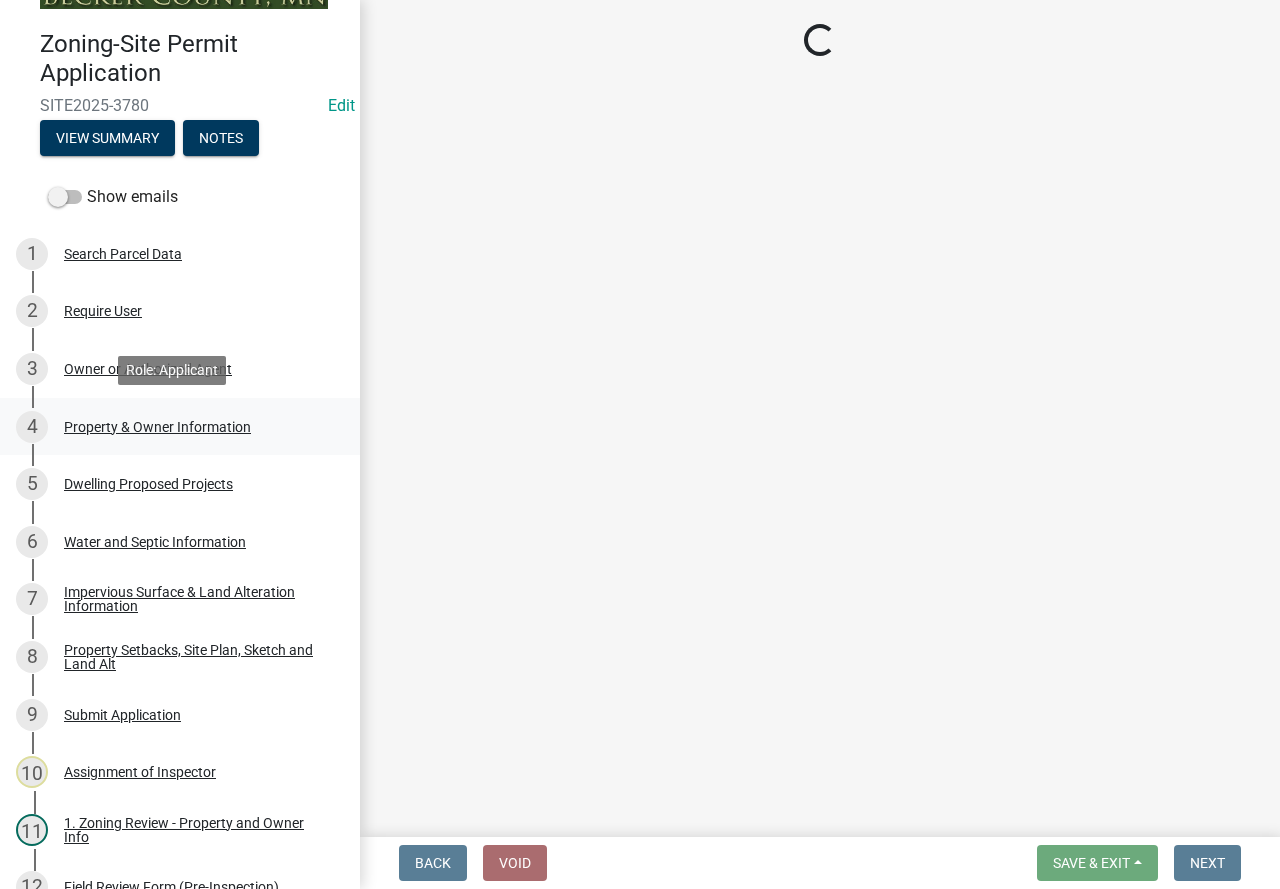 select on "a752e4d6-14bd-4f0f-bfe8-5b67ead45659" 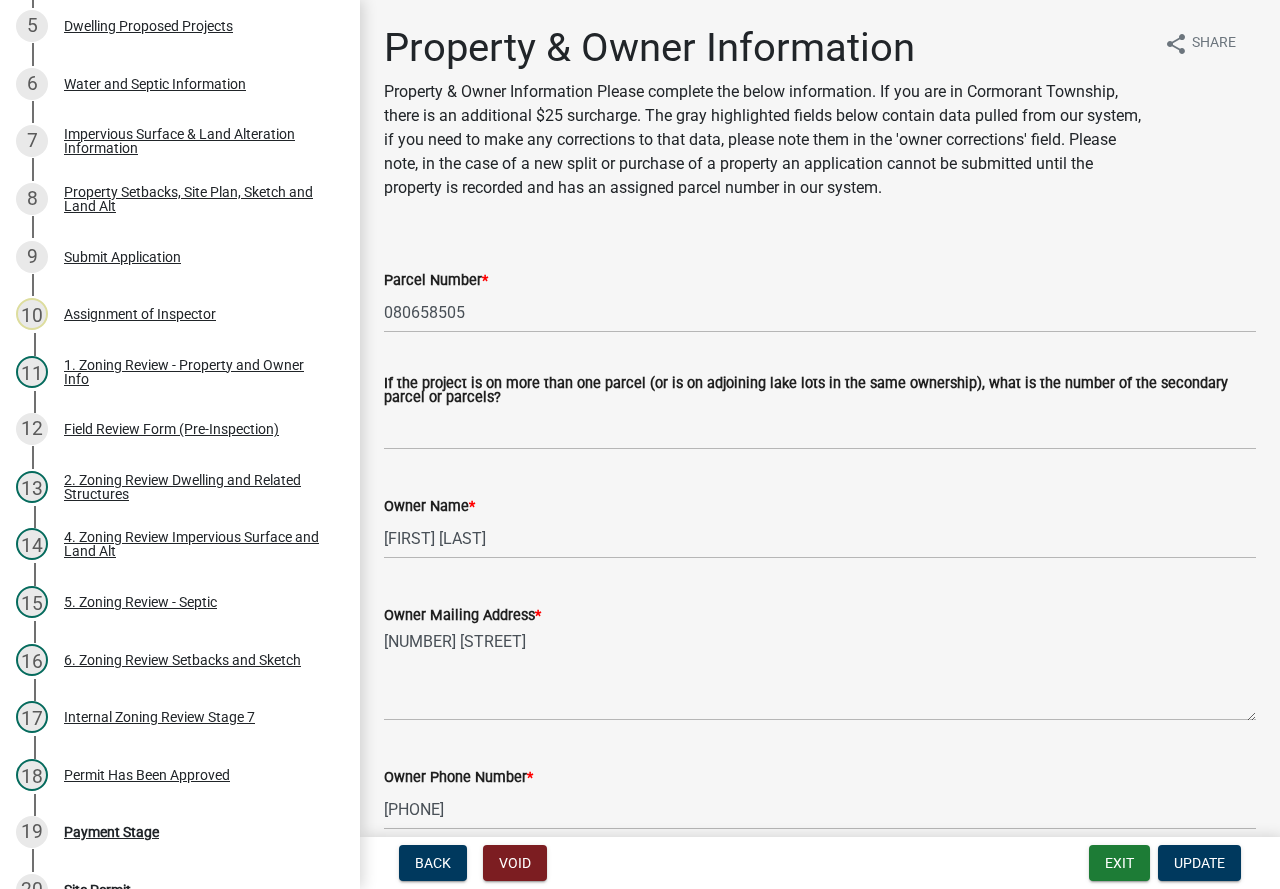scroll, scrollTop: 831, scrollLeft: 0, axis: vertical 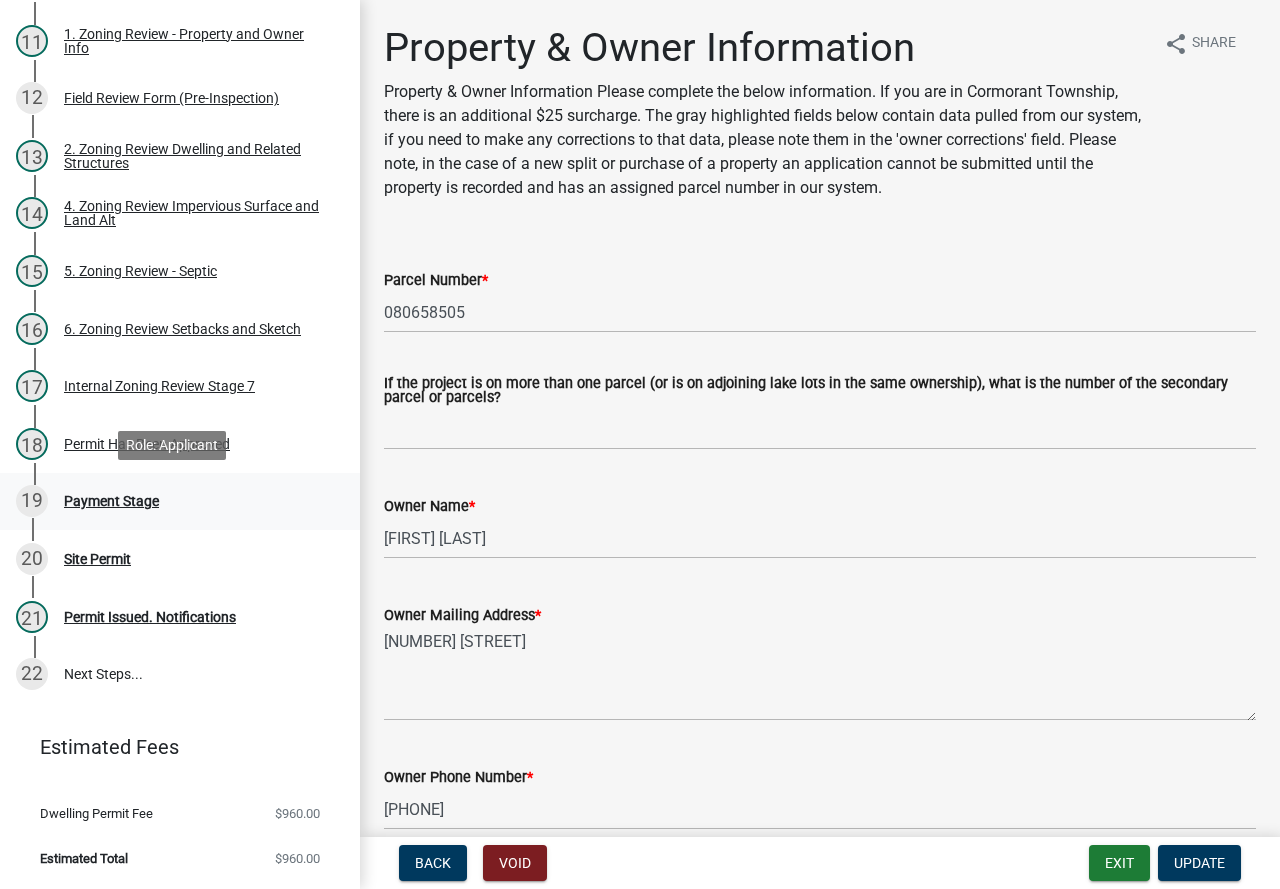 click on "Payment Stage" at bounding box center (111, 501) 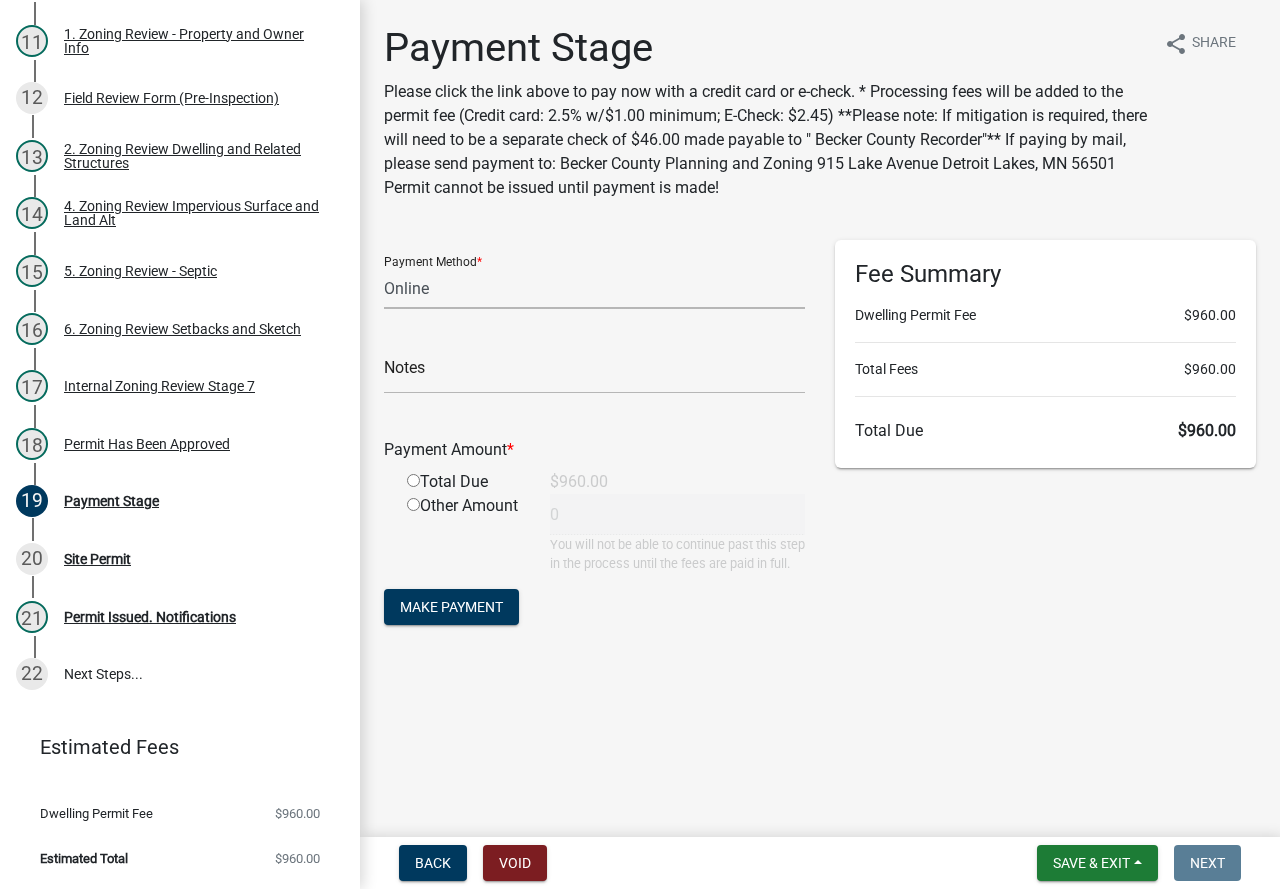 click on "Credit Card POS Check Cash Online" 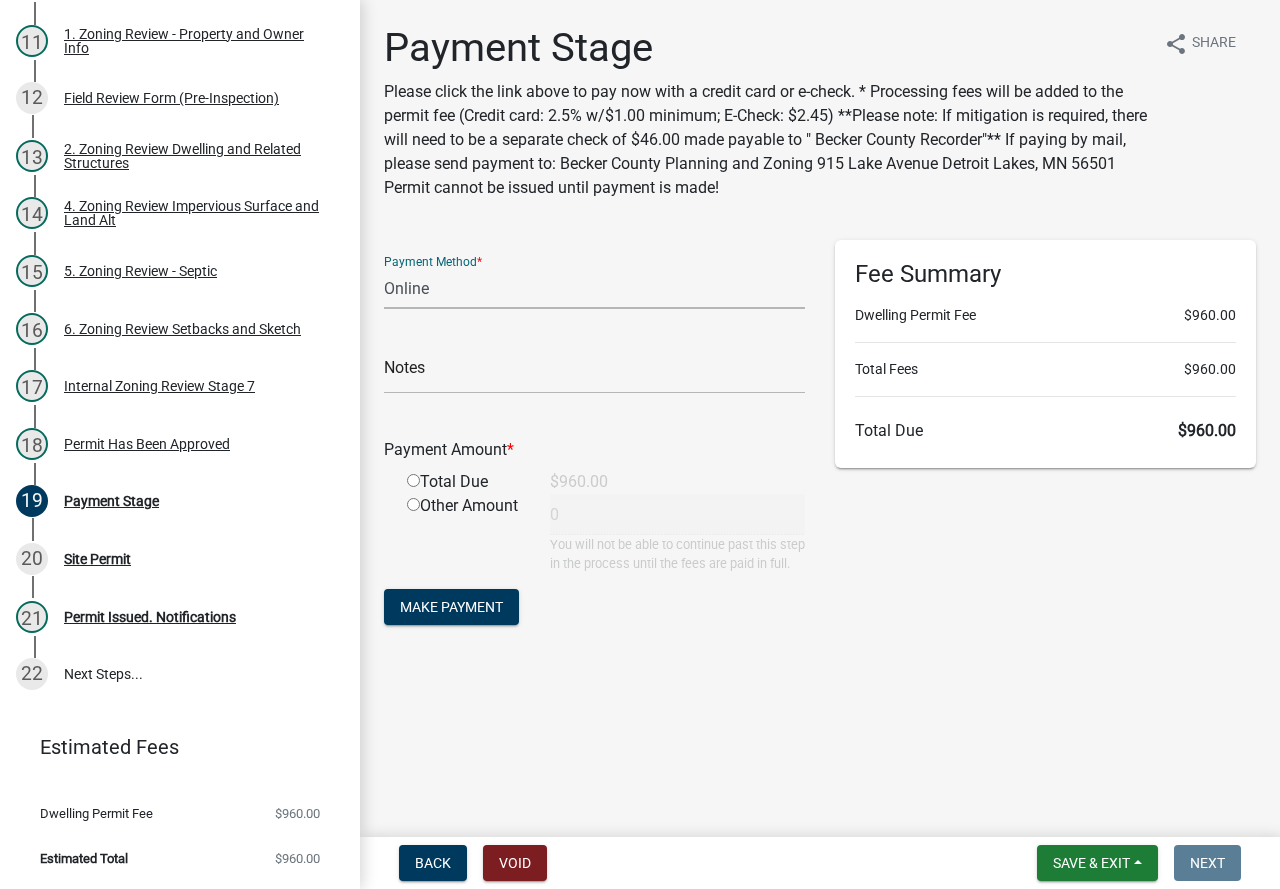 select on "1: 0" 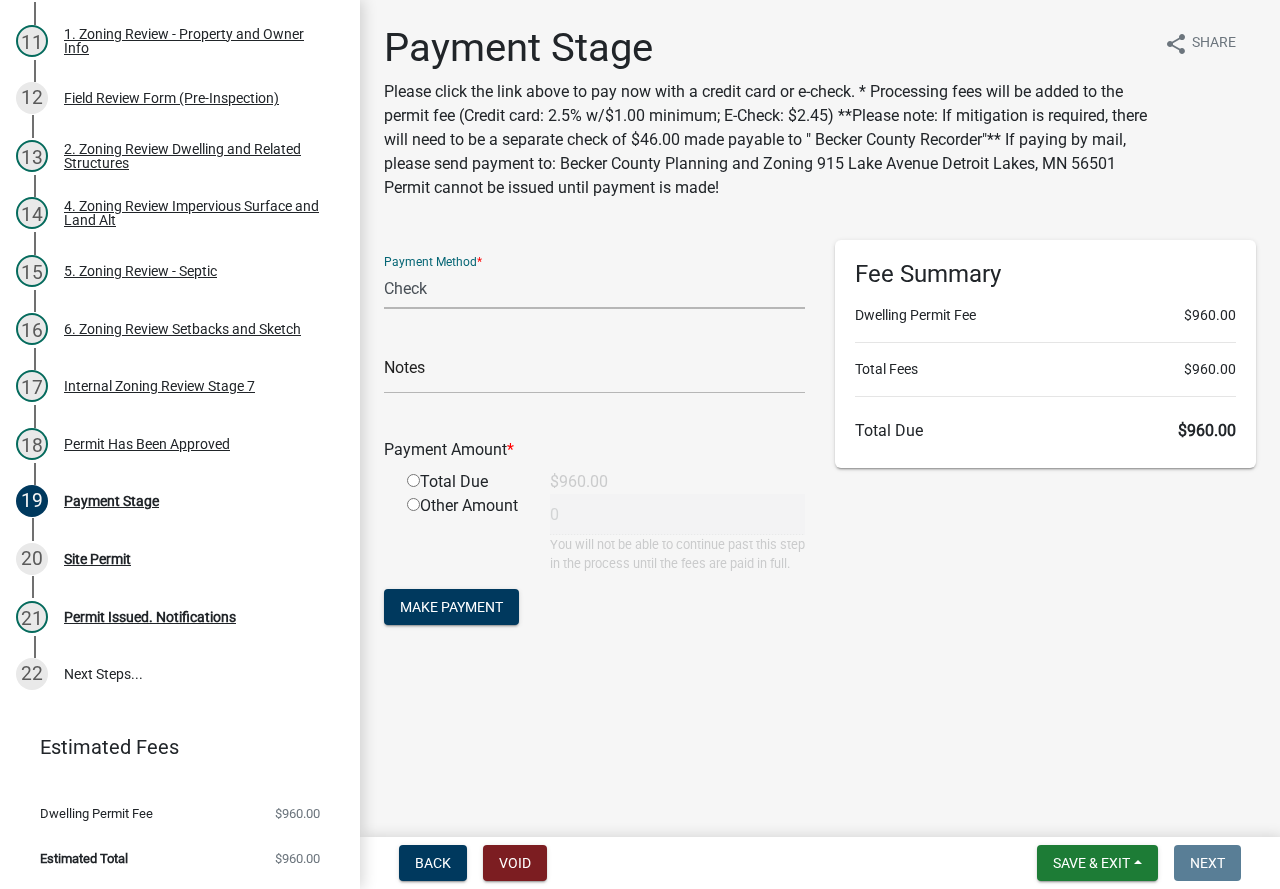 click on "Credit Card POS Check Cash Online" 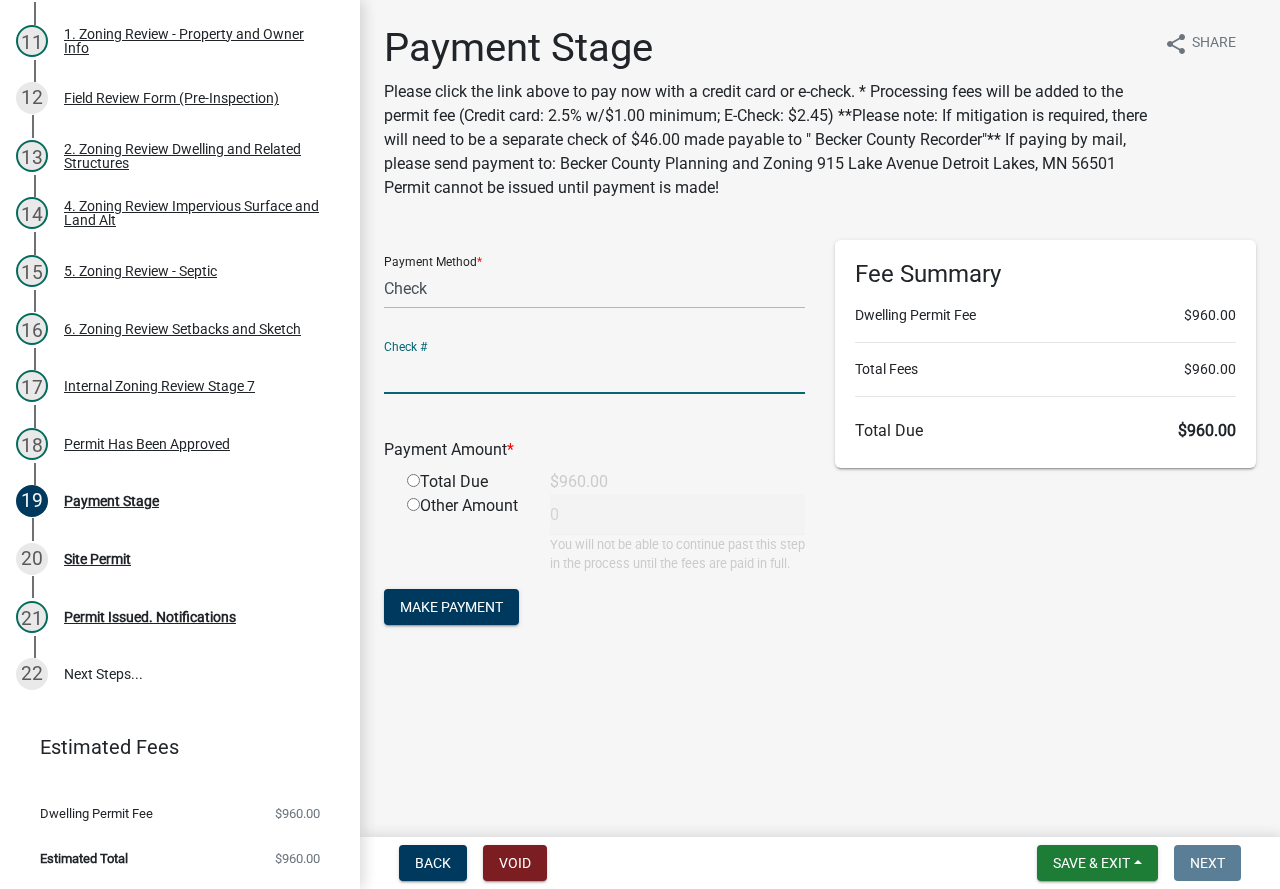 click 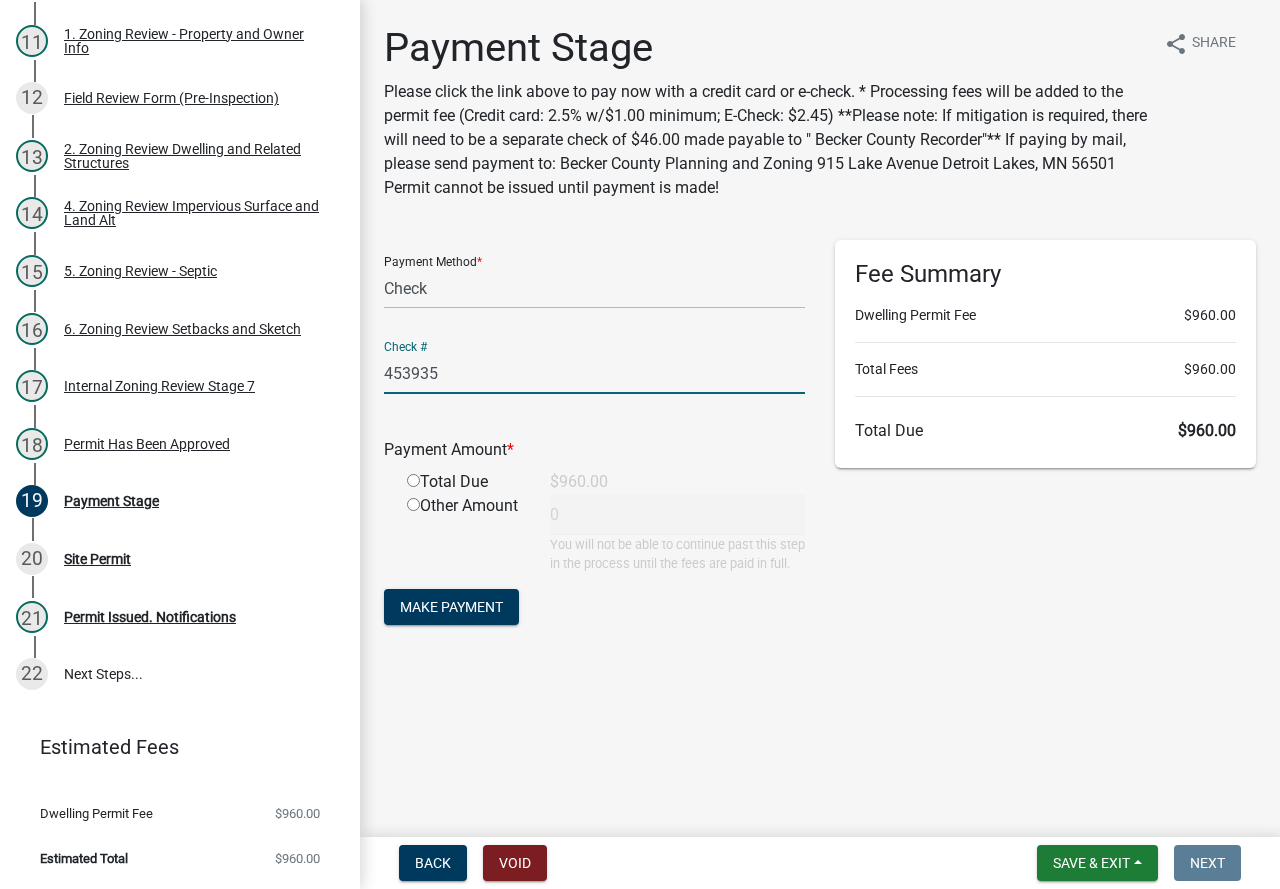 type on "453935" 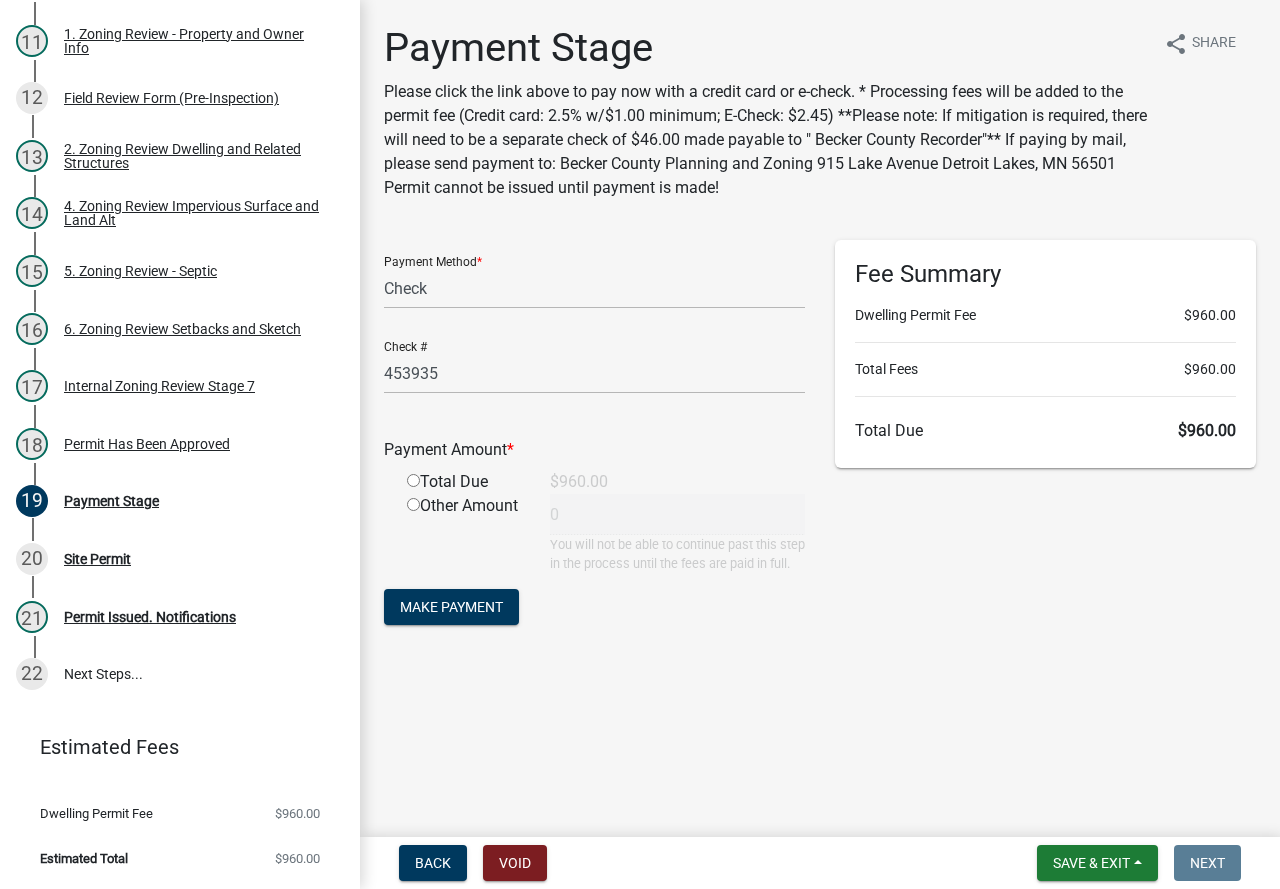 click 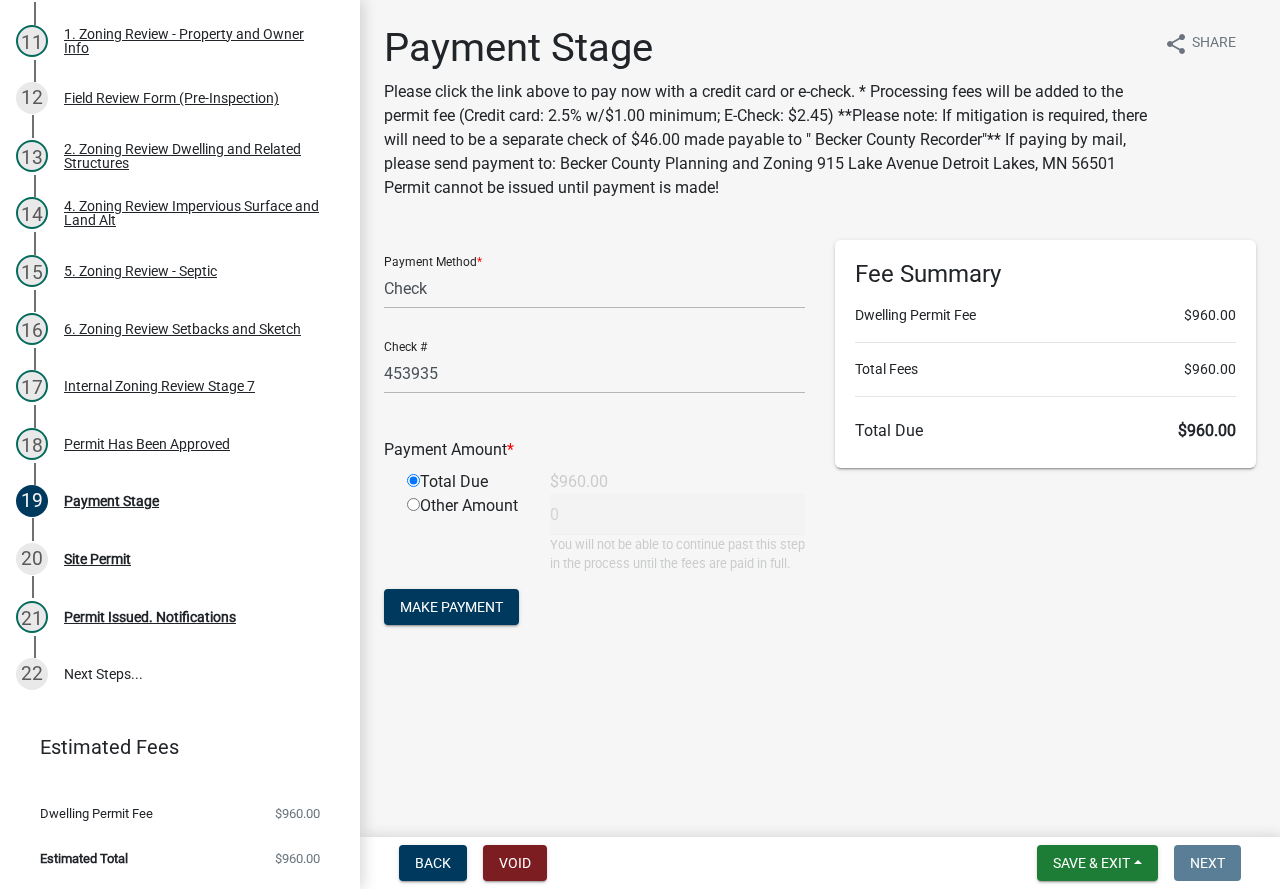 type on "960" 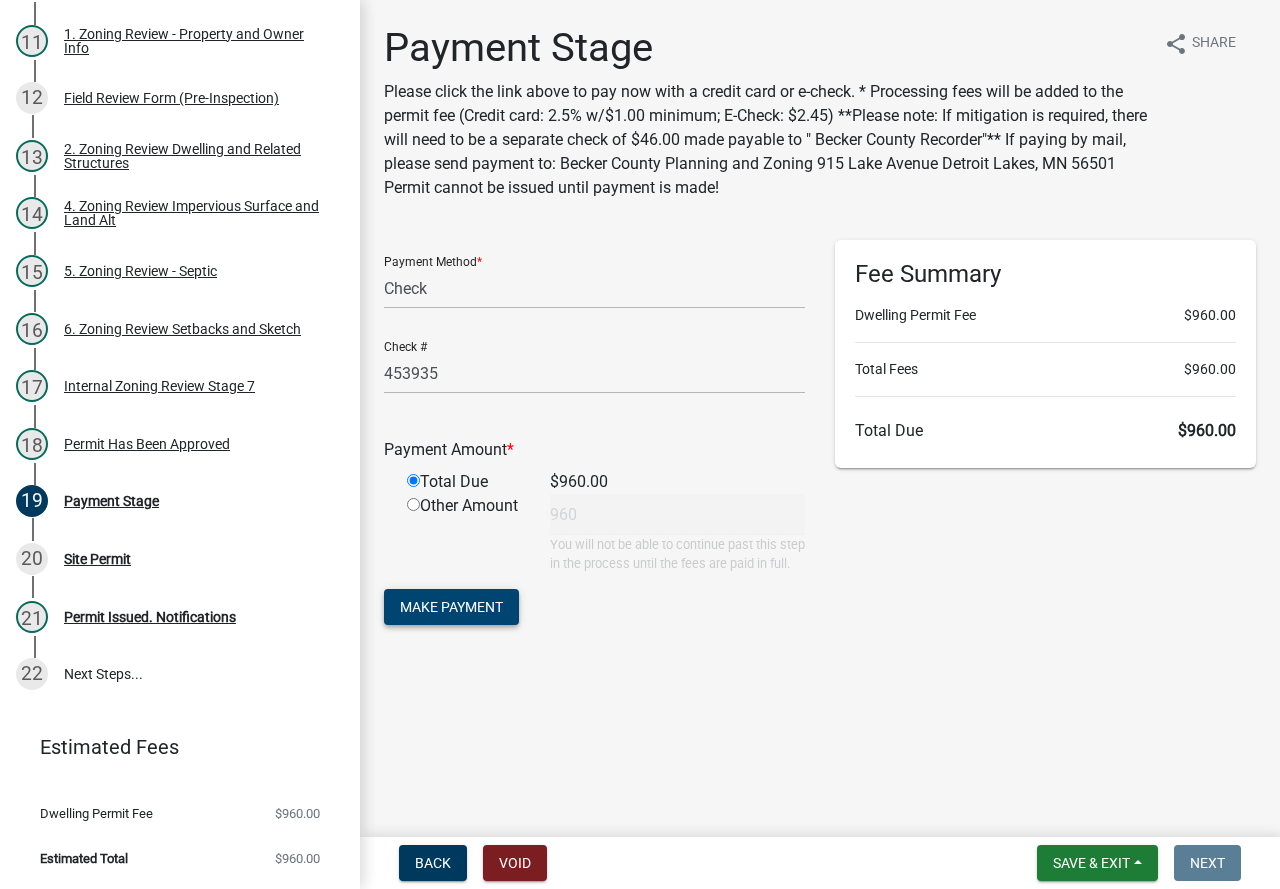 click on "Make Payment" 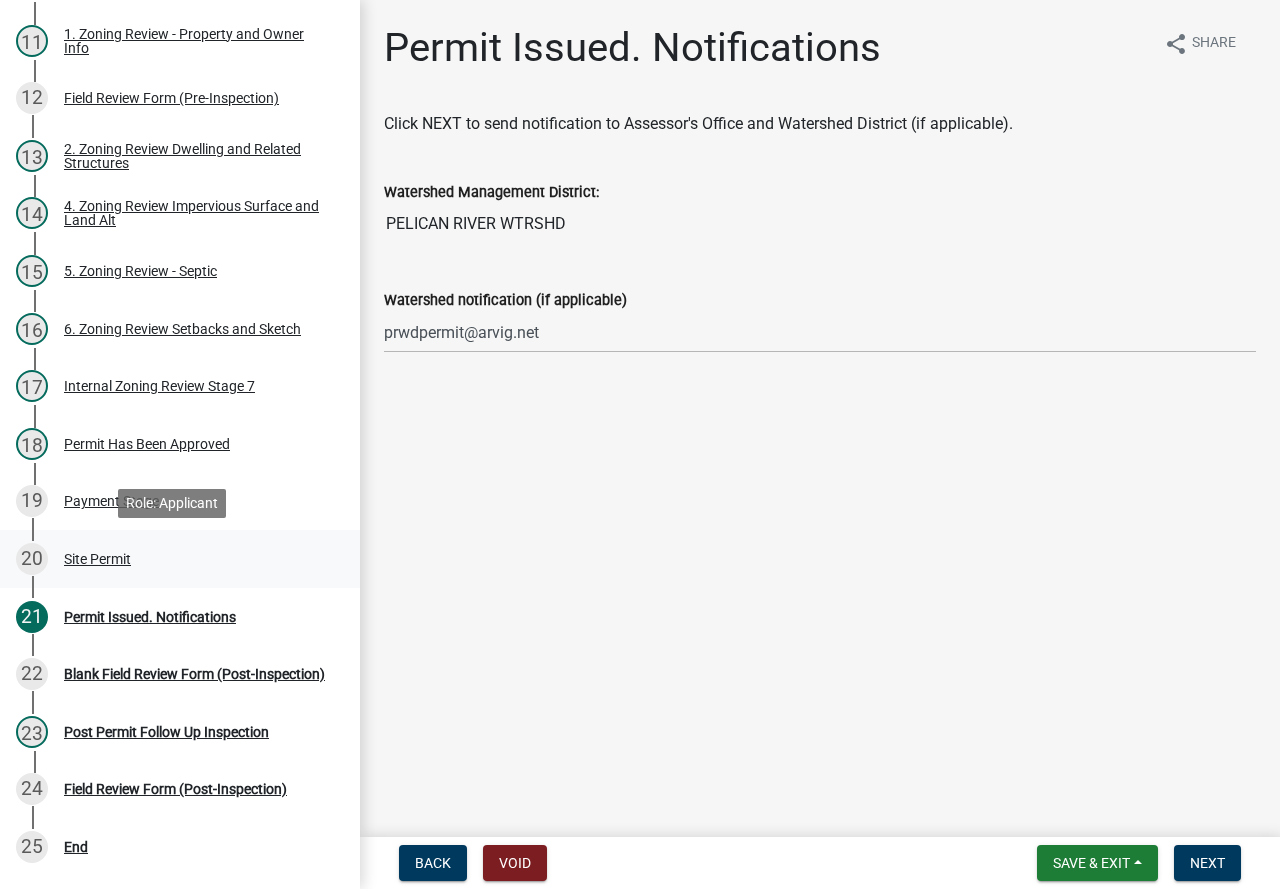 click on "Site Permit" at bounding box center [97, 559] 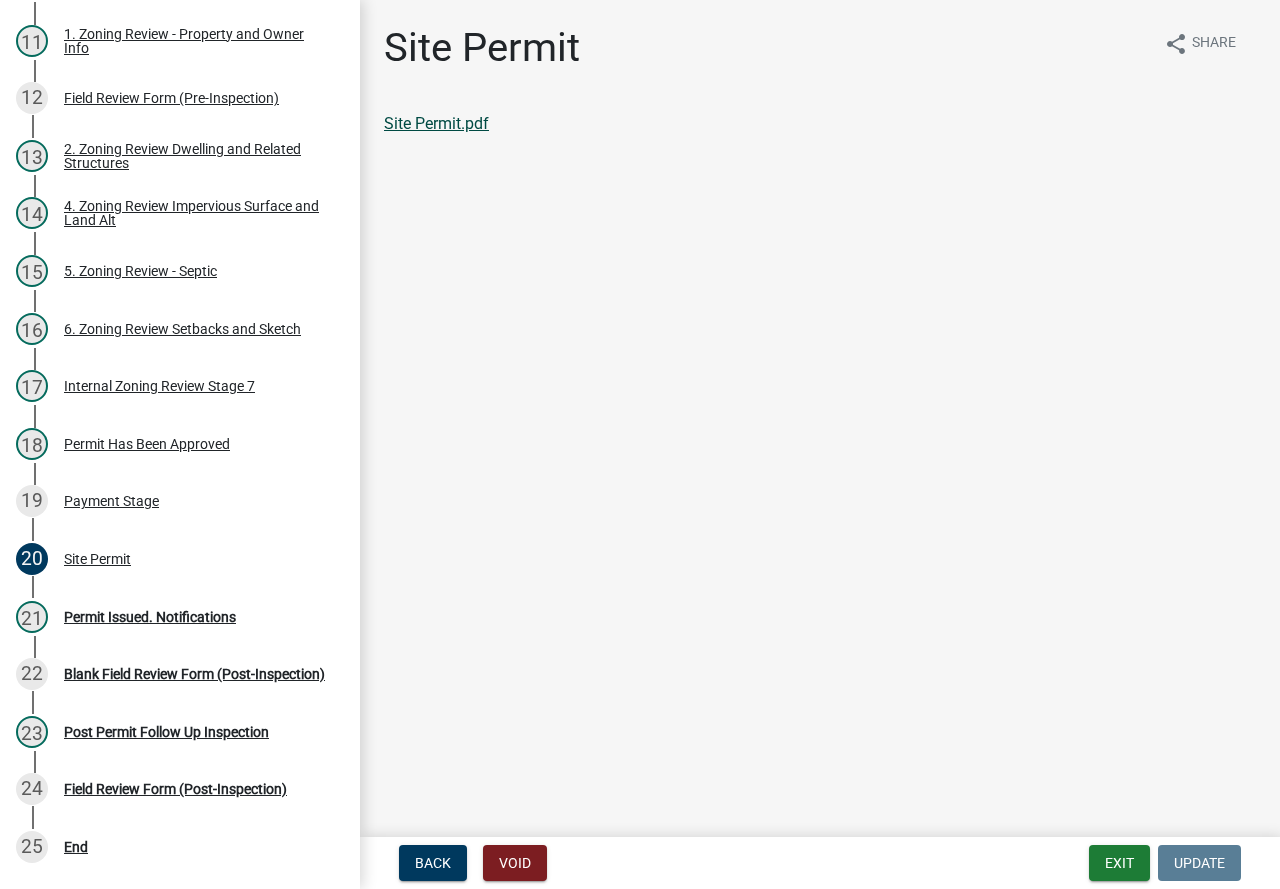 click on "Site Permit.pdf" 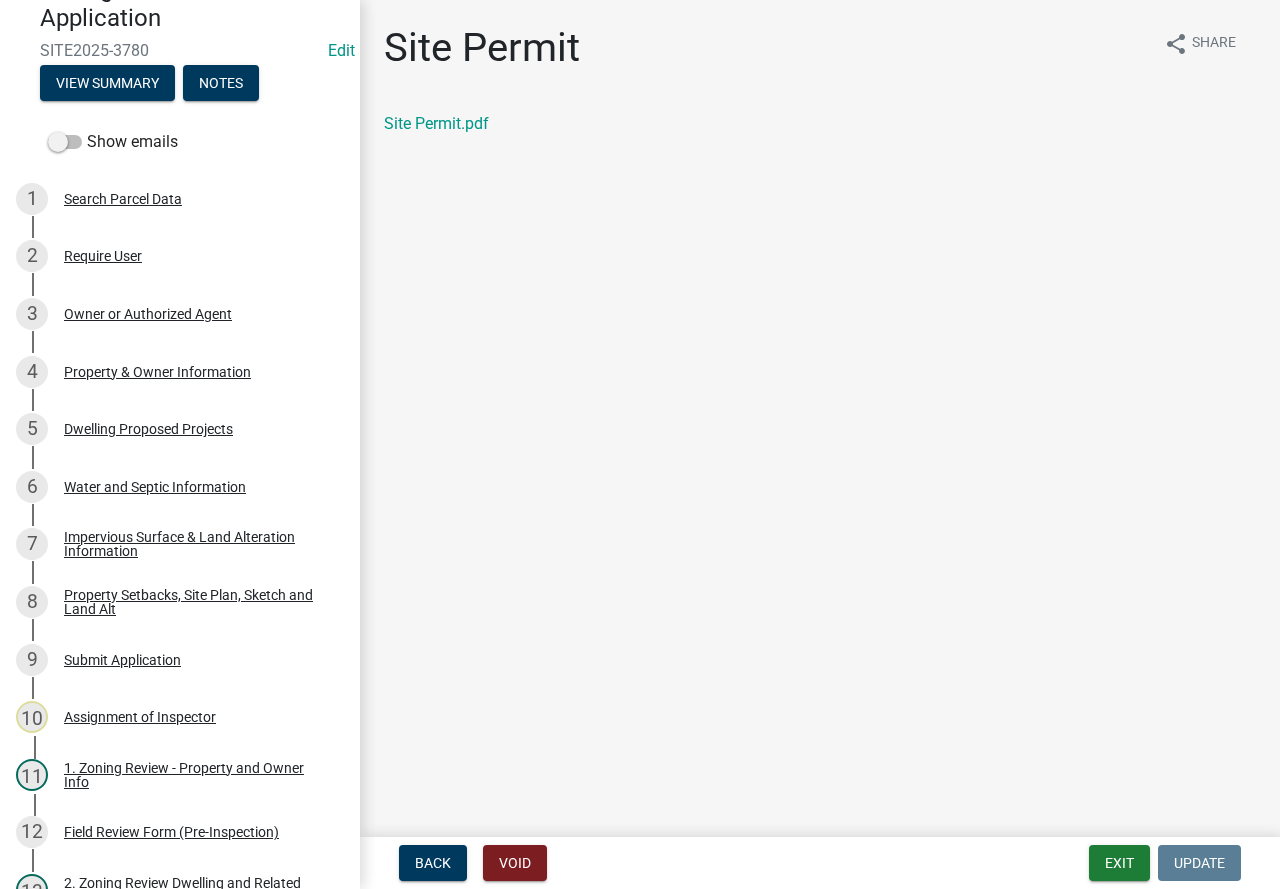 scroll, scrollTop: 92, scrollLeft: 0, axis: vertical 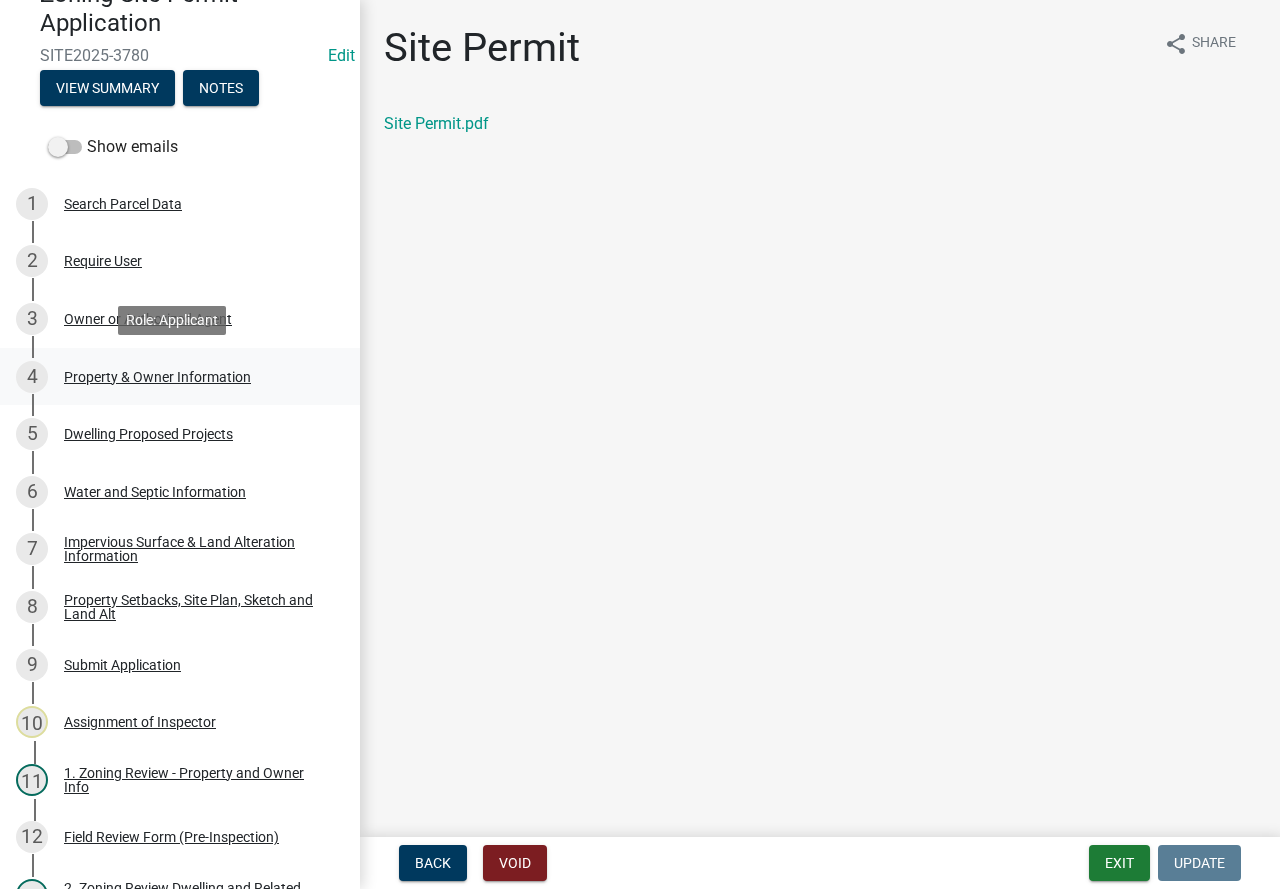 click on "Property & Owner Information" at bounding box center (157, 377) 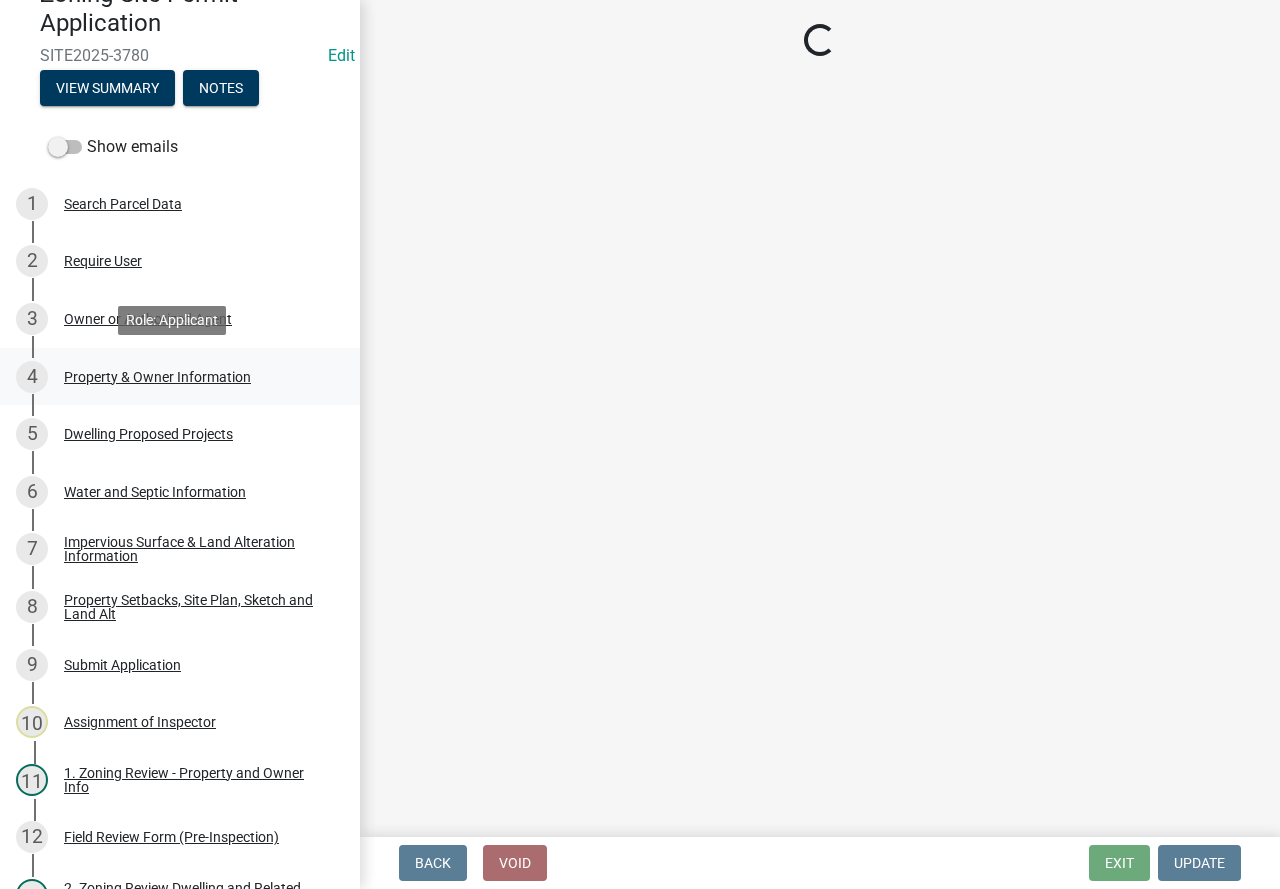 select on "a752e4d6-14bd-4f0f-bfe8-5b67ead45659" 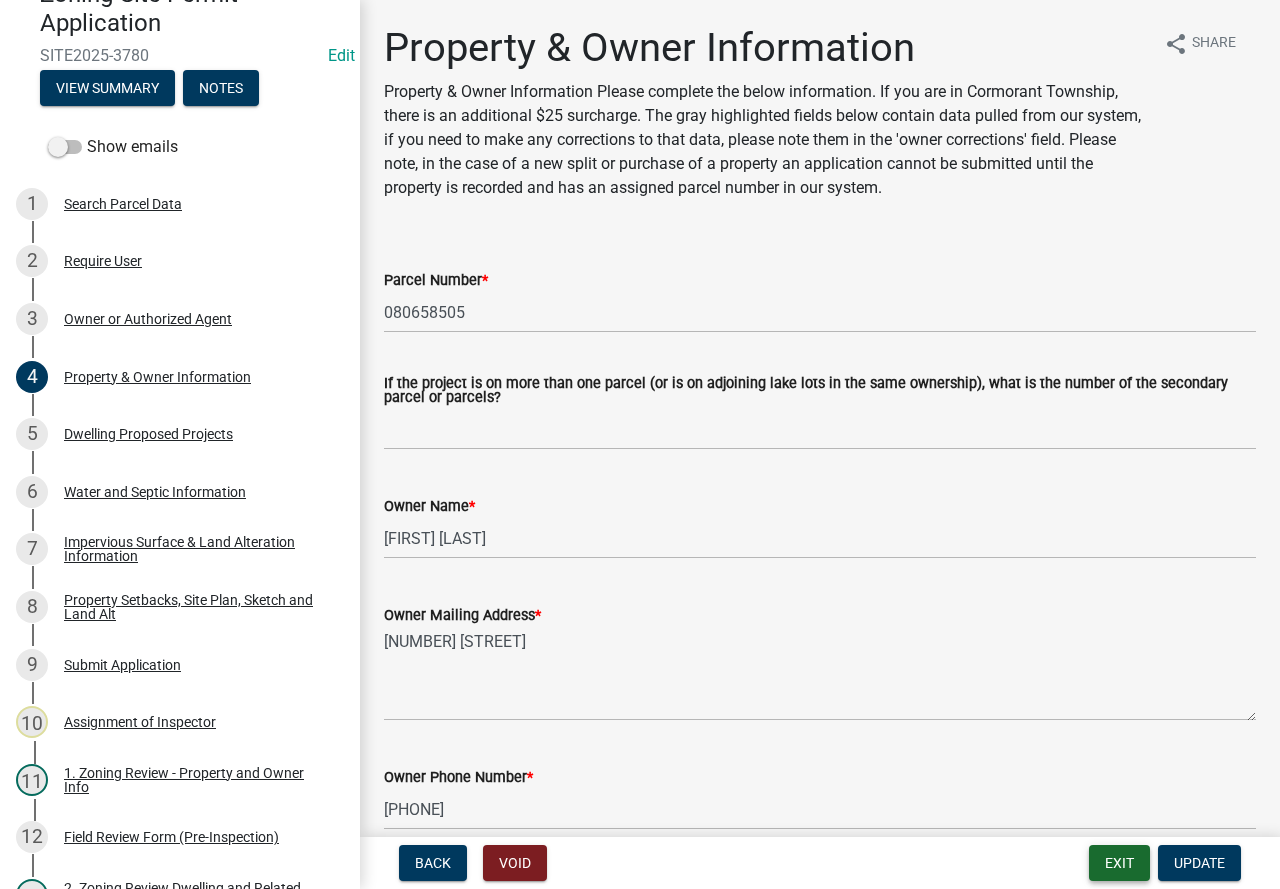 click on "Exit" at bounding box center [1119, 863] 